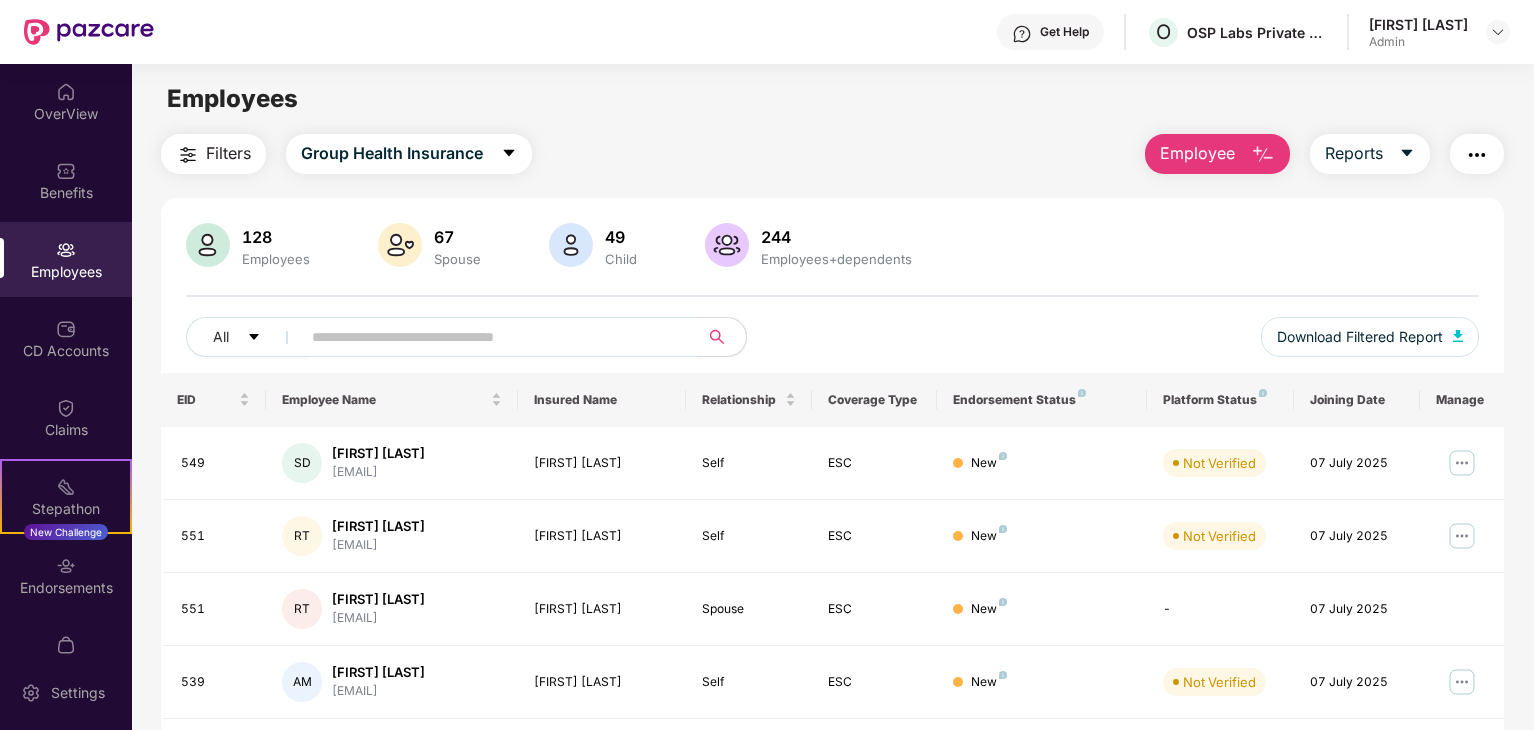 scroll, scrollTop: 0, scrollLeft: 0, axis: both 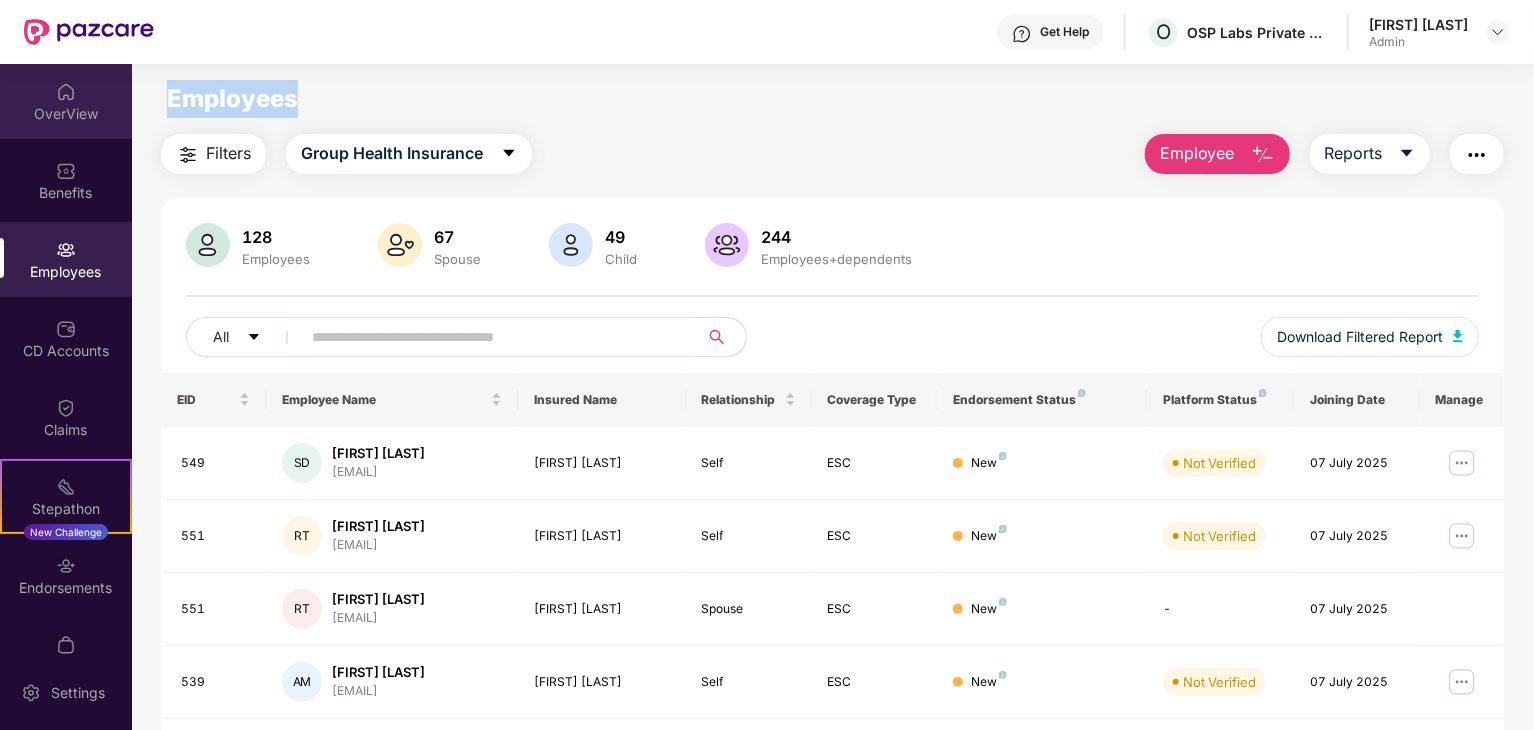 click on "OverView" at bounding box center [66, 114] 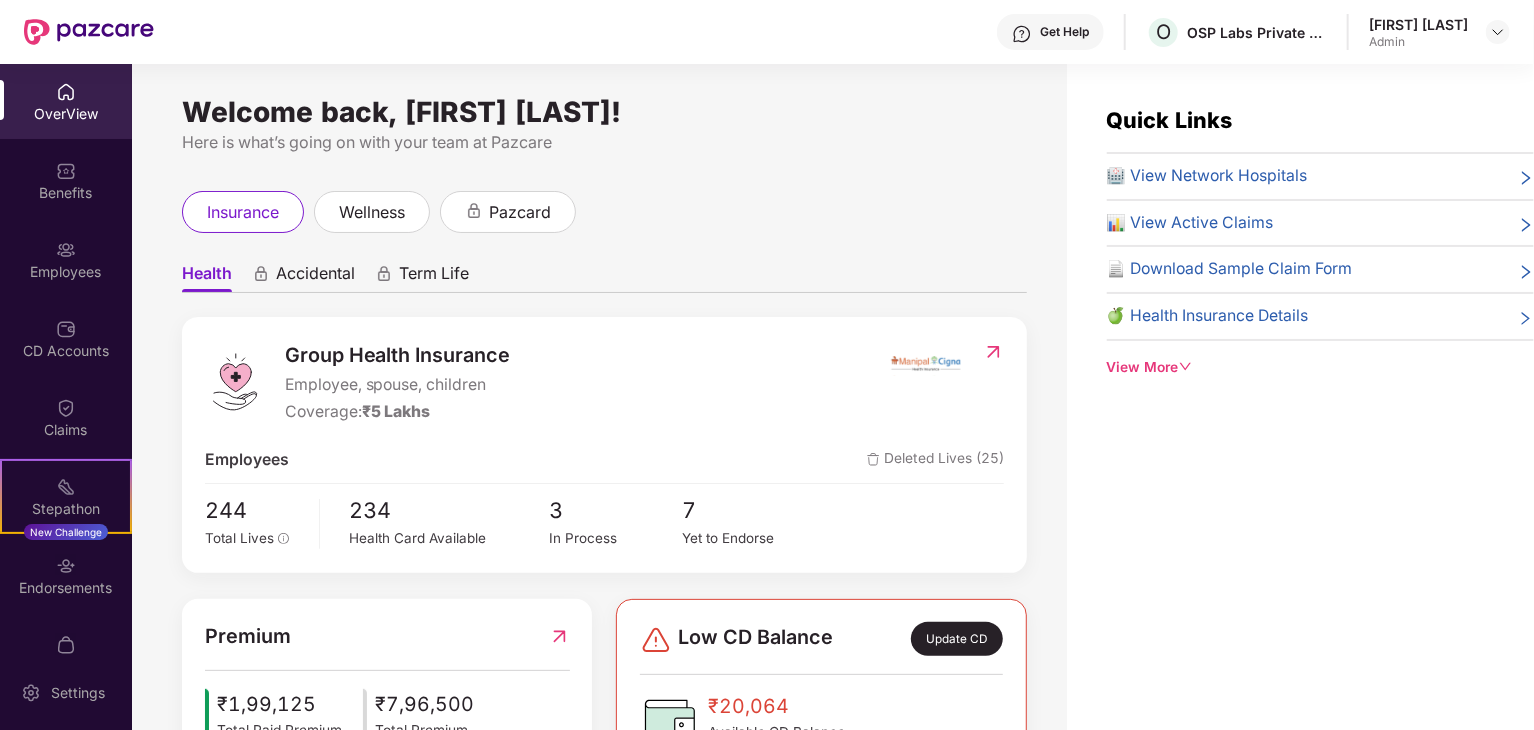 scroll, scrollTop: 300, scrollLeft: 0, axis: vertical 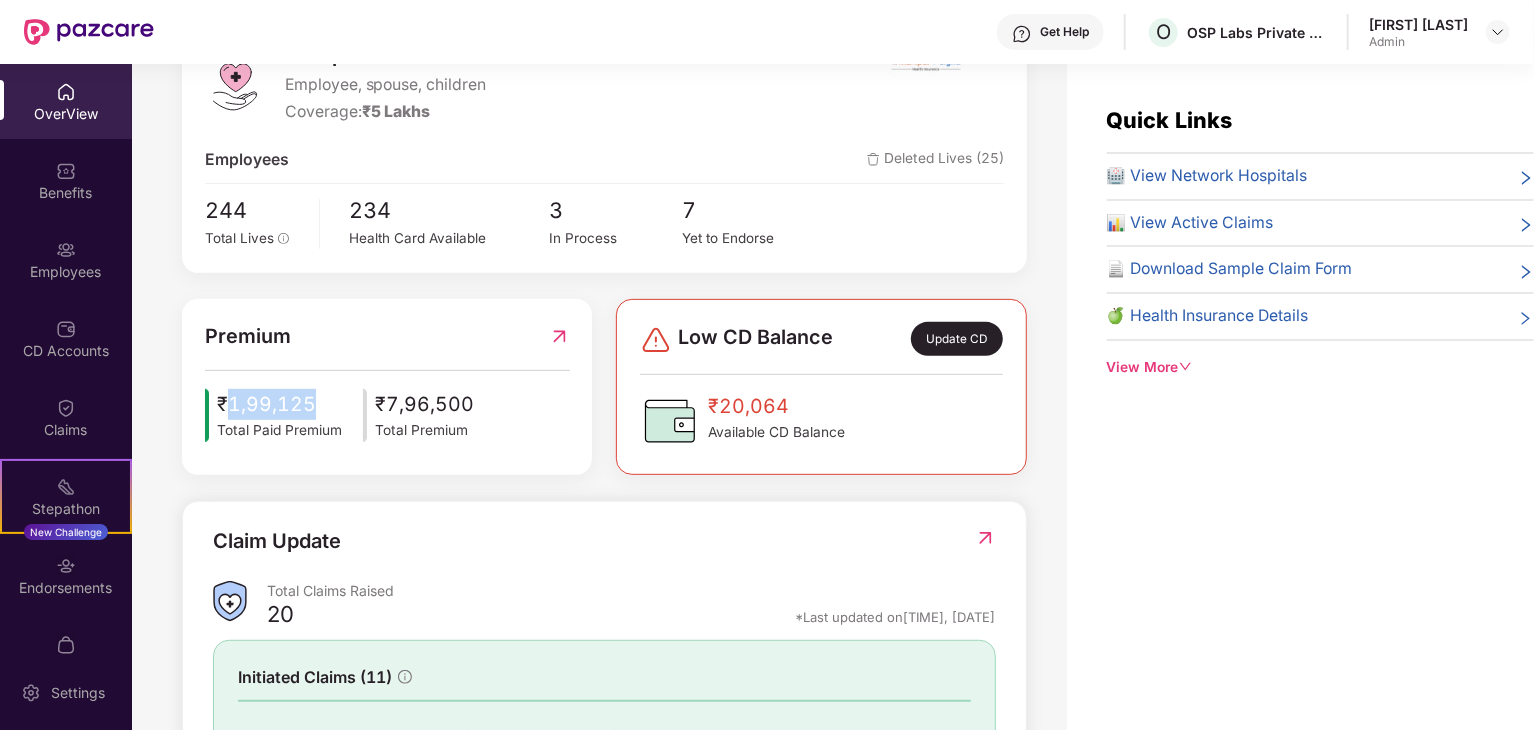 drag, startPoint x: 227, startPoint y: 404, endPoint x: 309, endPoint y: 409, distance: 82.1523 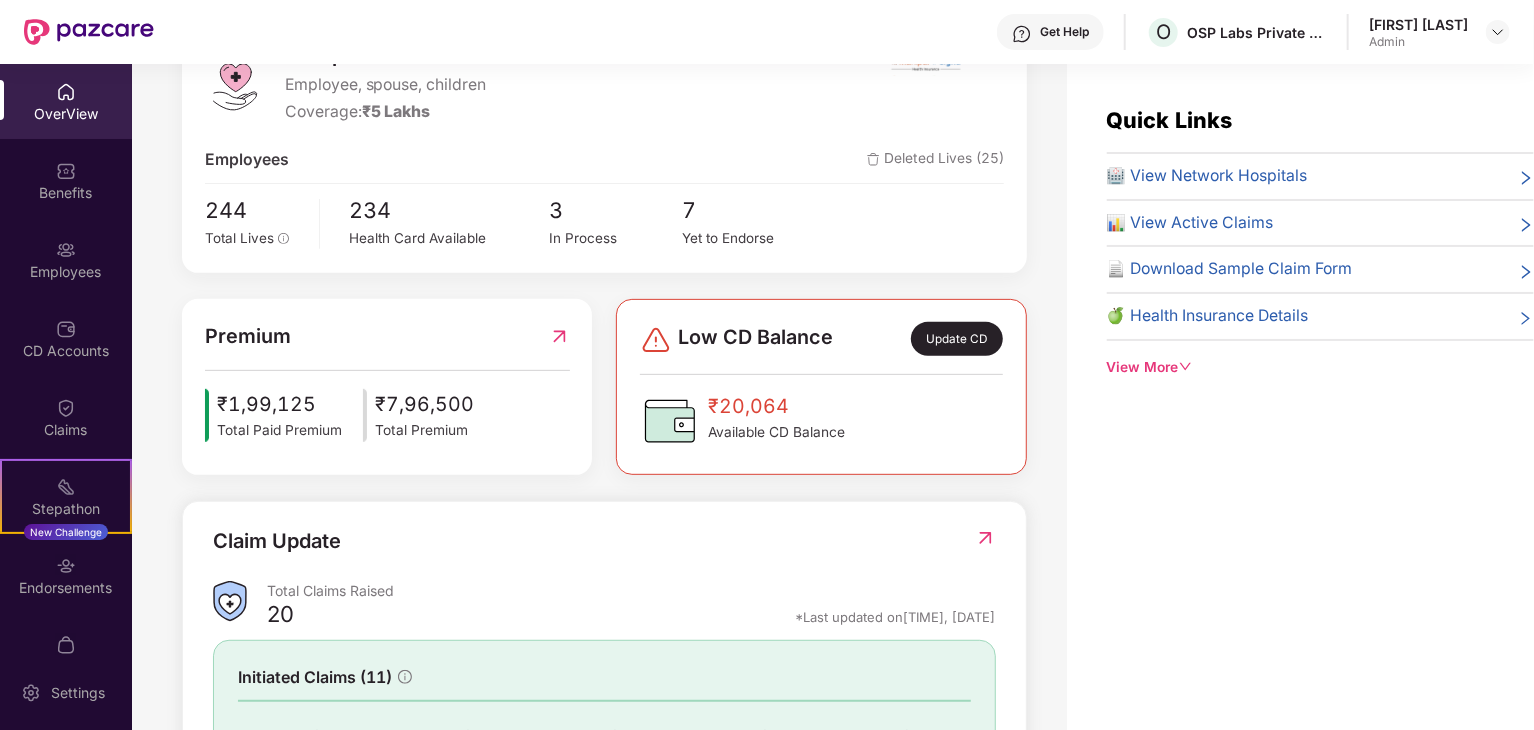 click on "Total Paid Premium" at bounding box center [279, 431] 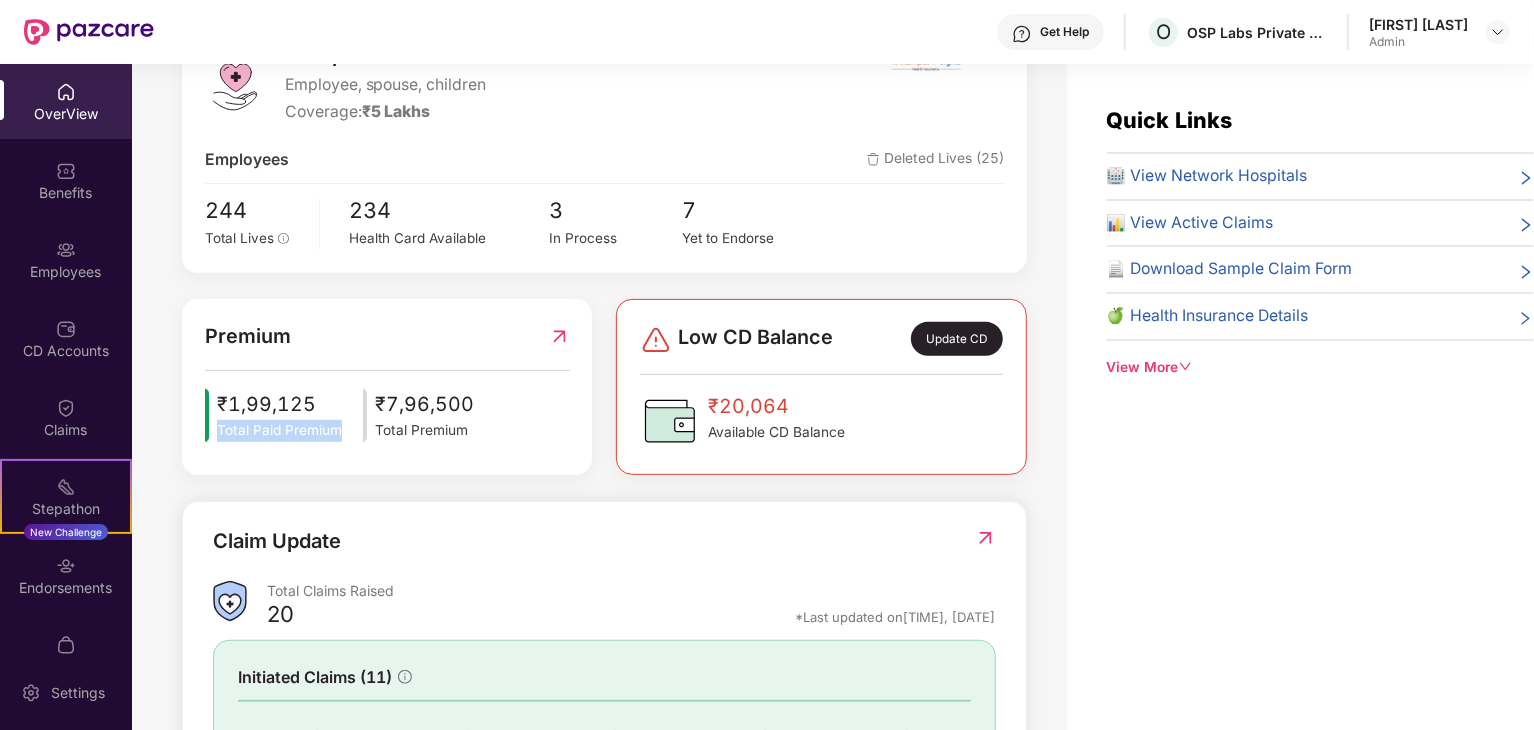drag, startPoint x: 217, startPoint y: 432, endPoint x: 348, endPoint y: 425, distance: 131.18689 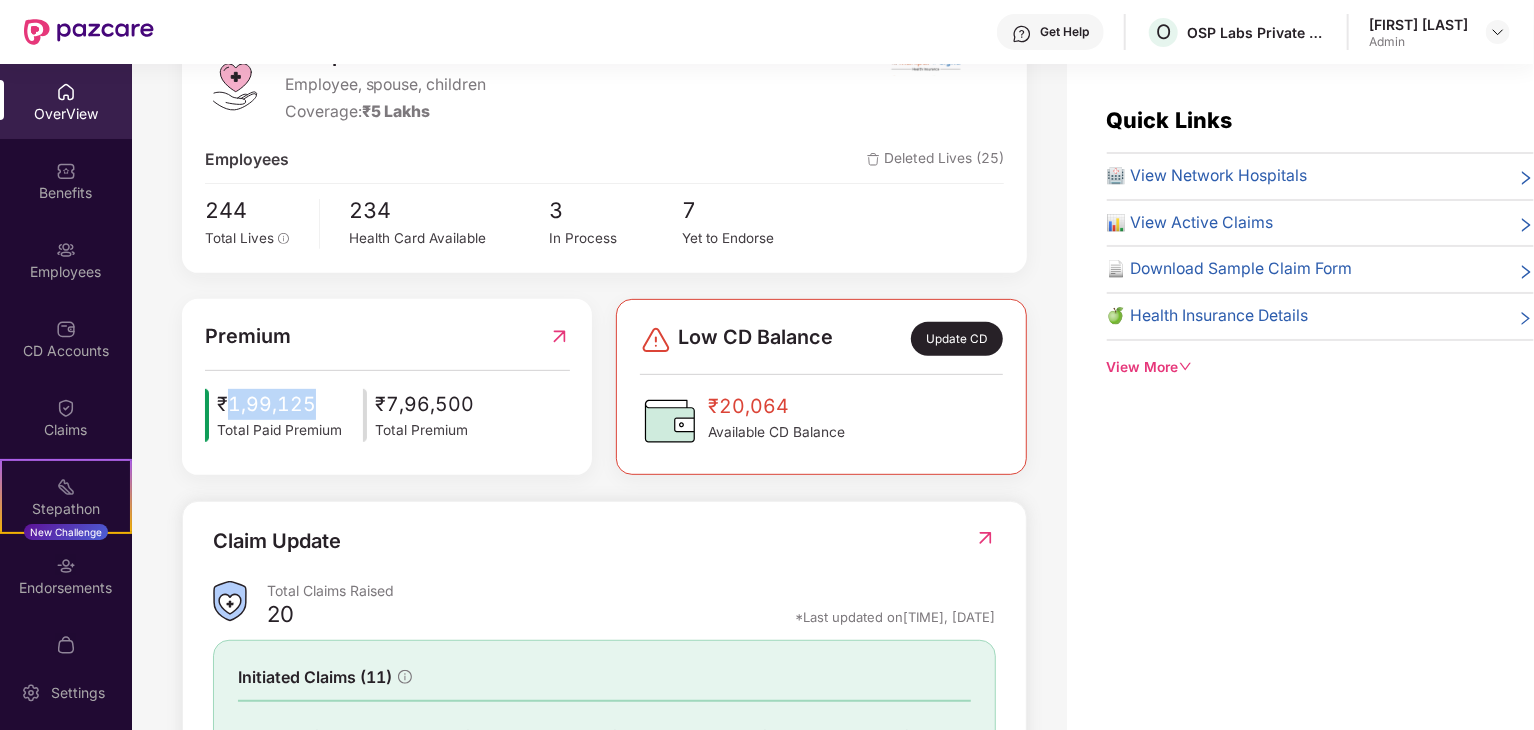 drag, startPoint x: 310, startPoint y: 402, endPoint x: 223, endPoint y: 409, distance: 87.28116 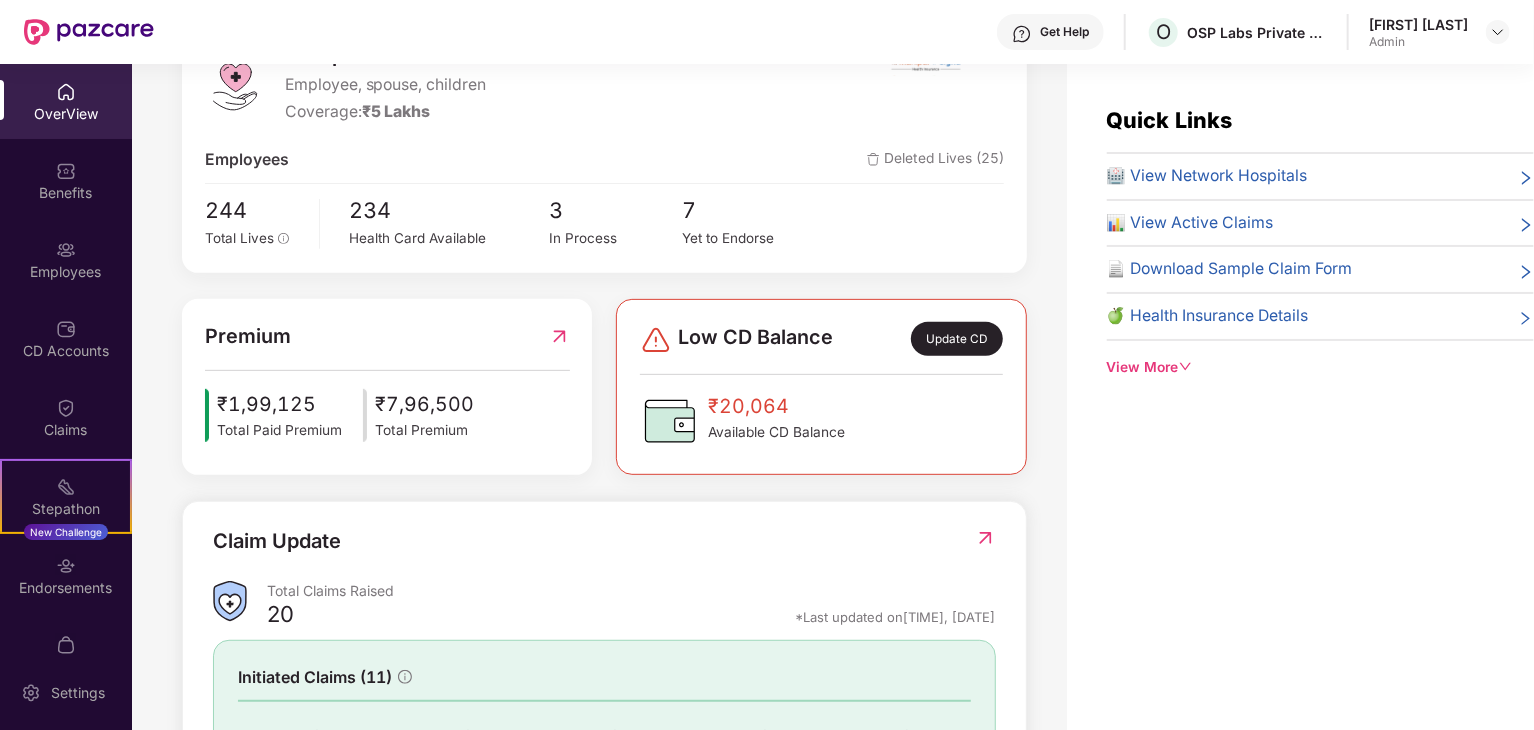 click on "Total Paid Premium" at bounding box center (279, 431) 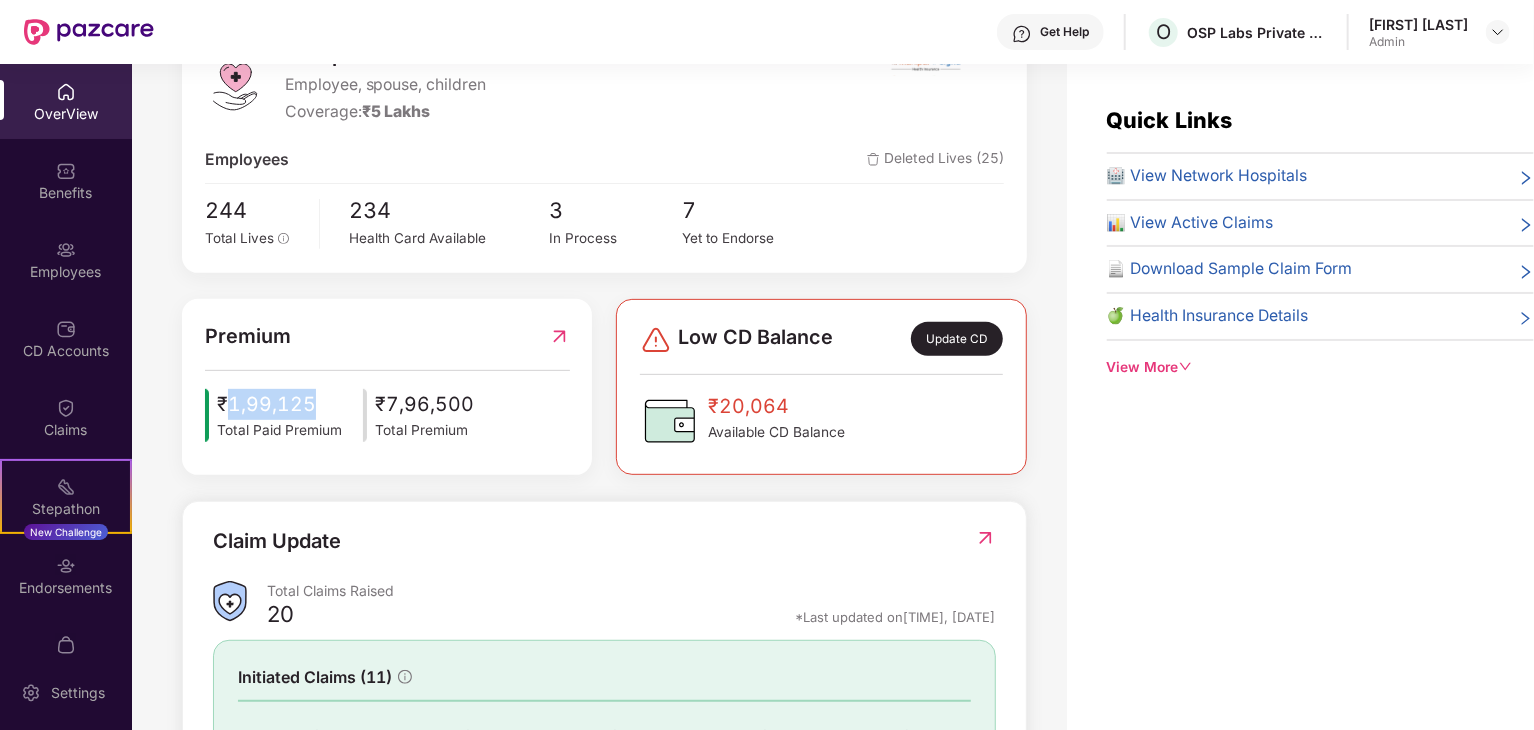 drag, startPoint x: 227, startPoint y: 402, endPoint x: 322, endPoint y: 405, distance: 95.047356 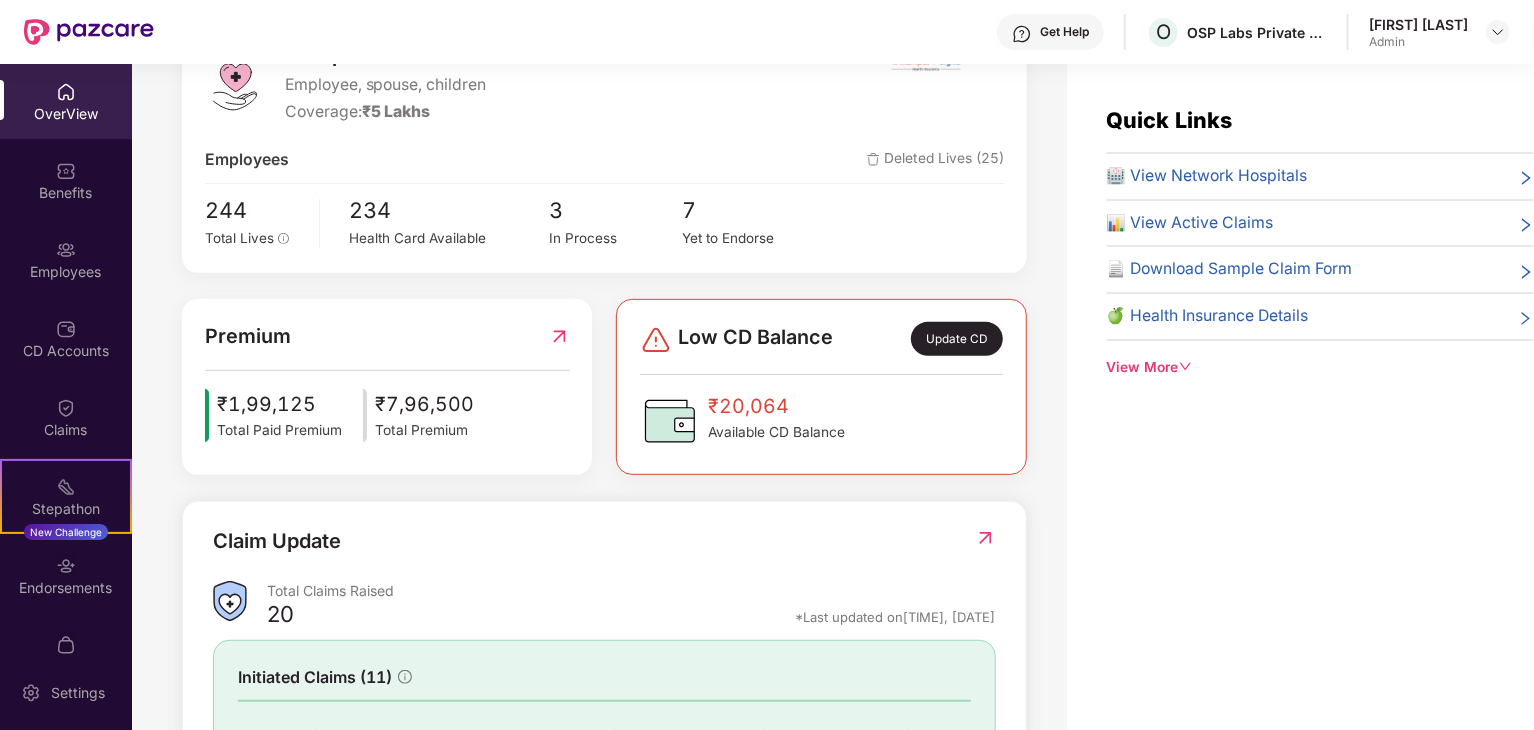 click on "Total Paid Premium" at bounding box center [279, 431] 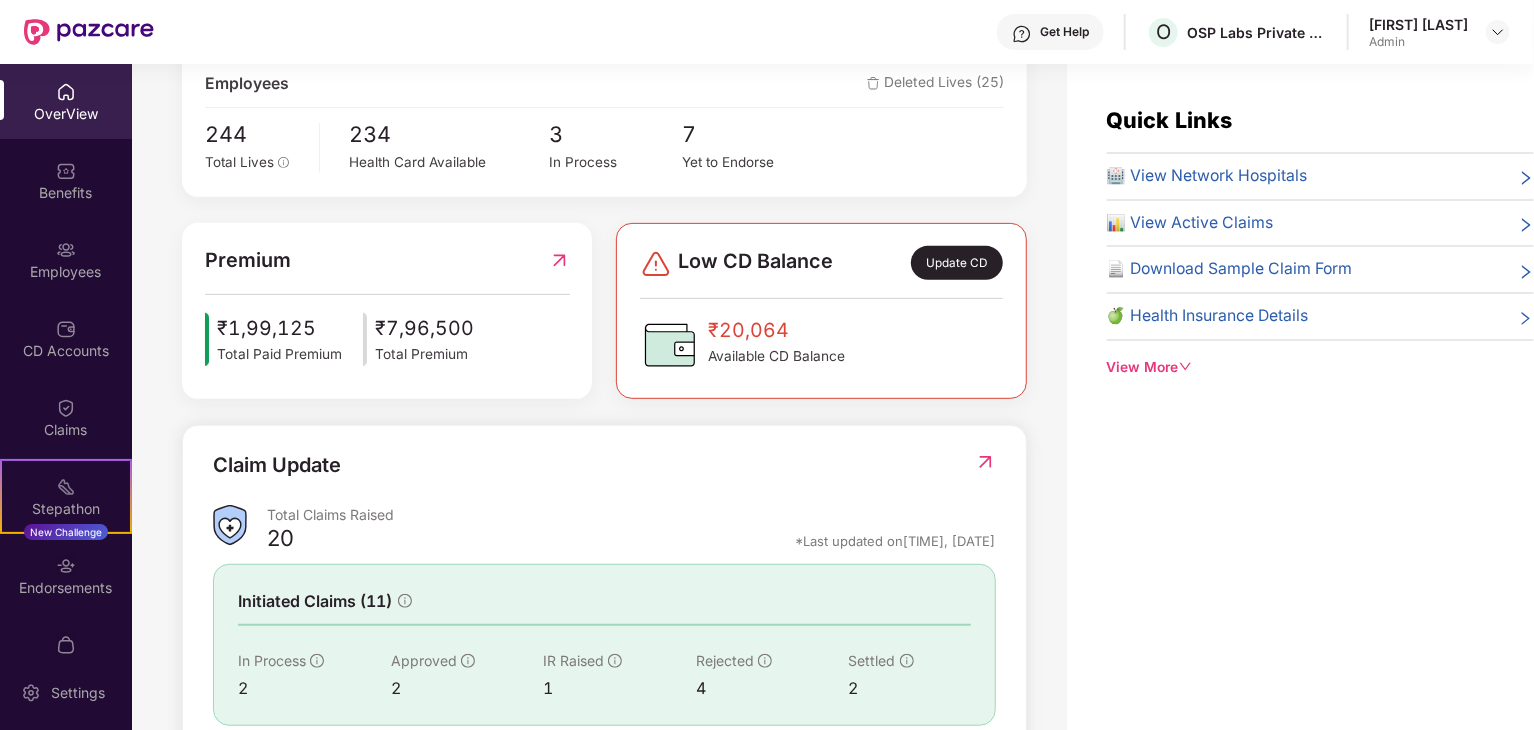 scroll, scrollTop: 506, scrollLeft: 0, axis: vertical 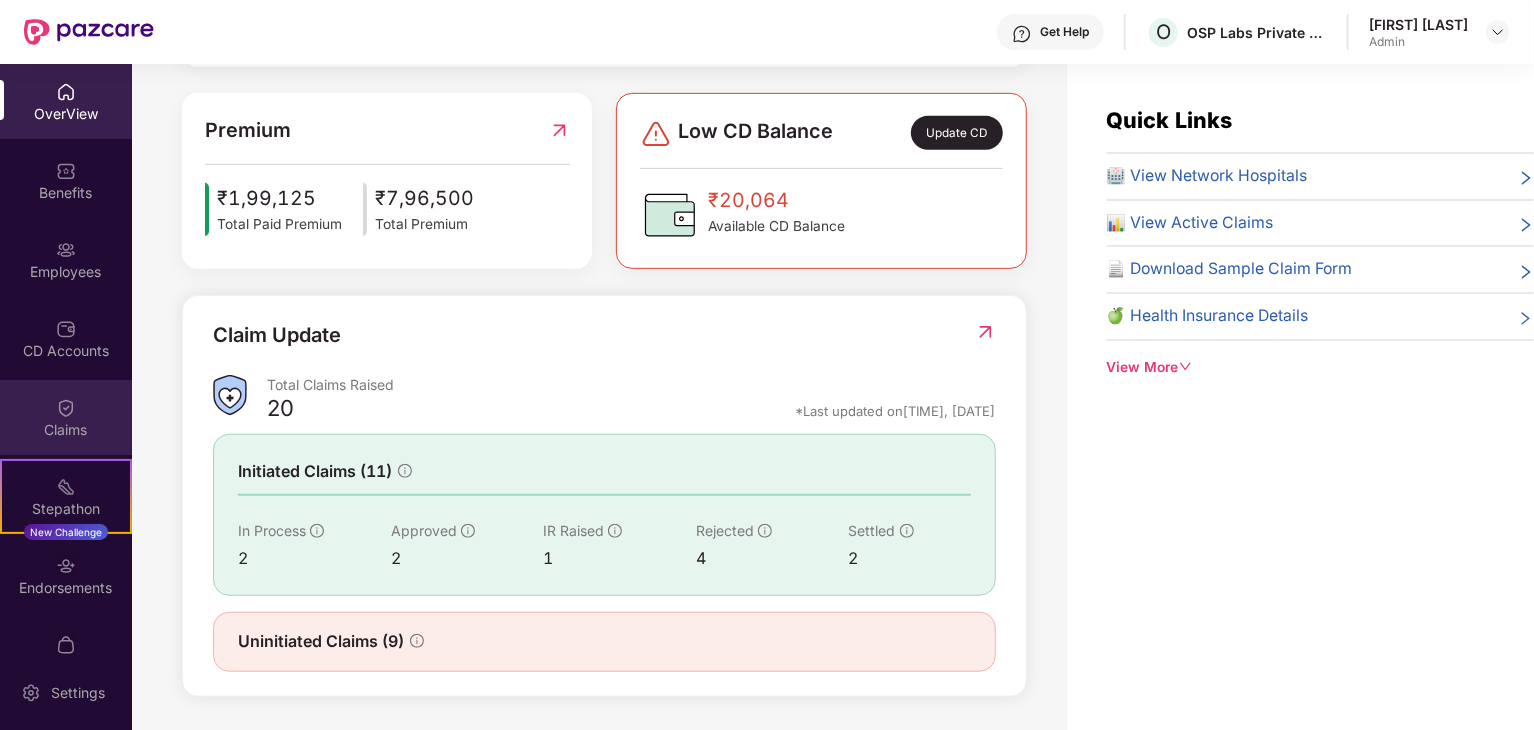 click at bounding box center (66, 408) 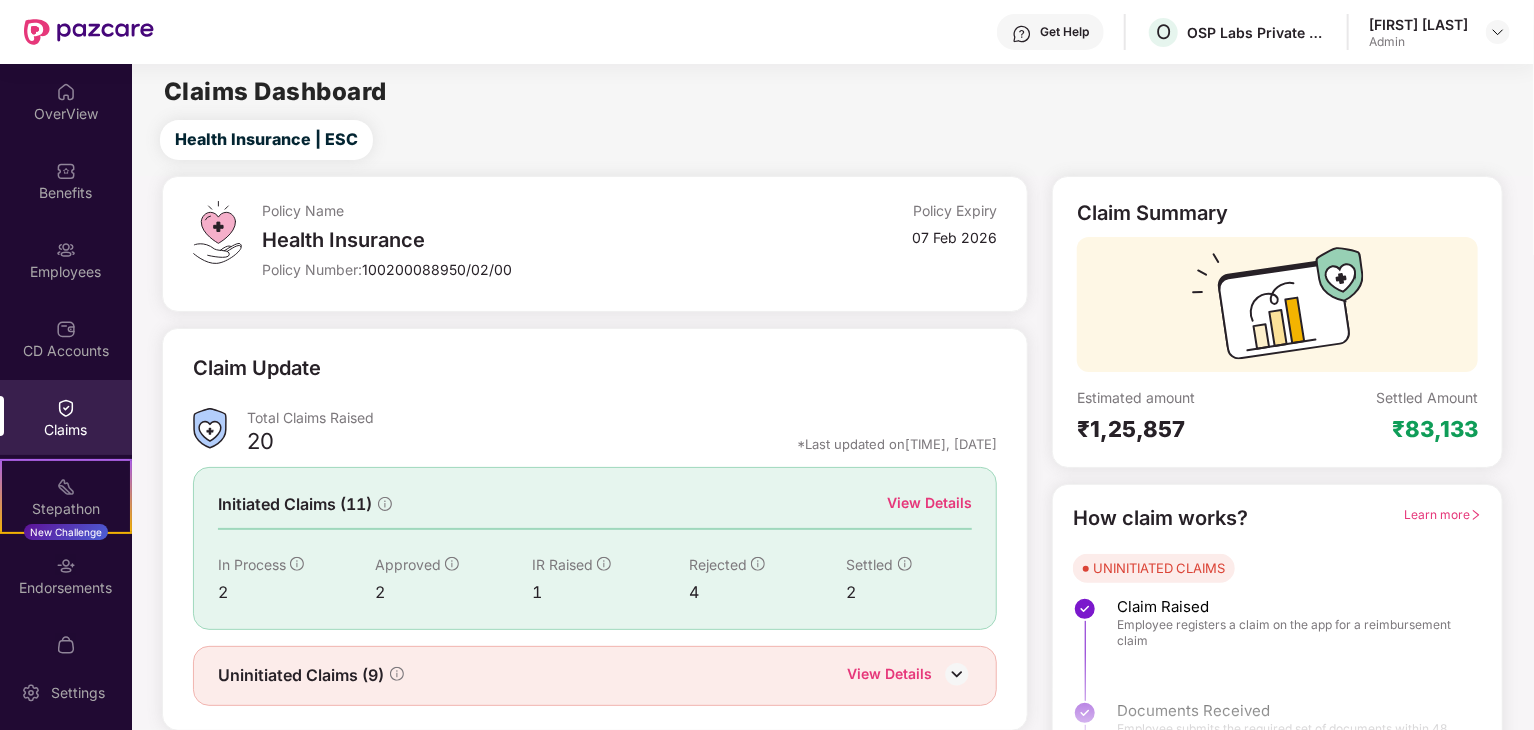 scroll, scrollTop: 52, scrollLeft: 0, axis: vertical 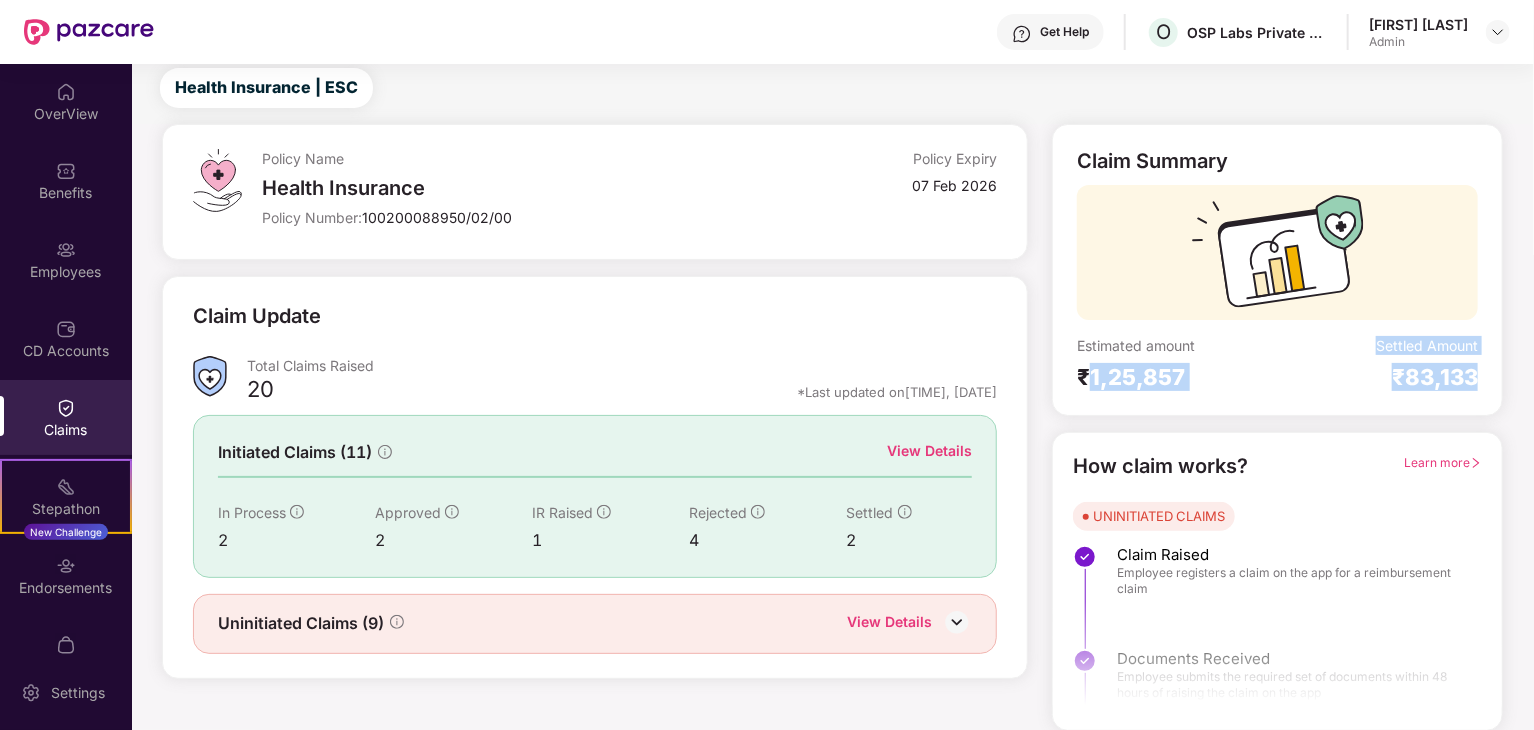drag, startPoint x: 1093, startPoint y: 366, endPoint x: 1494, endPoint y: 385, distance: 401.44986 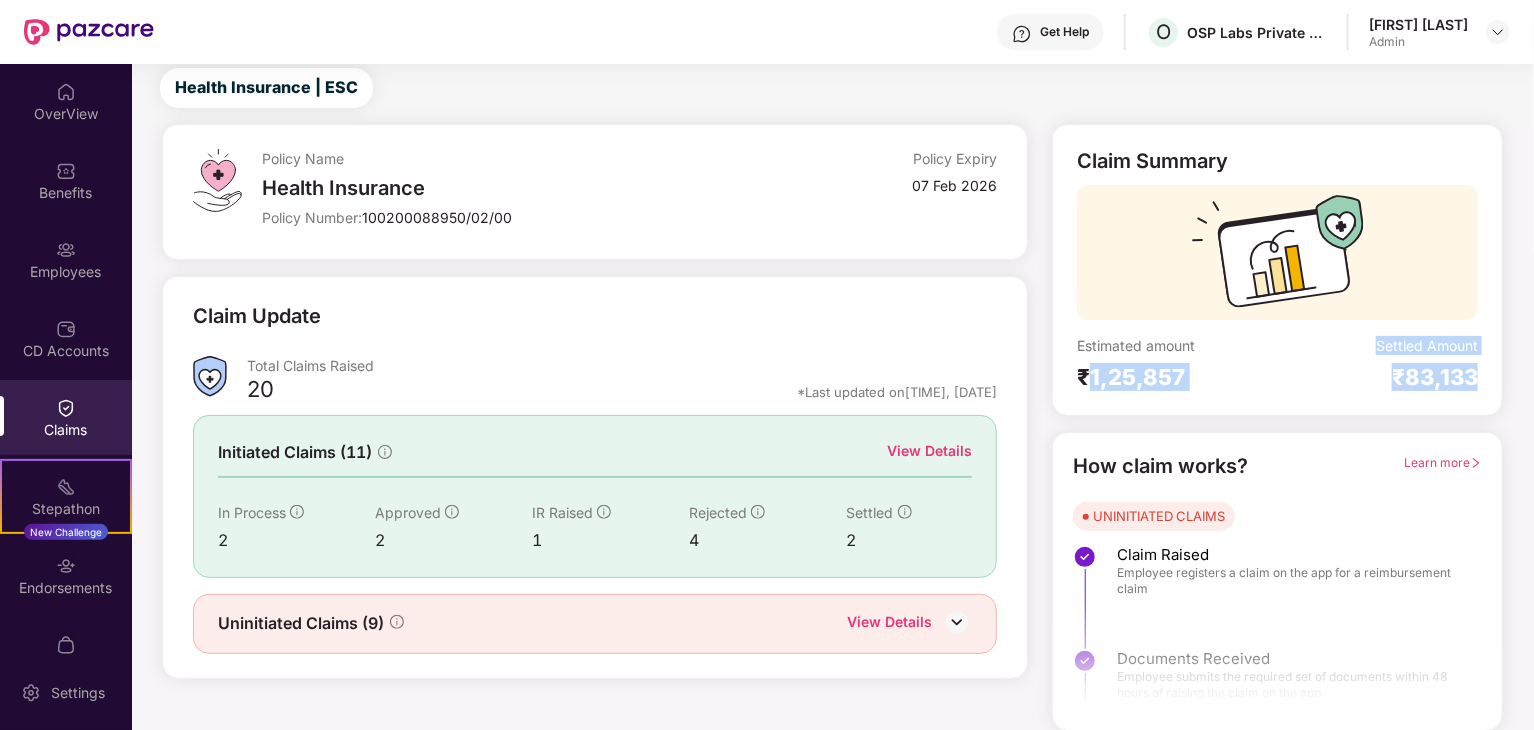 drag, startPoint x: 1092, startPoint y: 373, endPoint x: 1479, endPoint y: 373, distance: 387 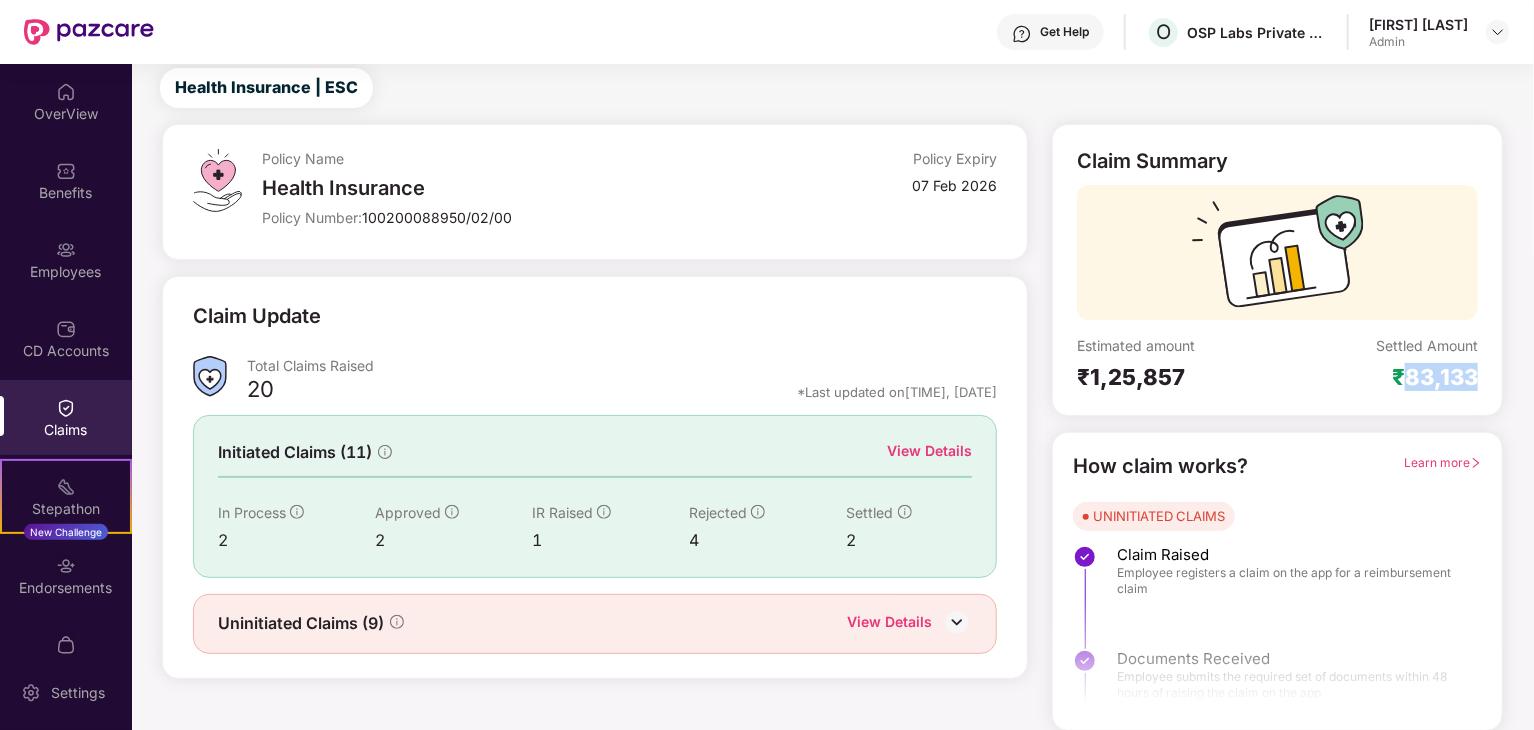 drag, startPoint x: 1401, startPoint y: 375, endPoint x: 1495, endPoint y: 385, distance: 94.53042 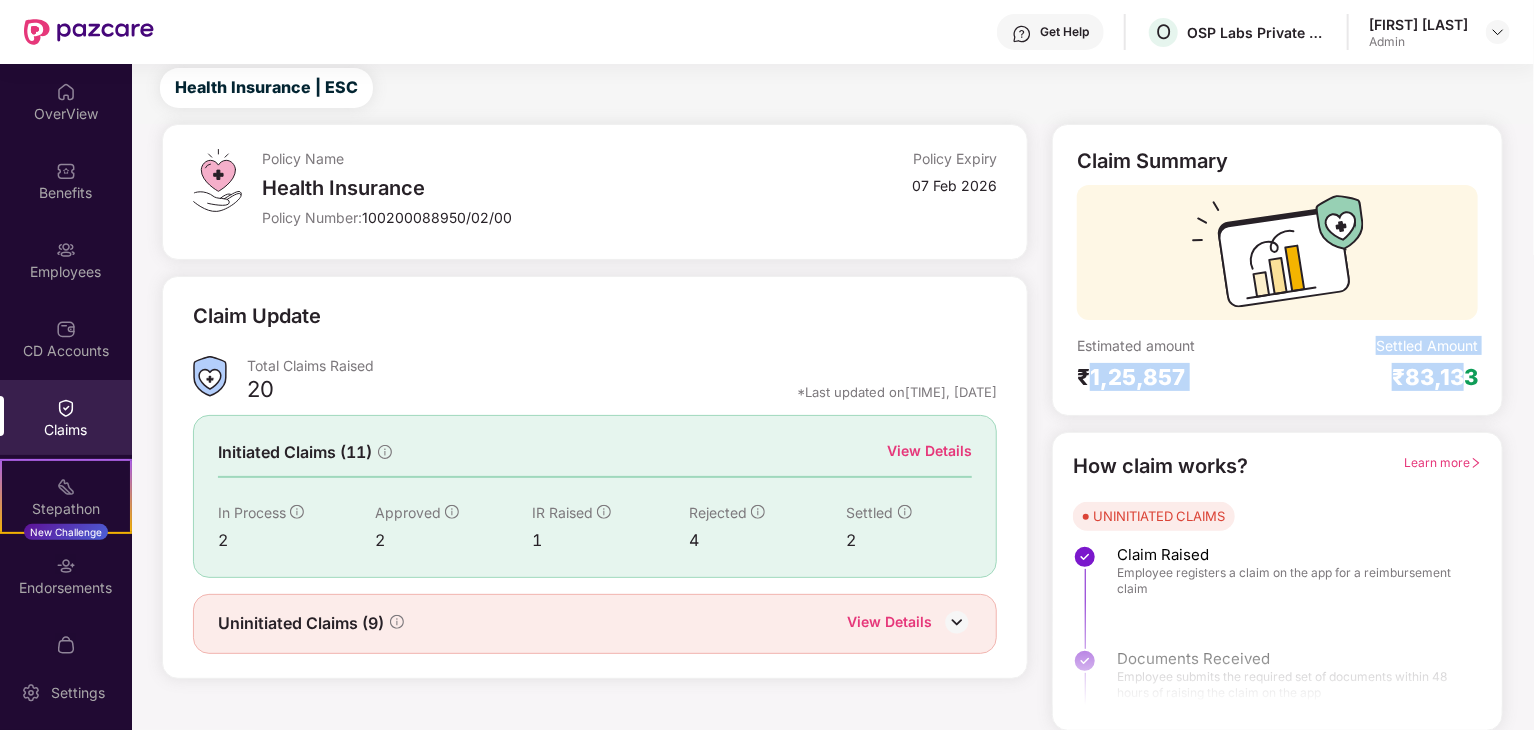 drag, startPoint x: 1092, startPoint y: 371, endPoint x: 1412, endPoint y: 374, distance: 320.01407 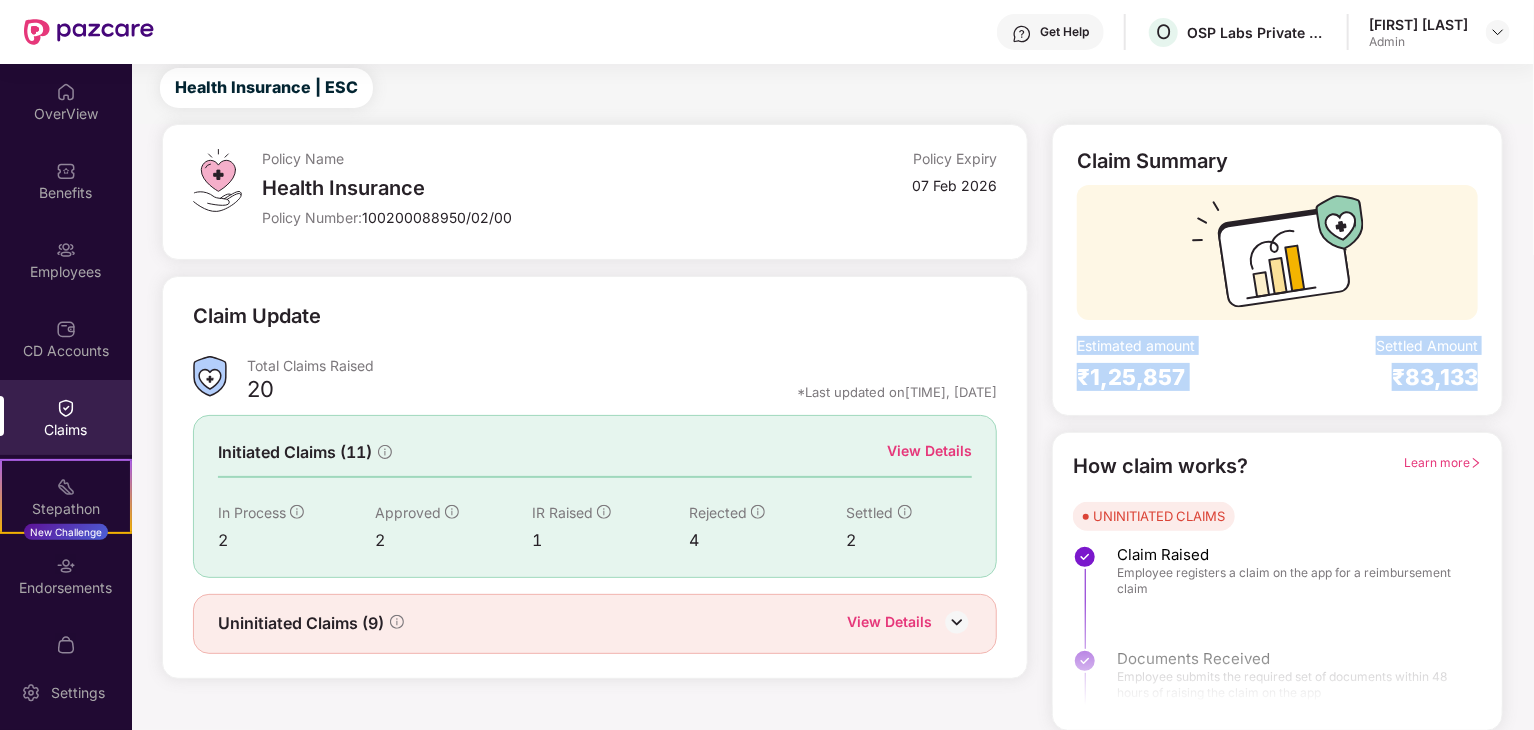 drag, startPoint x: 1078, startPoint y: 341, endPoint x: 1494, endPoint y: 378, distance: 417.64218 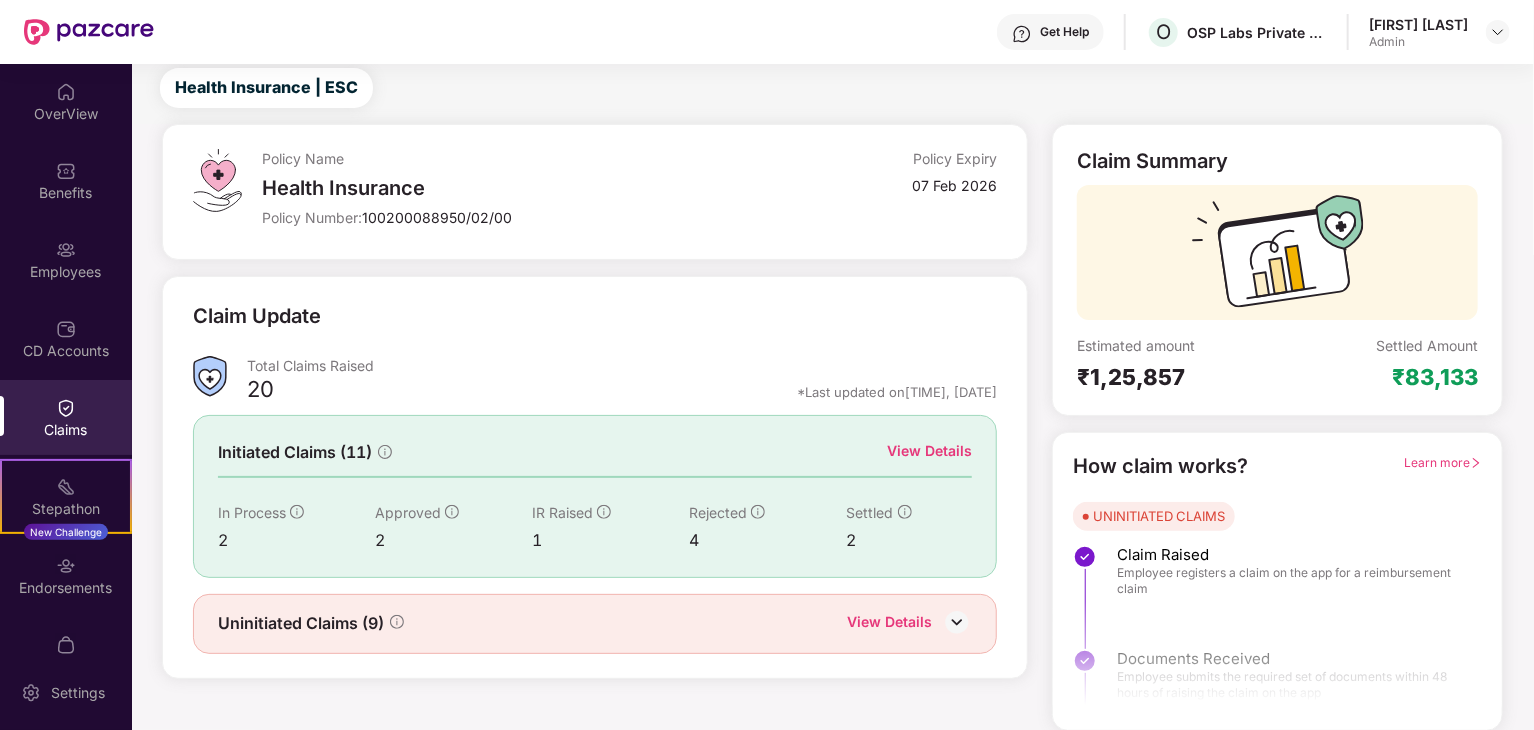click on "View Details" at bounding box center [929, 451] 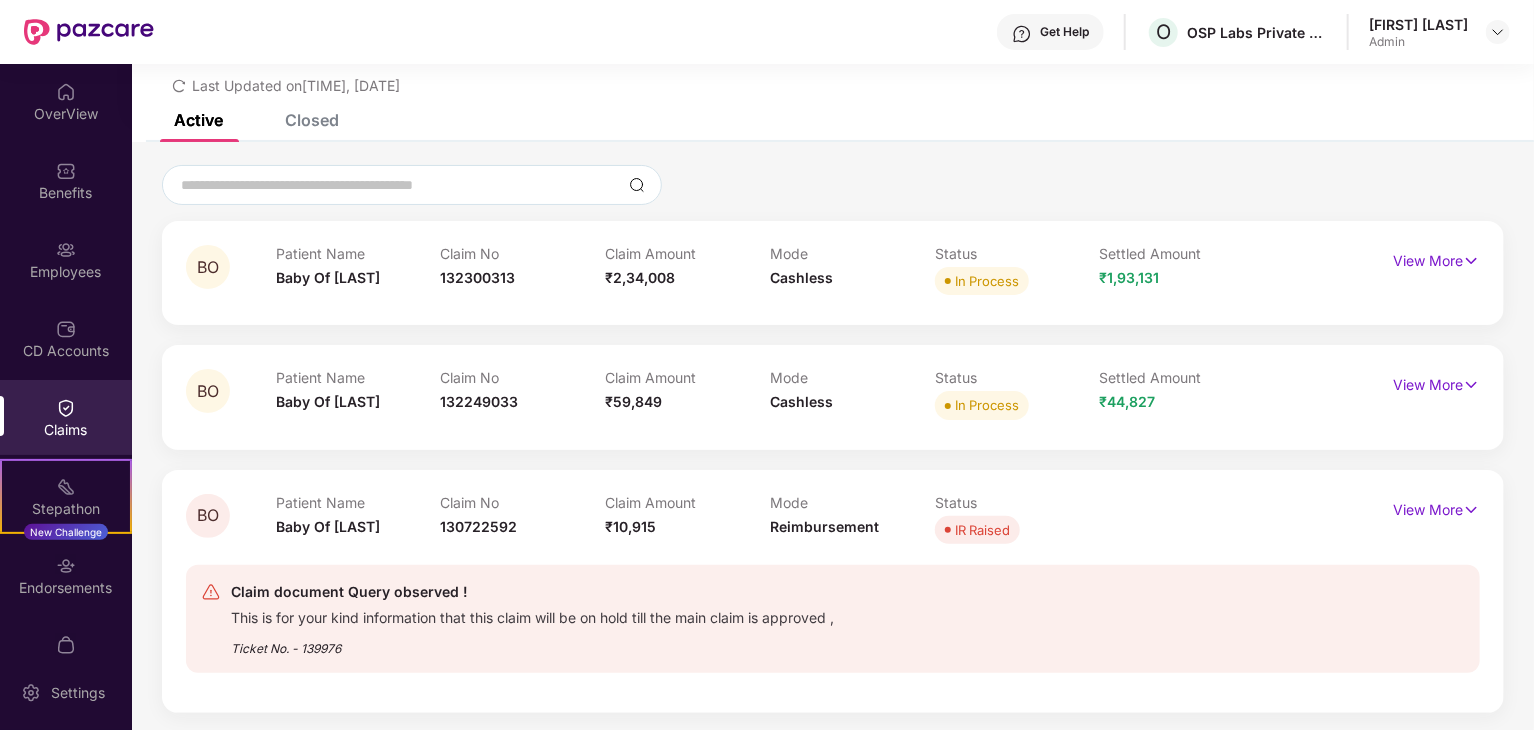 scroll, scrollTop: 68, scrollLeft: 0, axis: vertical 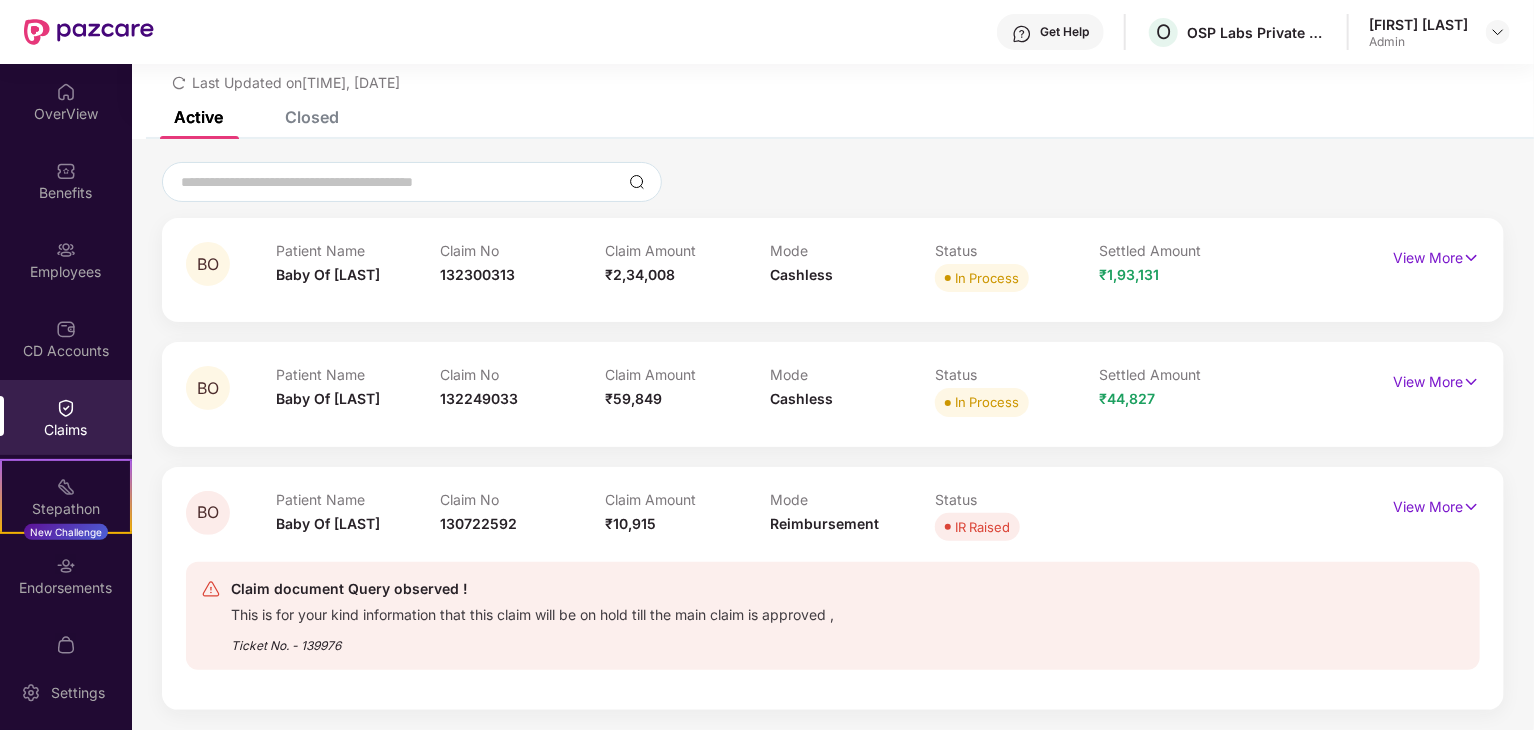 click on "Closed" at bounding box center [312, 117] 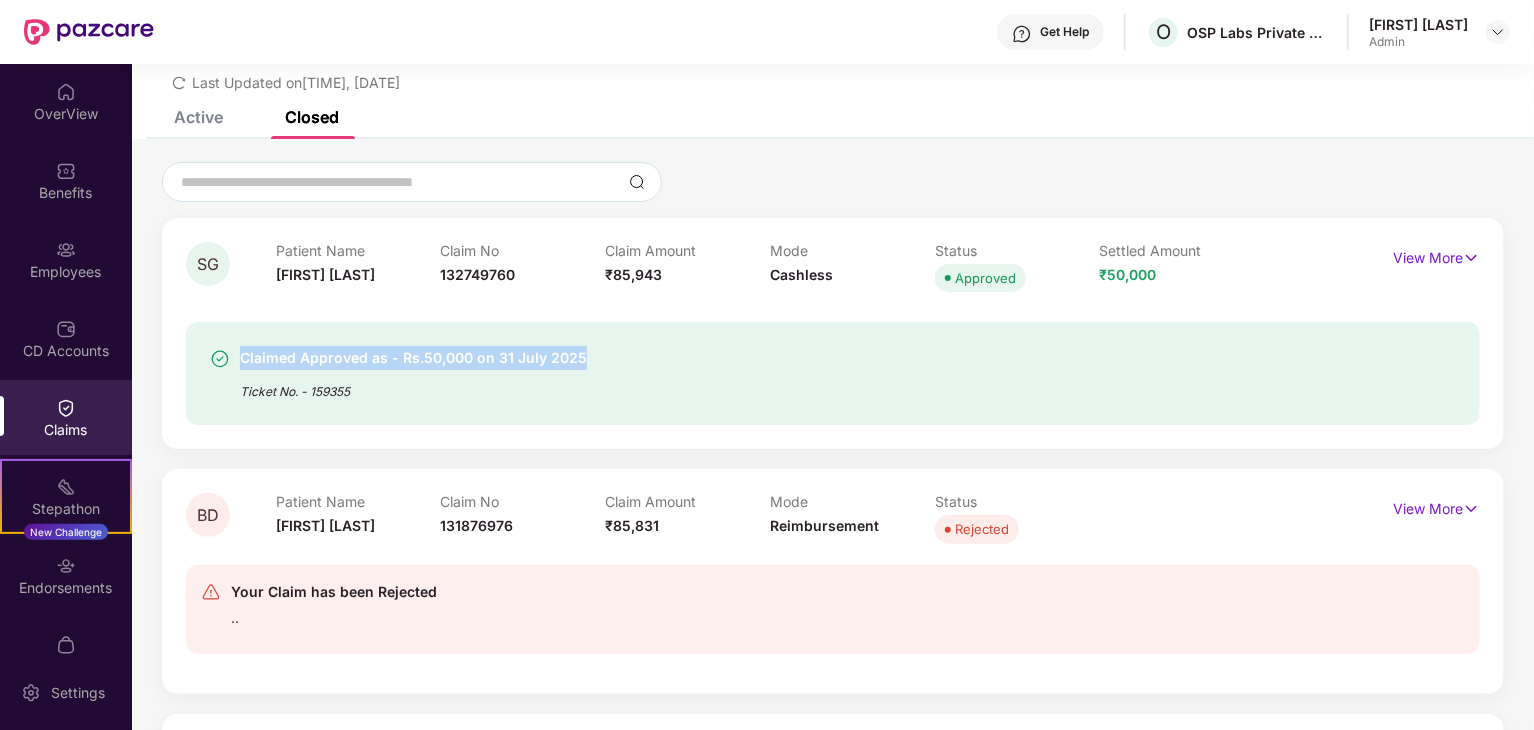 drag, startPoint x: 244, startPoint y: 353, endPoint x: 635, endPoint y: 365, distance: 391.1841 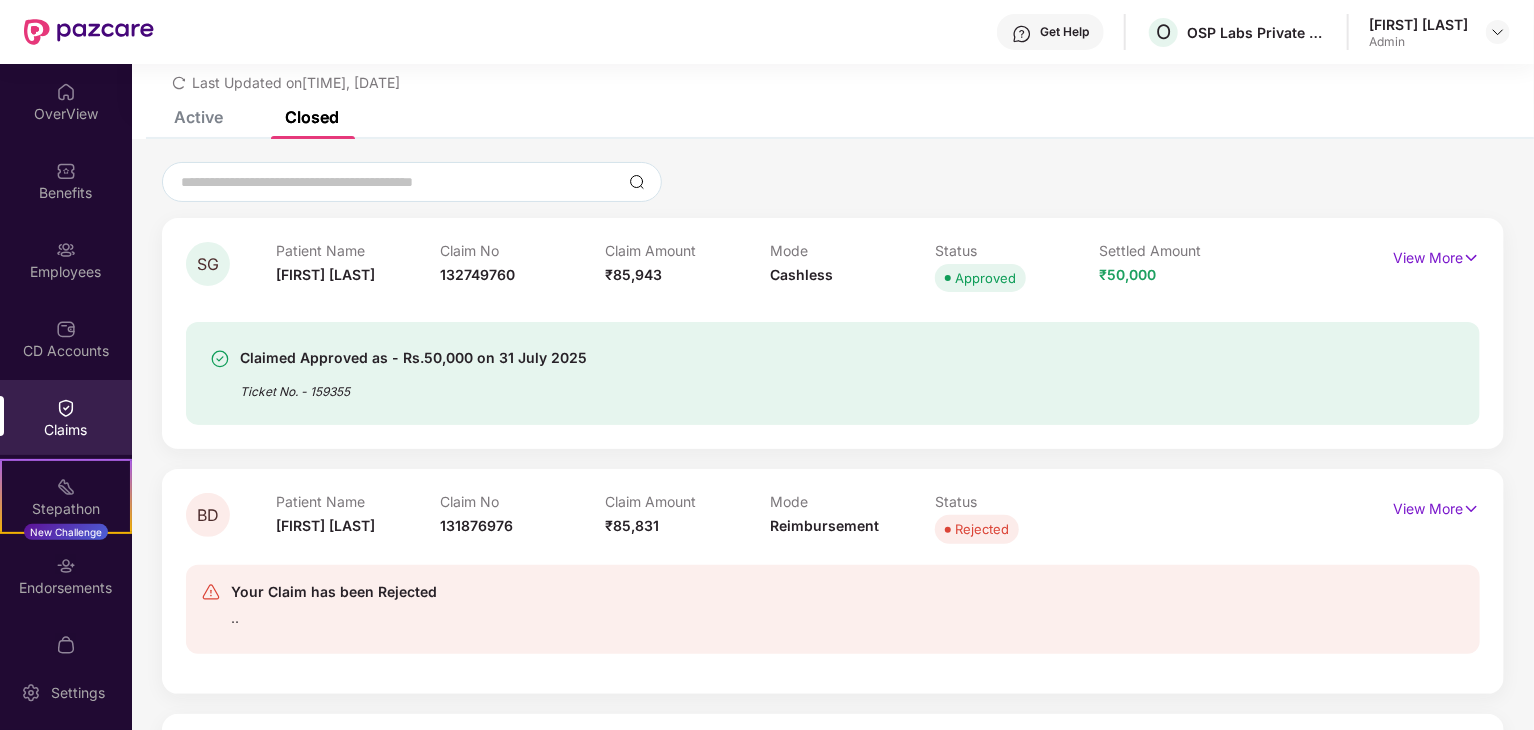 click on "Claimed Approved as - Rs.50,000  on [DATE] Ticket No. - 159355" at bounding box center [729, 373] 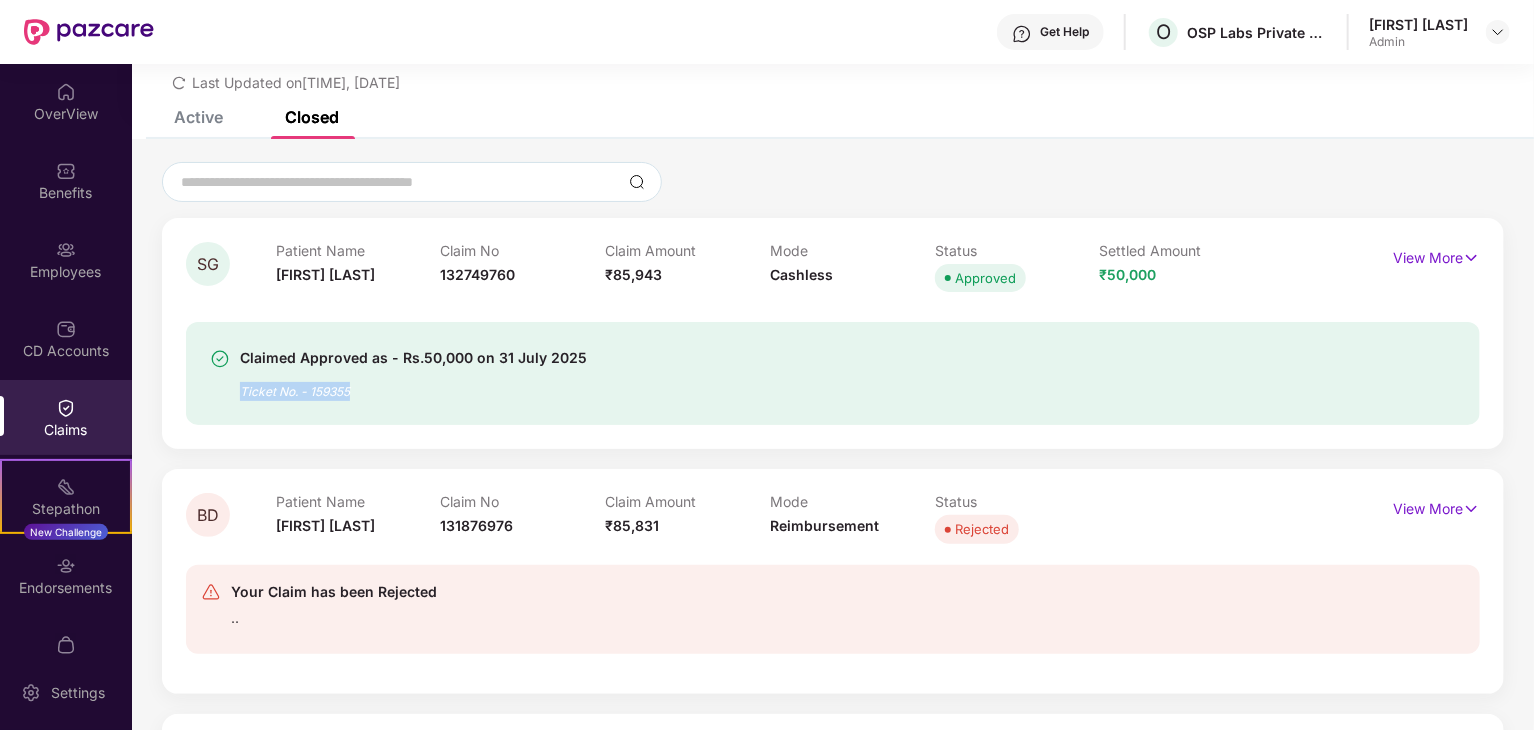 drag, startPoint x: 237, startPoint y: 385, endPoint x: 402, endPoint y: 393, distance: 165.19383 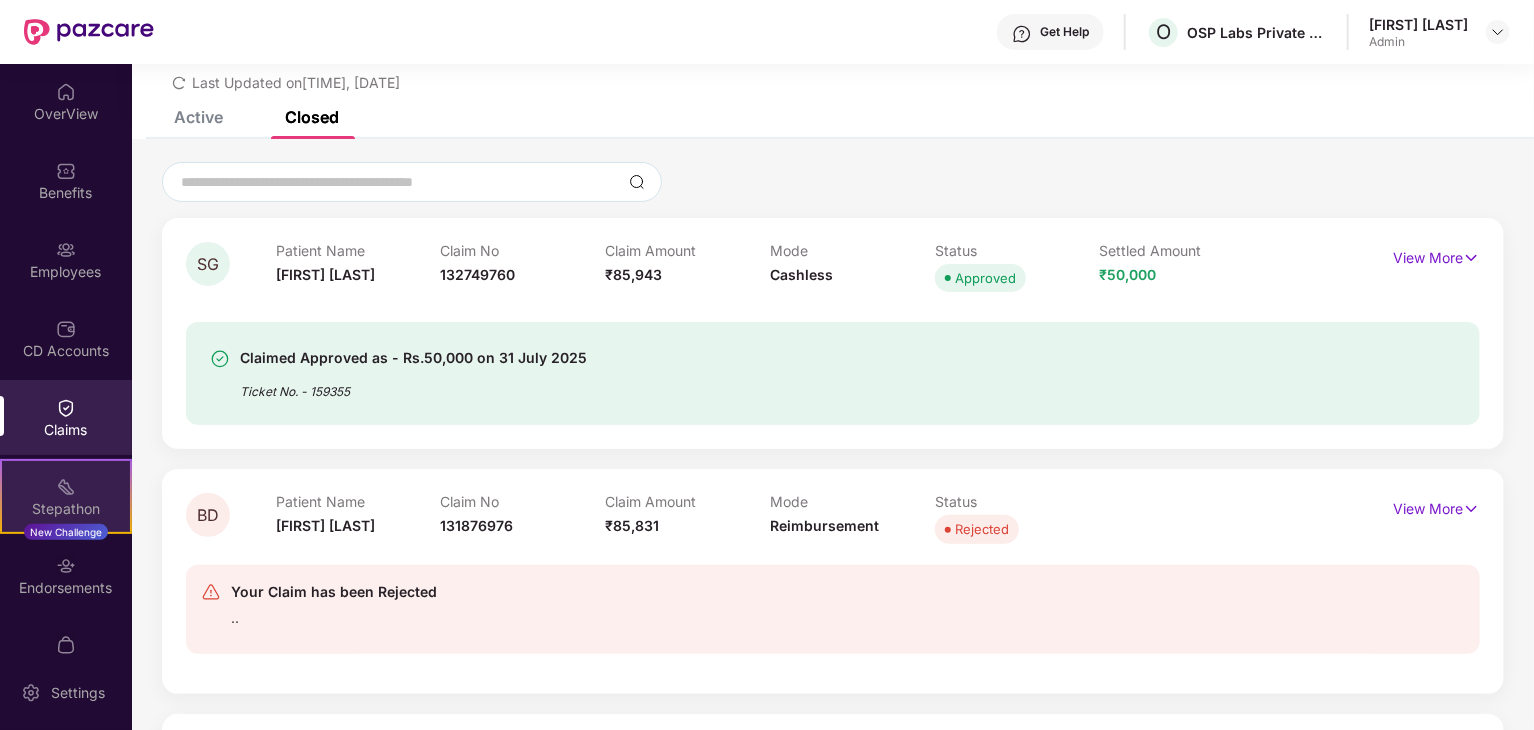 click on "Stepathon" at bounding box center (66, 509) 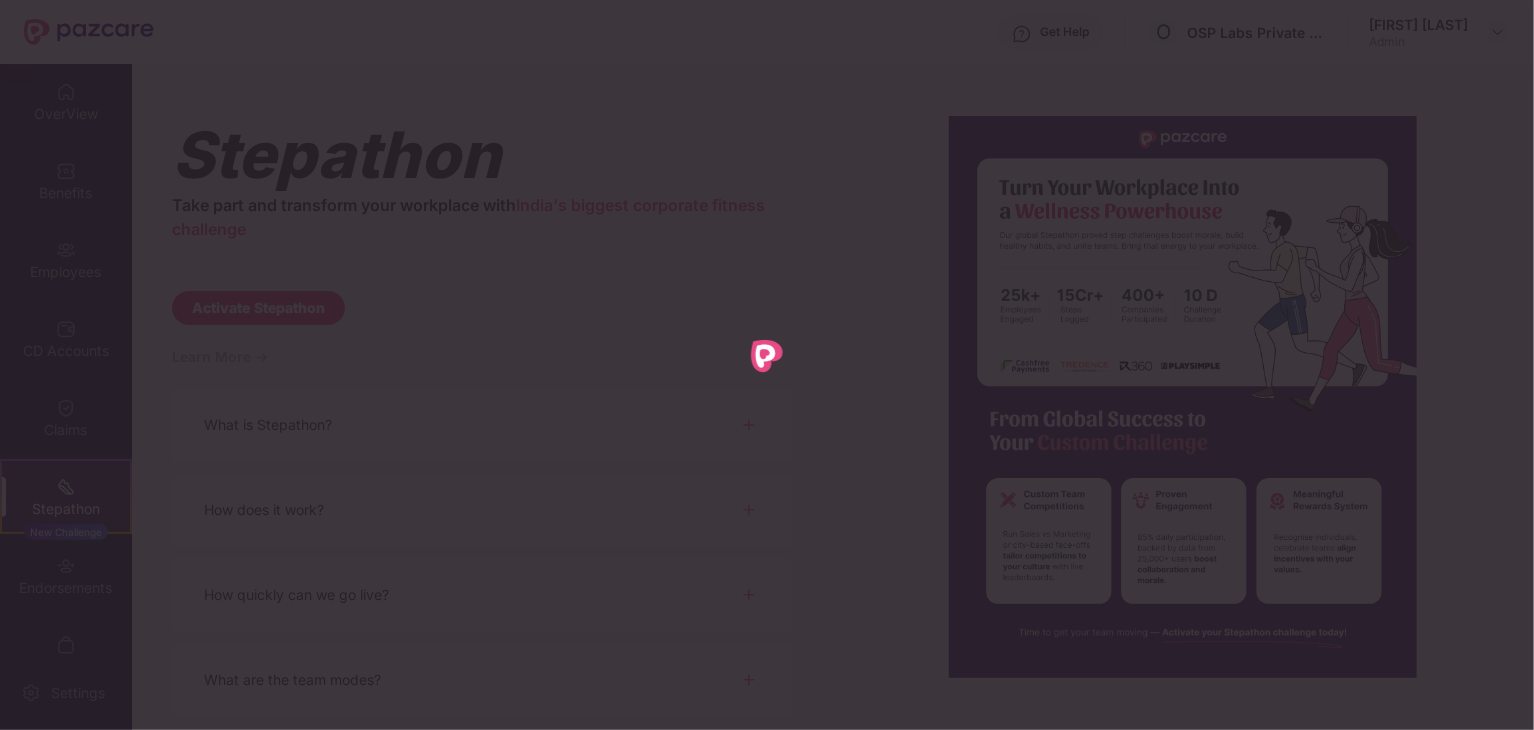 scroll, scrollTop: 0, scrollLeft: 0, axis: both 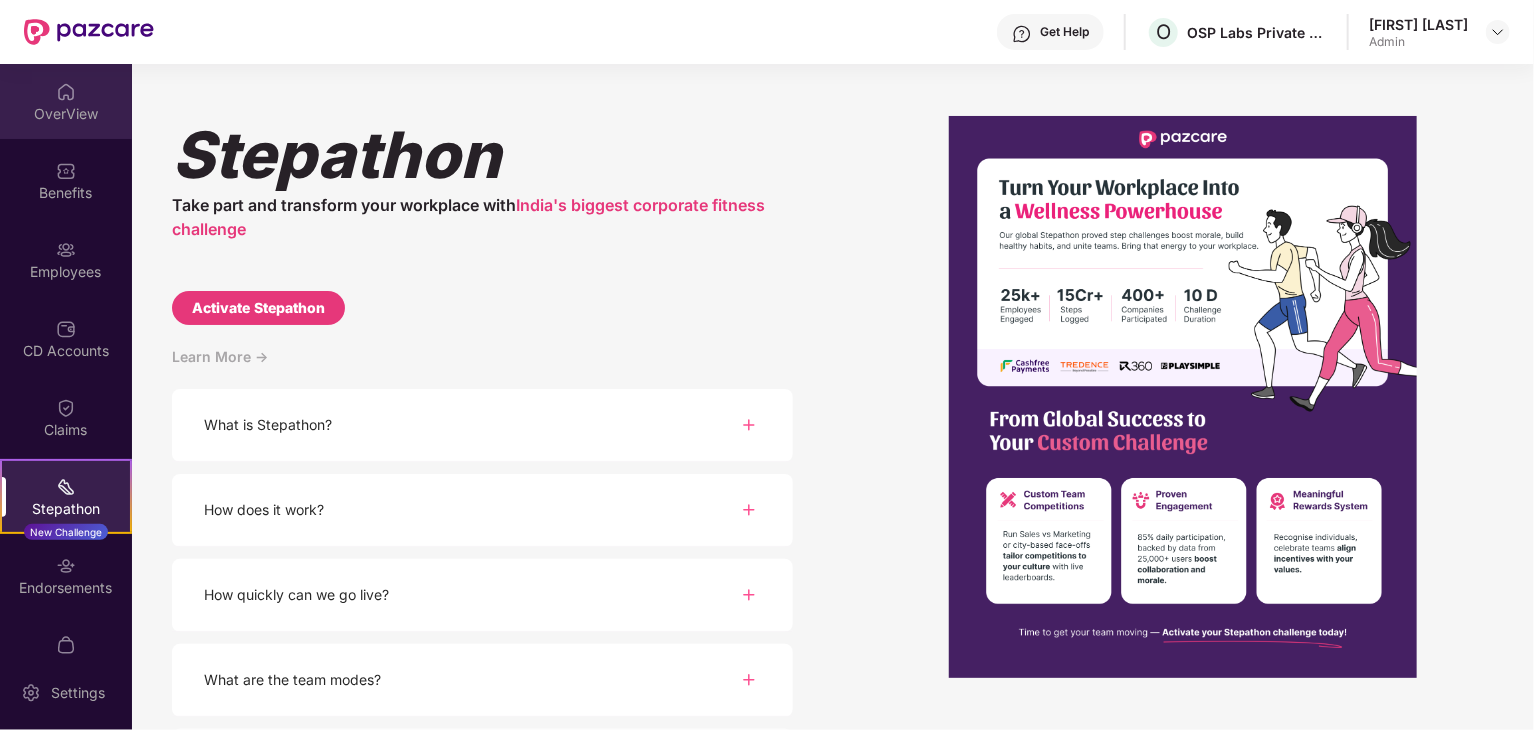 click on "OverView" at bounding box center [66, 114] 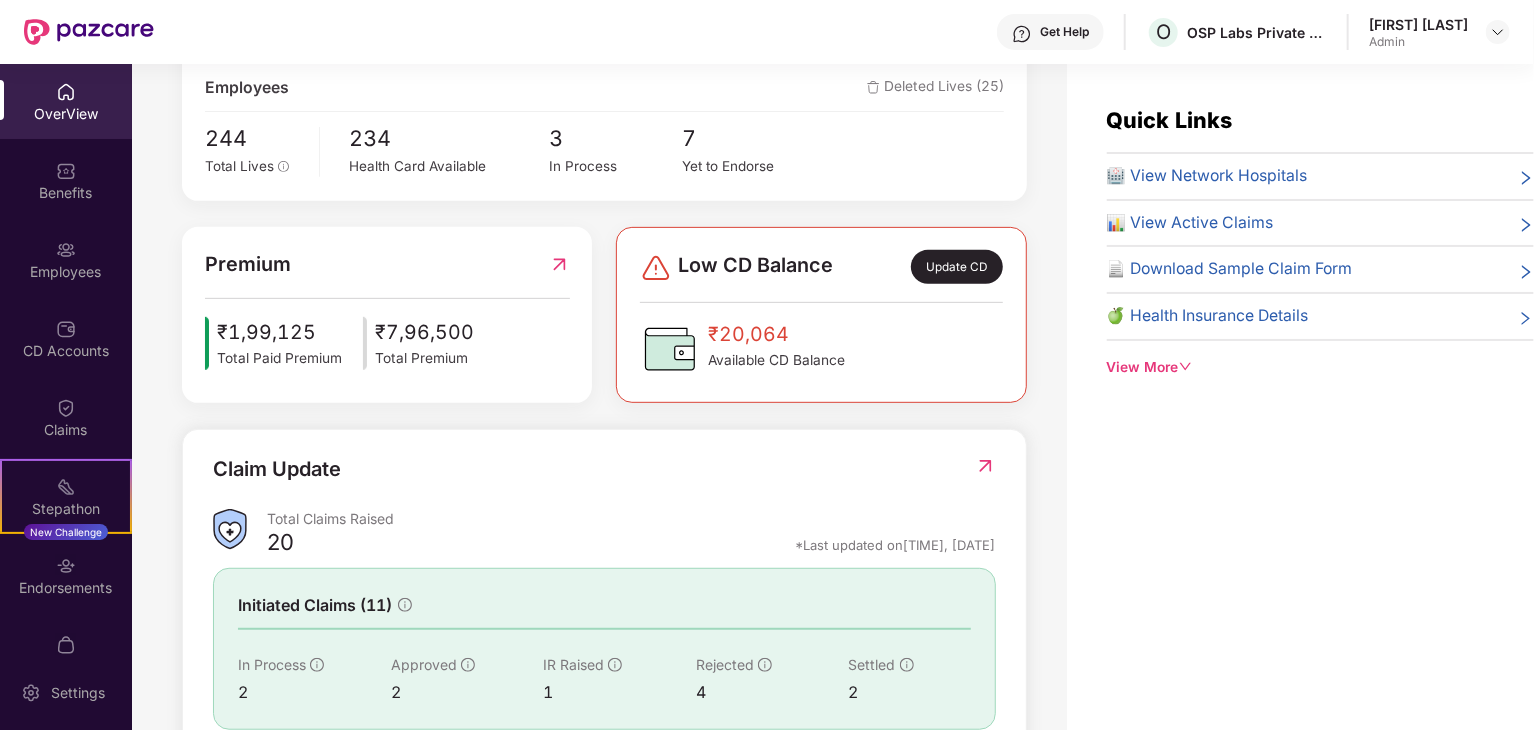 scroll, scrollTop: 406, scrollLeft: 0, axis: vertical 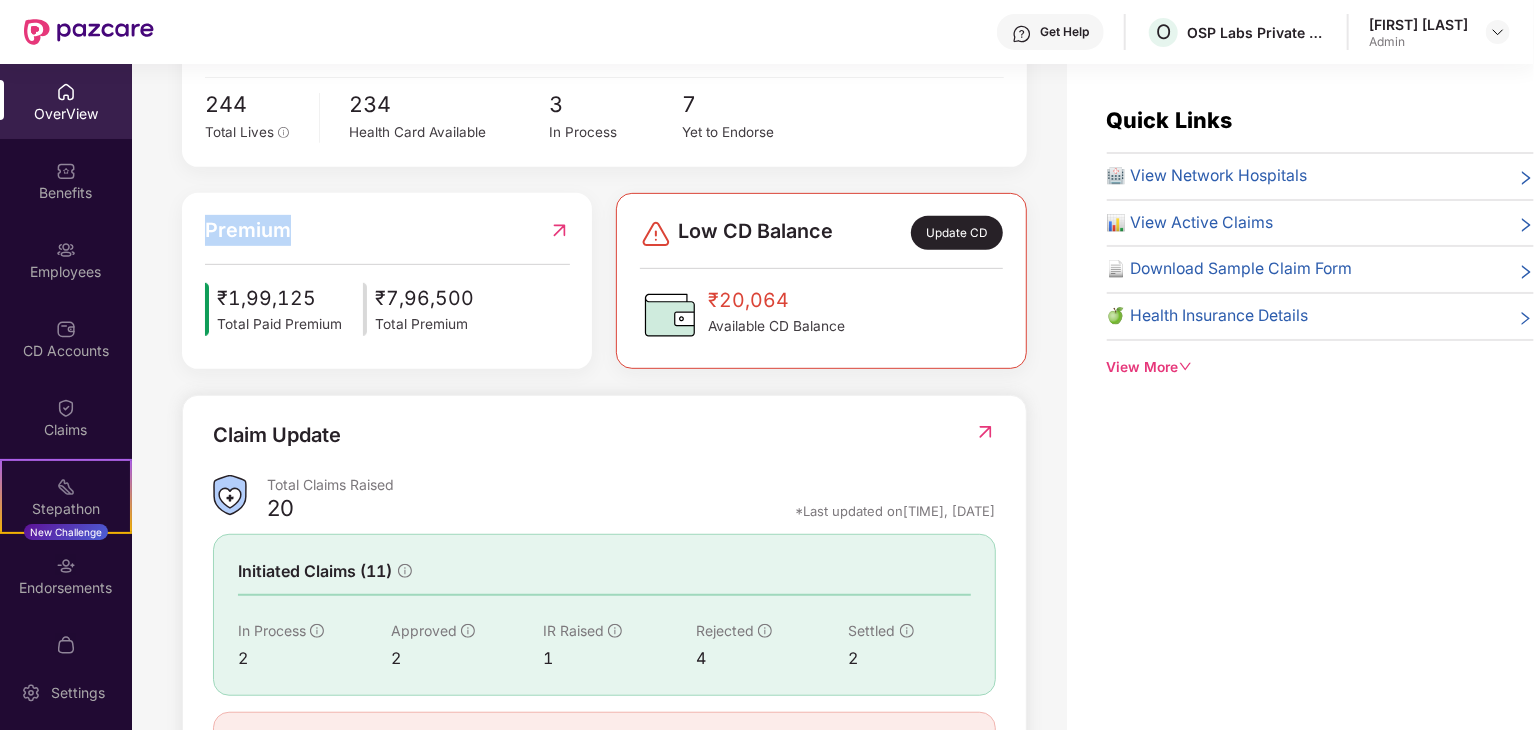 drag, startPoint x: 204, startPoint y: 224, endPoint x: 281, endPoint y: 242, distance: 79.07591 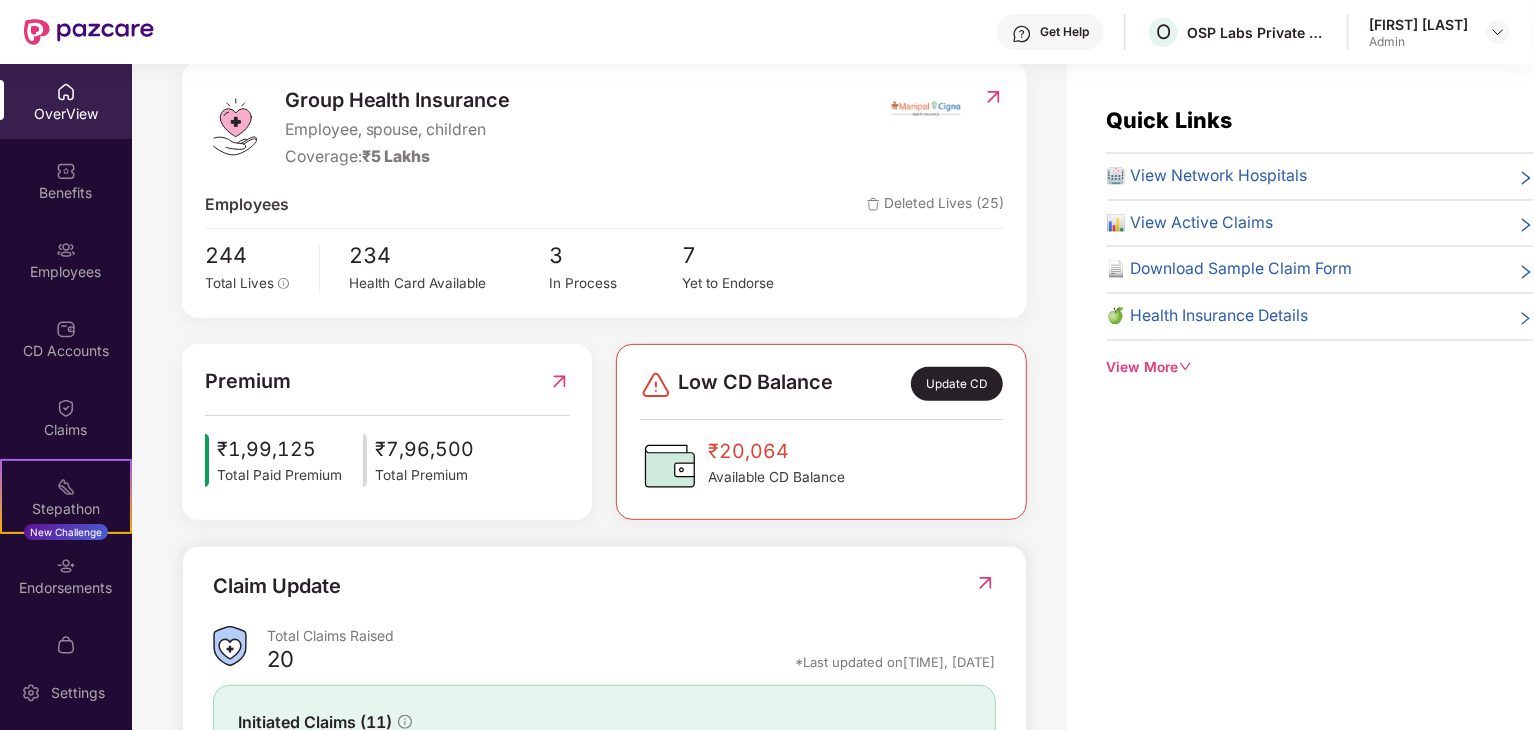 scroll, scrollTop: 206, scrollLeft: 0, axis: vertical 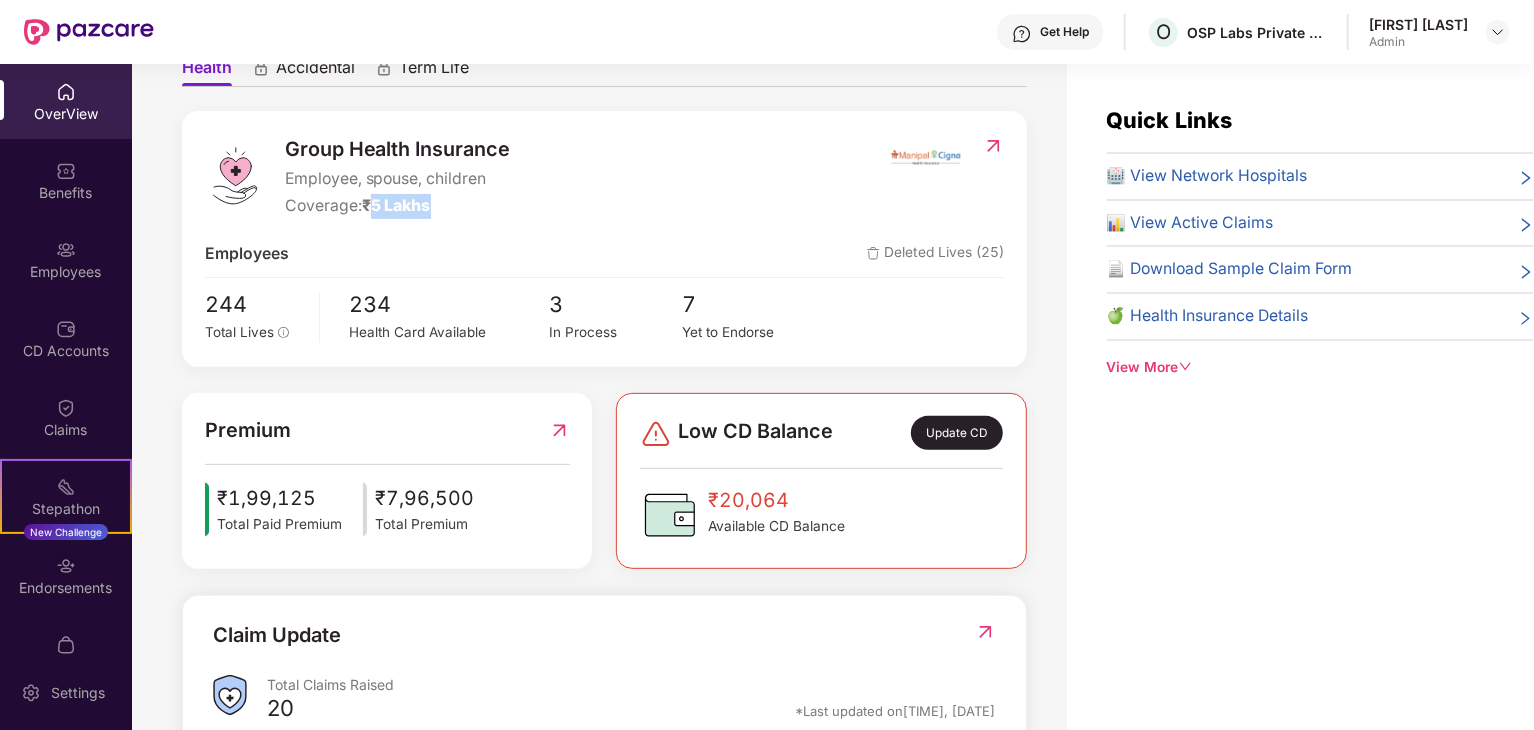 drag, startPoint x: 376, startPoint y: 202, endPoint x: 432, endPoint y: 209, distance: 56.435802 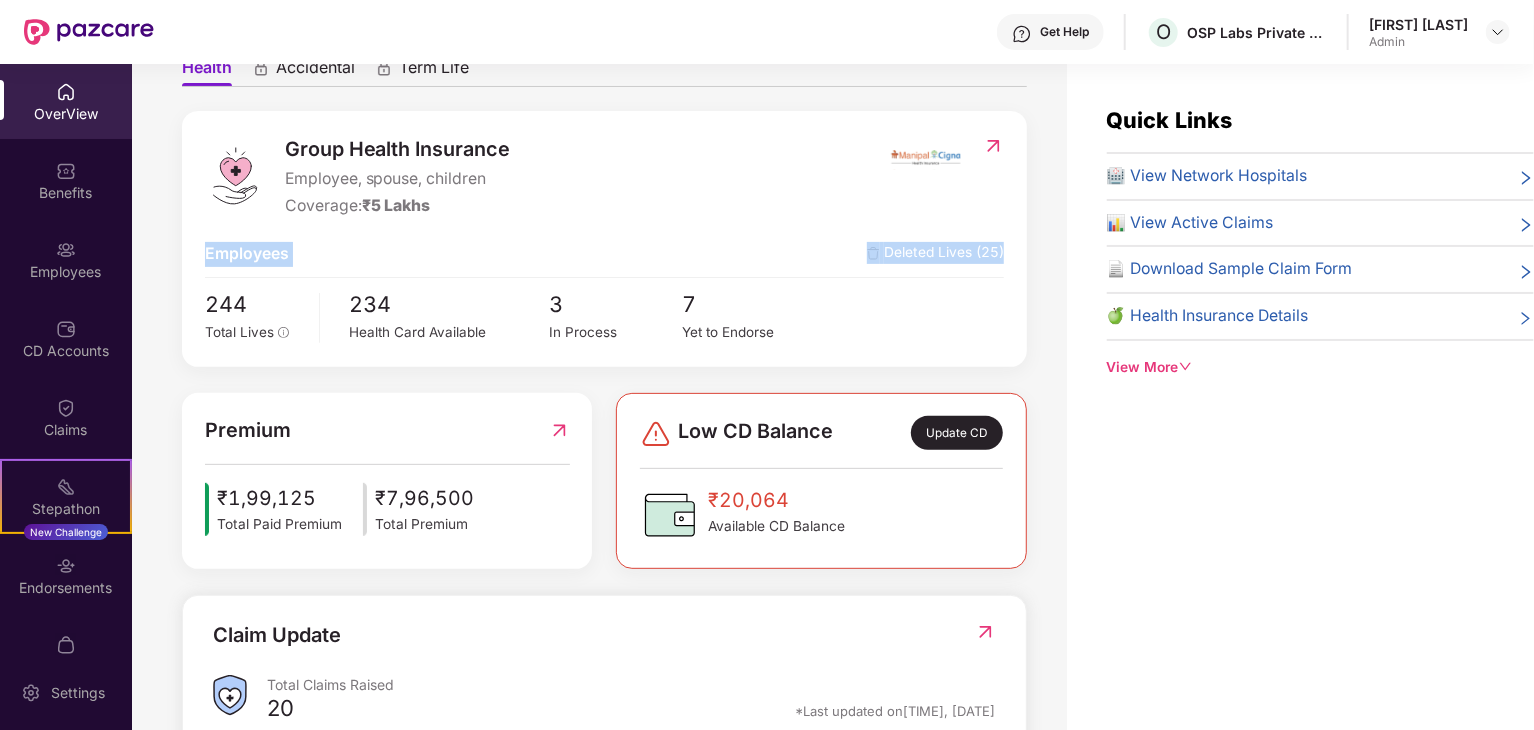 drag, startPoint x: 208, startPoint y: 252, endPoint x: 383, endPoint y: 272, distance: 176.13914 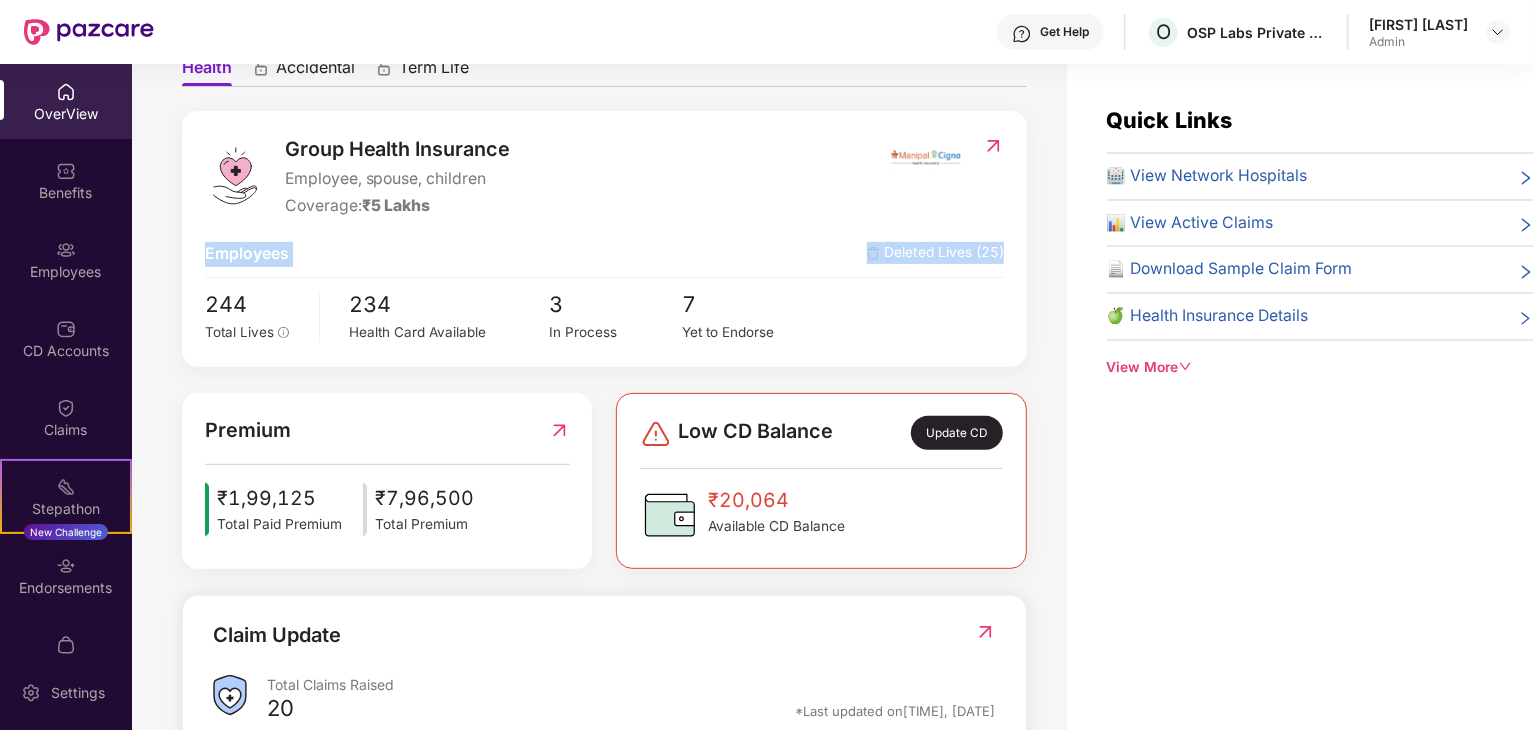 click on "Employees   Deleted Lives (25)" at bounding box center (605, 254) 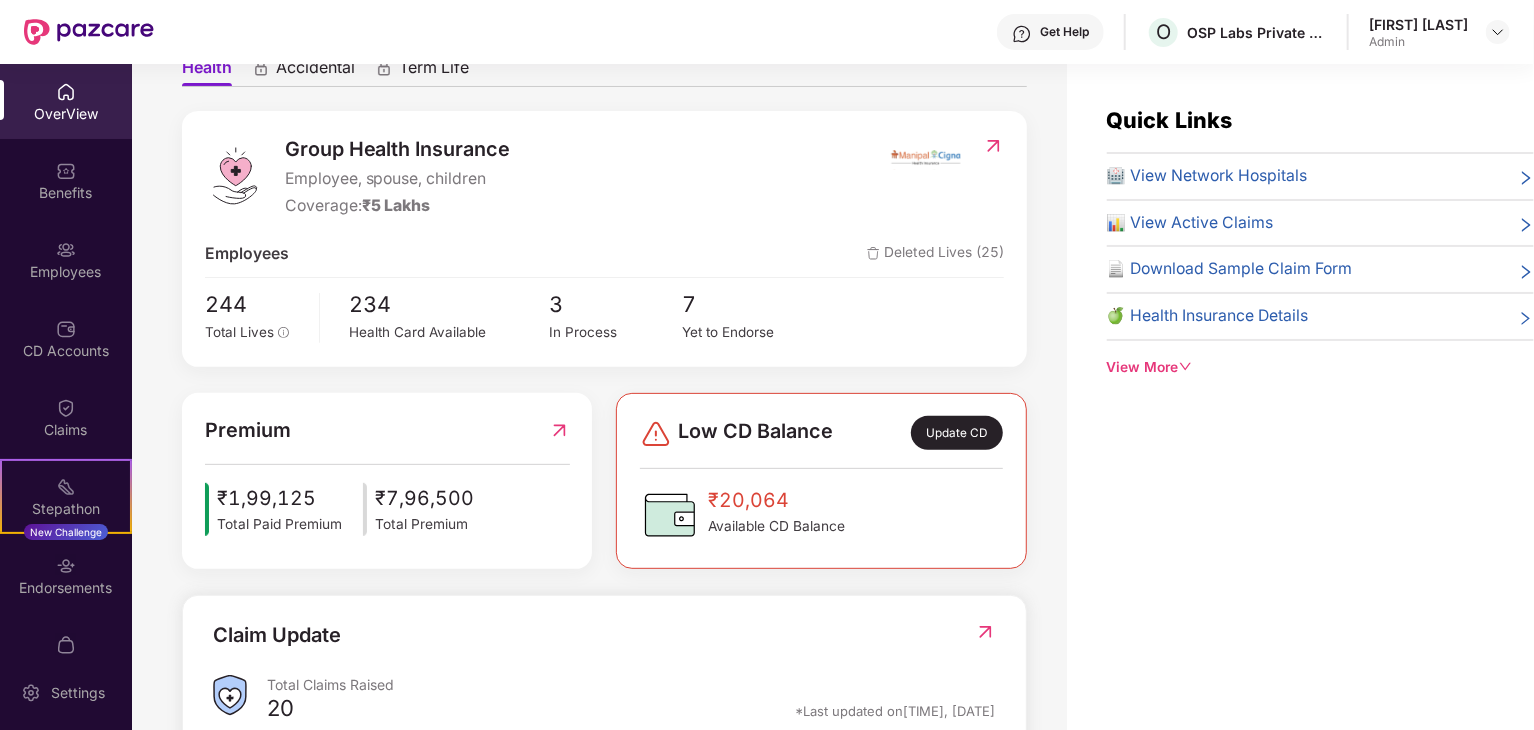 click on "Quick Links 🏥 View Network Hospitals 📊 View Active Claims 📄 Download Sample Claim Form 🍏 Health Insurance Details View More" at bounding box center (1300, 429) 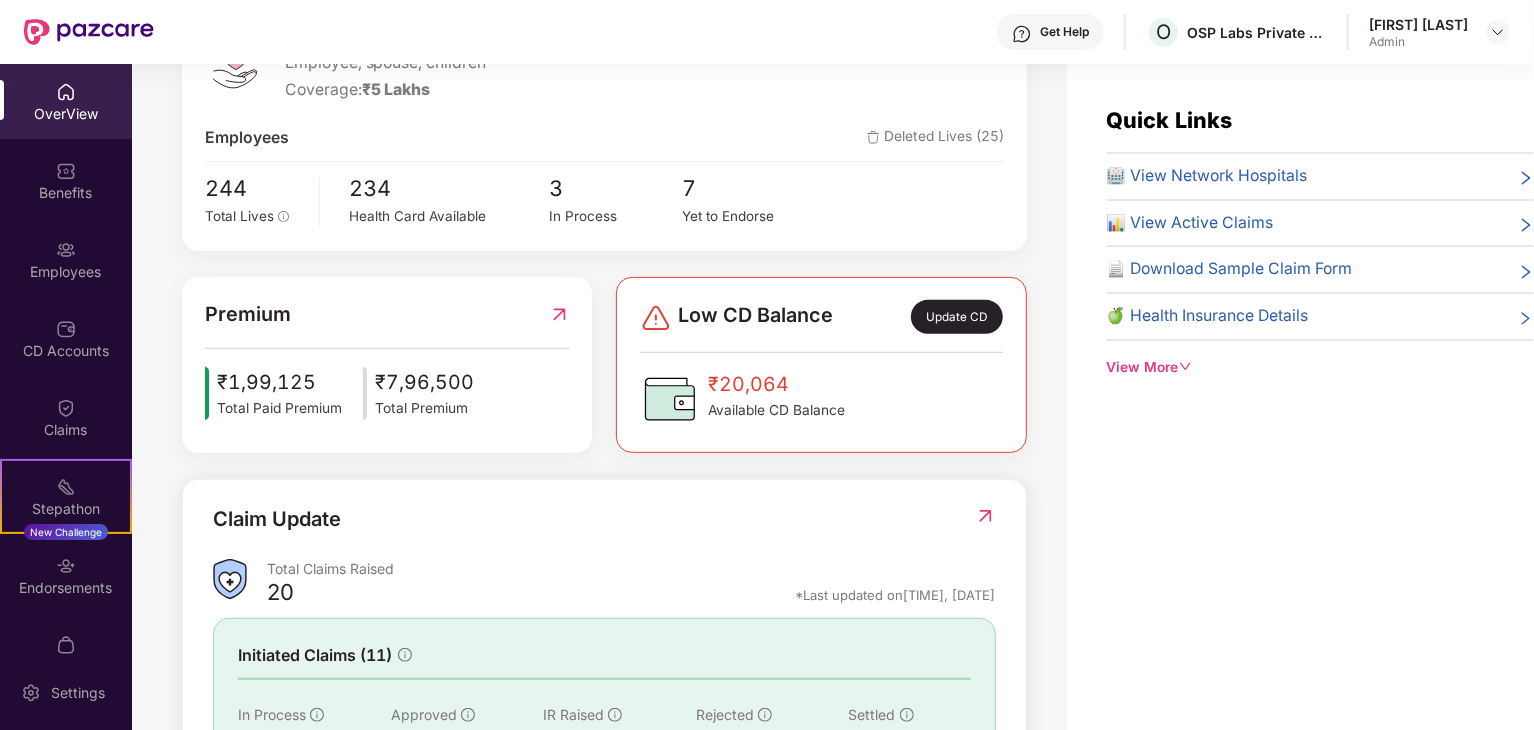 scroll, scrollTop: 406, scrollLeft: 0, axis: vertical 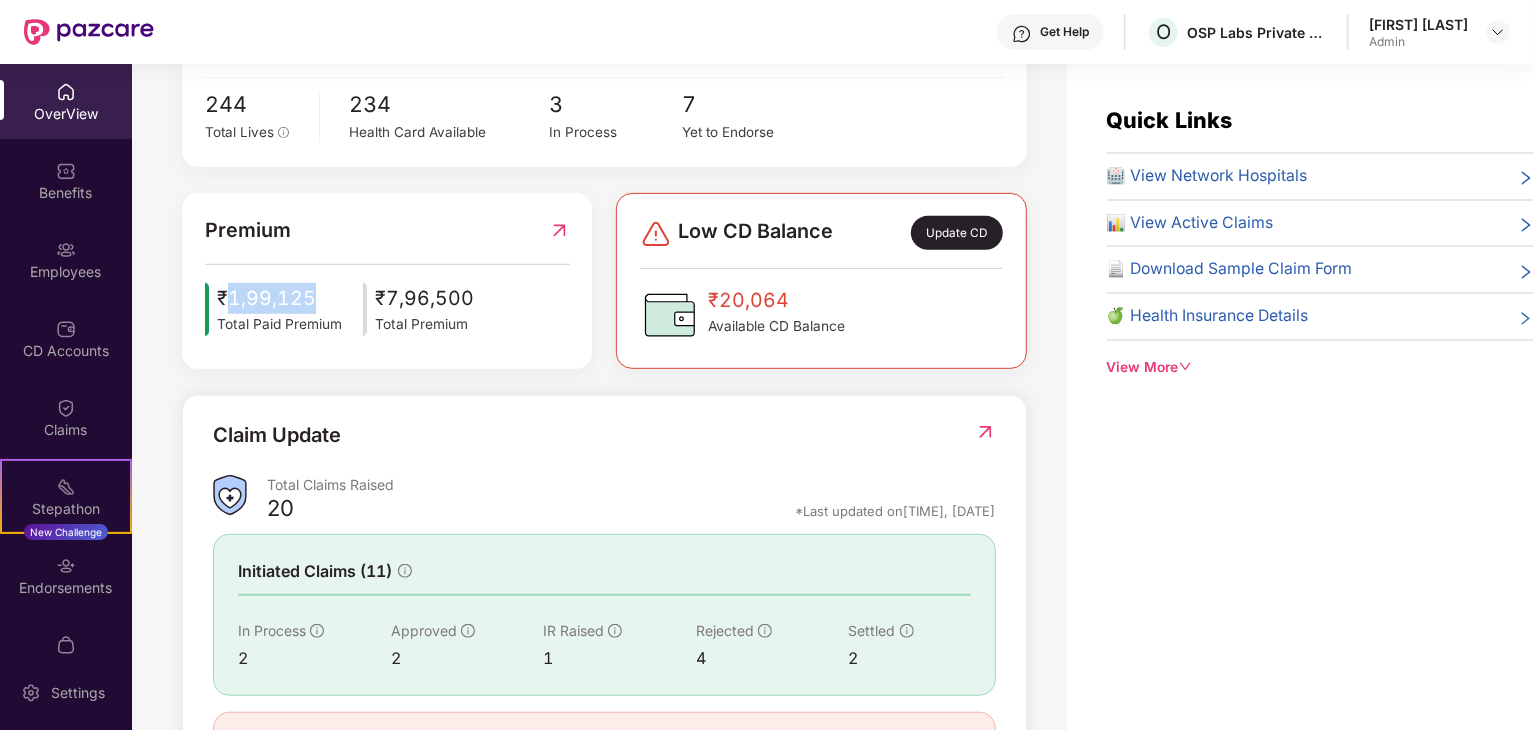 drag, startPoint x: 228, startPoint y: 291, endPoint x: 310, endPoint y: 294, distance: 82.05486 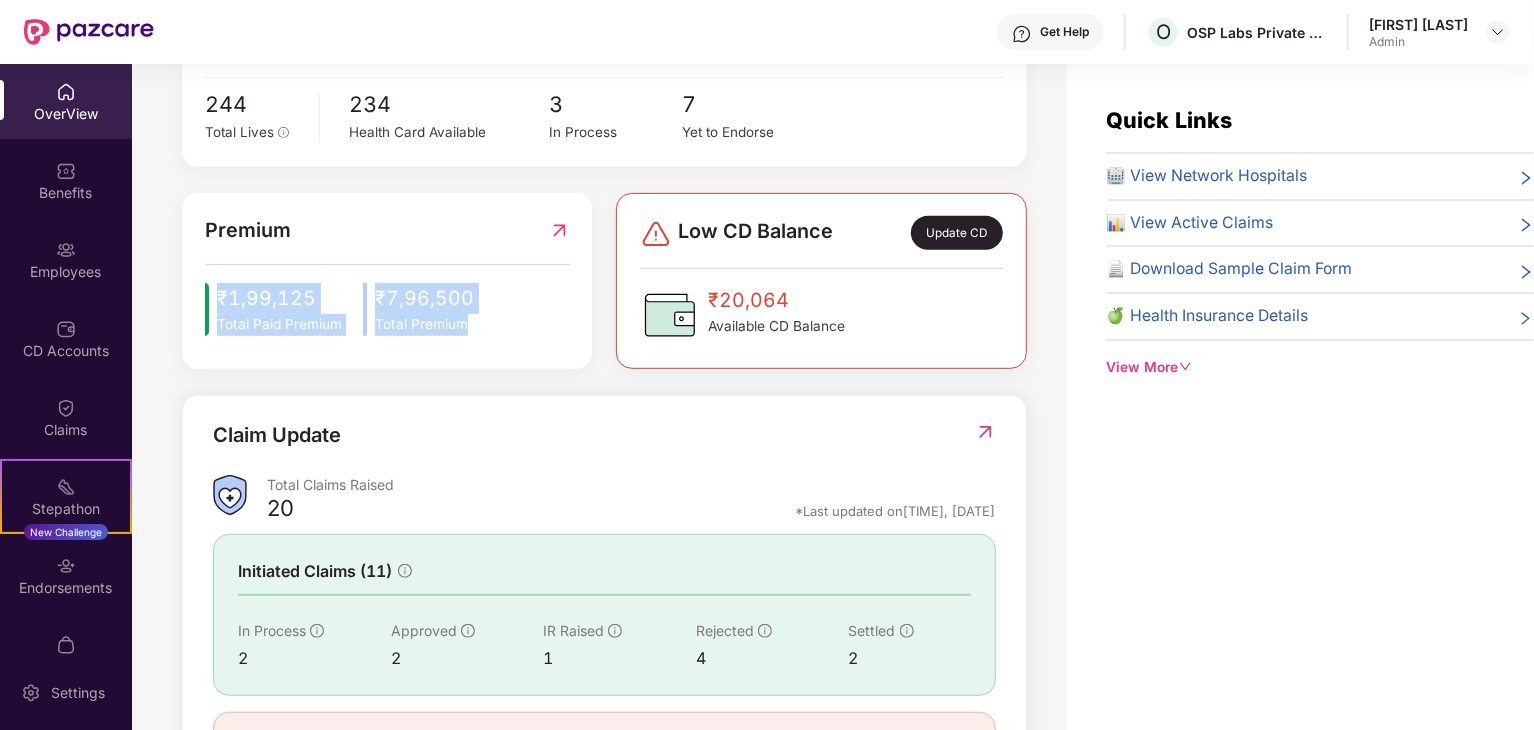 drag, startPoint x: 219, startPoint y: 294, endPoint x: 486, endPoint y: 317, distance: 267.9888 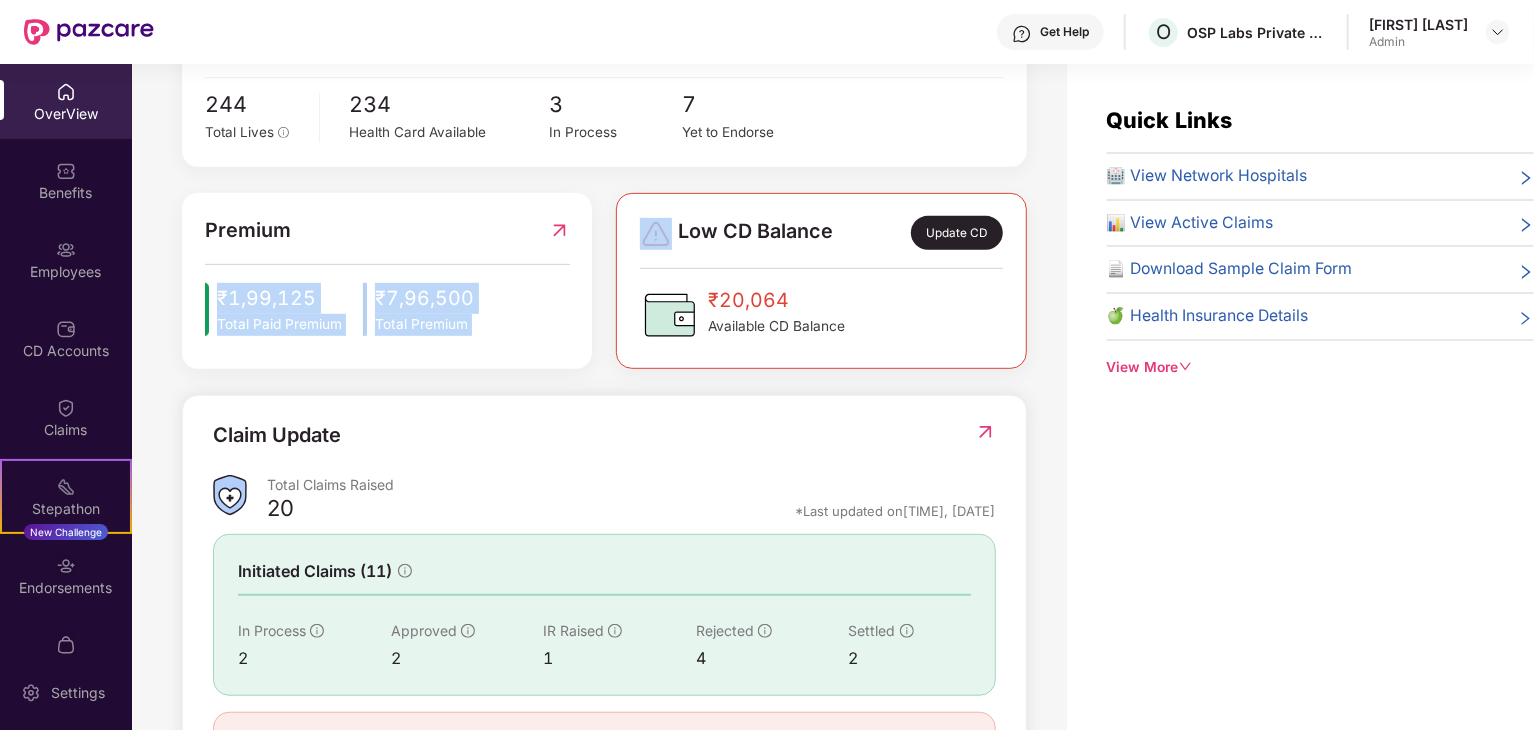 drag, startPoint x: 217, startPoint y: 296, endPoint x: 492, endPoint y: 322, distance: 276.22635 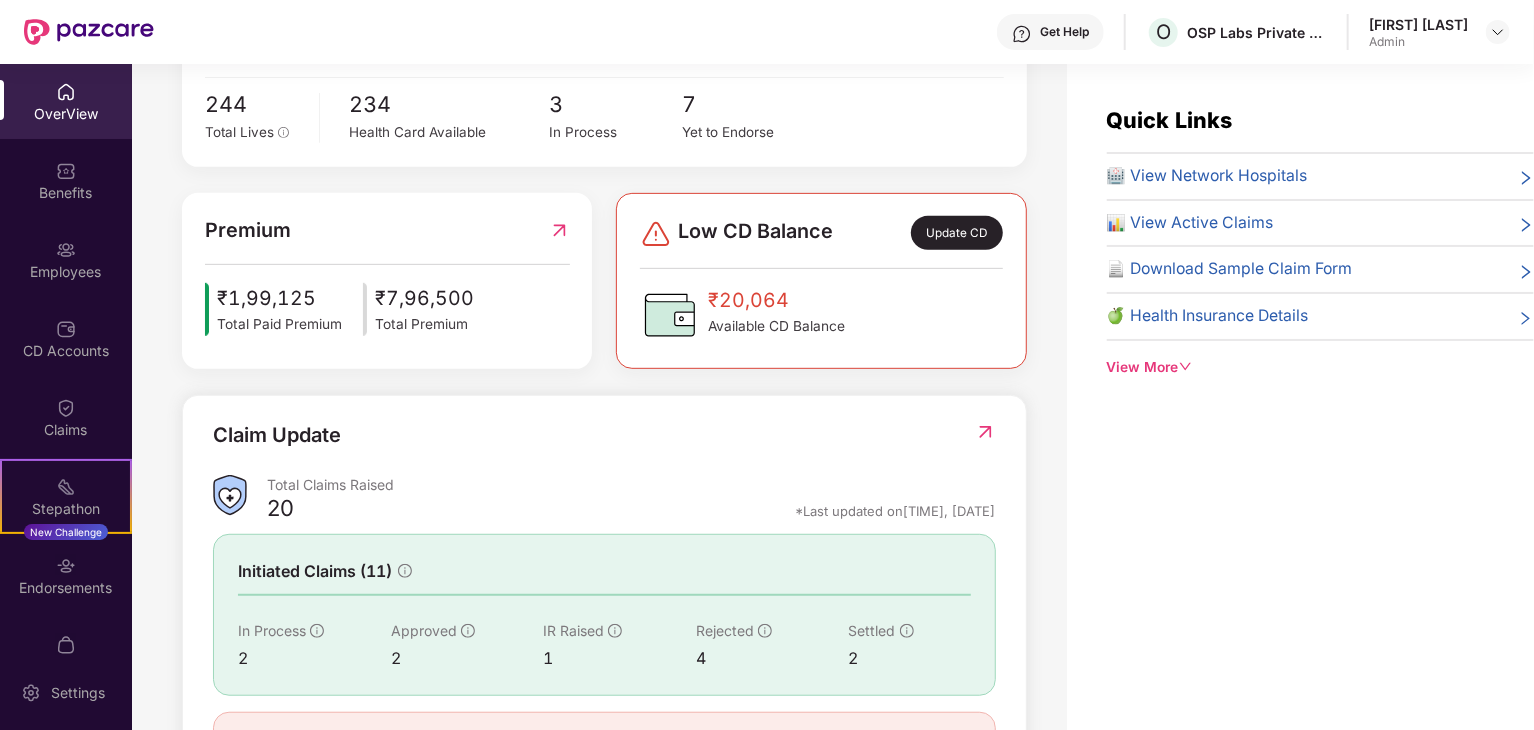 click on "Quick Links 🏥 View Network Hospitals 📊 View Active Claims 📄 Download Sample Claim Form 🍏 Health Insurance Details View More" at bounding box center (1300, 429) 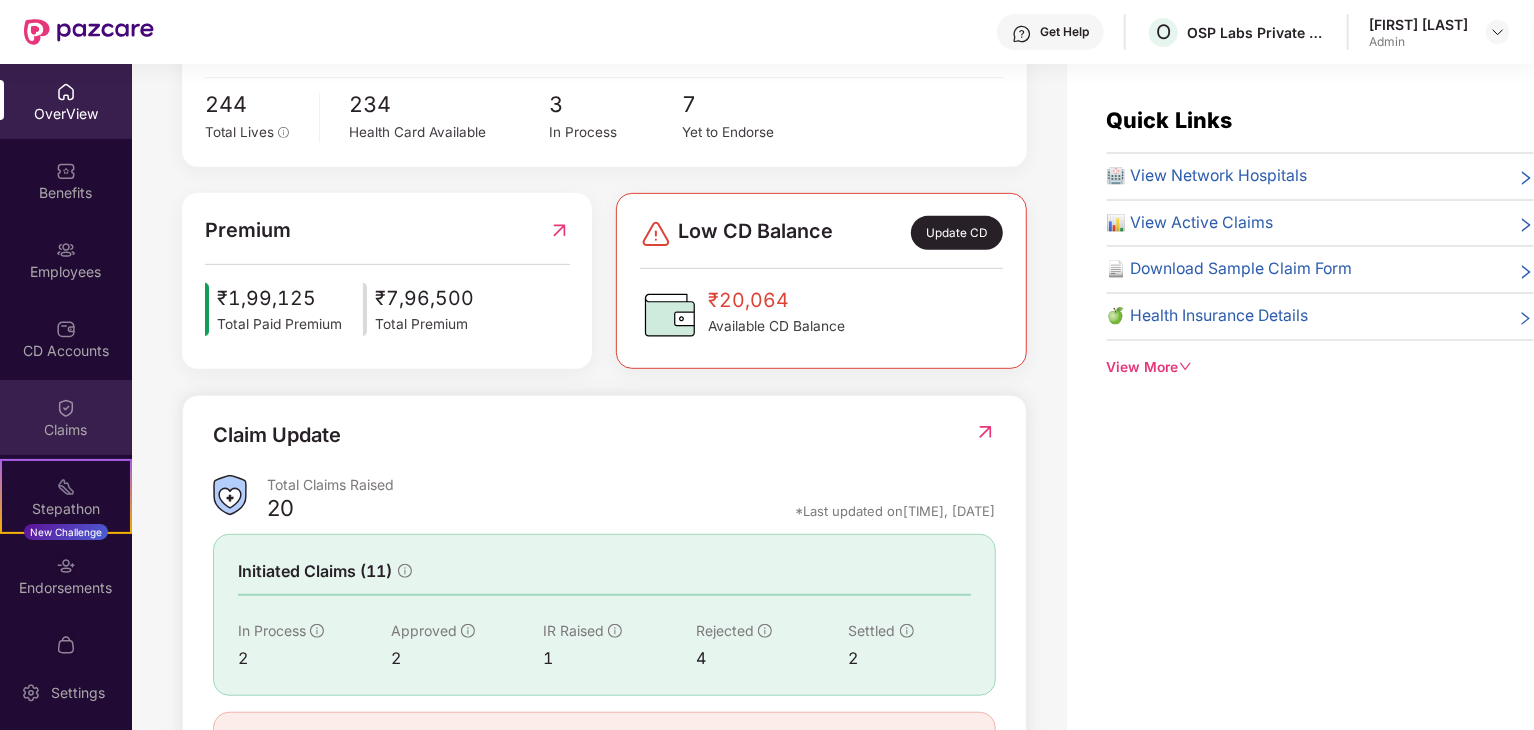 click on "Claims" at bounding box center (66, 430) 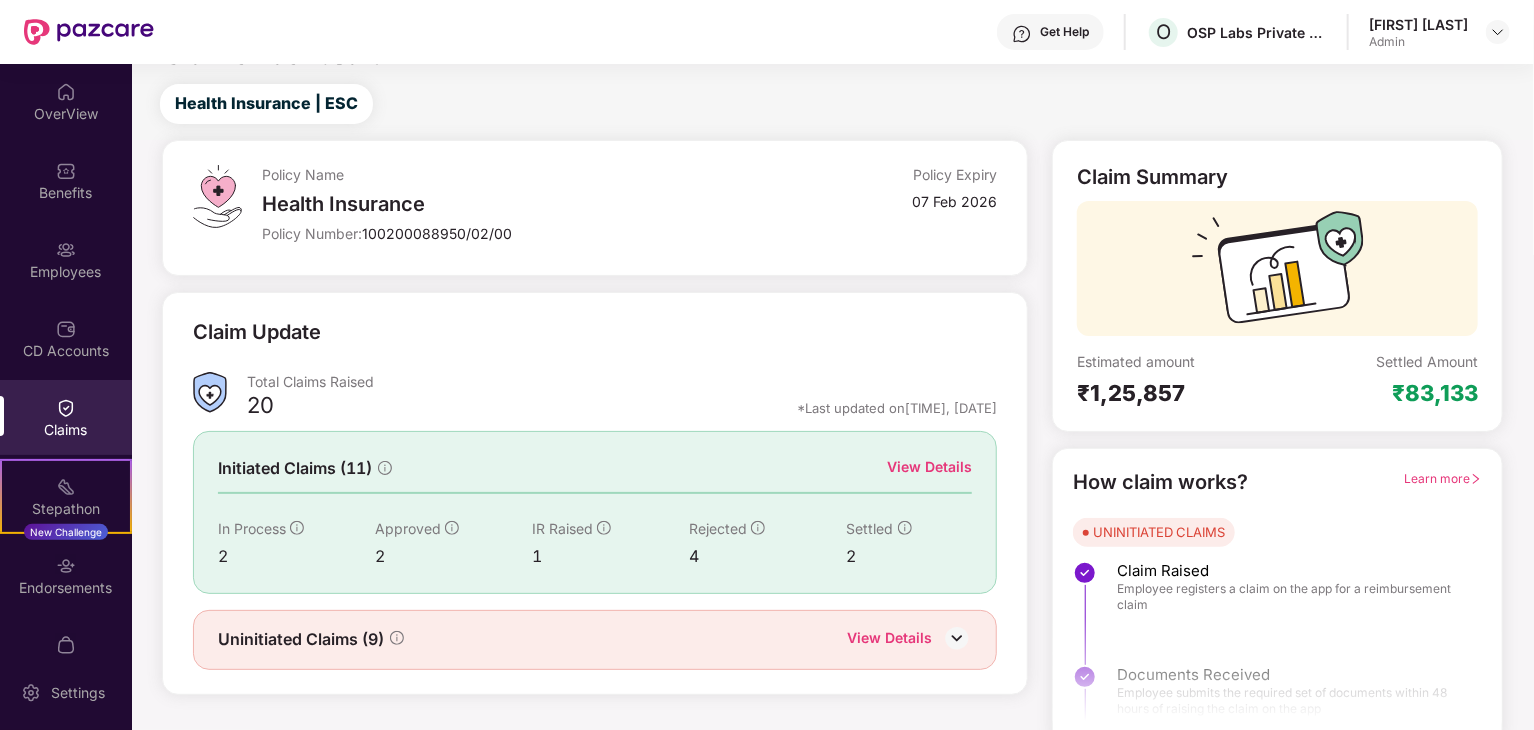 scroll, scrollTop: 52, scrollLeft: 0, axis: vertical 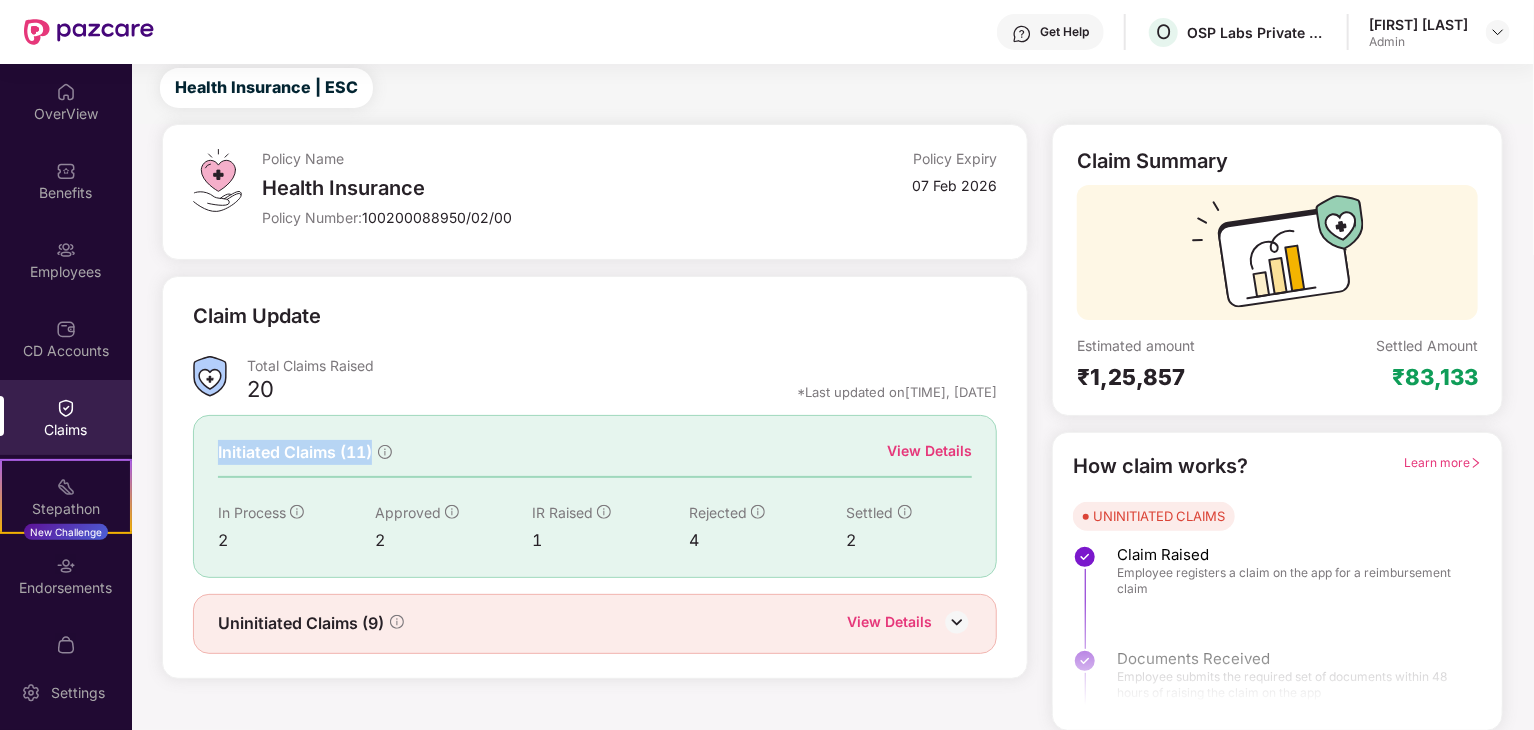 drag, startPoint x: 213, startPoint y: 453, endPoint x: 372, endPoint y: 449, distance: 159.05031 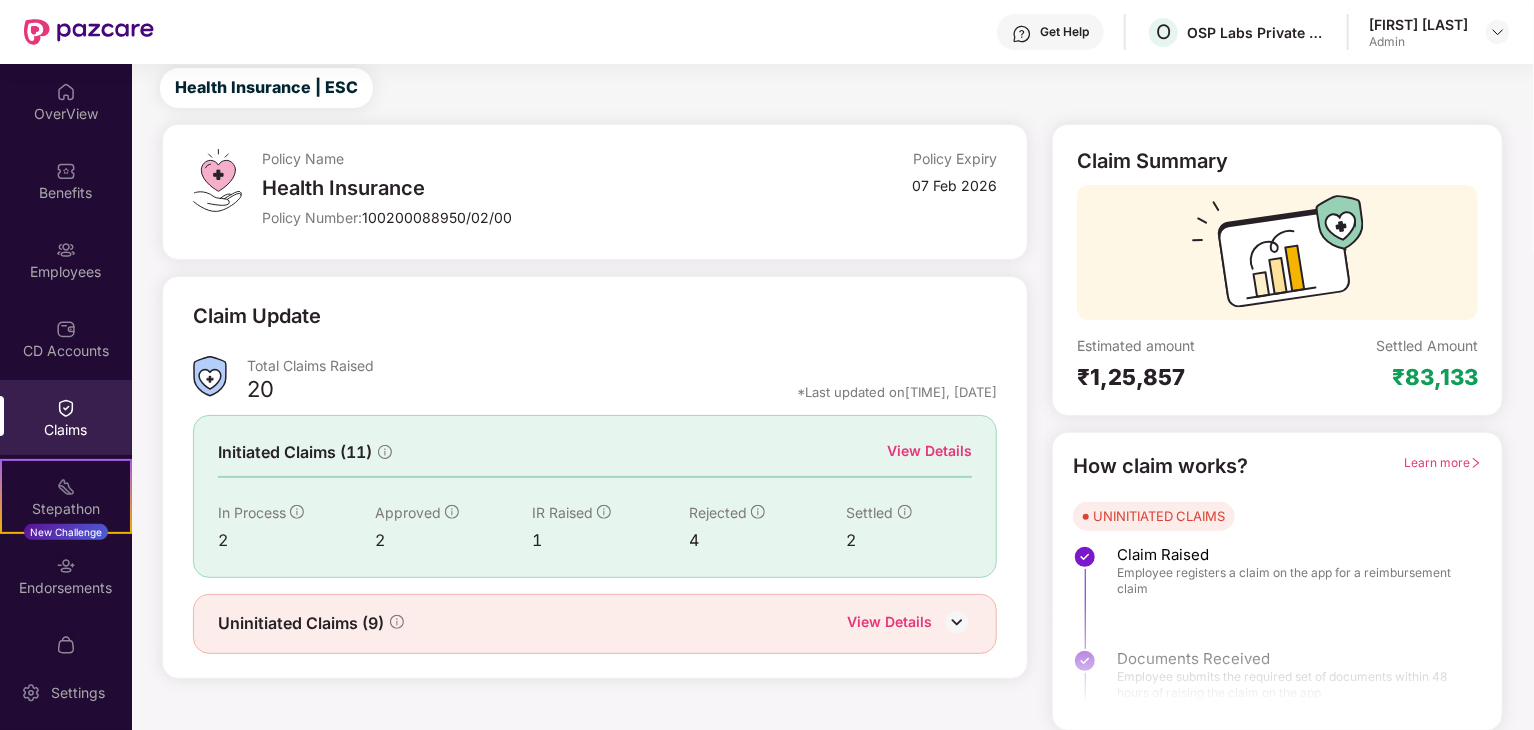 click on "View Details" at bounding box center [929, 451] 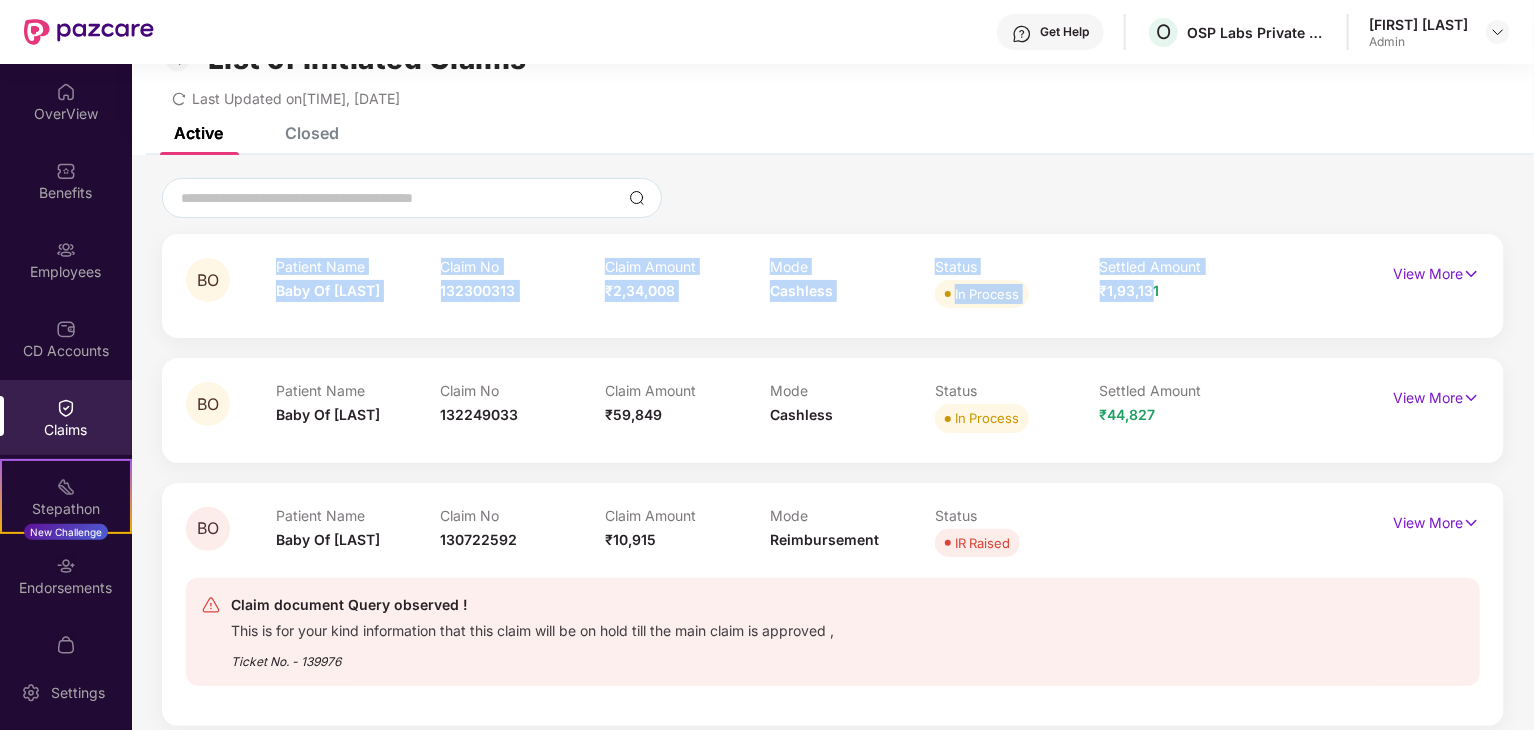 drag, startPoint x: 276, startPoint y: 259, endPoint x: 1151, endPoint y: 285, distance: 875.3862 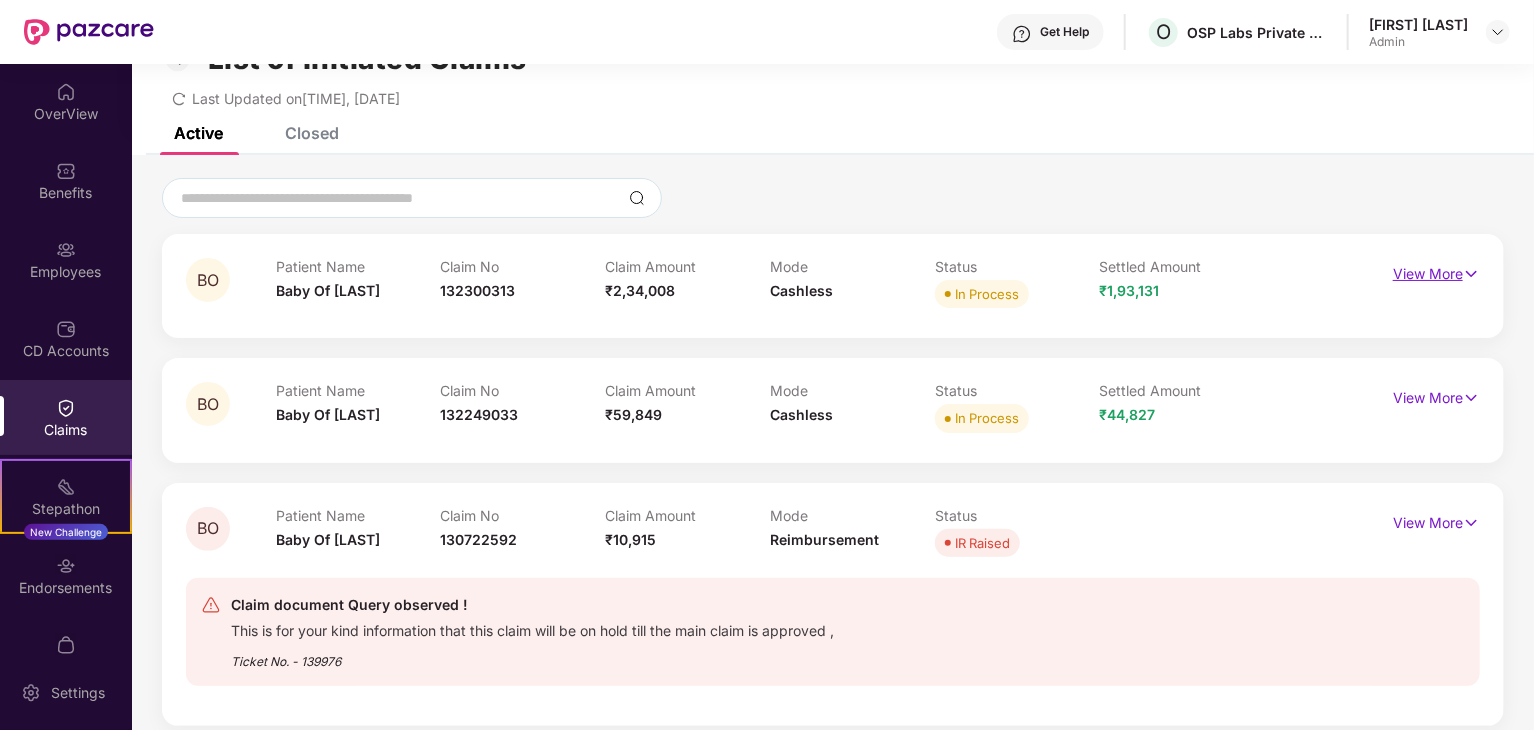 click at bounding box center (1471, 274) 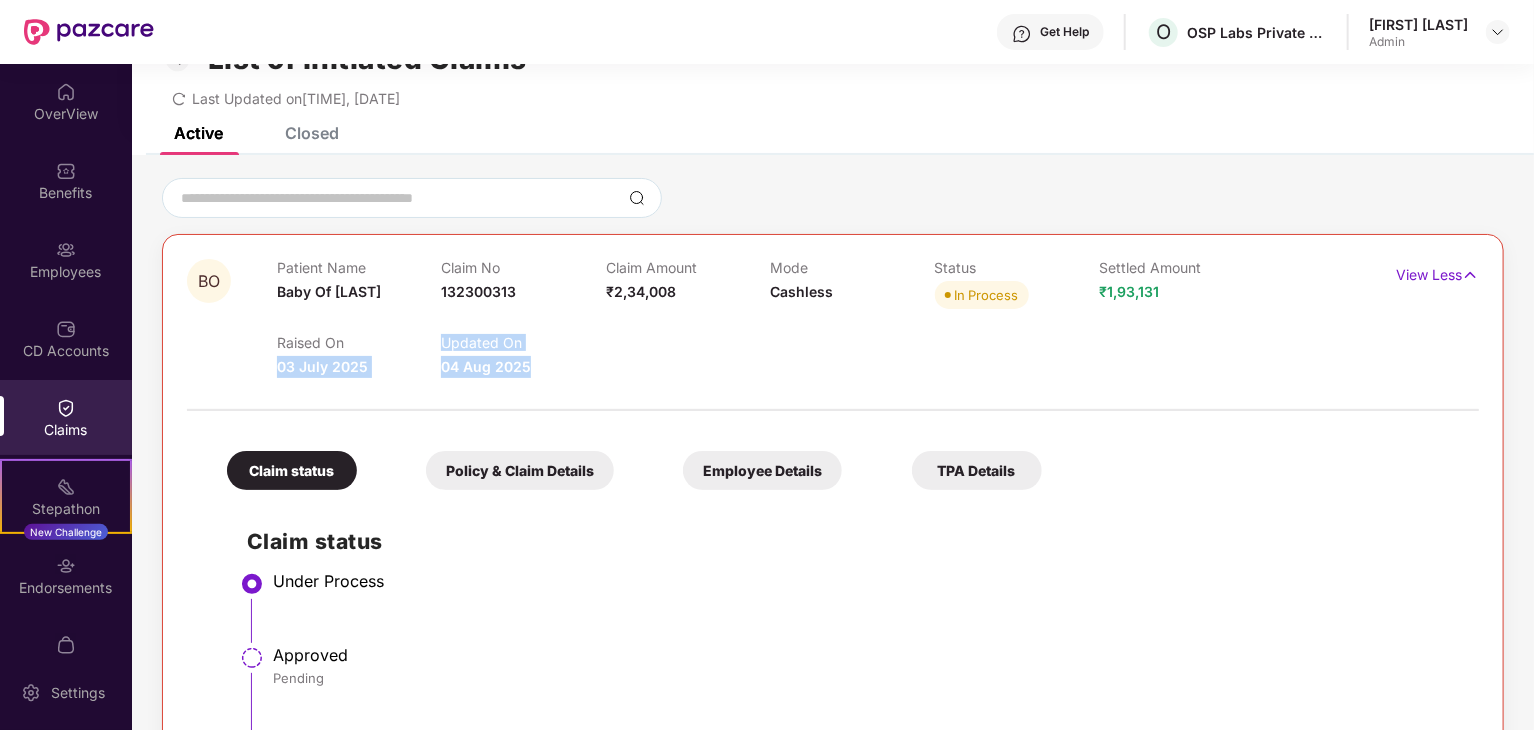 drag, startPoint x: 277, startPoint y: 365, endPoint x: 543, endPoint y: 368, distance: 266.0169 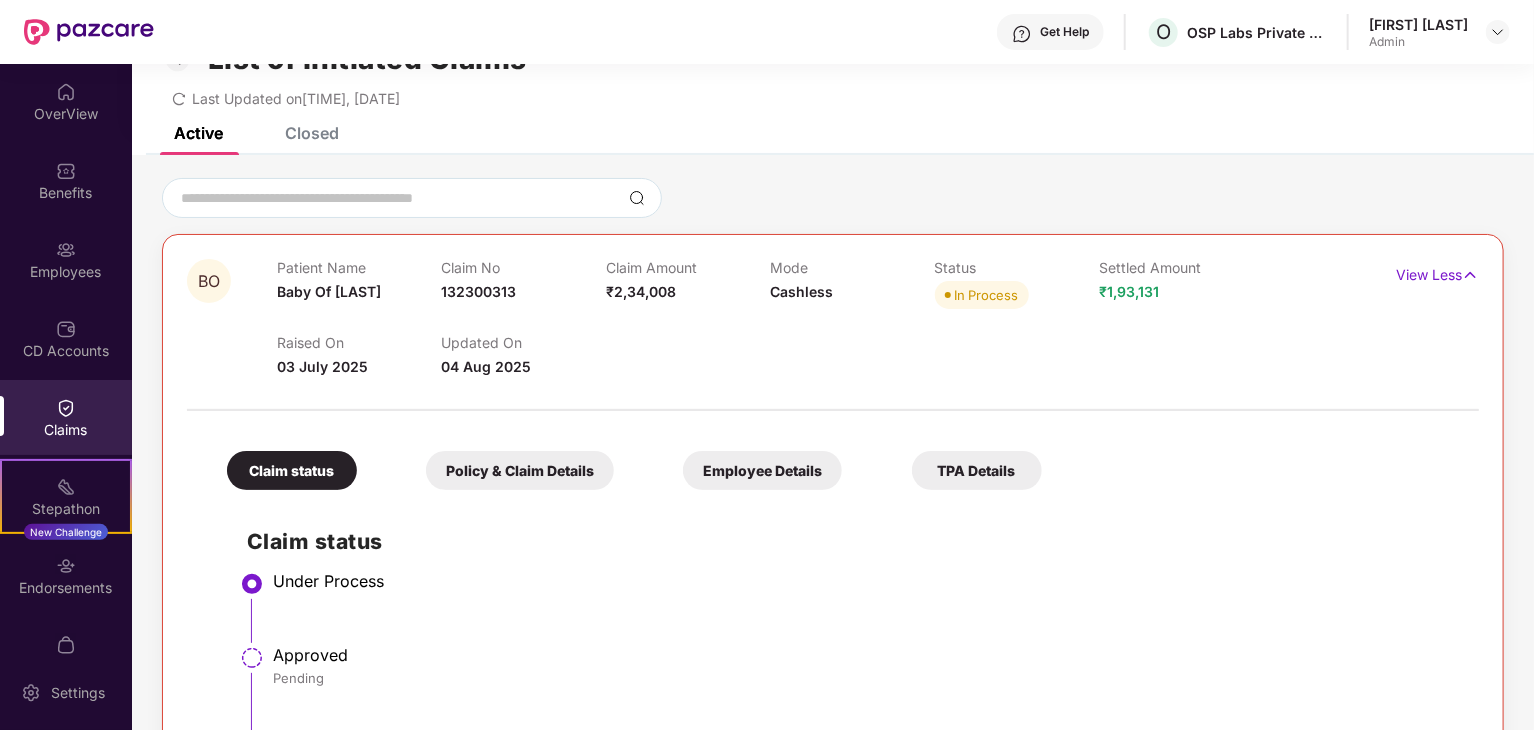 click at bounding box center (833, 400) 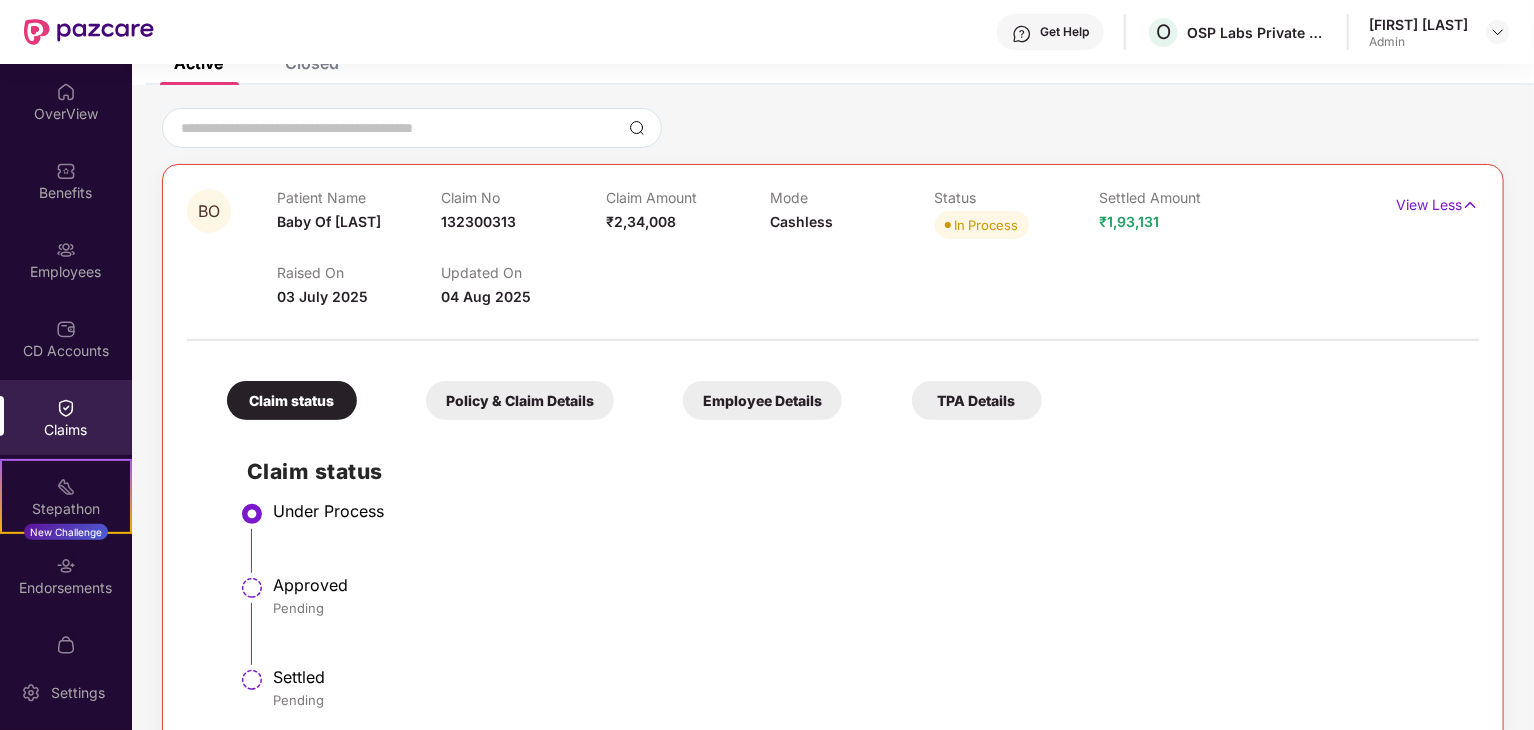 scroll, scrollTop: 0, scrollLeft: 0, axis: both 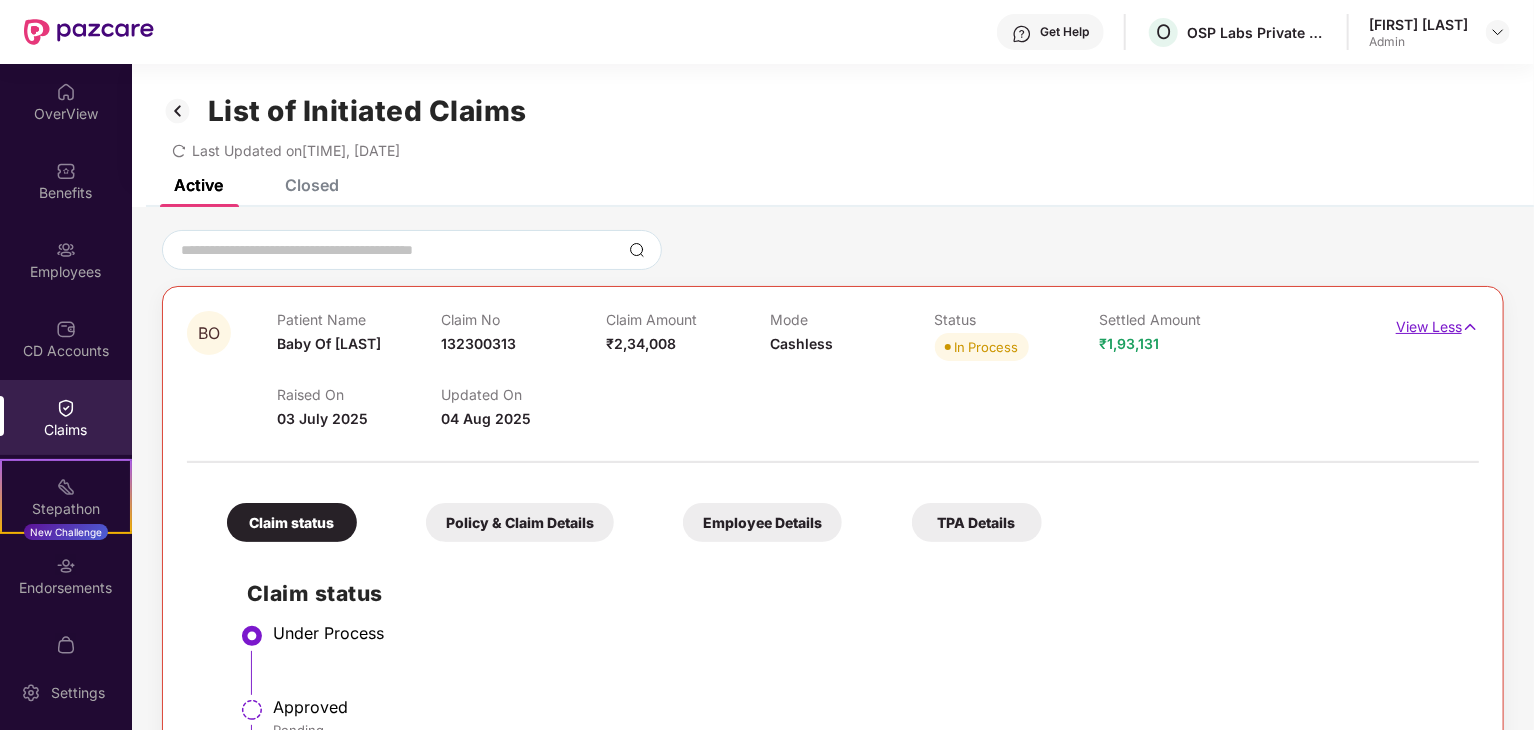 click on "View Less" at bounding box center (1437, 324) 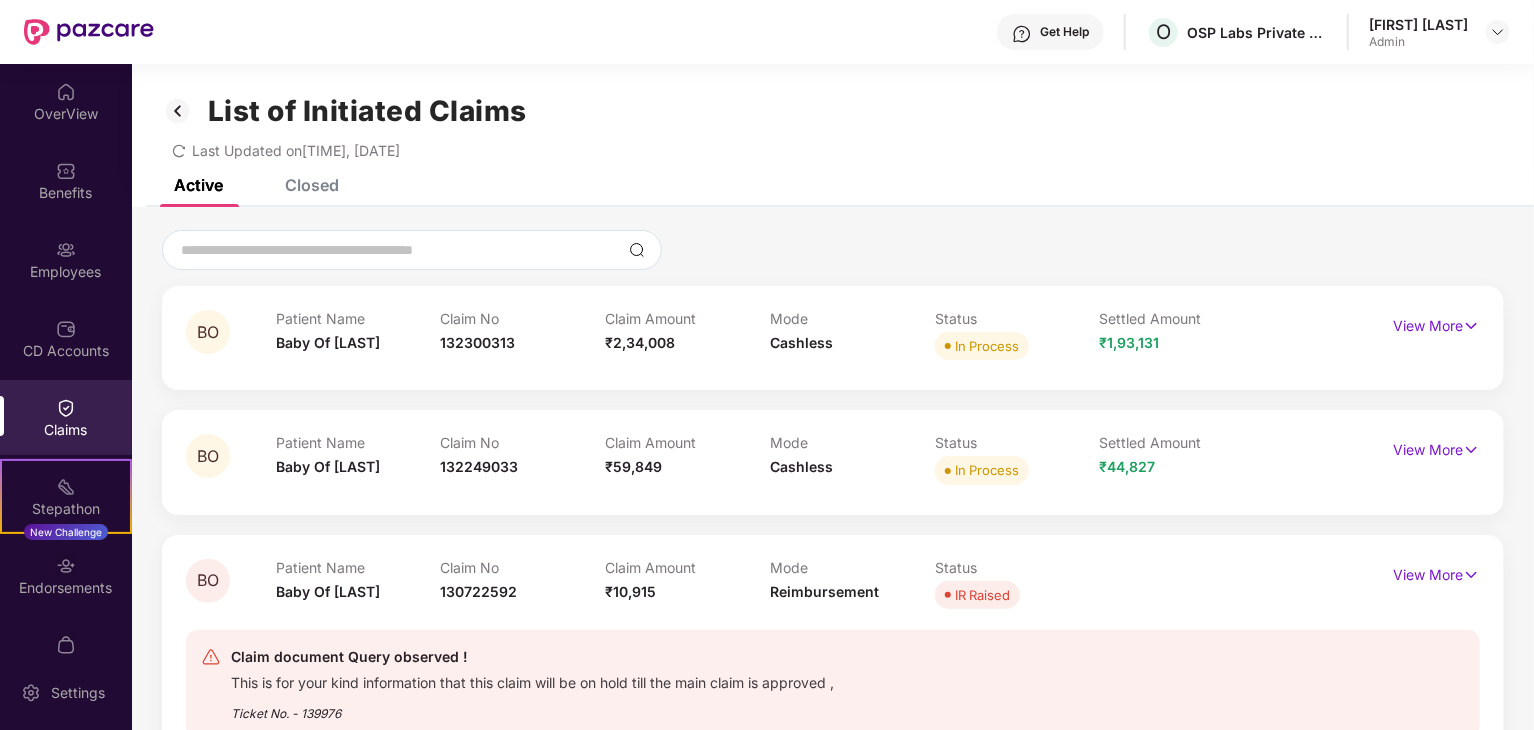 click on "Closed" at bounding box center (312, 185) 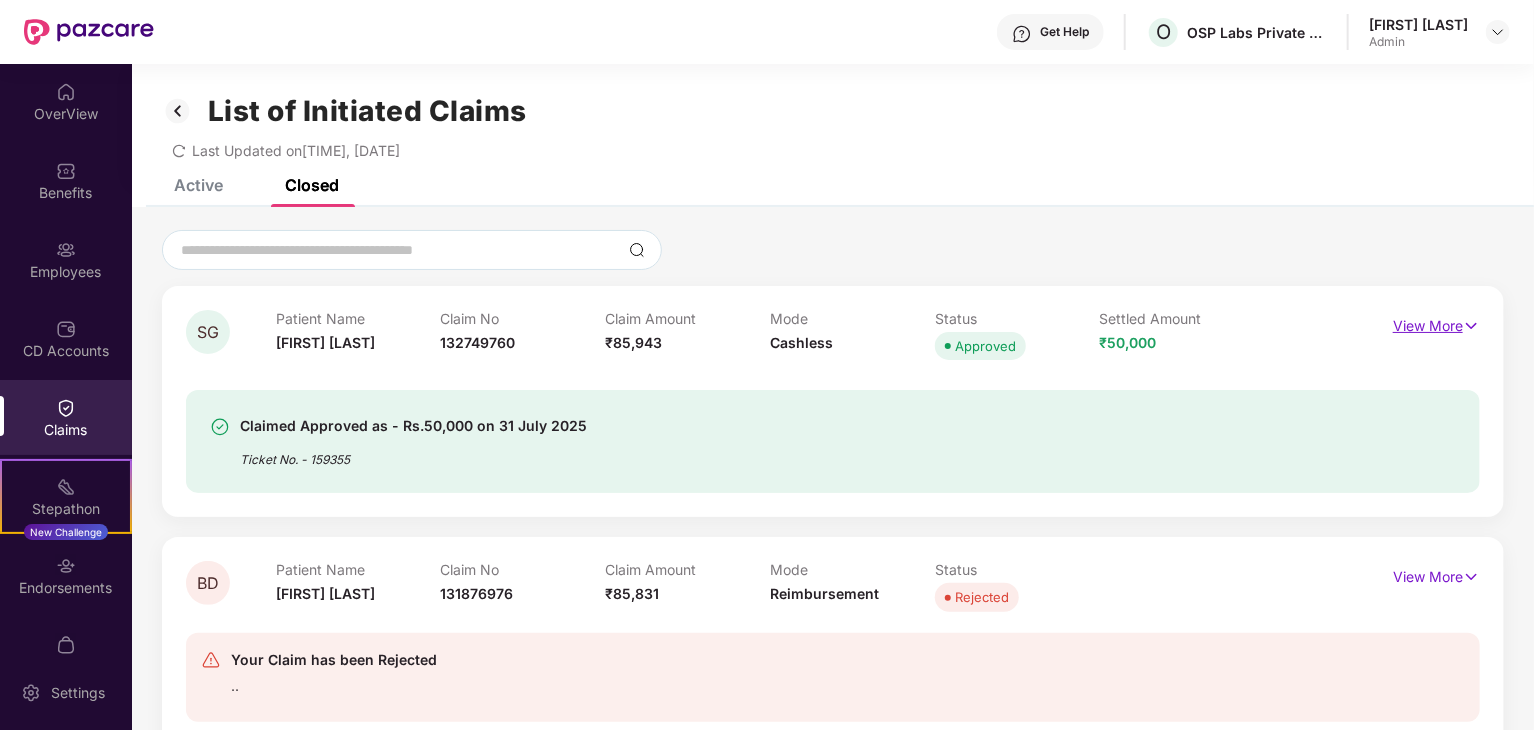click on "View More" at bounding box center [1436, 323] 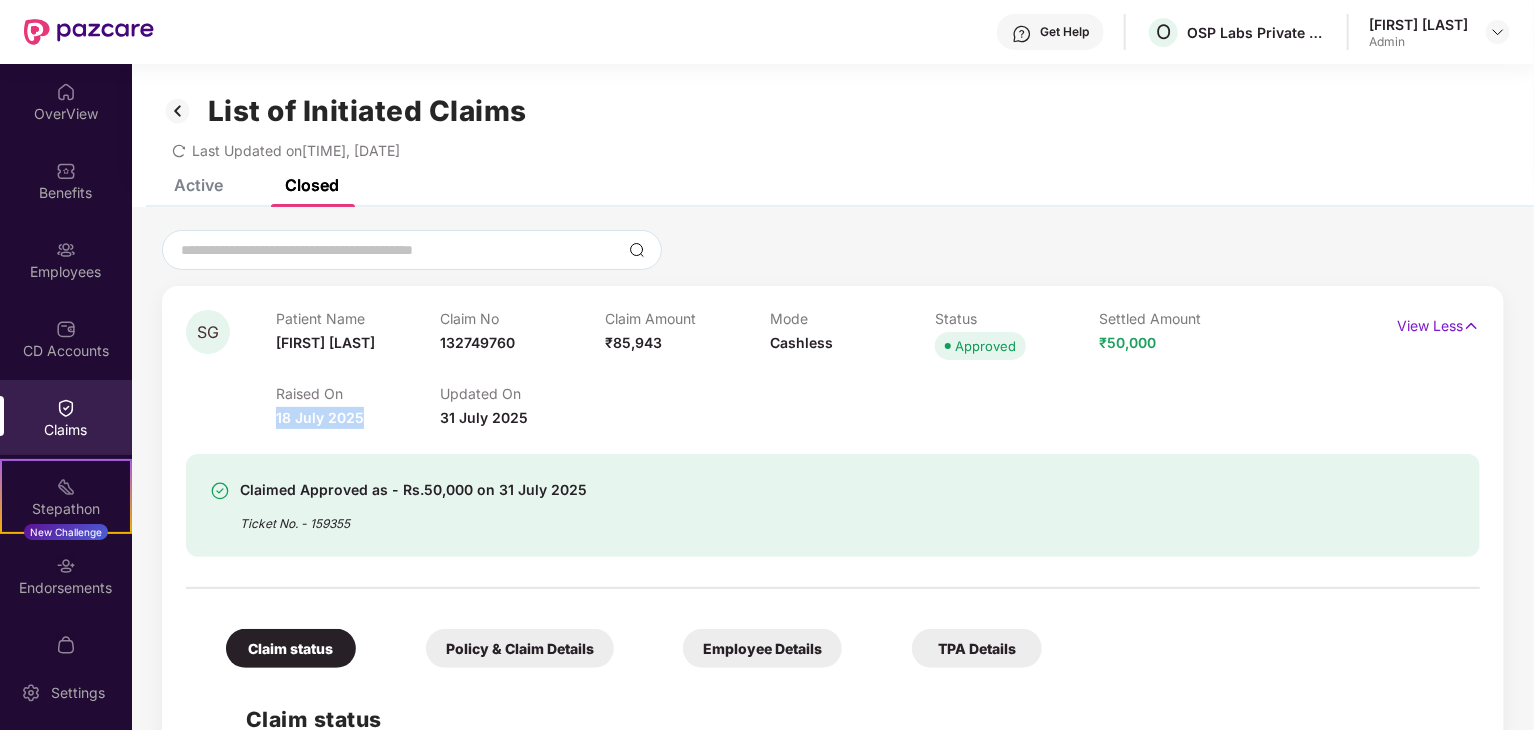 drag, startPoint x: 278, startPoint y: 417, endPoint x: 368, endPoint y: 420, distance: 90.04999 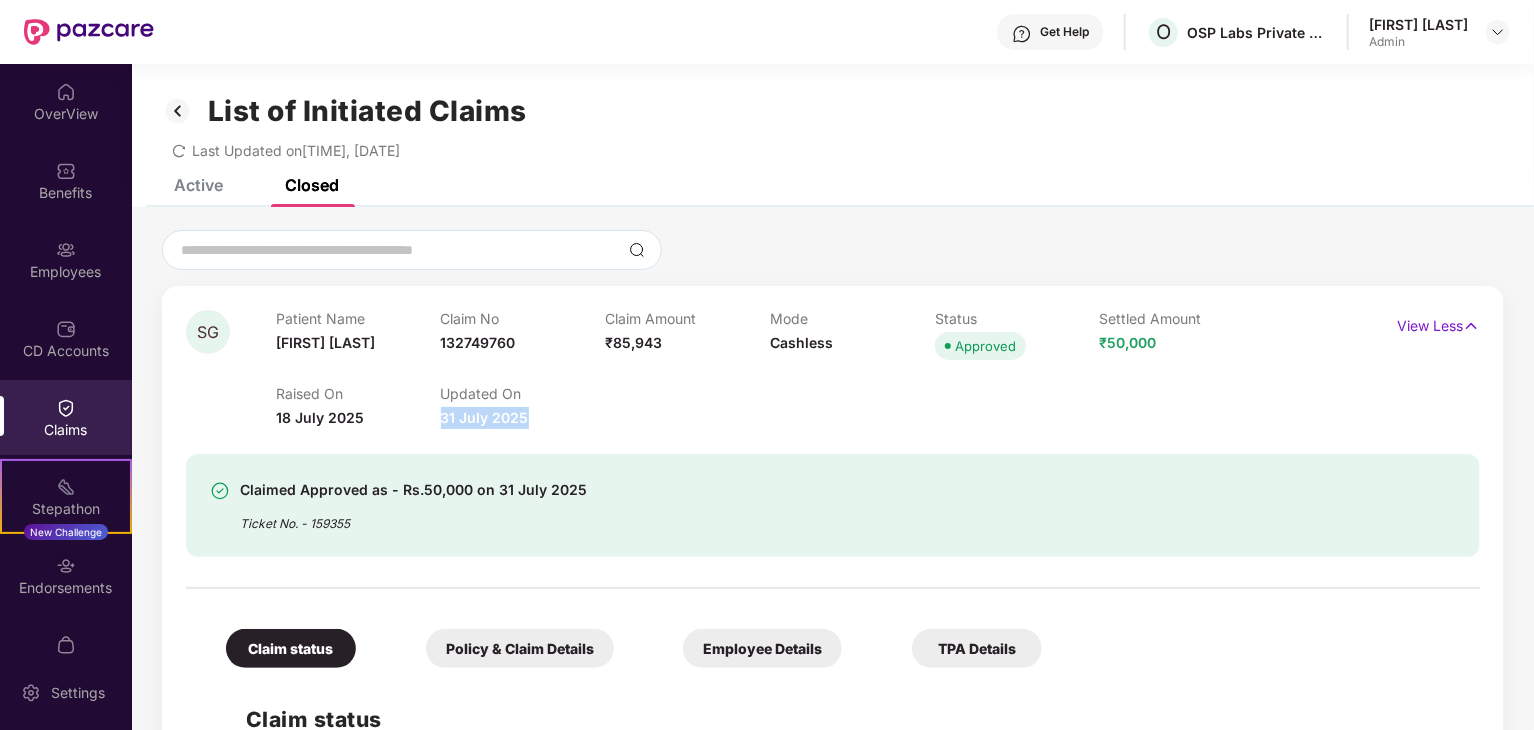 drag, startPoint x: 444, startPoint y: 418, endPoint x: 621, endPoint y: 424, distance: 177.10167 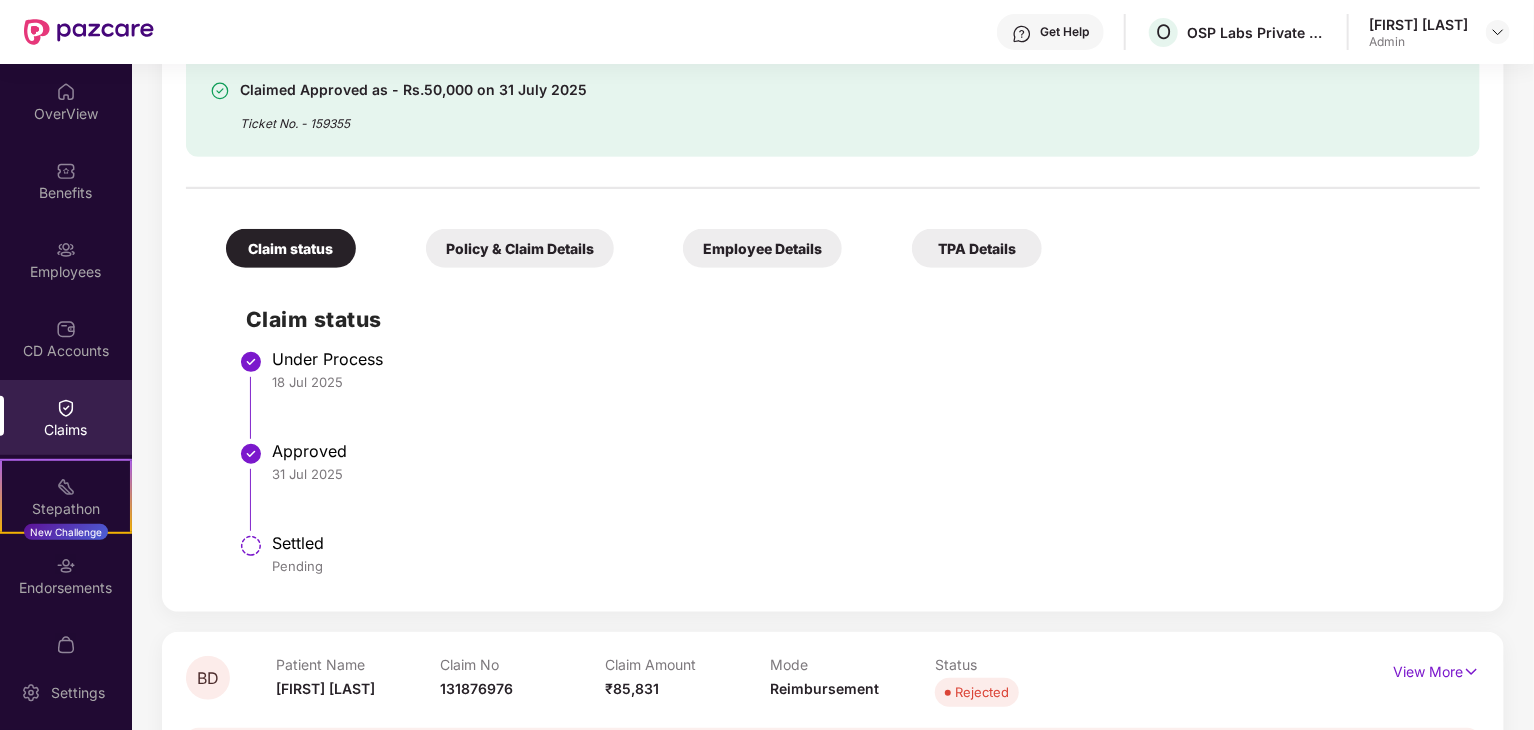 click on "Approved" at bounding box center [866, 451] 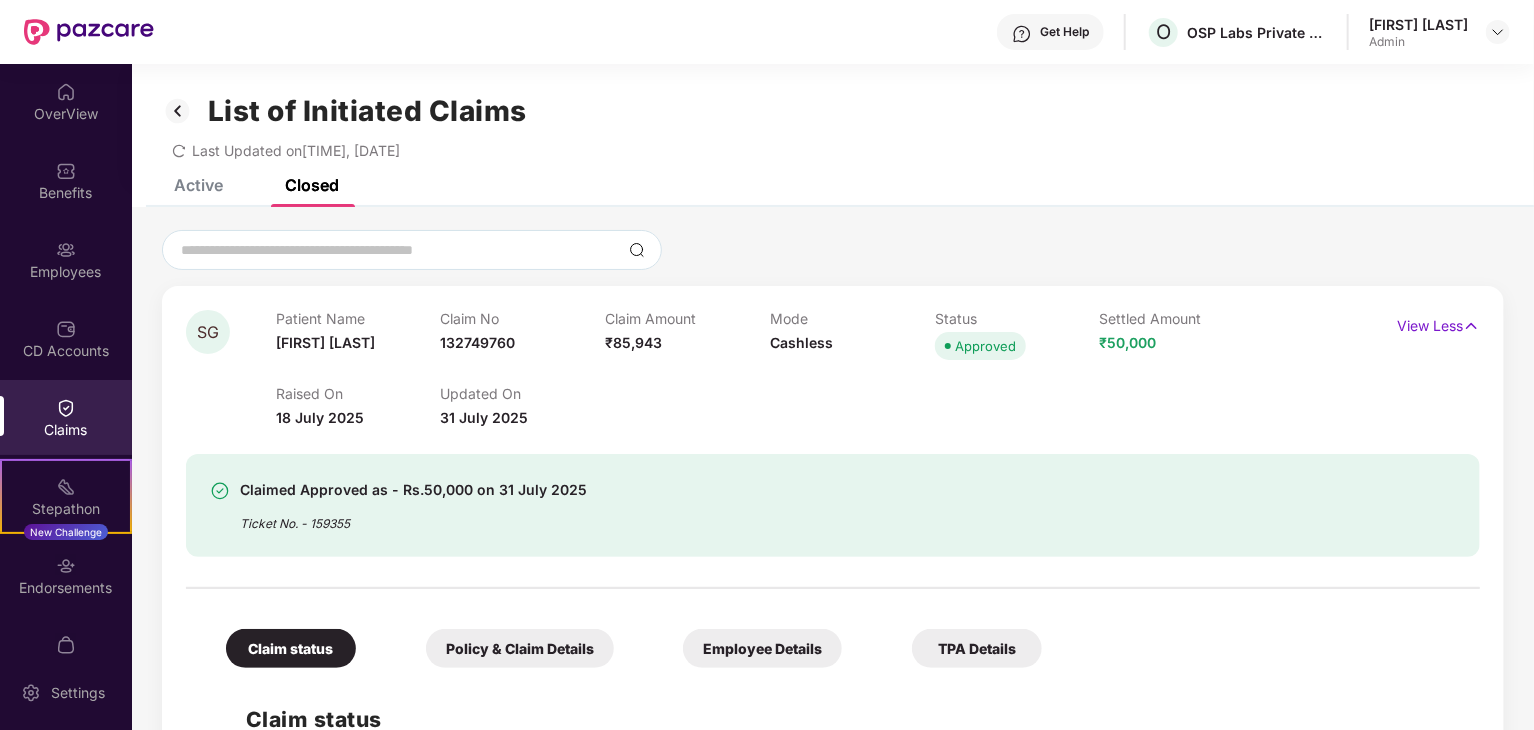 click on "List of Initiated Claims Last Updated on  [TIME], [DATE]" at bounding box center [833, 121] 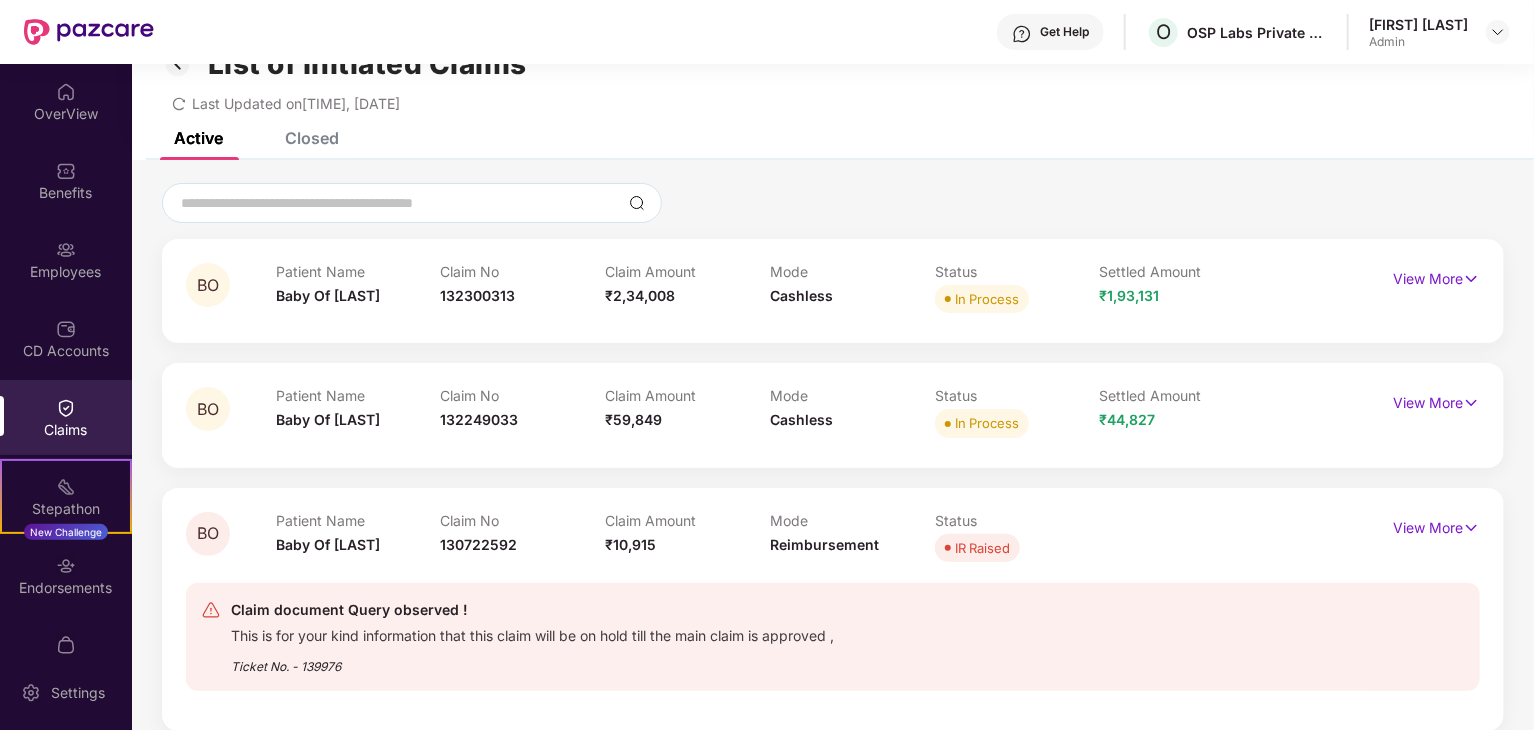 scroll, scrollTop: 68, scrollLeft: 0, axis: vertical 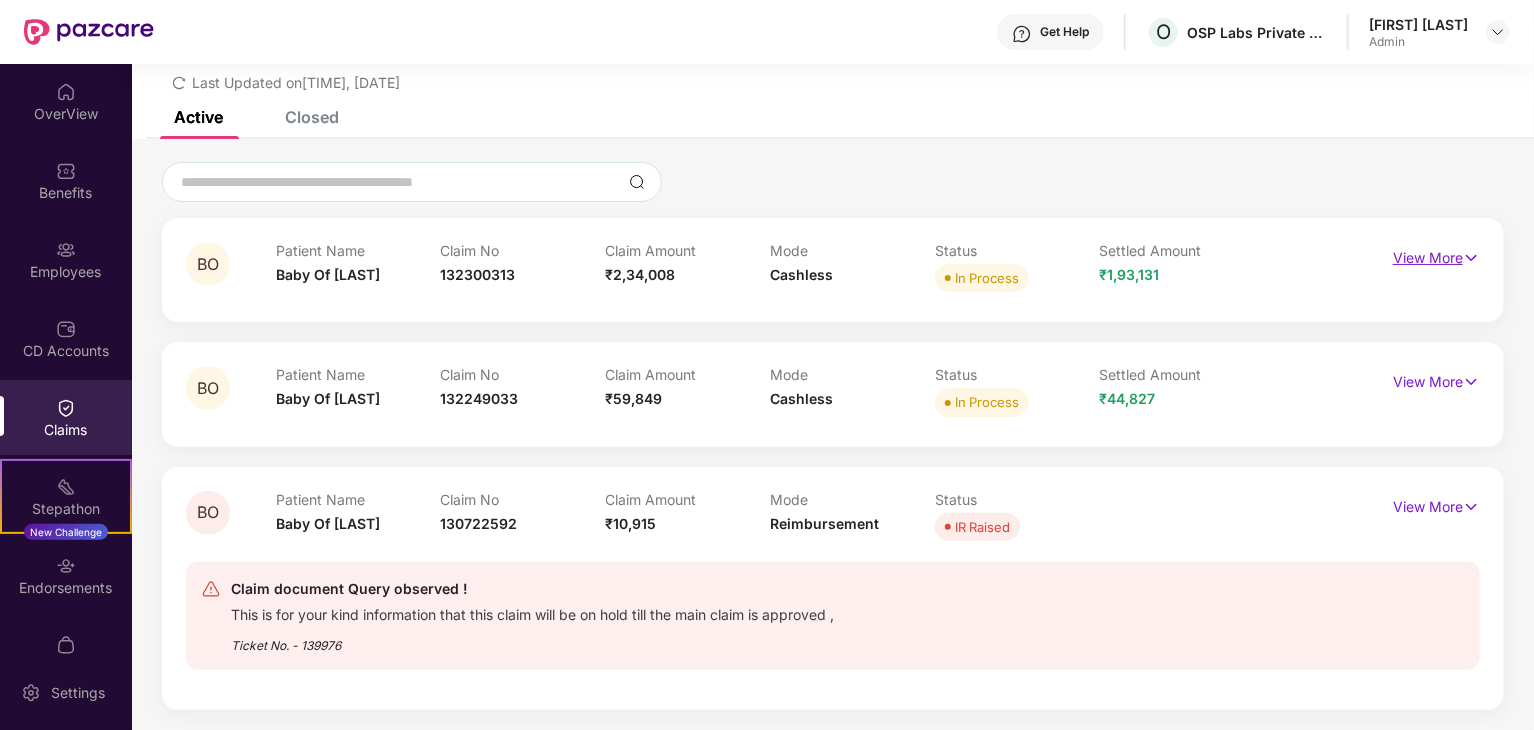 click on "View More" at bounding box center [1436, 255] 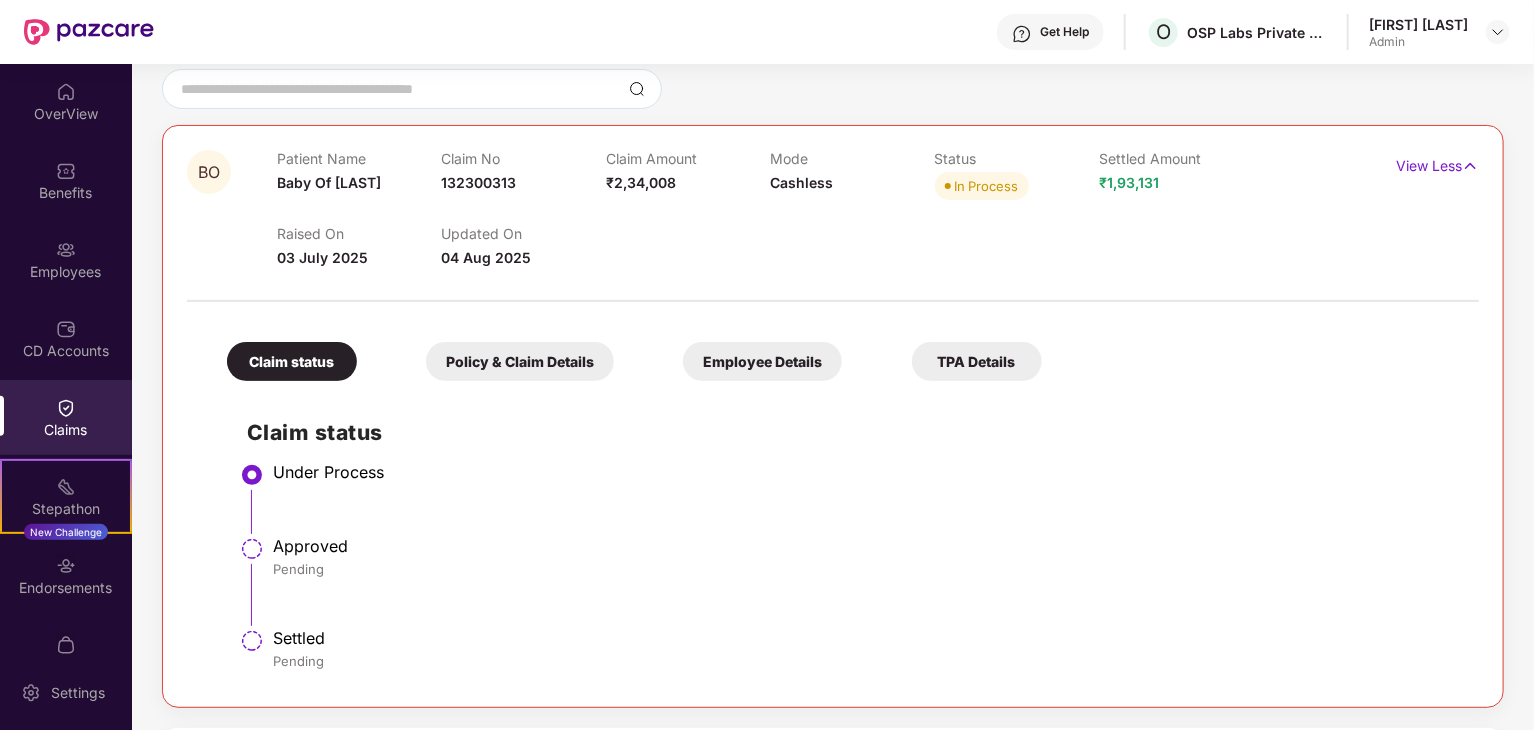 scroll, scrollTop: 268, scrollLeft: 0, axis: vertical 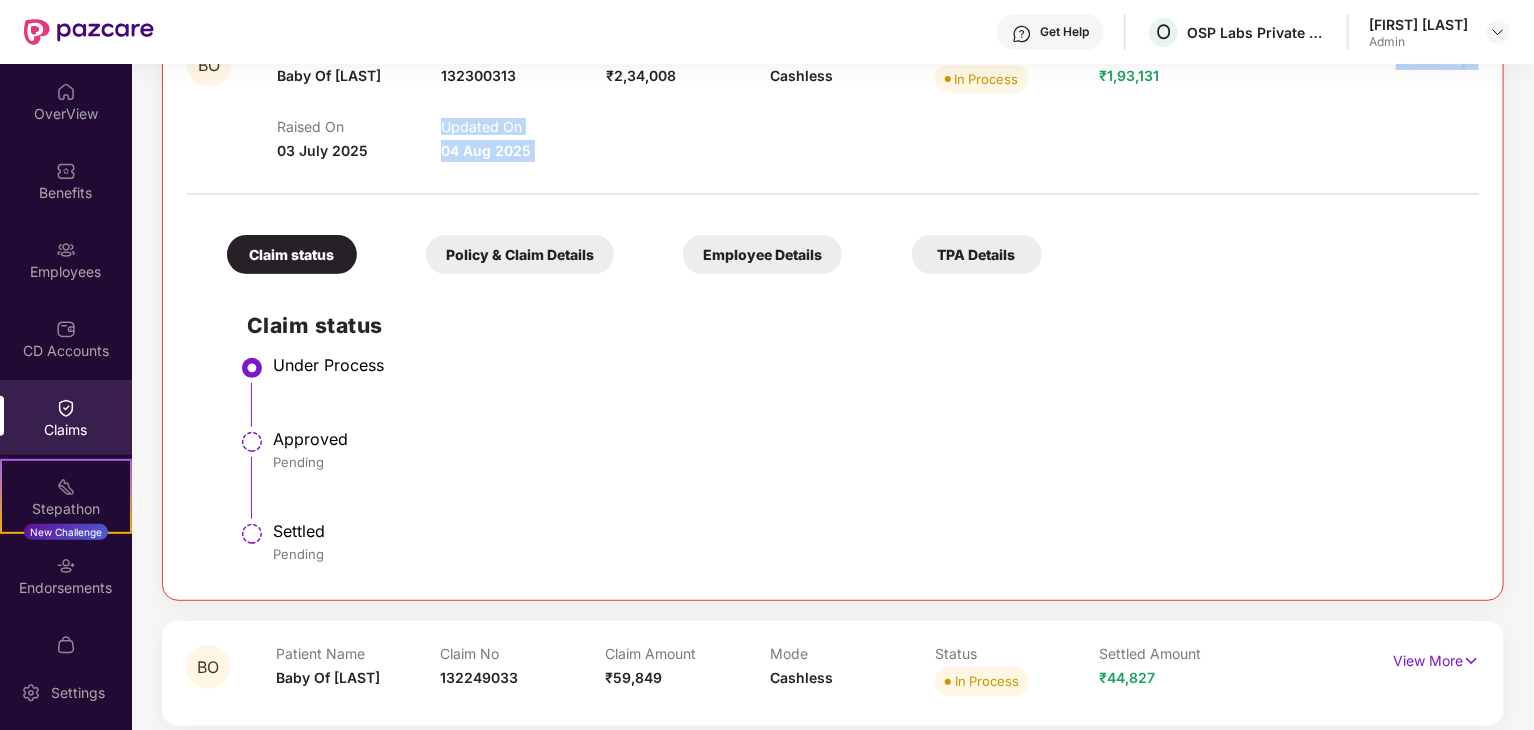 drag, startPoint x: 438, startPoint y: 146, endPoint x: 636, endPoint y: 169, distance: 199.33138 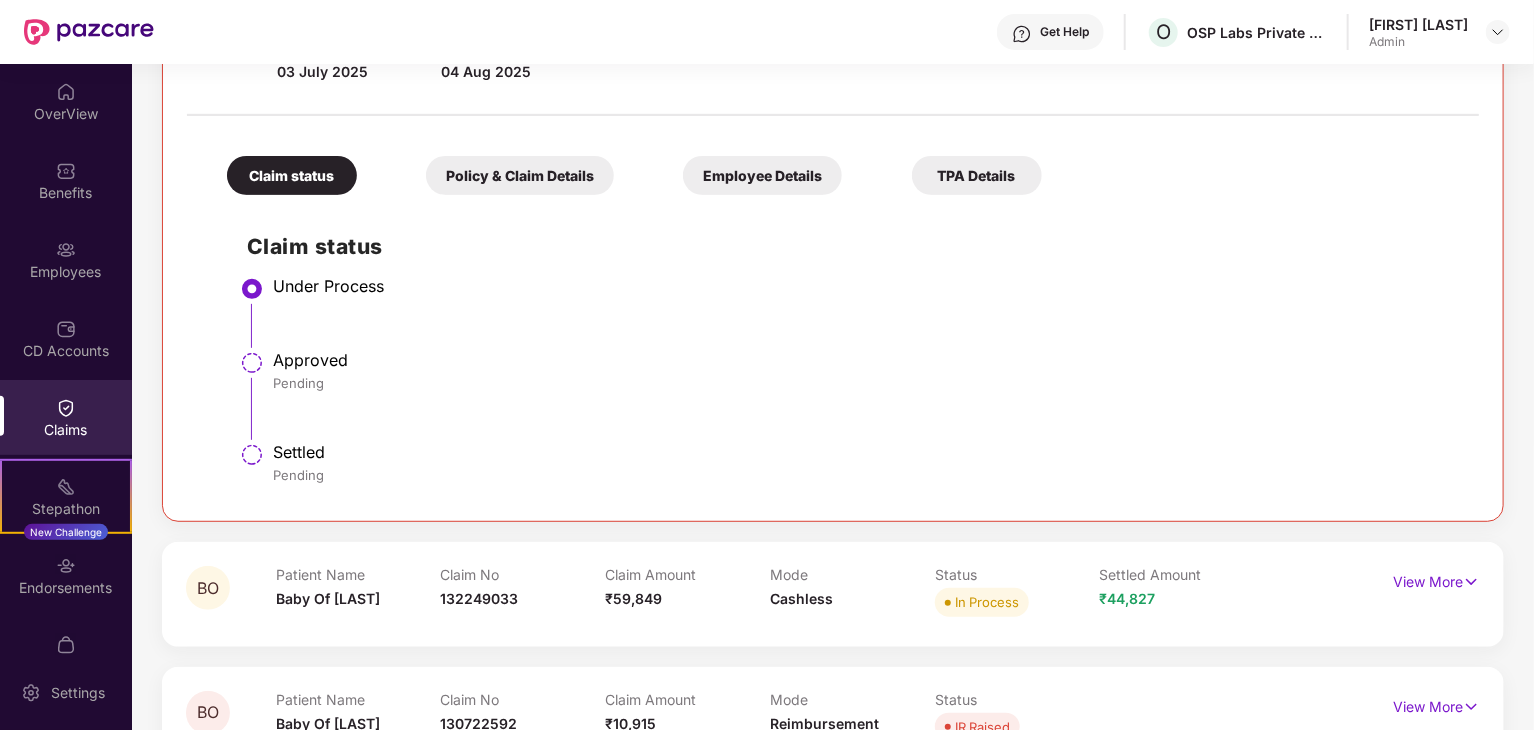 scroll, scrollTop: 447, scrollLeft: 0, axis: vertical 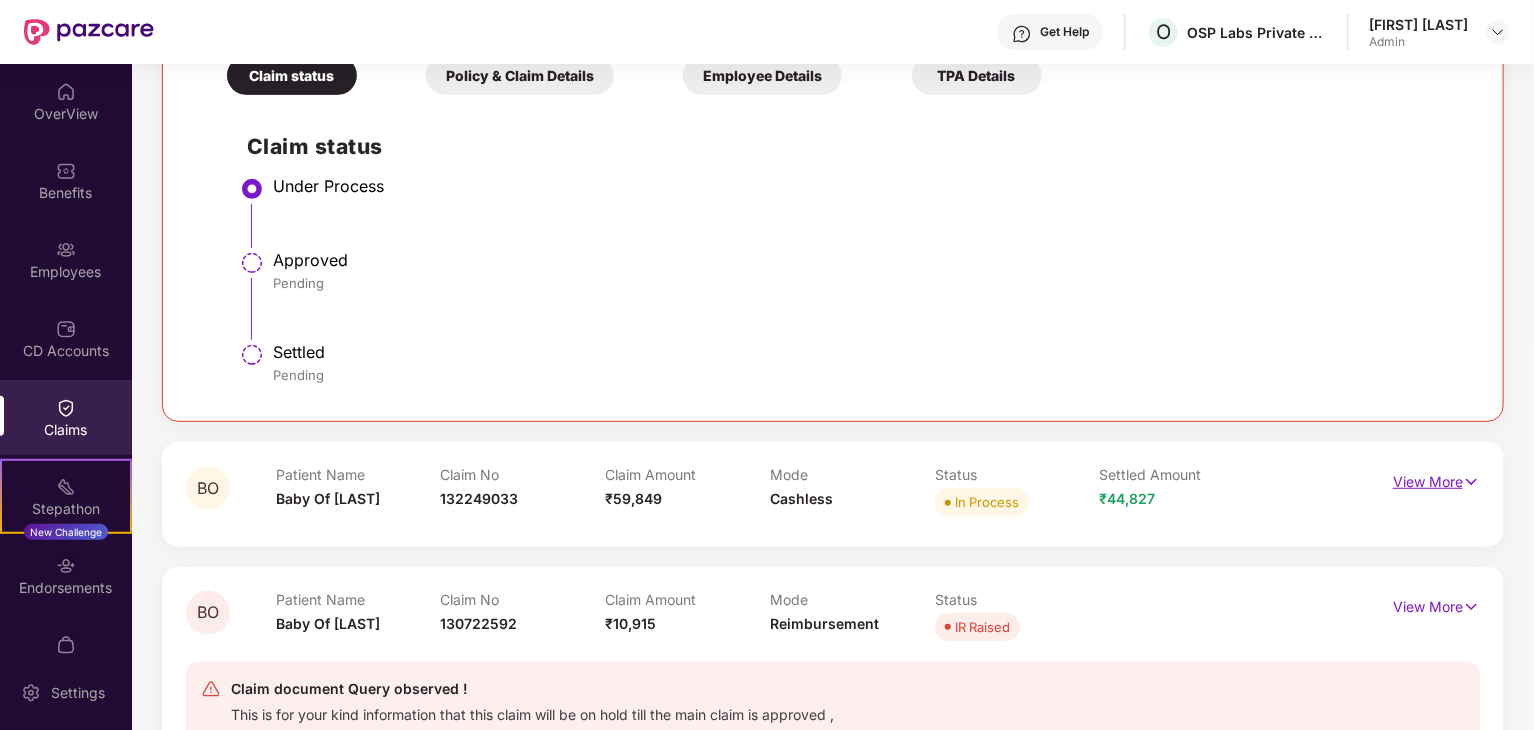 click on "View More" at bounding box center [1436, 479] 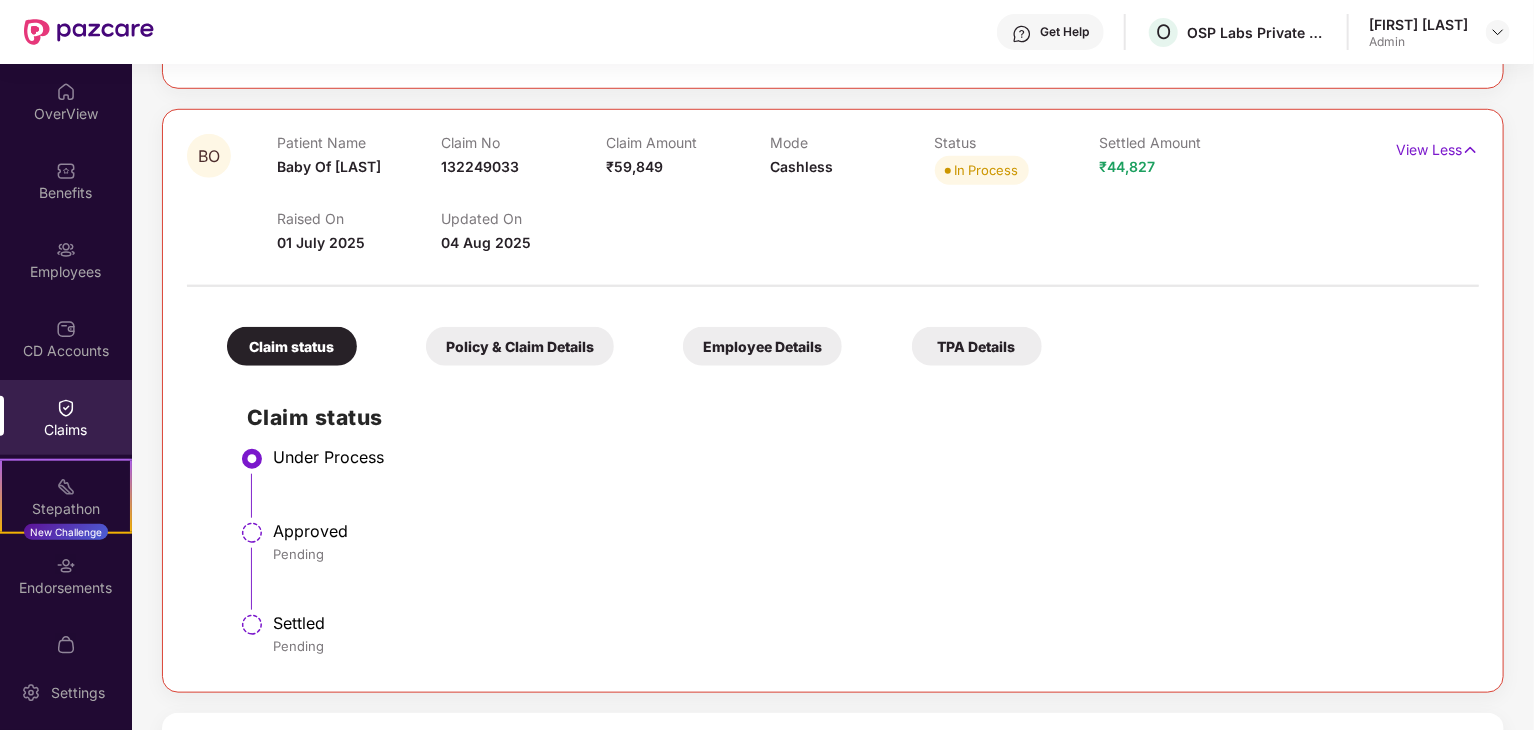 scroll, scrollTop: 747, scrollLeft: 0, axis: vertical 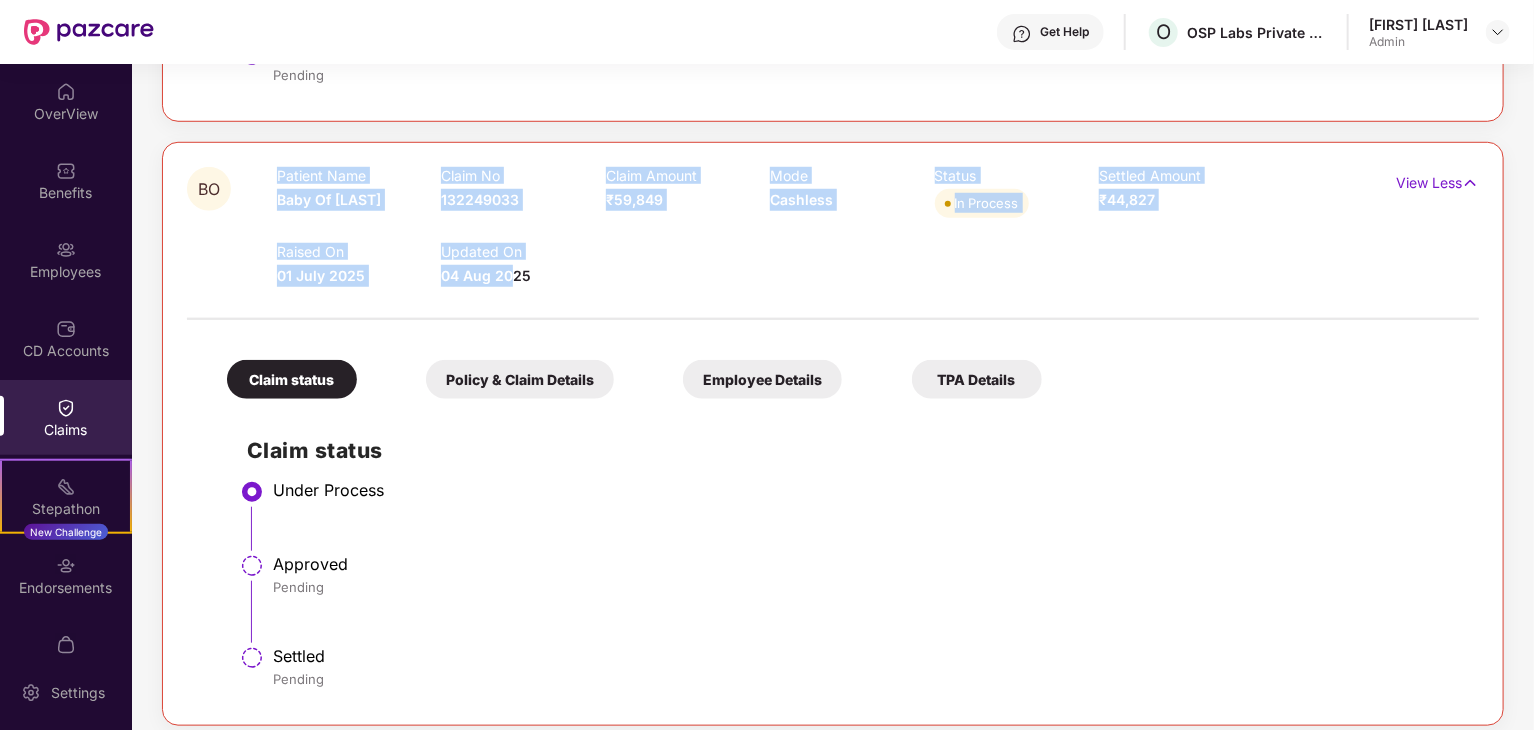 drag, startPoint x: 273, startPoint y: 276, endPoint x: 512, endPoint y: 266, distance: 239.2091 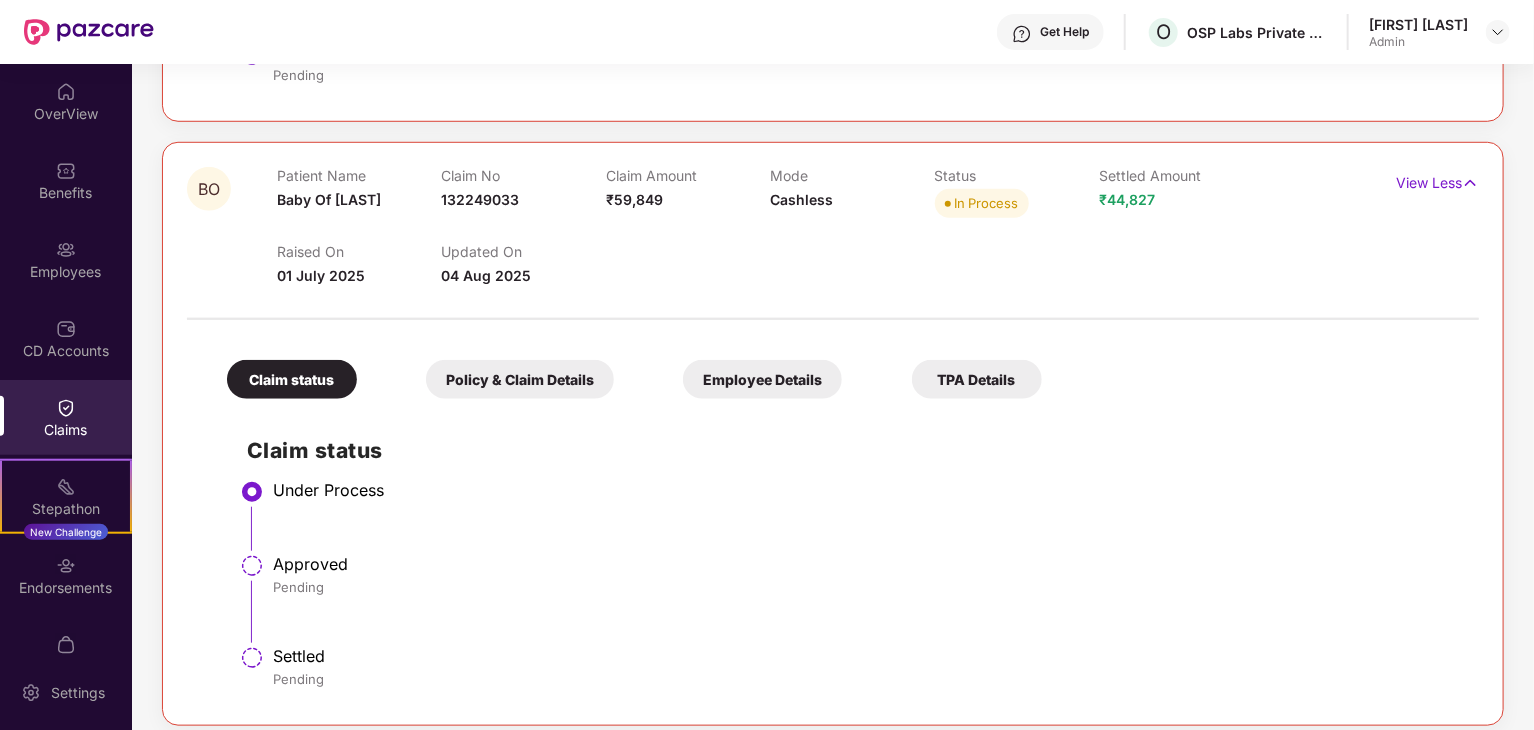 click on "Updated On [DATE]" at bounding box center (523, 265) 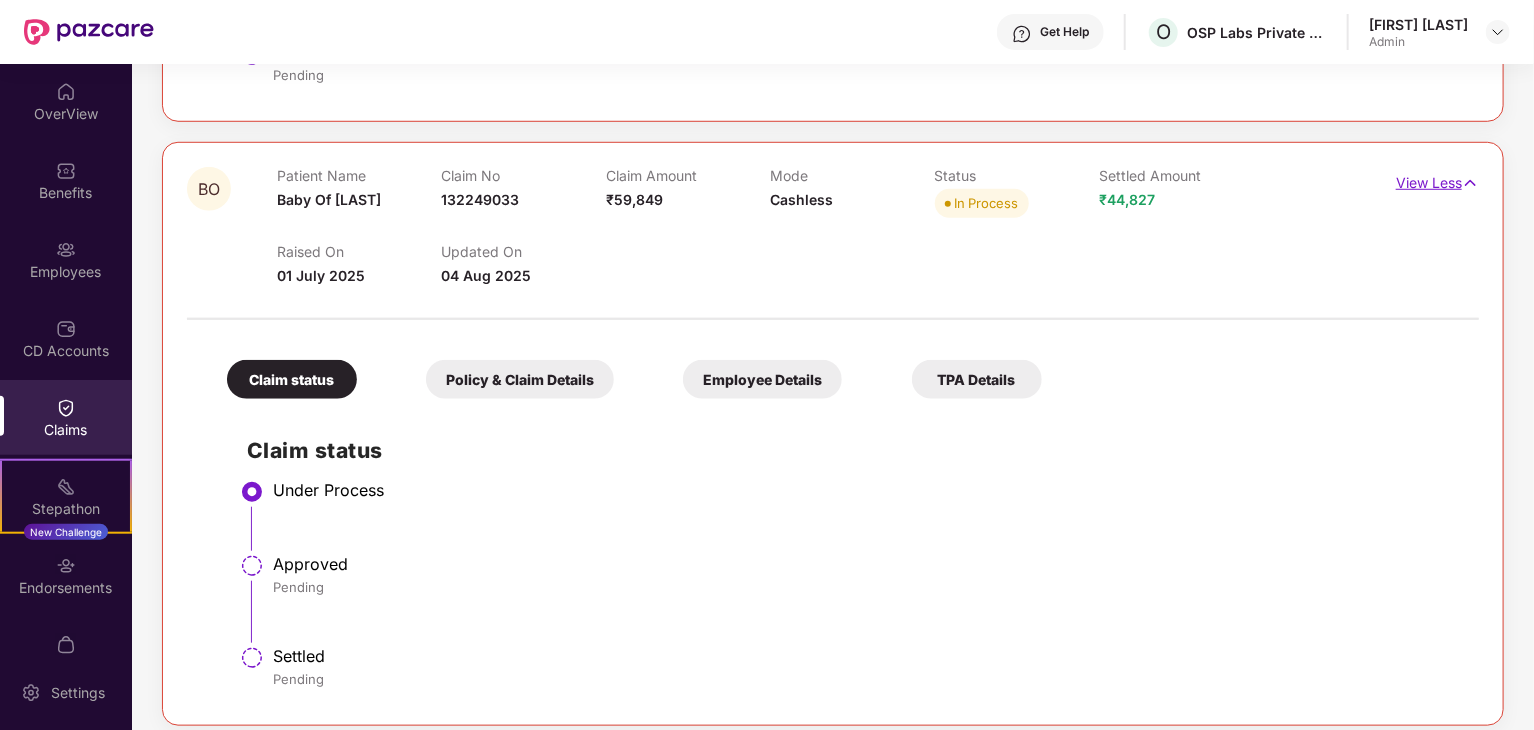 click on "View Less" at bounding box center [1437, 180] 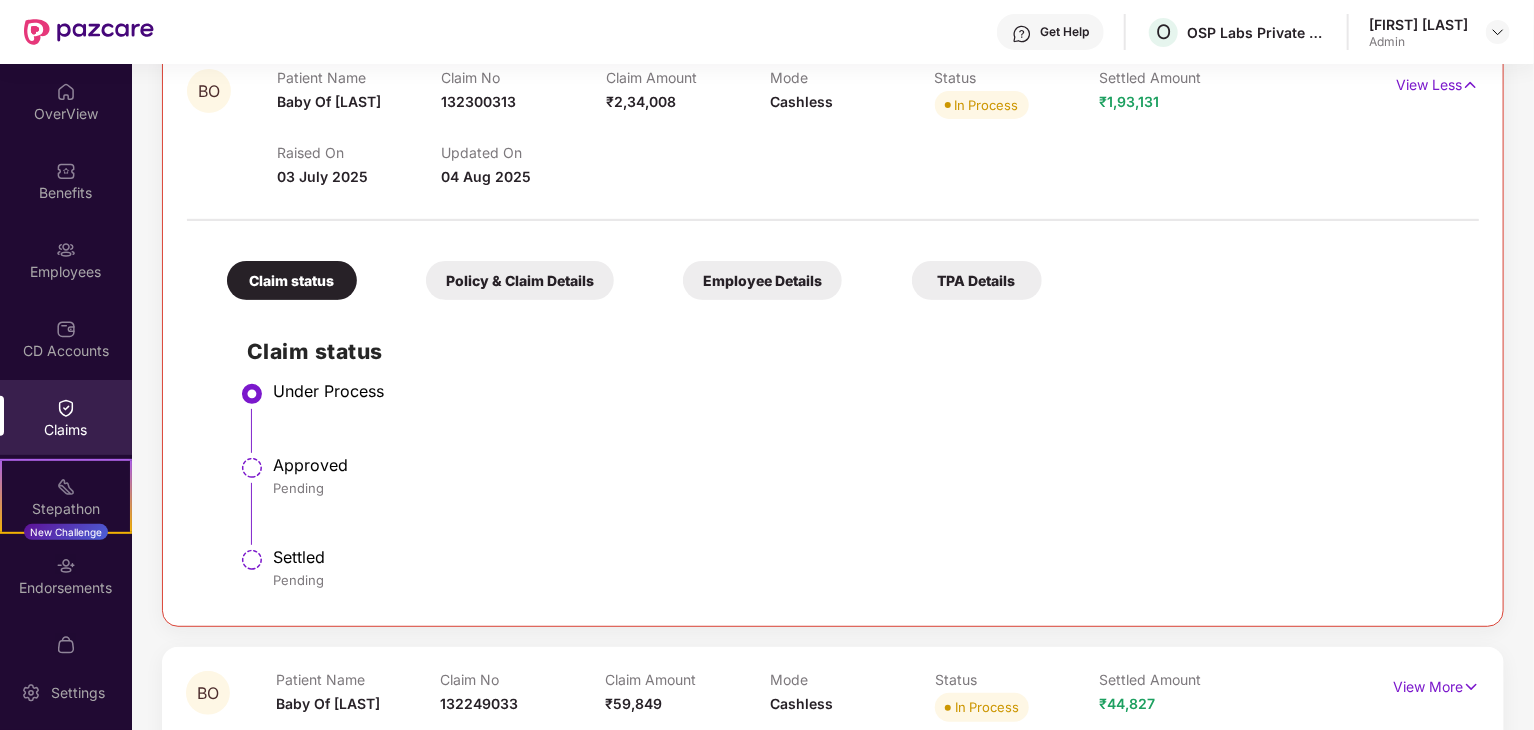 scroll, scrollTop: 0, scrollLeft: 0, axis: both 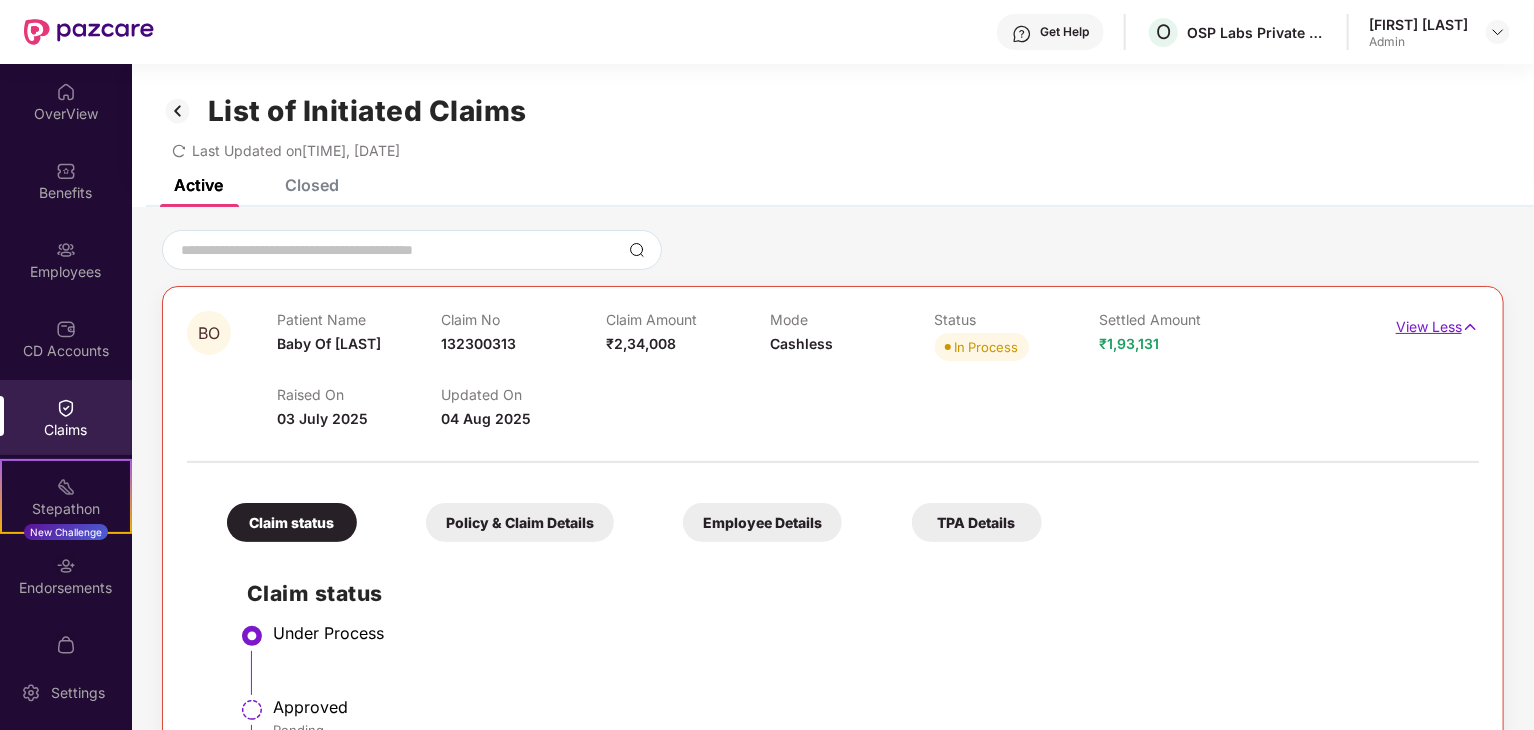 click on "View Less" at bounding box center [1437, 324] 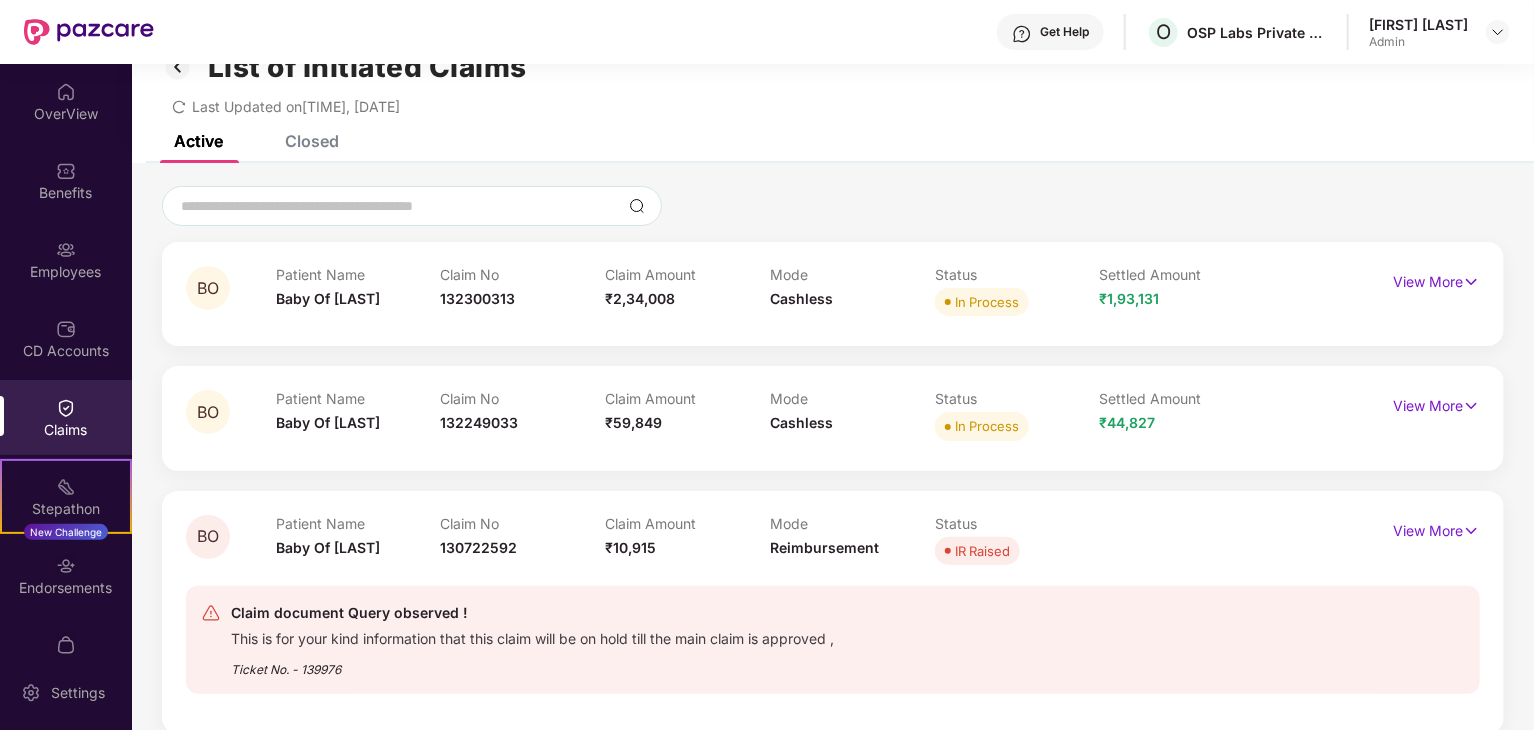 scroll, scrollTop: 68, scrollLeft: 0, axis: vertical 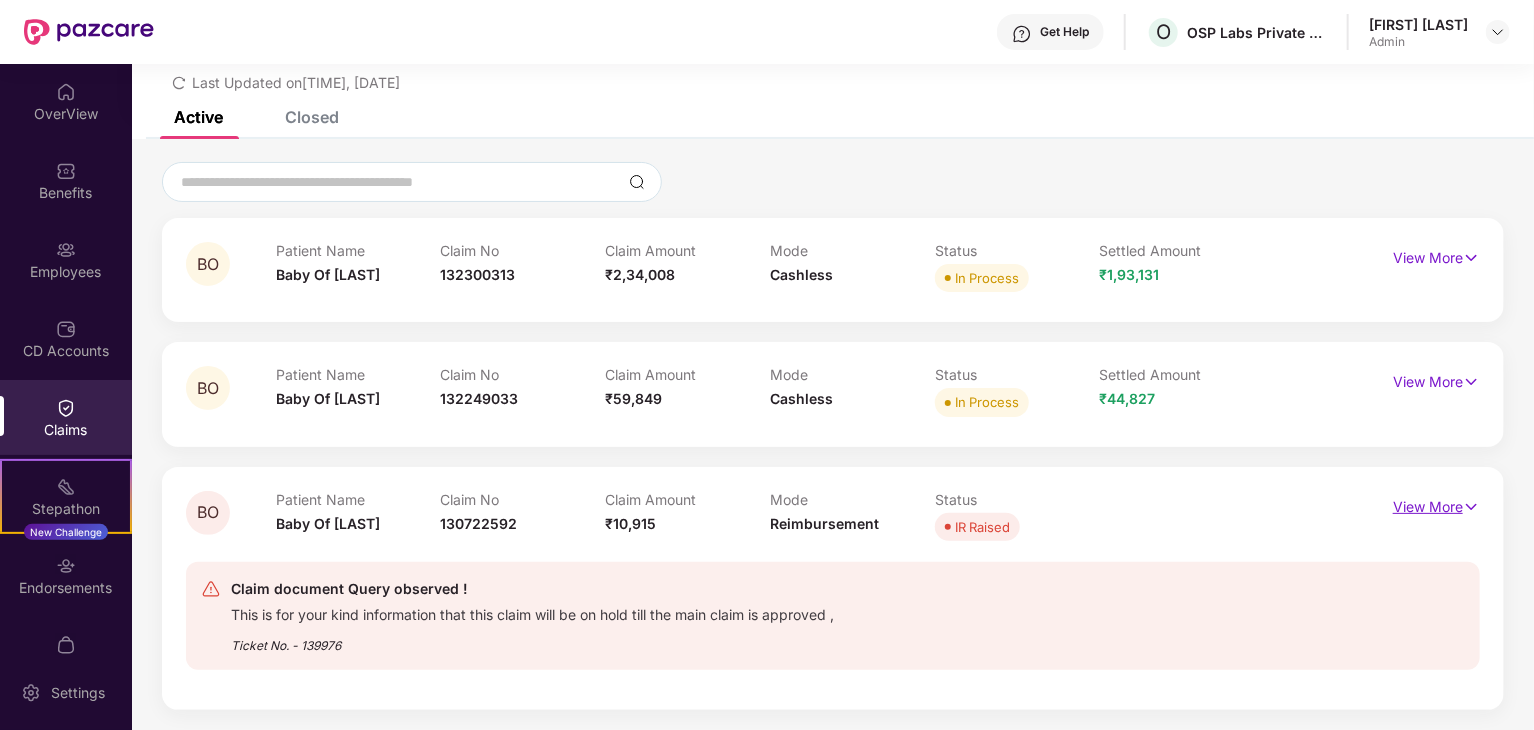 click on "View More" at bounding box center (1436, 504) 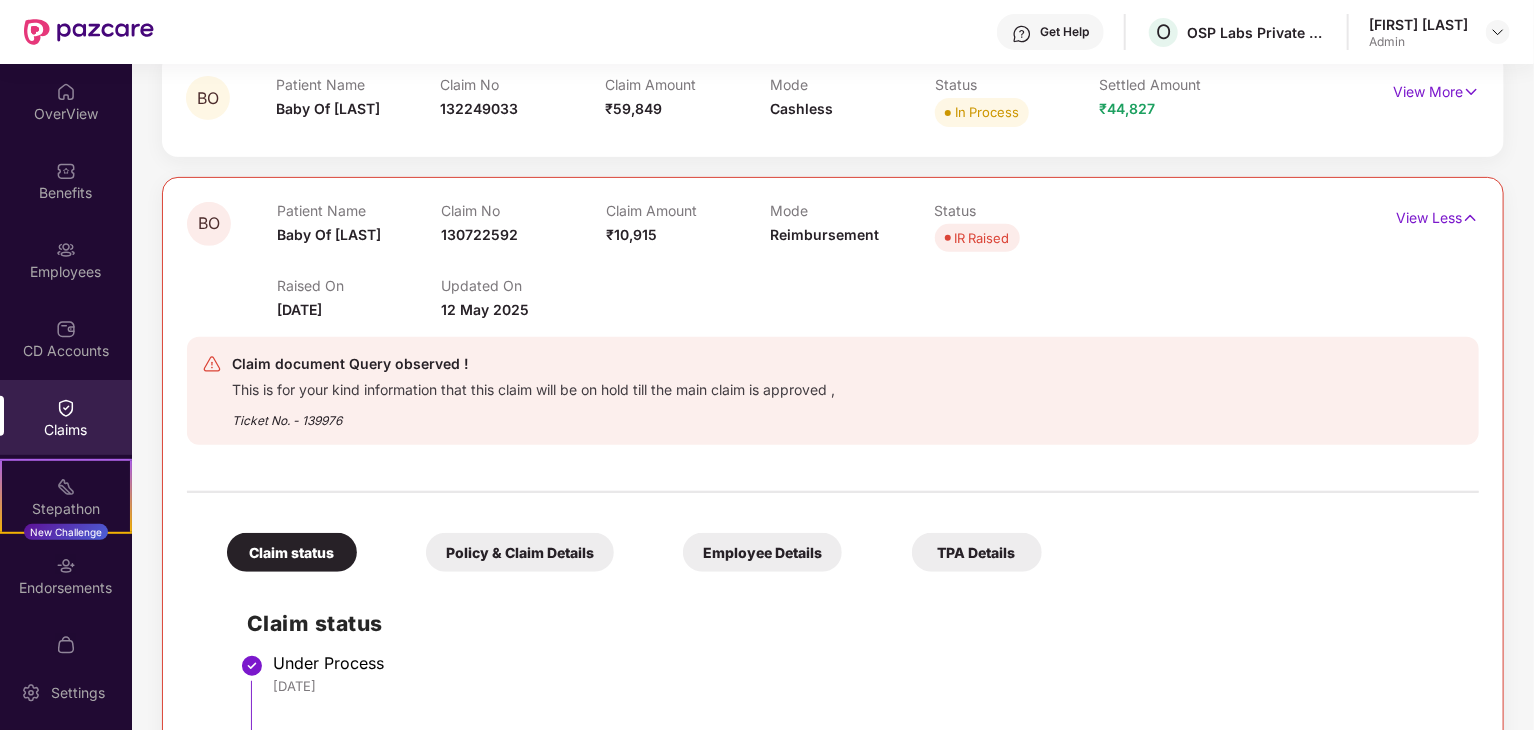 scroll, scrollTop: 468, scrollLeft: 0, axis: vertical 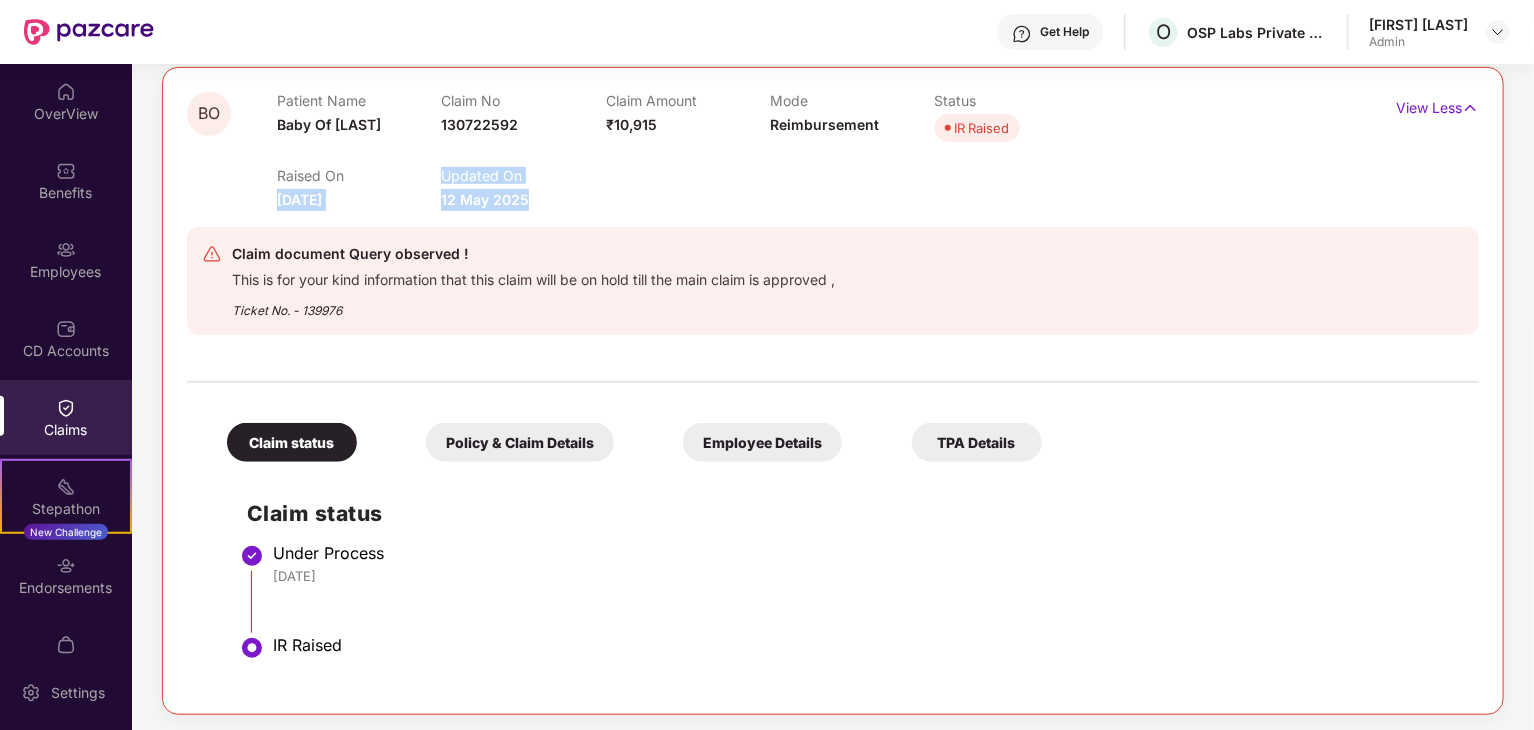 drag, startPoint x: 278, startPoint y: 203, endPoint x: 546, endPoint y: 201, distance: 268.00748 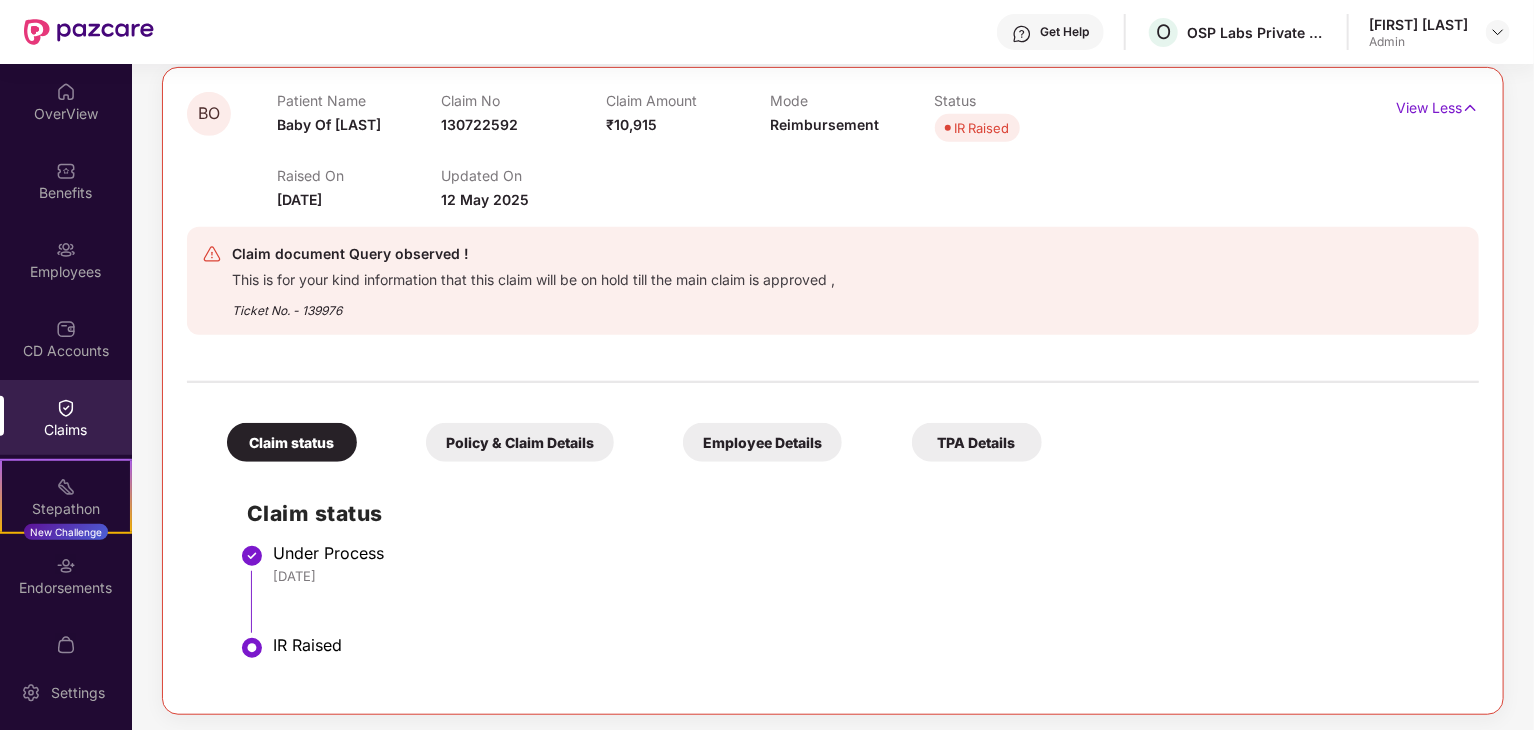 click on "Claim document Query observed ! This is for your kind information that this claim will be on hold till the main claim is approved , Ticket No. - 139976" at bounding box center (833, 281) 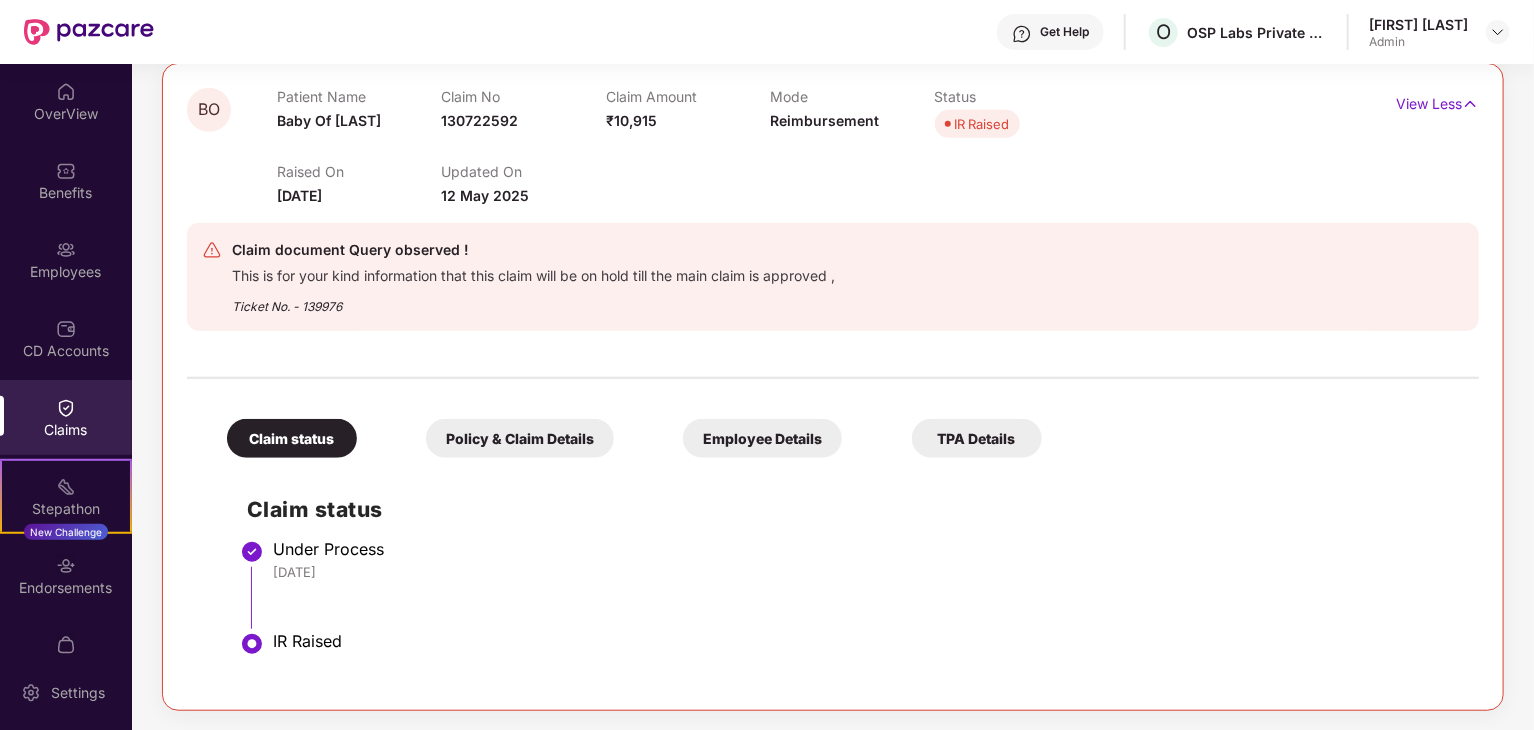 scroll, scrollTop: 472, scrollLeft: 0, axis: vertical 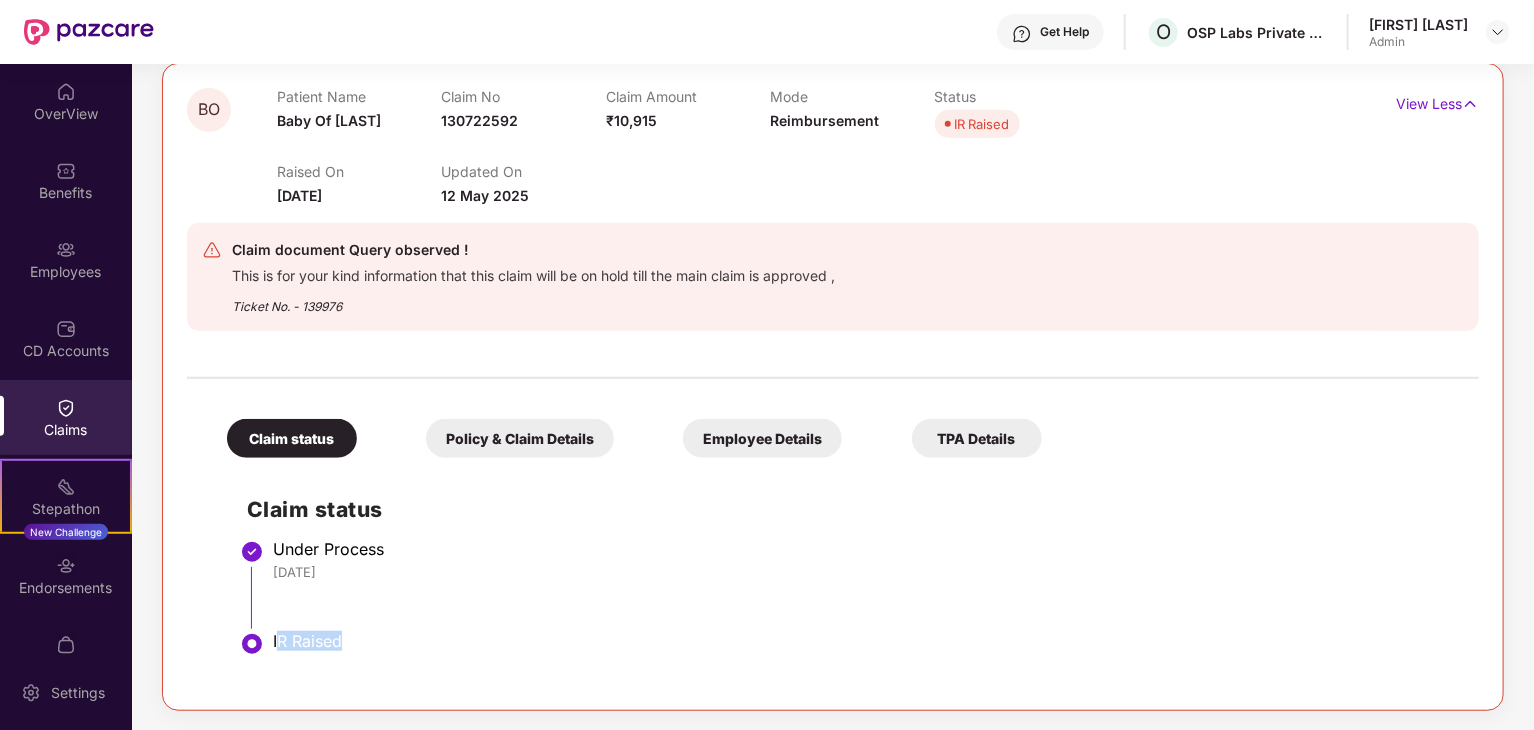 drag, startPoint x: 276, startPoint y: 640, endPoint x: 343, endPoint y: 641, distance: 67.00746 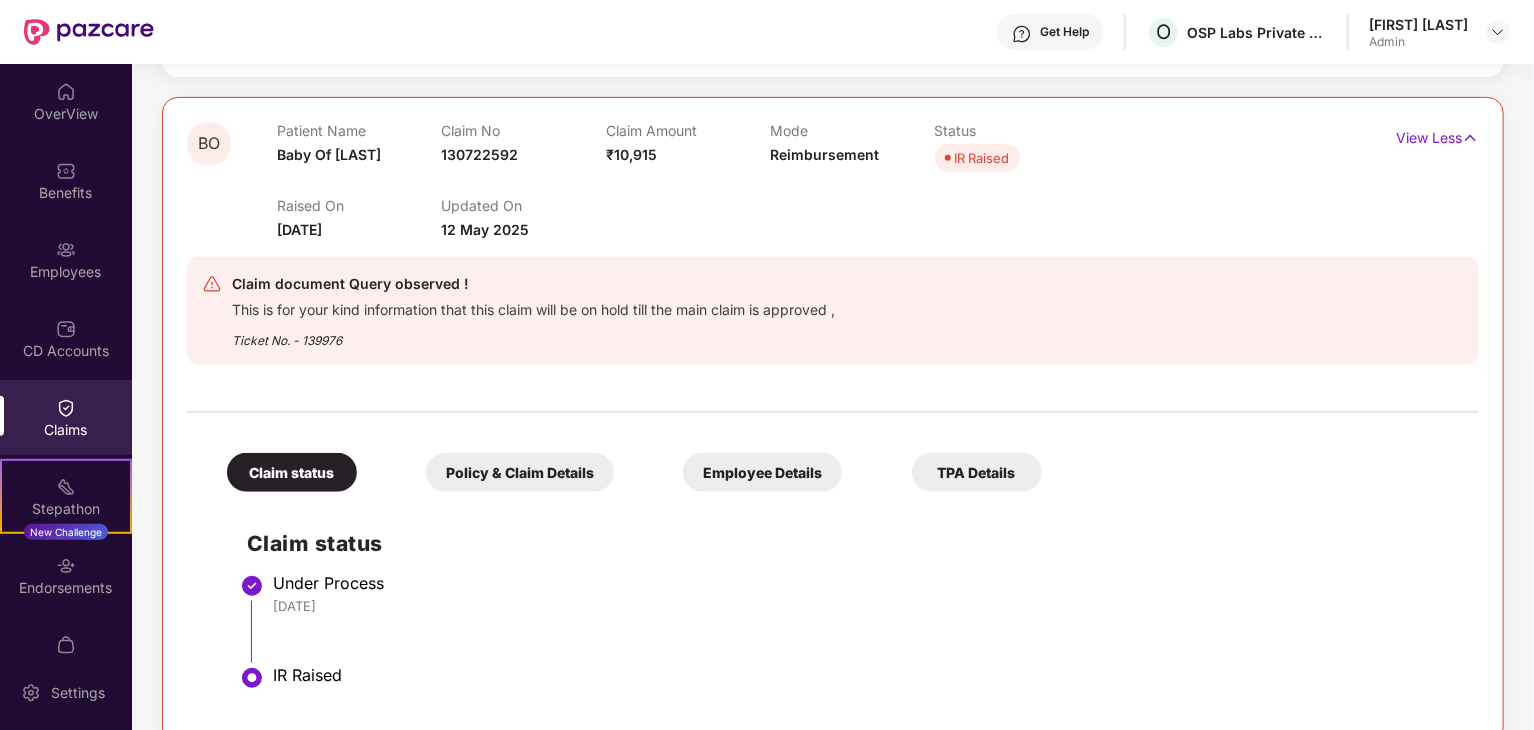scroll, scrollTop: 472, scrollLeft: 0, axis: vertical 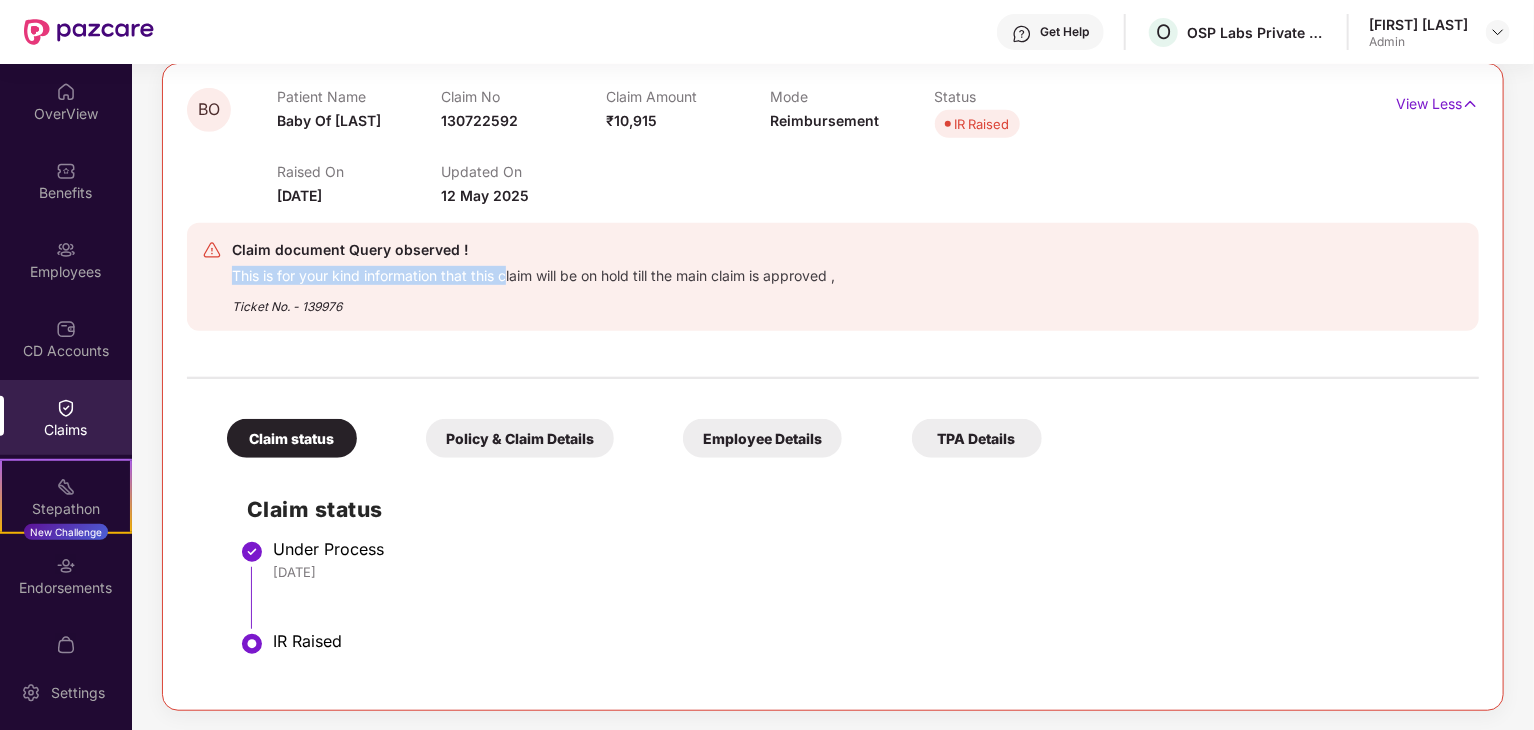 drag, startPoint x: 510, startPoint y: 272, endPoint x: 759, endPoint y: 259, distance: 249.33913 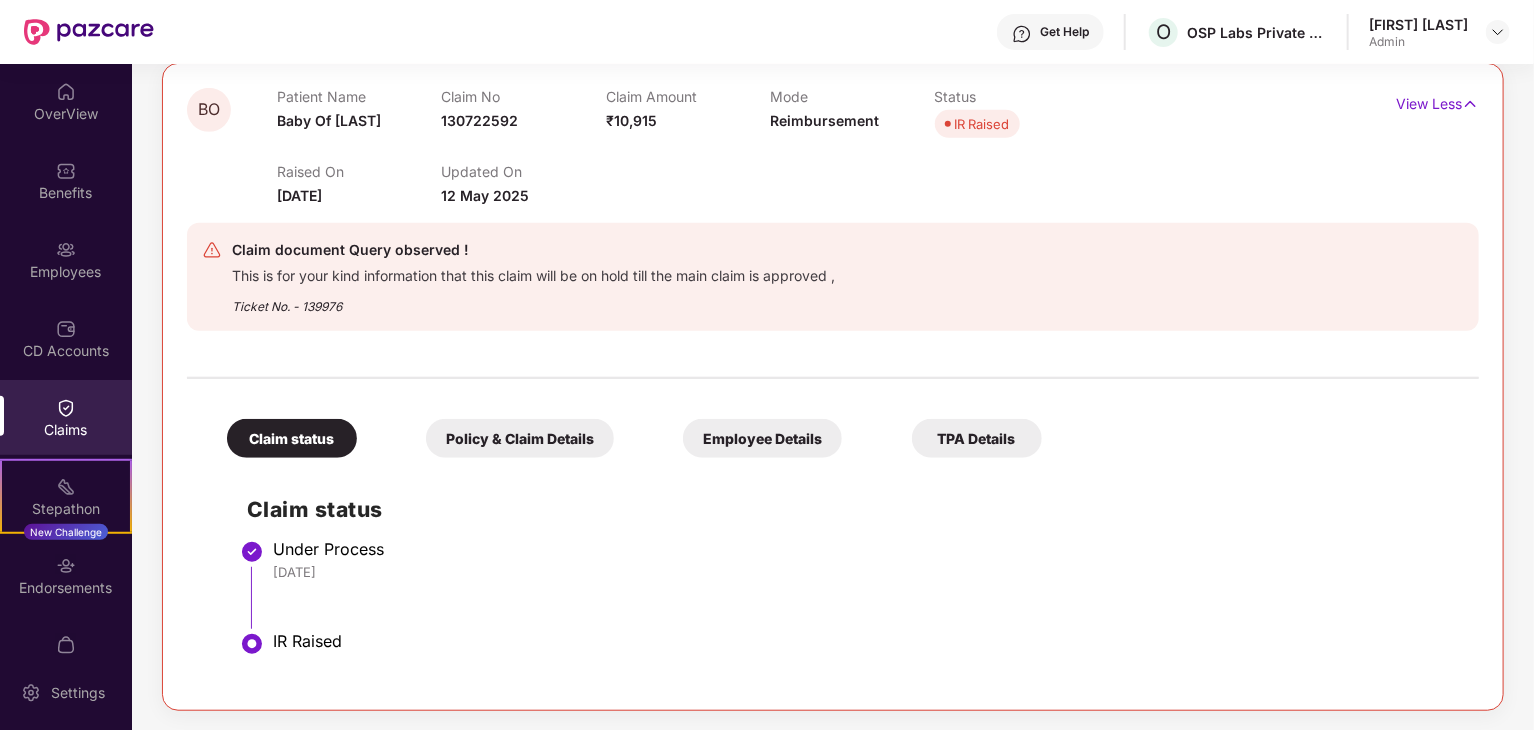 click on "Claim document Query observed ! This is for your kind information that this claim will be on hold till the main claim is approved , Ticket No. - 139976" at bounding box center (728, 277) 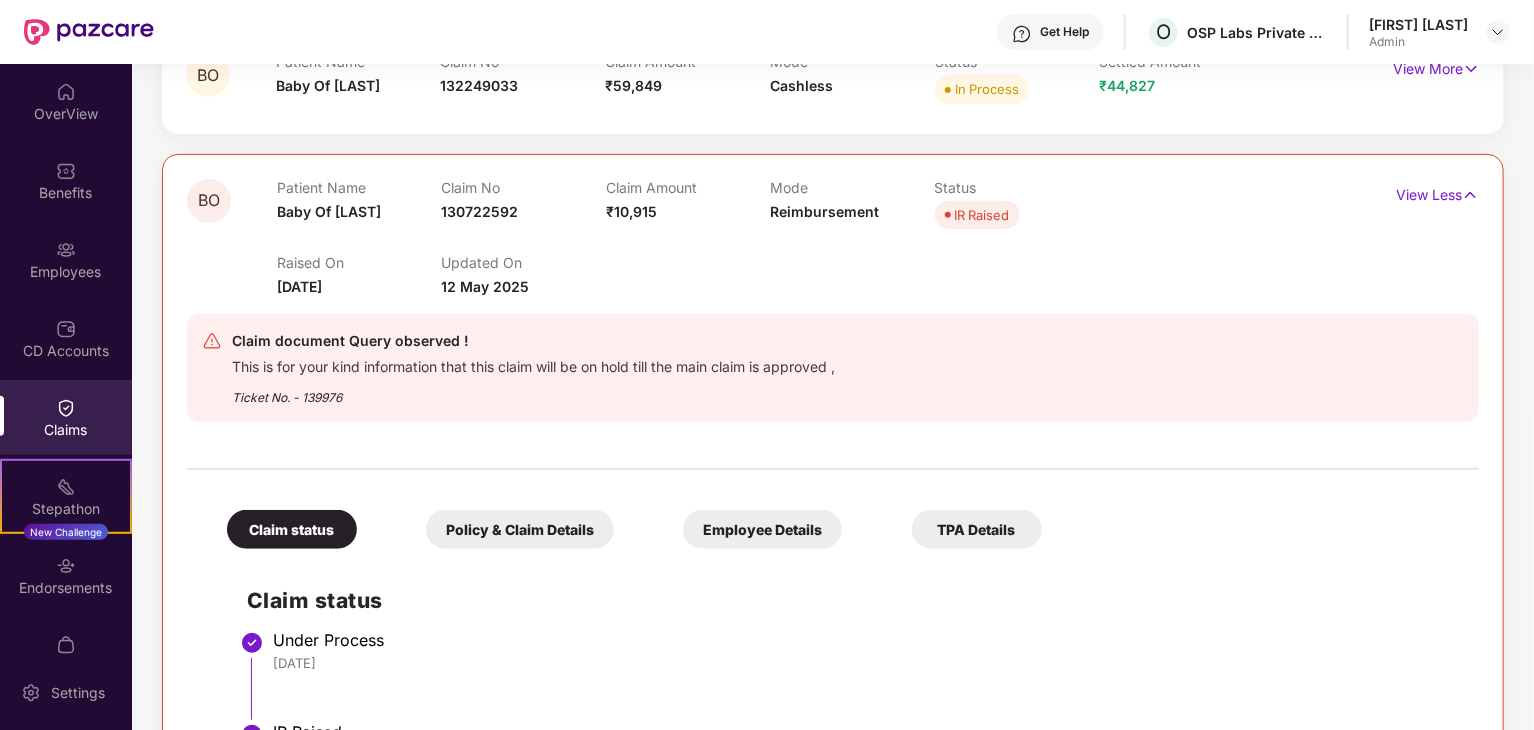scroll, scrollTop: 272, scrollLeft: 0, axis: vertical 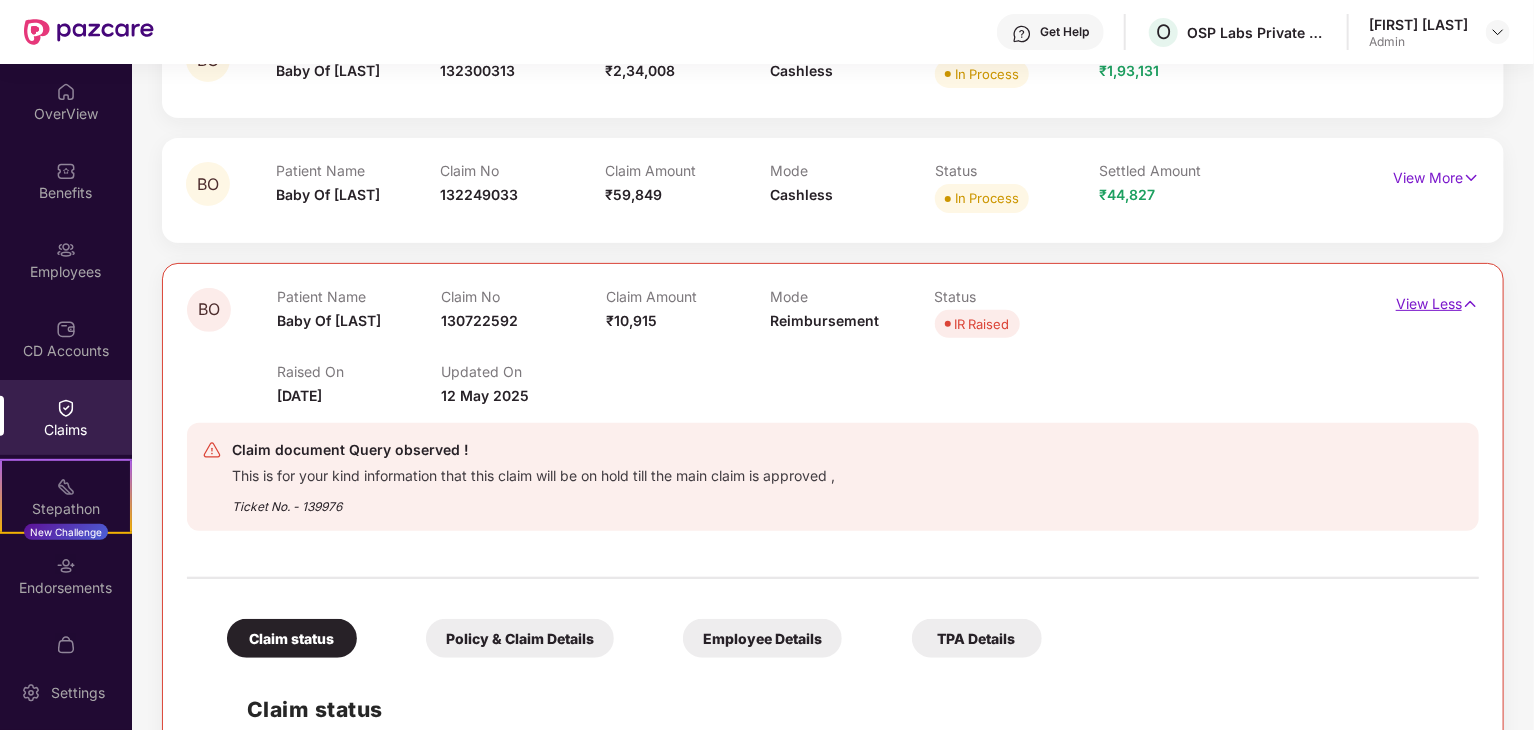 click on "View Less" at bounding box center (1437, 301) 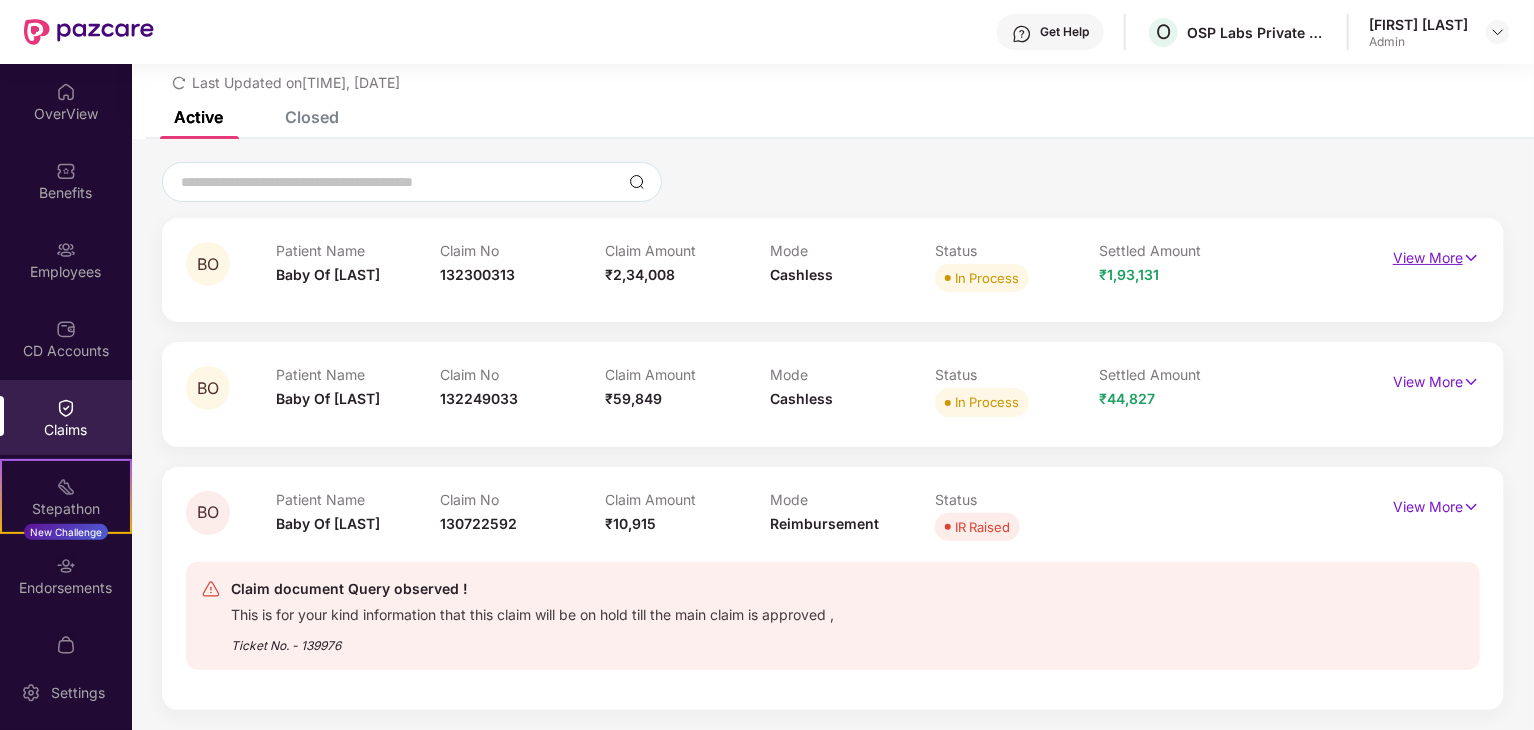 click on "View More" at bounding box center [1436, 255] 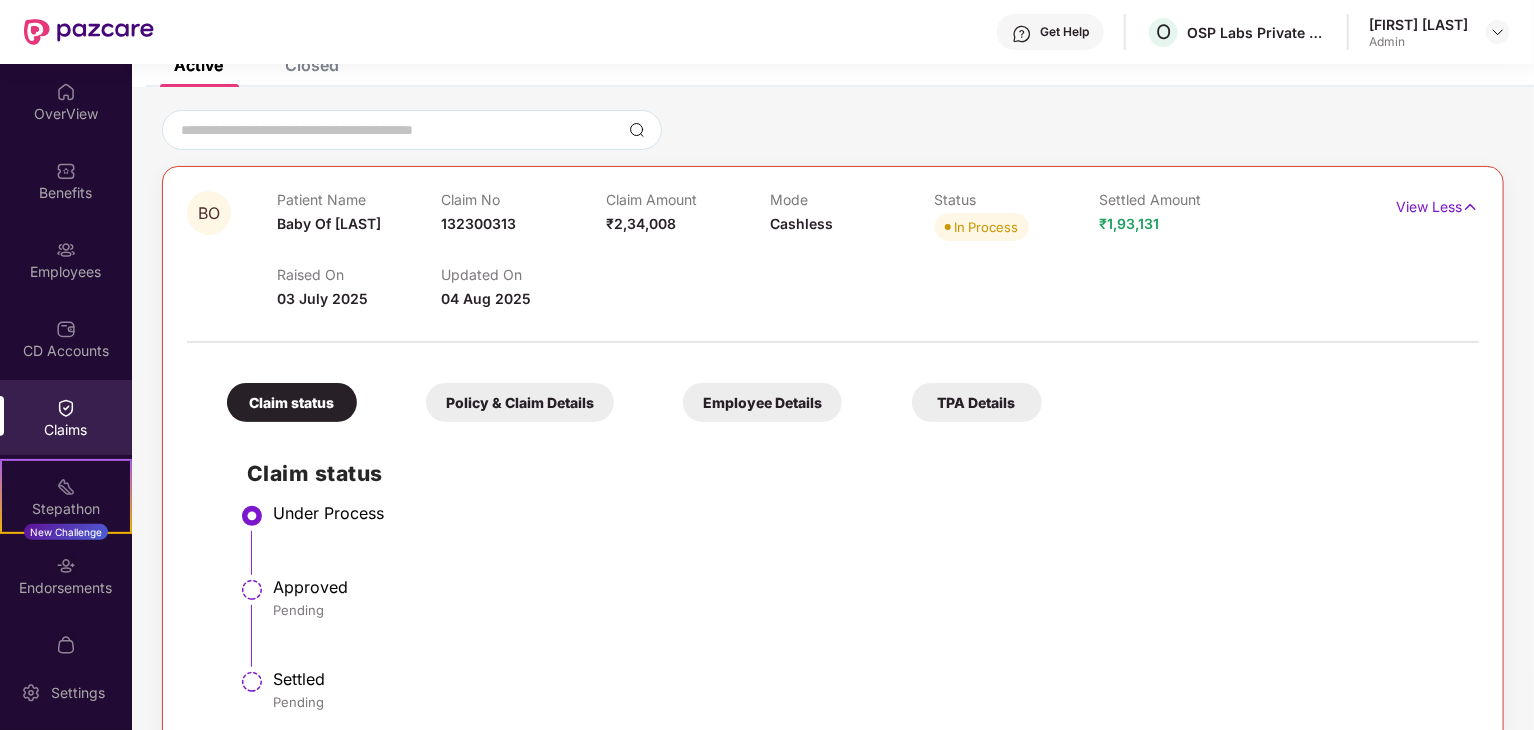 scroll, scrollTop: 73, scrollLeft: 0, axis: vertical 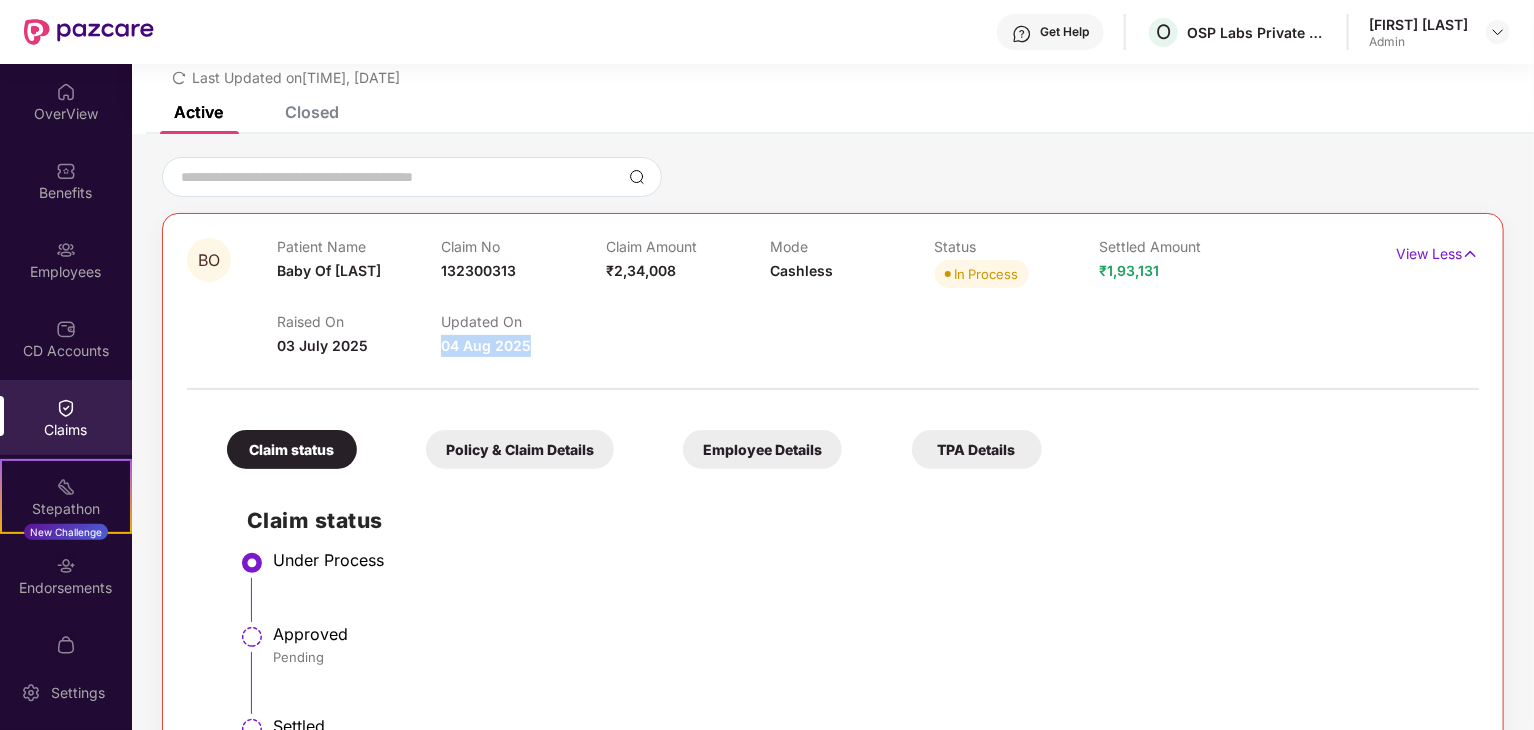 drag, startPoint x: 444, startPoint y: 341, endPoint x: 539, endPoint y: 353, distance: 95.7549 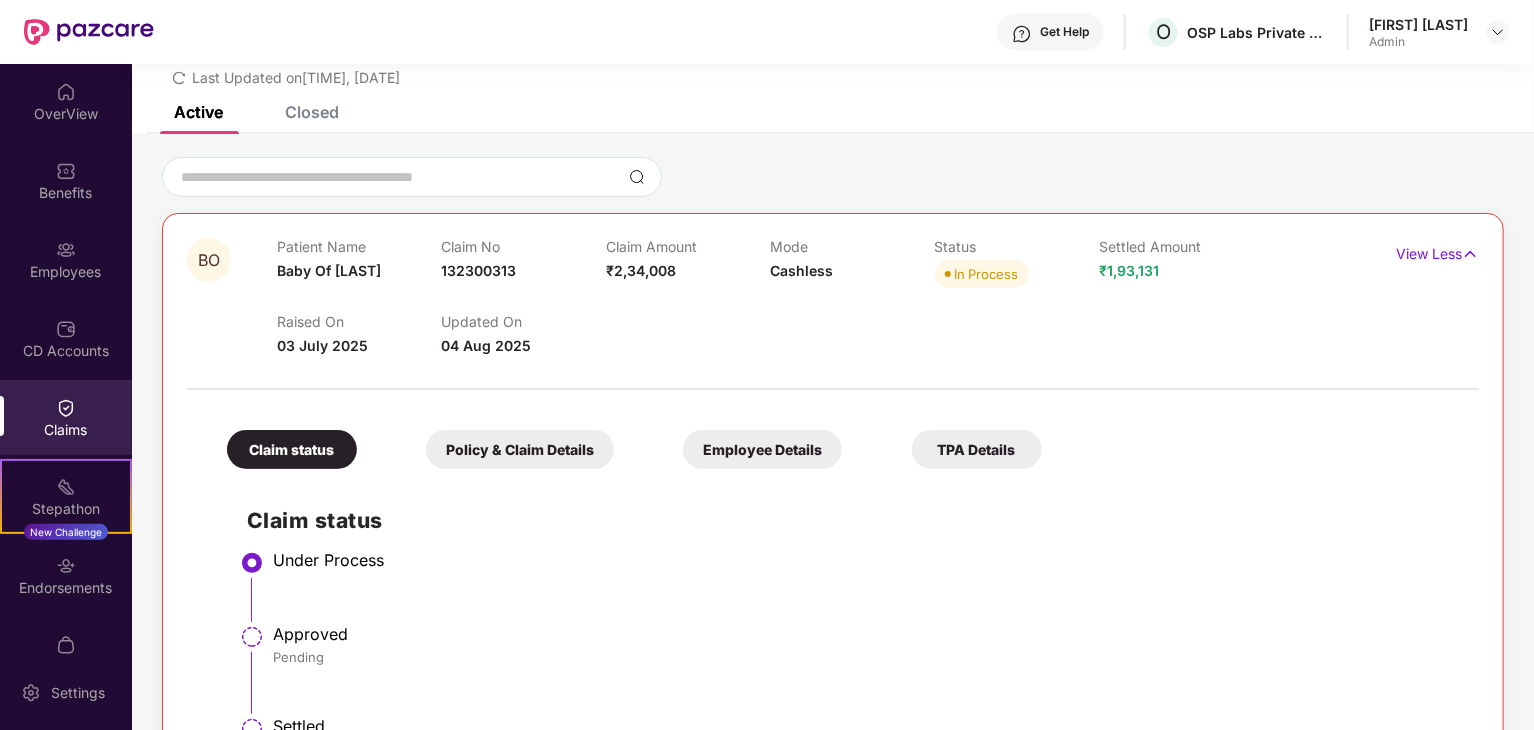 click at bounding box center [833, 357] 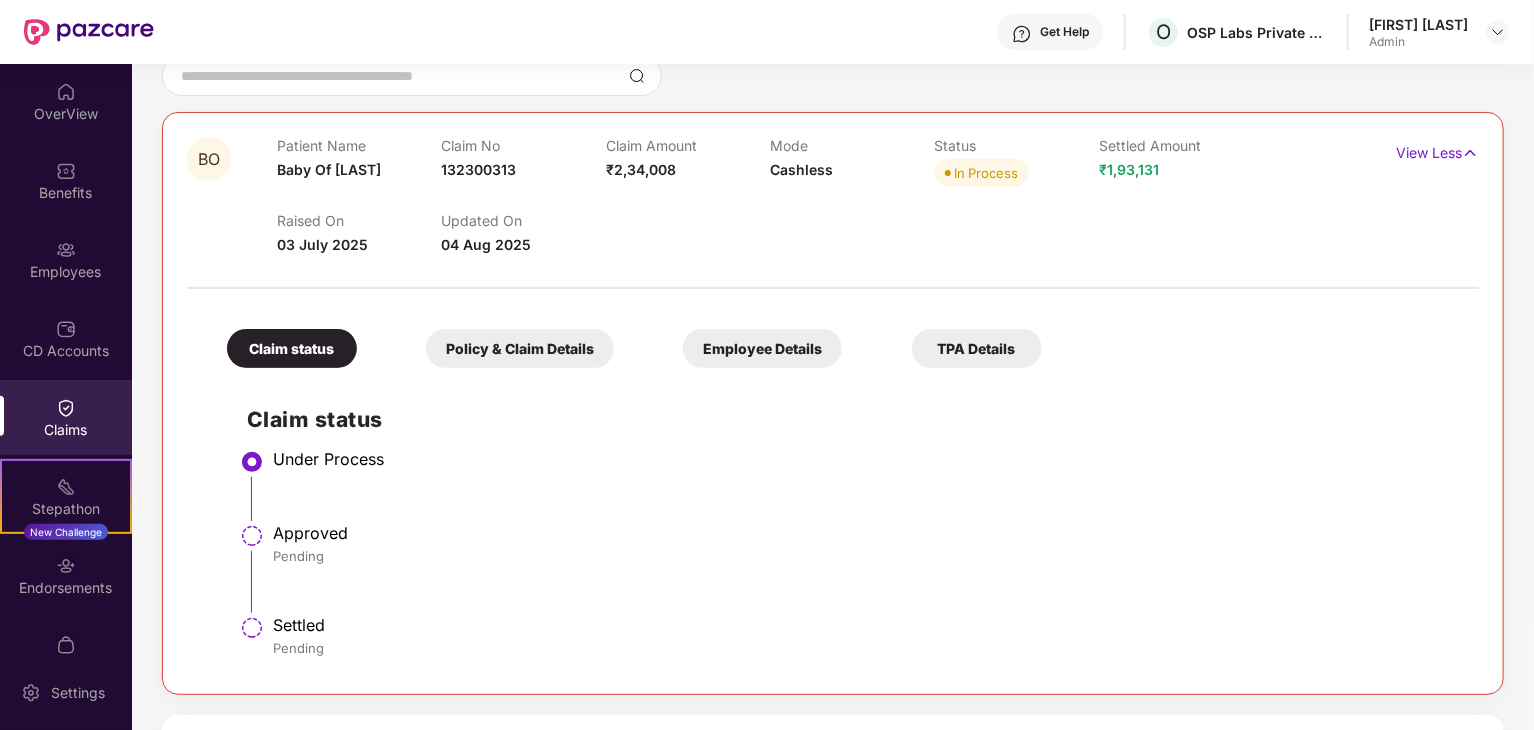 scroll, scrollTop: 173, scrollLeft: 0, axis: vertical 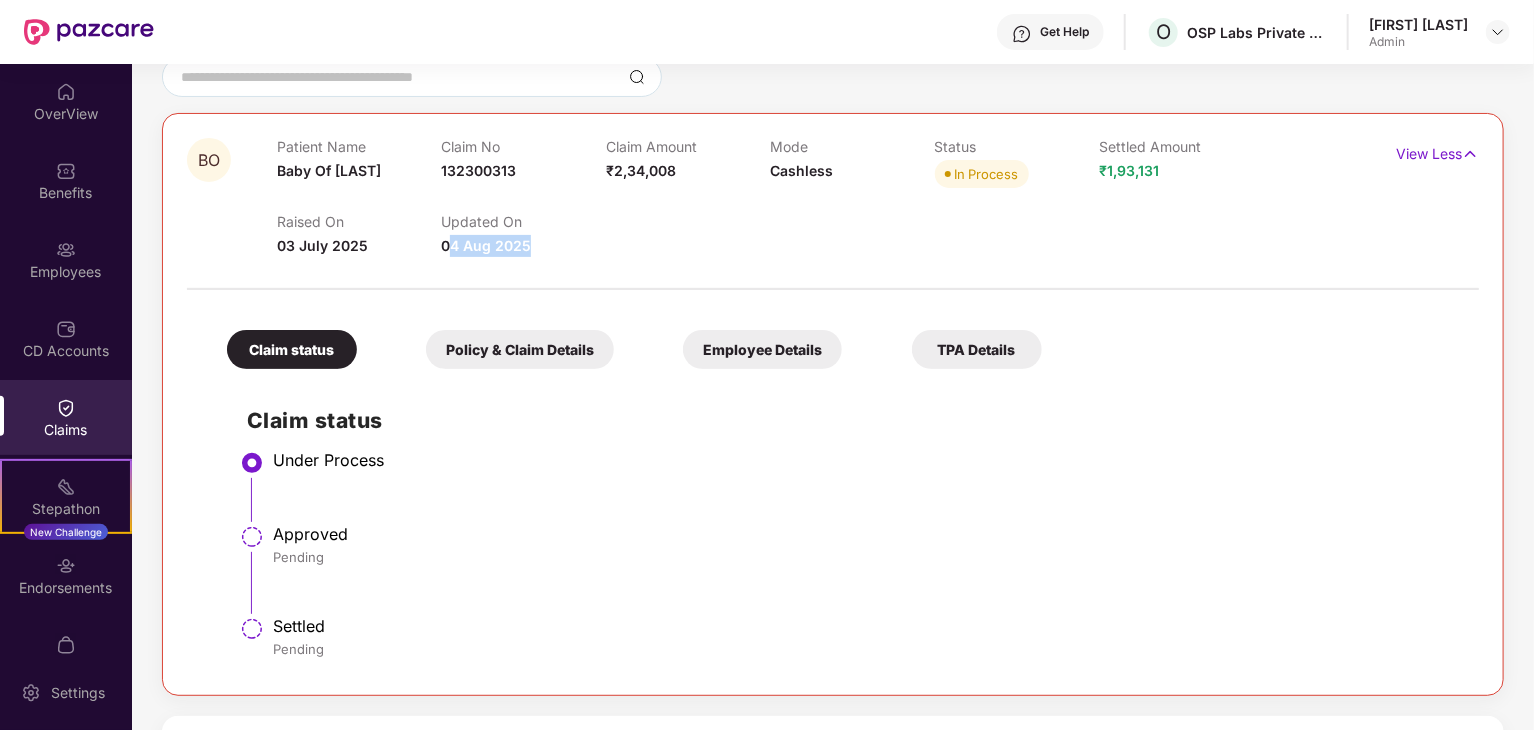 drag, startPoint x: 448, startPoint y: 240, endPoint x: 599, endPoint y: 245, distance: 151.08276 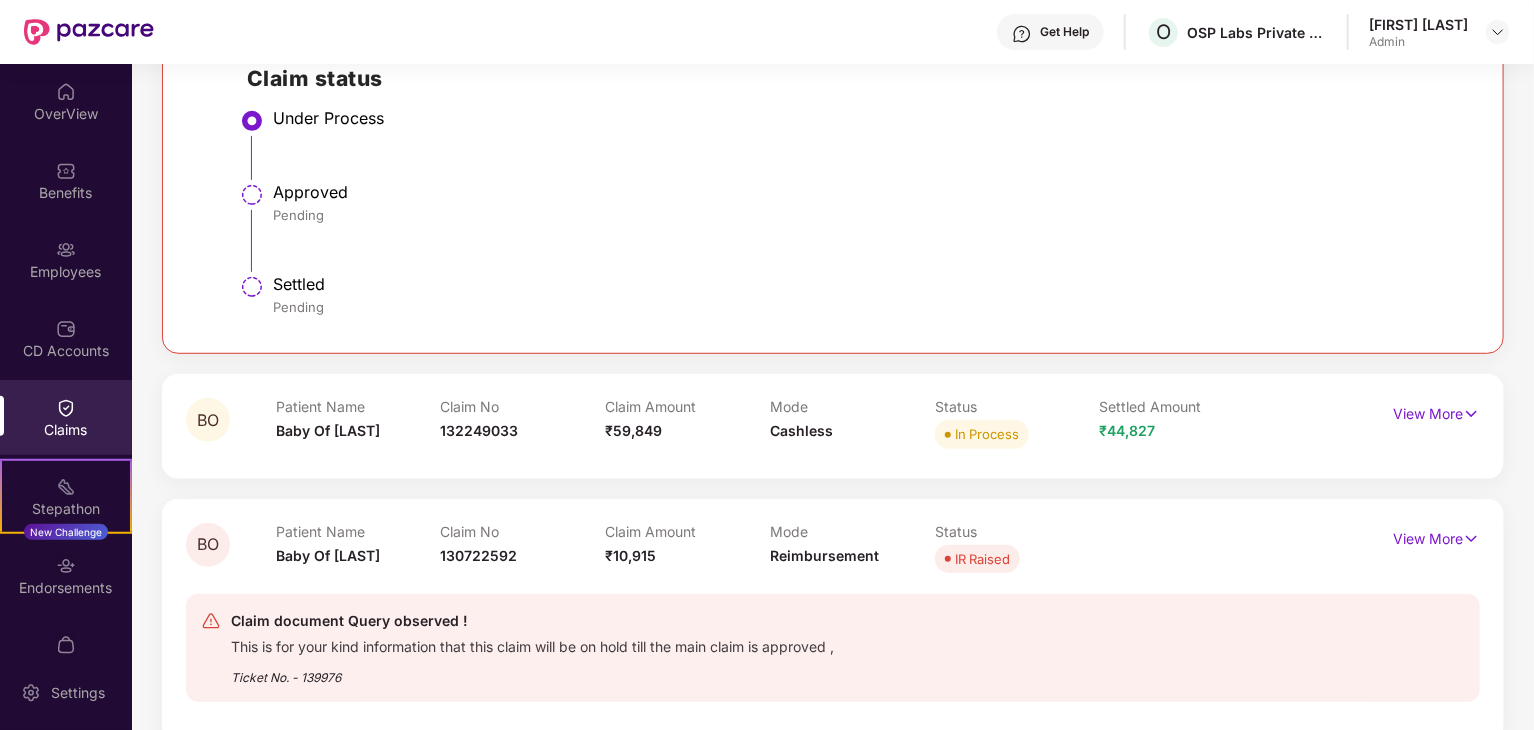 scroll, scrollTop: 547, scrollLeft: 0, axis: vertical 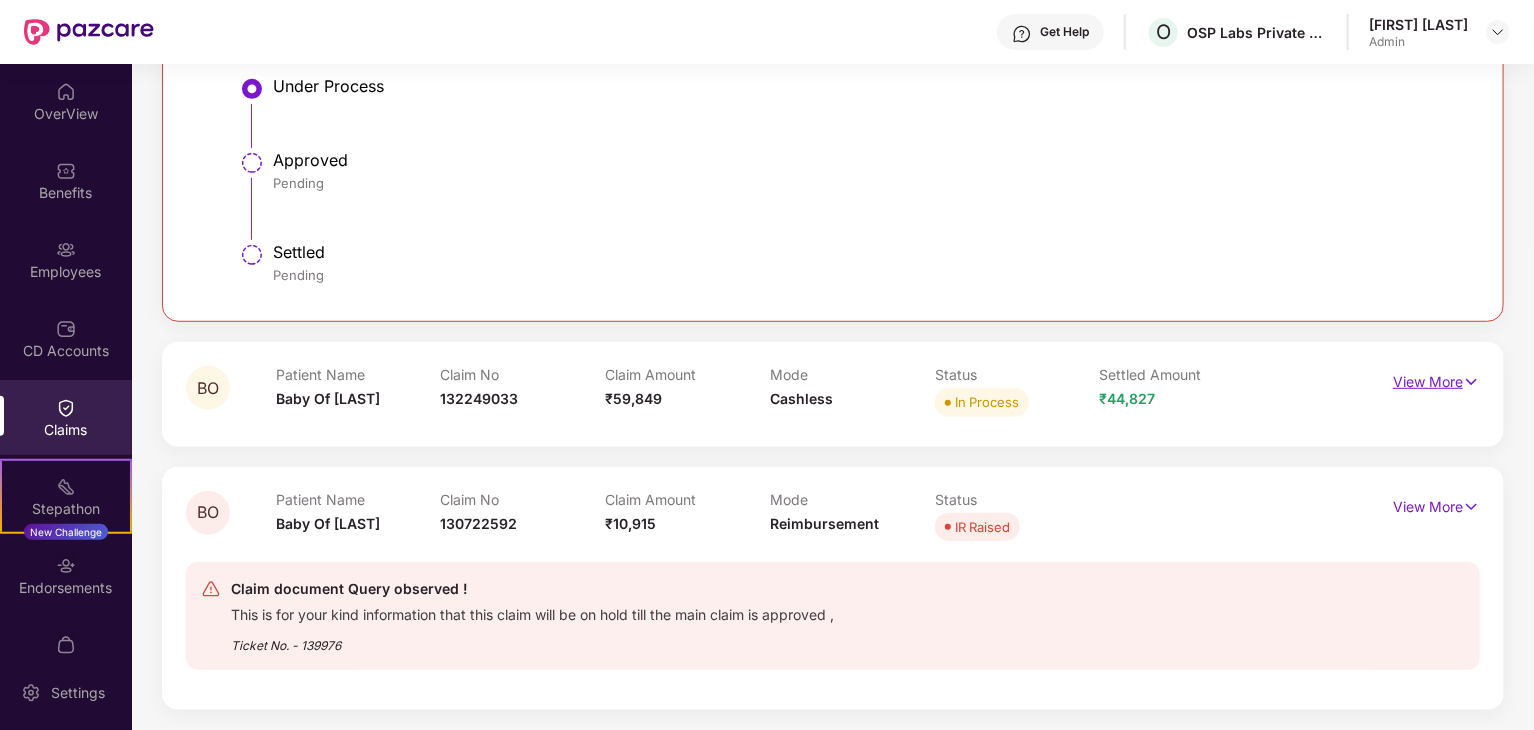 click on "View More" at bounding box center (1436, 379) 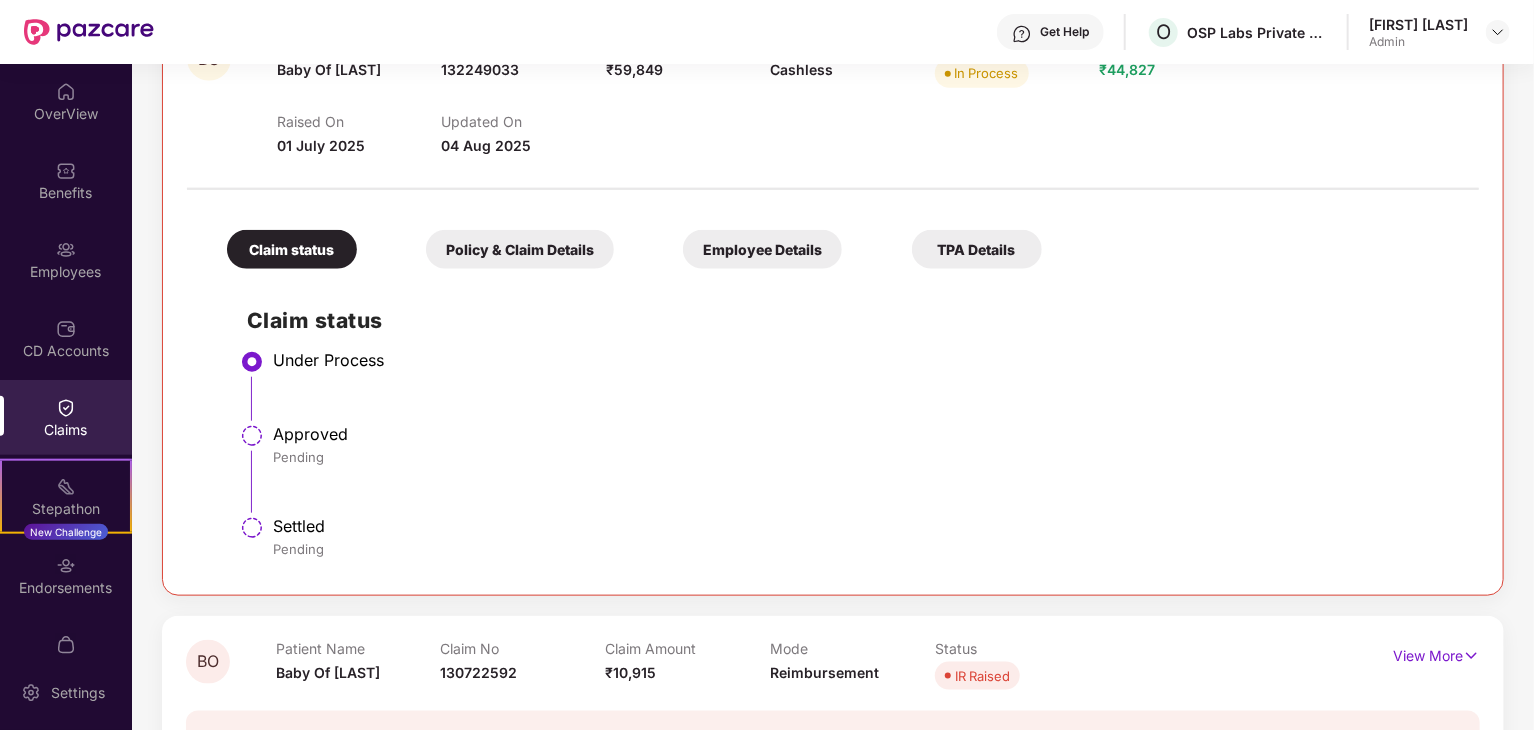 scroll, scrollTop: 847, scrollLeft: 0, axis: vertical 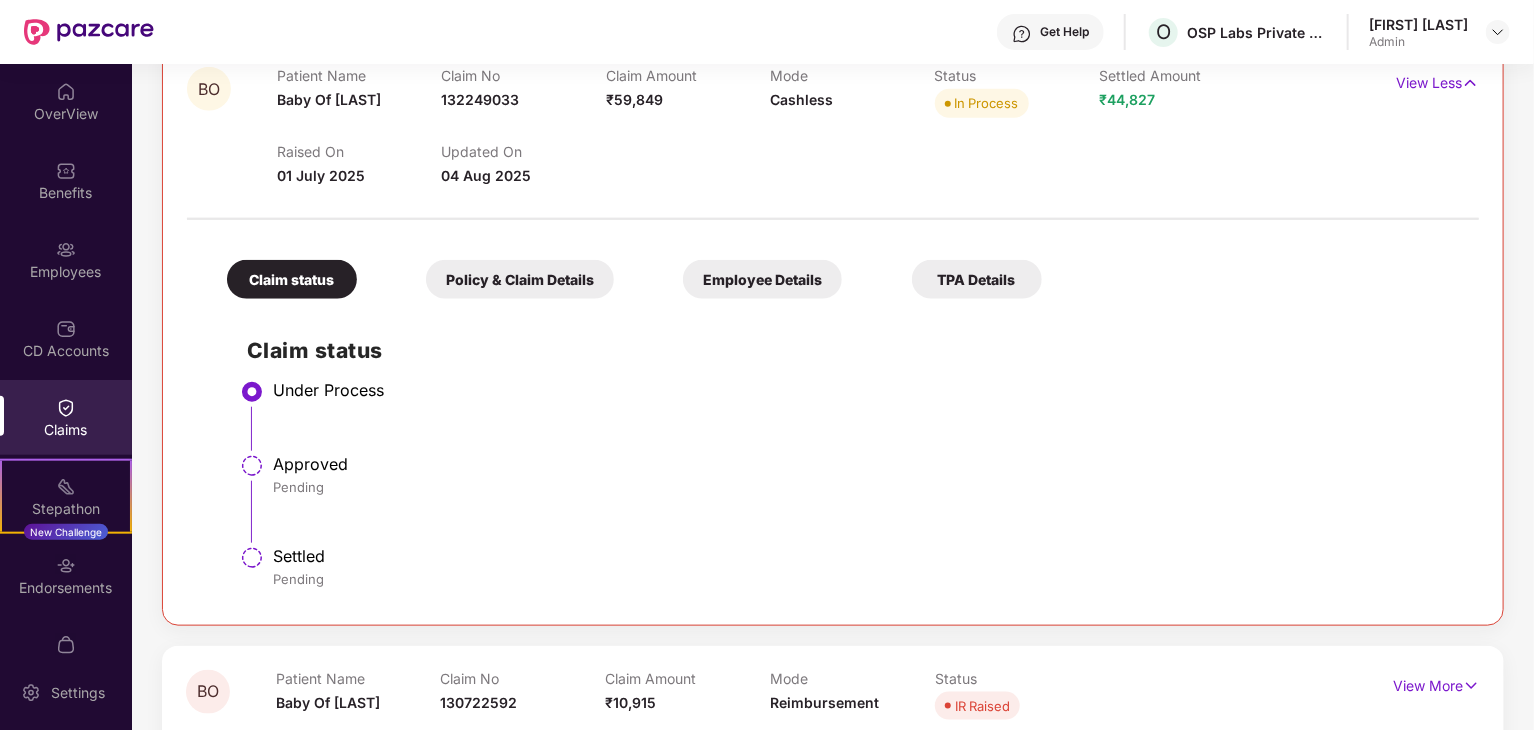 click on "Policy & Claim Details" at bounding box center (520, 279) 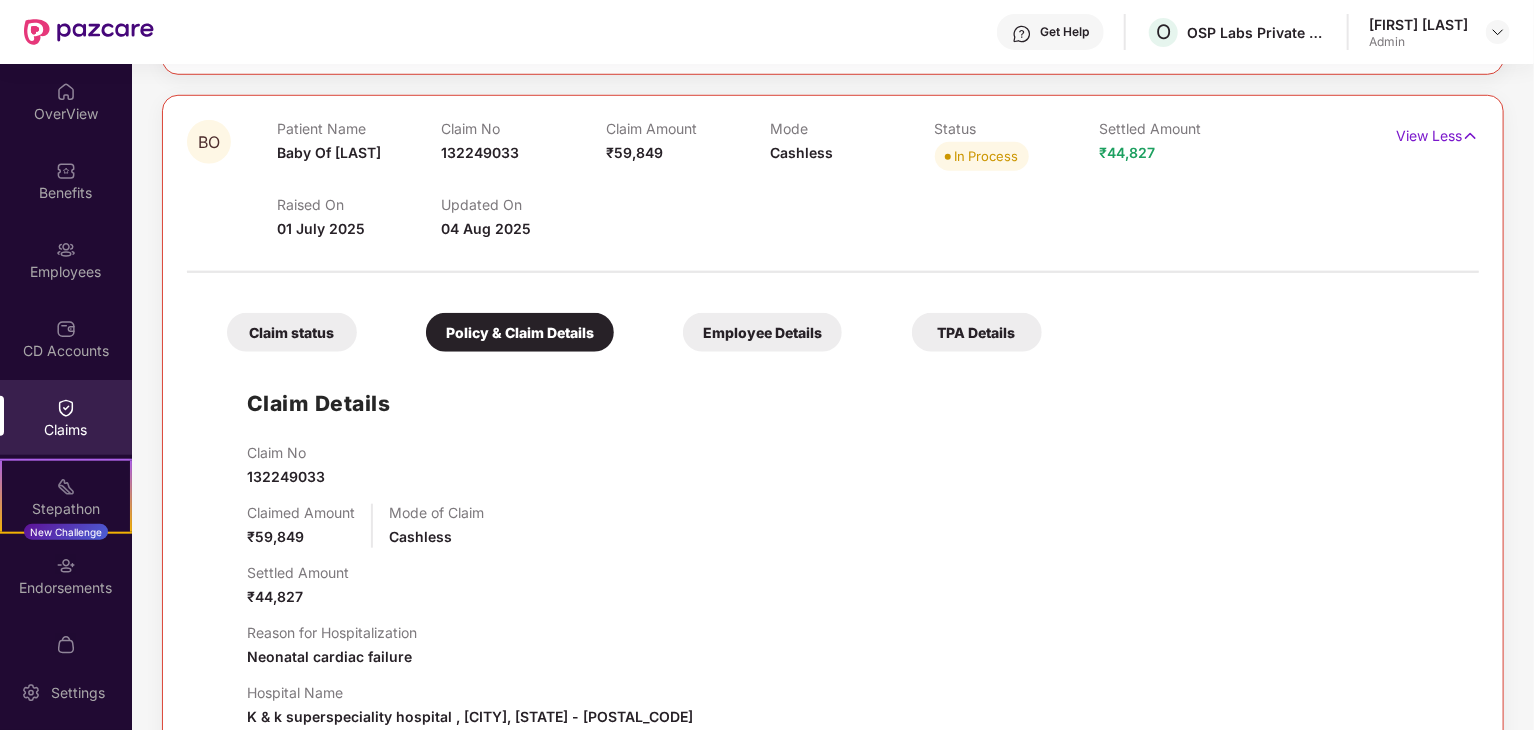 scroll, scrollTop: 710, scrollLeft: 0, axis: vertical 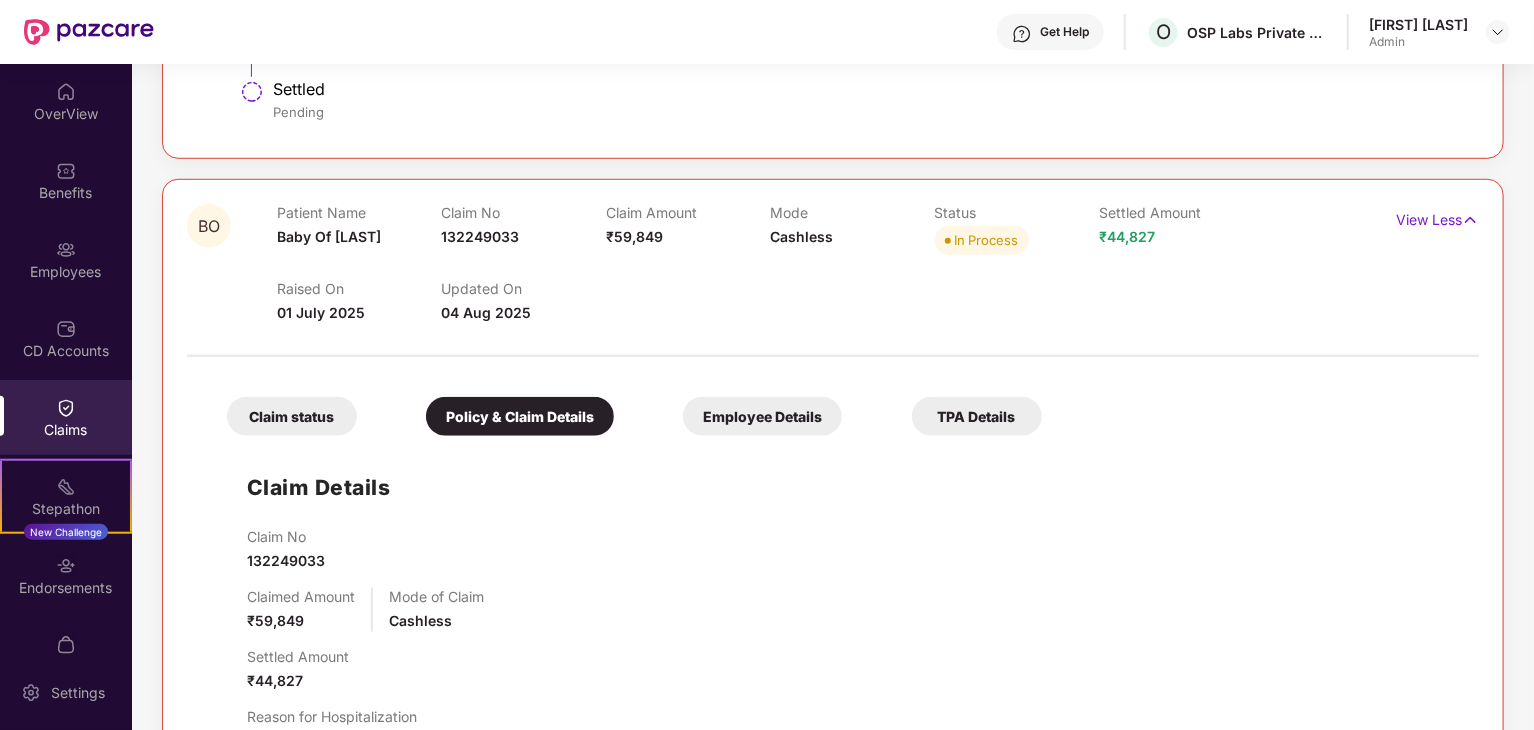 click on "View Less" at bounding box center (1399, 220) 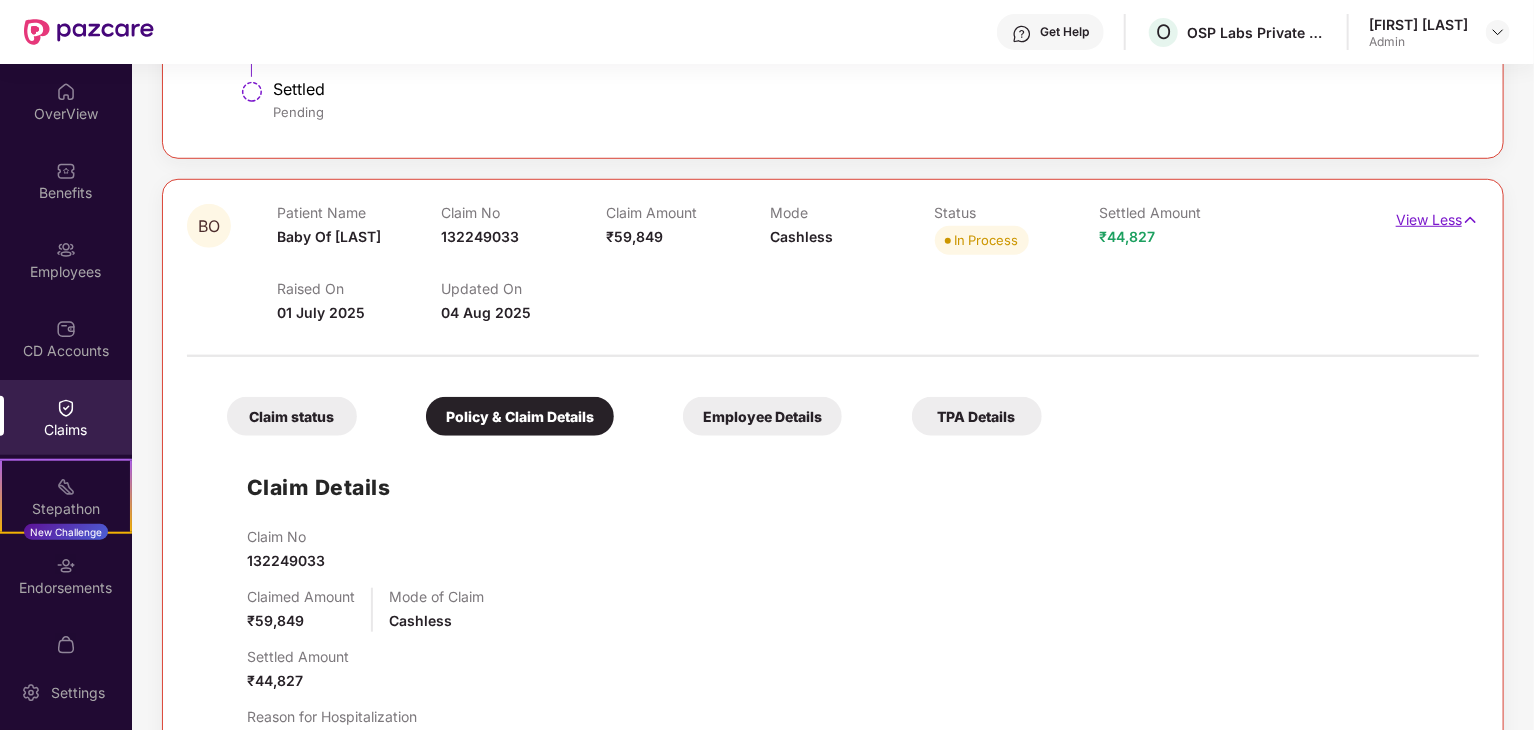 click on "View Less" at bounding box center [1437, 217] 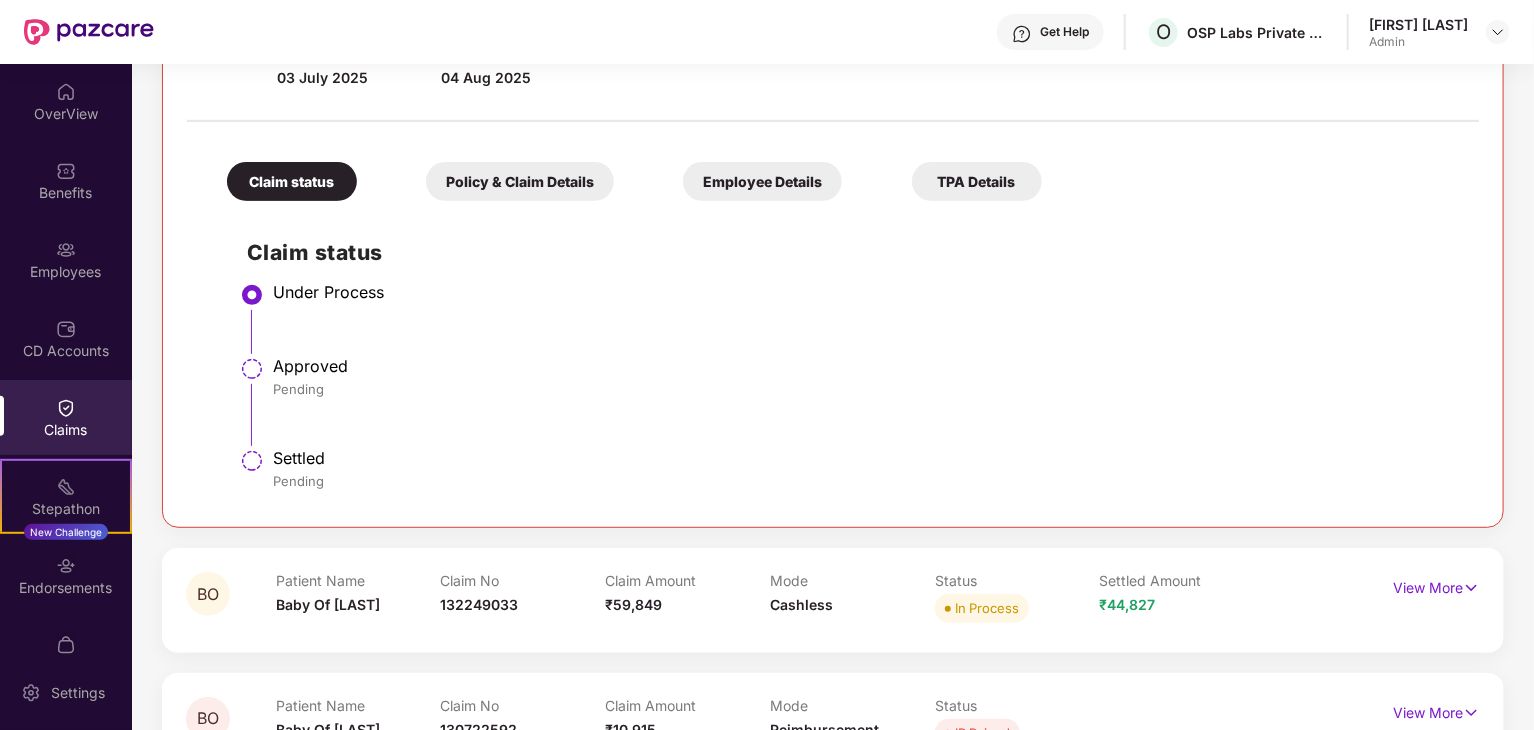 scroll, scrollTop: 147, scrollLeft: 0, axis: vertical 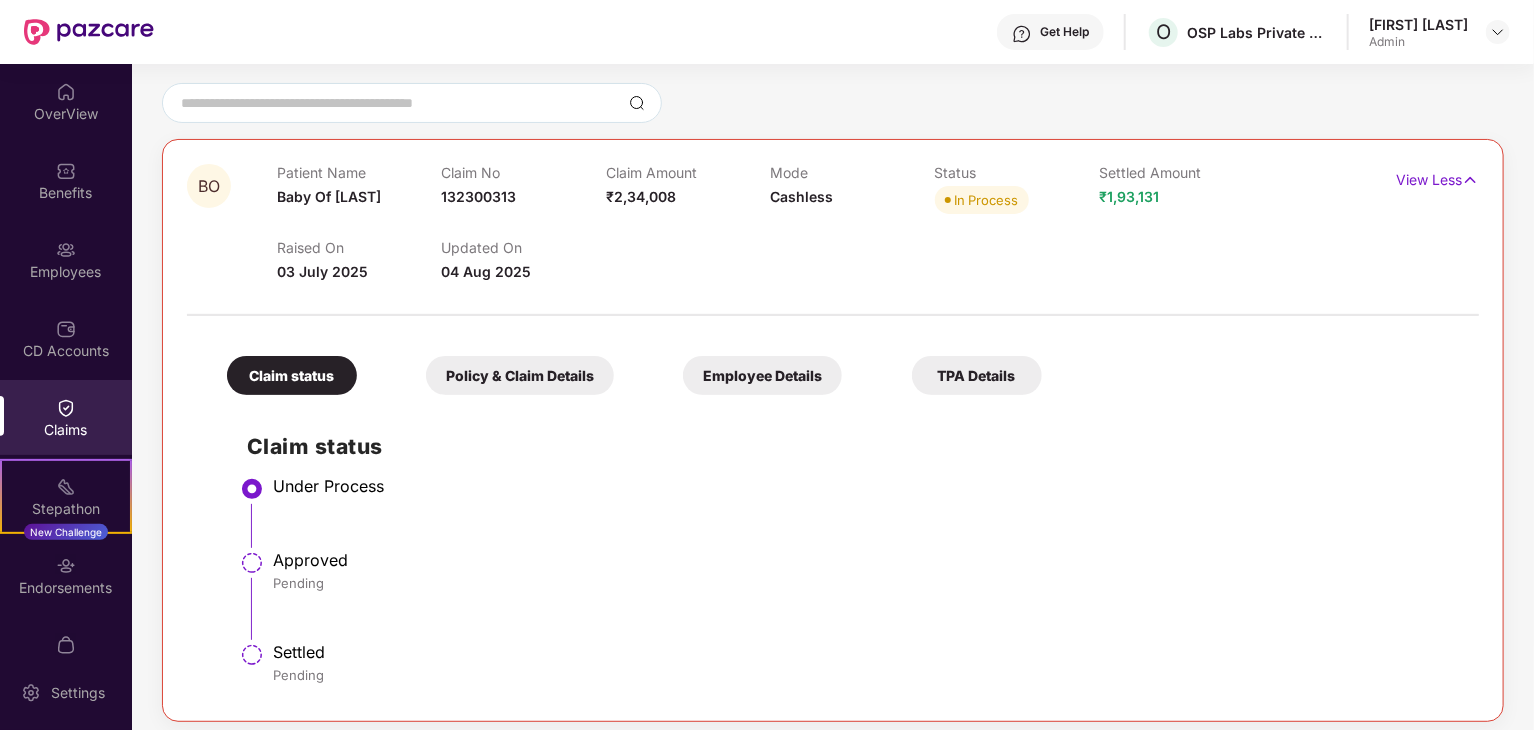 click on "Policy & Claim Details" at bounding box center (520, 375) 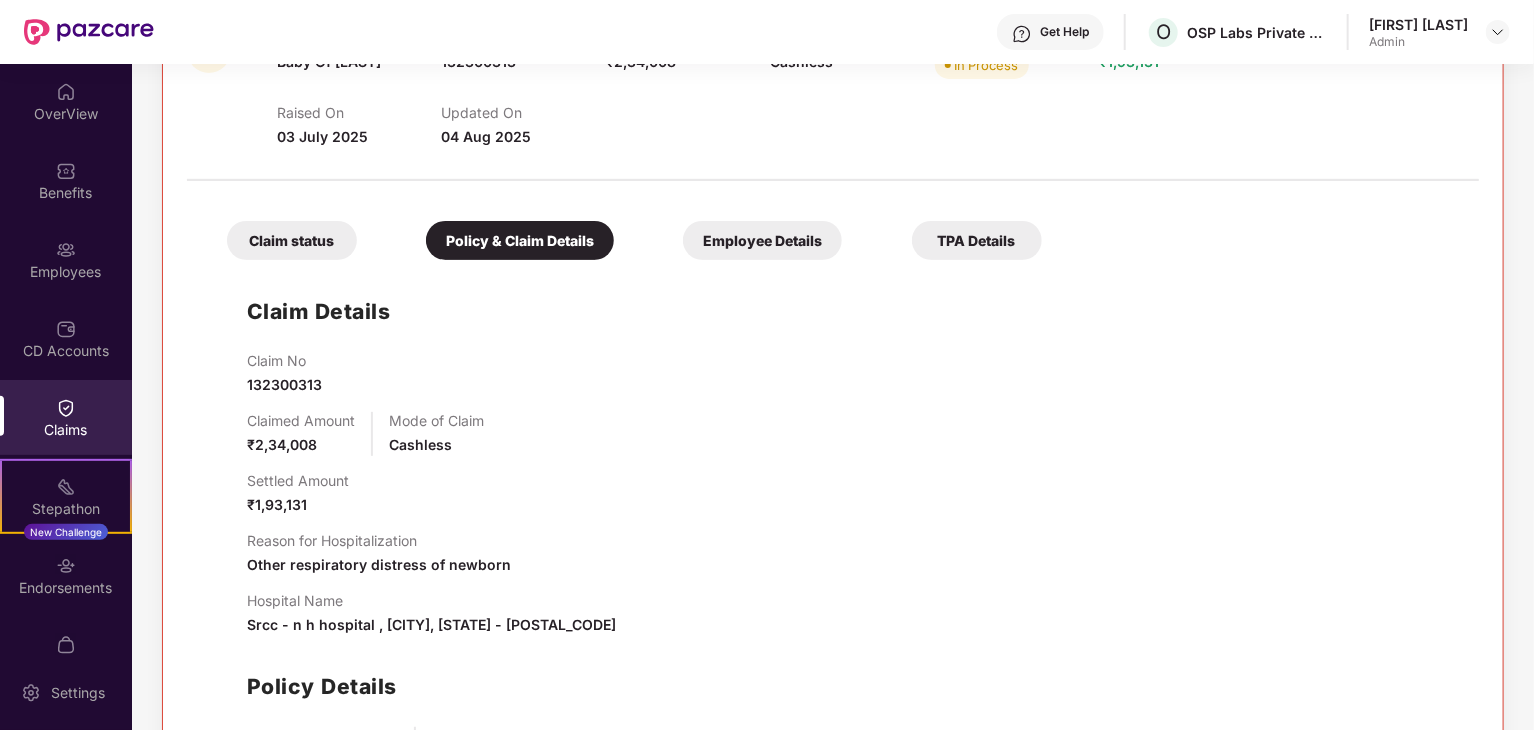 scroll, scrollTop: 447, scrollLeft: 0, axis: vertical 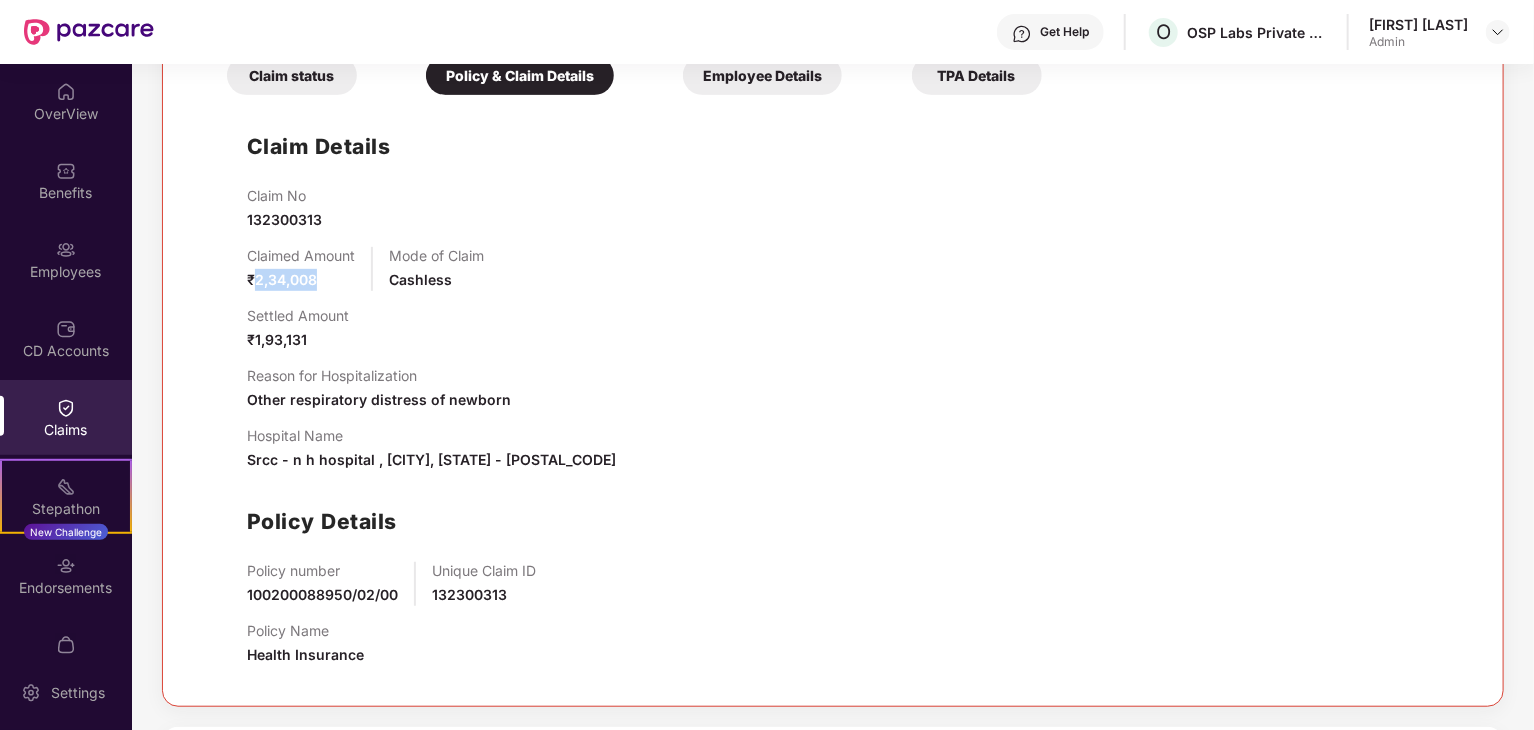 drag, startPoint x: 256, startPoint y: 280, endPoint x: 320, endPoint y: 280, distance: 64 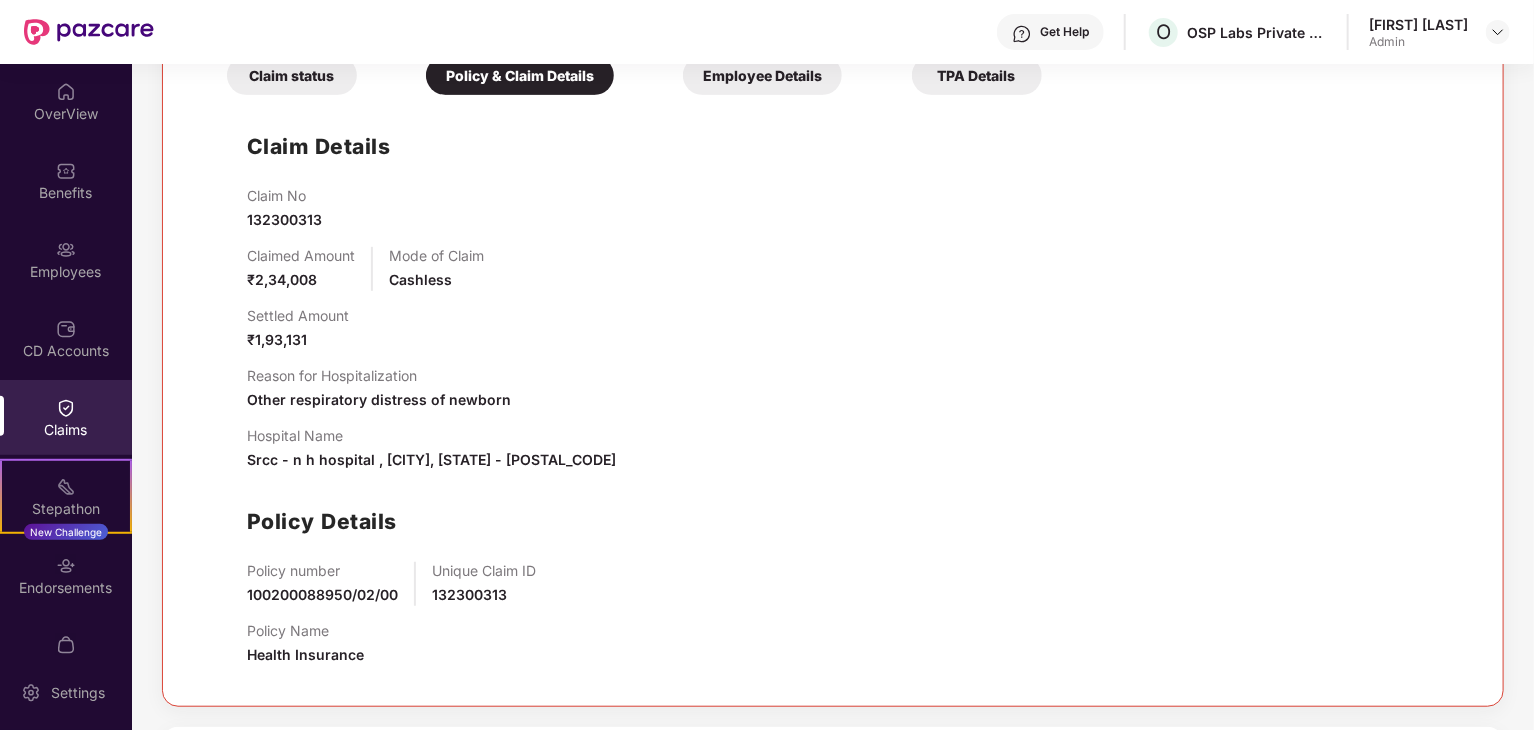 click on "Settled Amount ₹1,93,131" at bounding box center (853, 329) 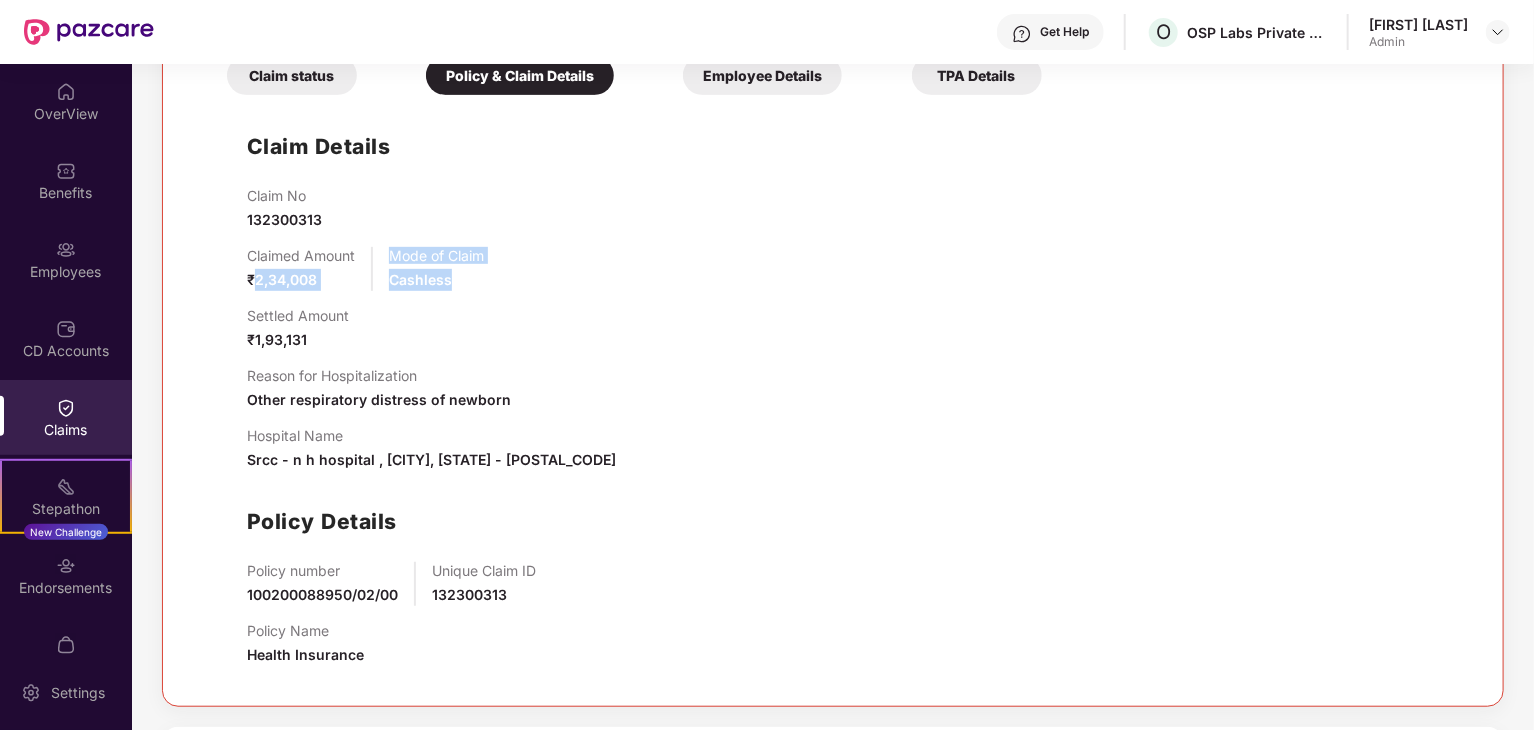 drag, startPoint x: 253, startPoint y: 278, endPoint x: 496, endPoint y: 276, distance: 243.00822 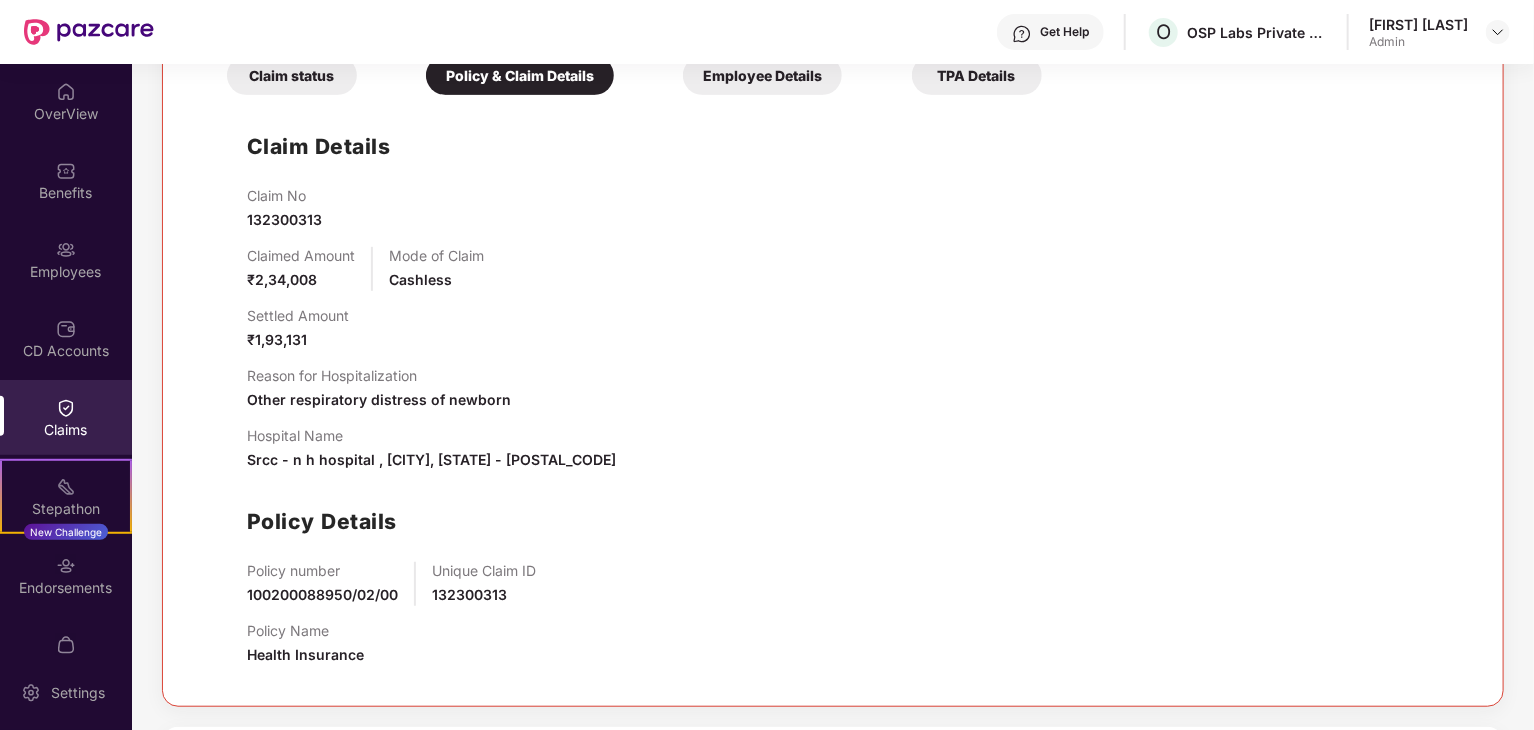 click on "Settled Amount ₹1,93,131" at bounding box center [853, 329] 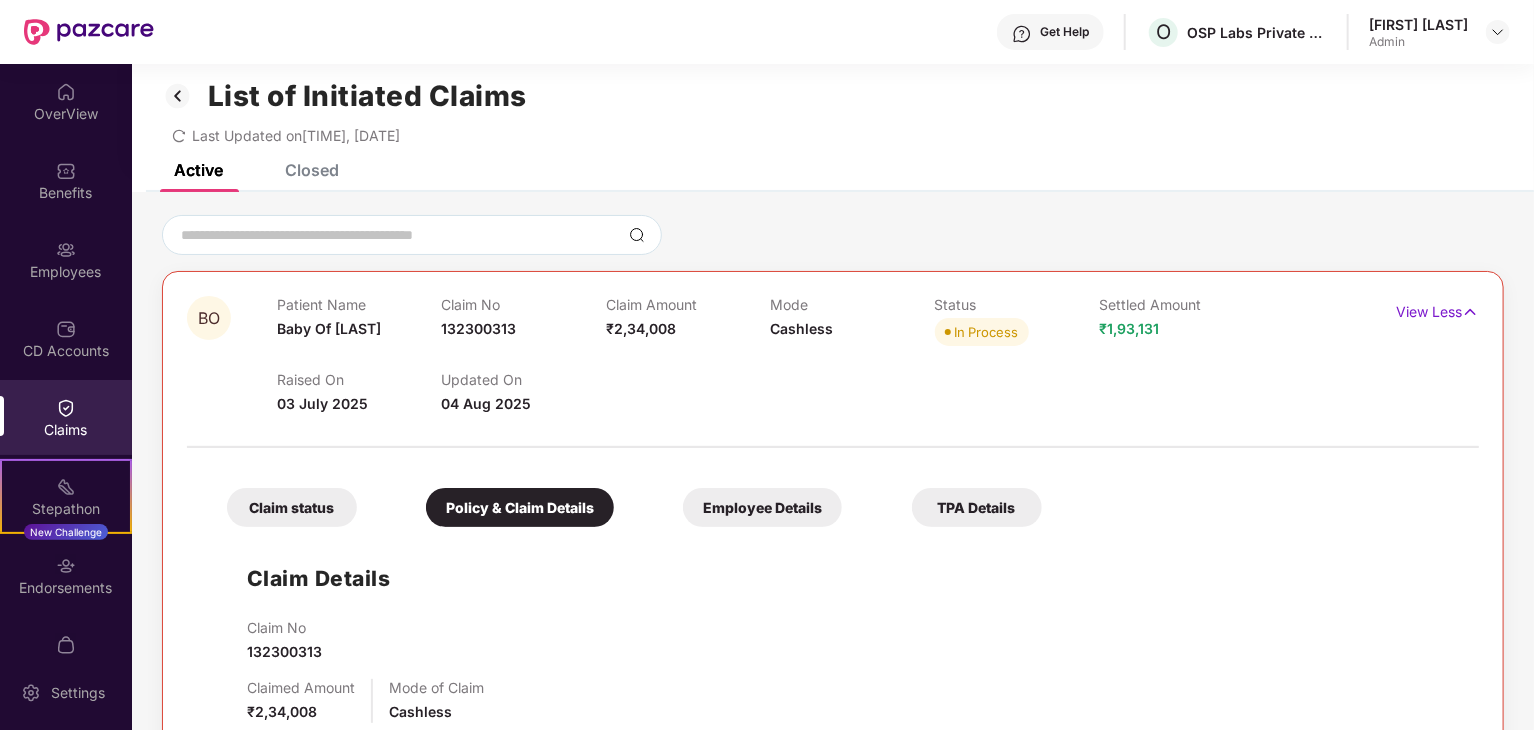 scroll, scrollTop: 0, scrollLeft: 0, axis: both 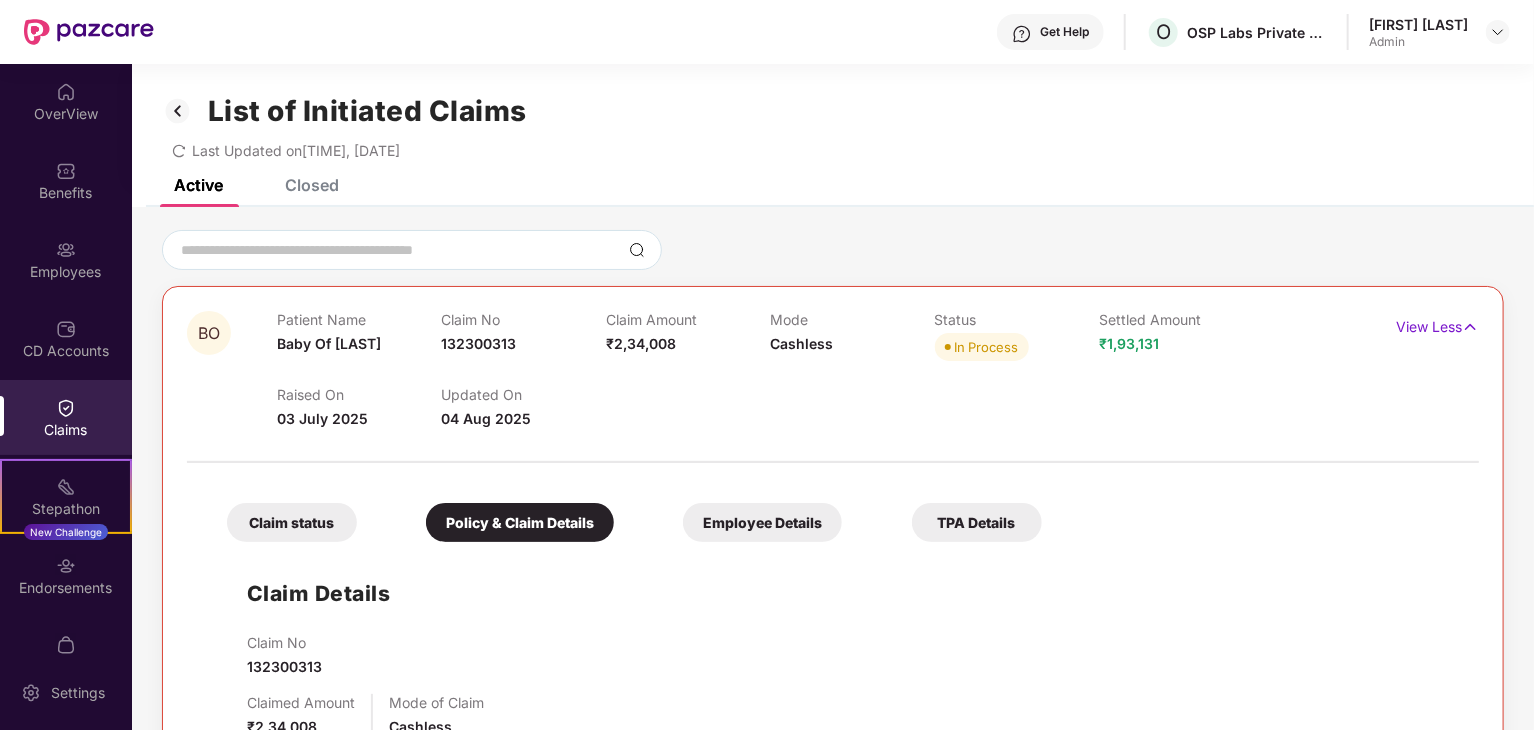 click on "Employee Details" at bounding box center [762, 522] 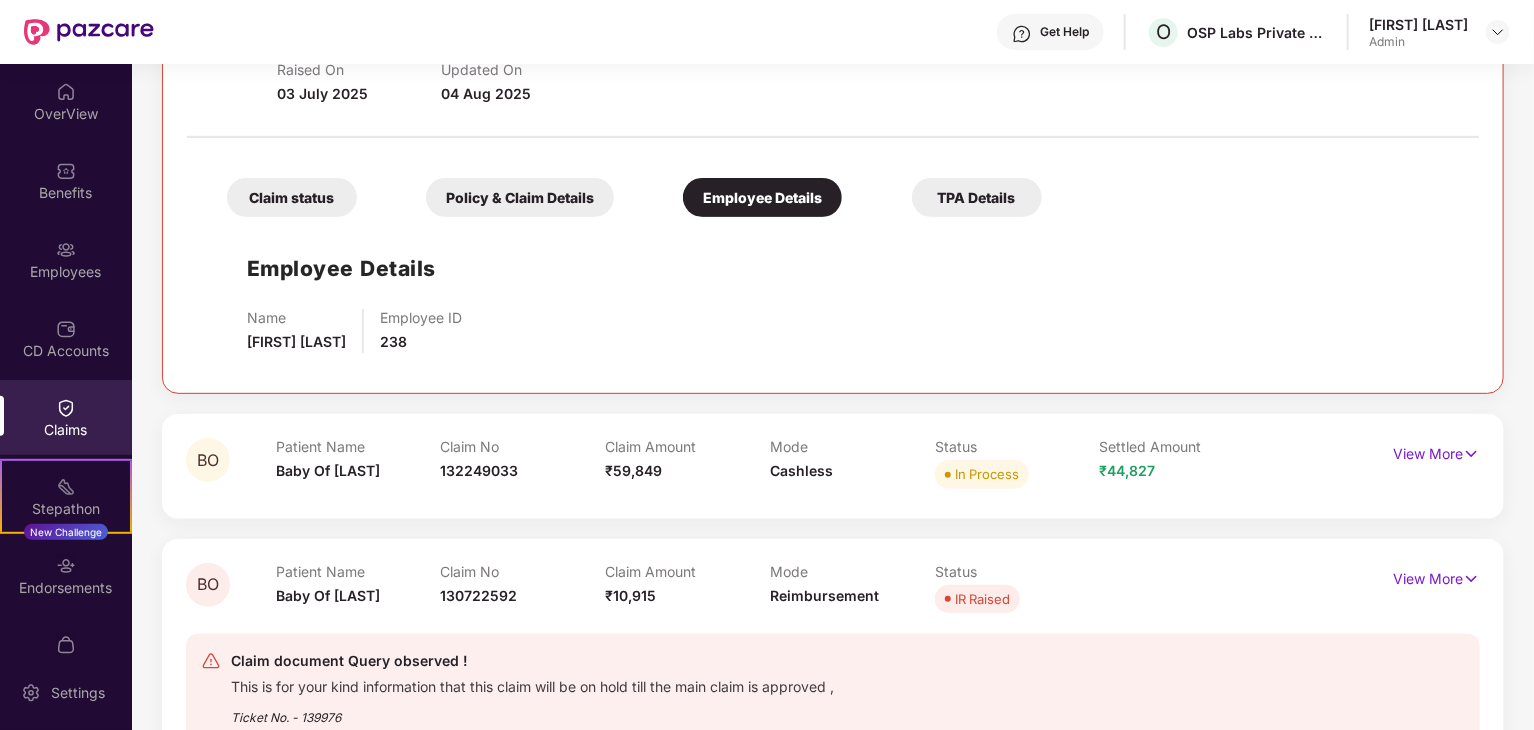 scroll, scrollTop: 196, scrollLeft: 0, axis: vertical 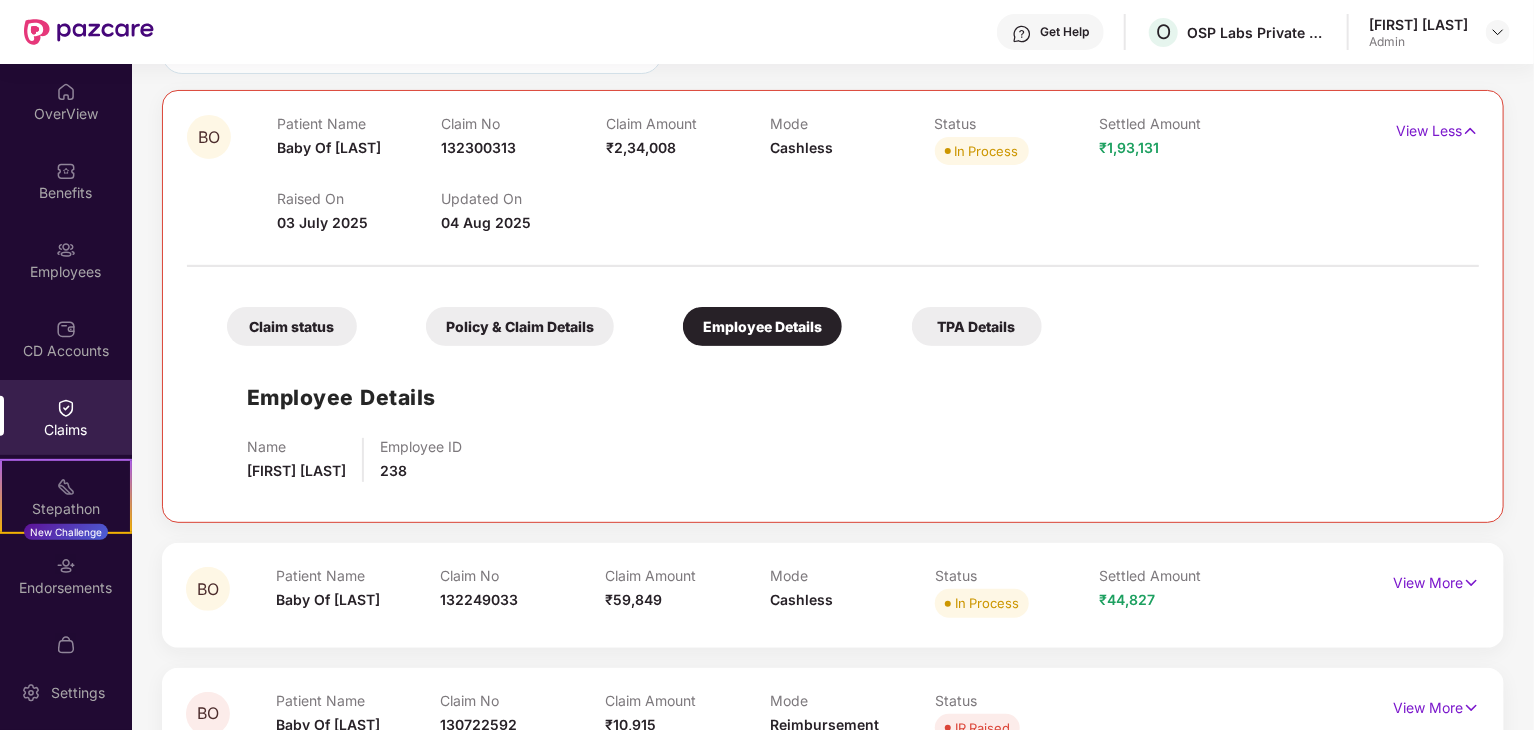 click on "TPA Details" at bounding box center [977, 326] 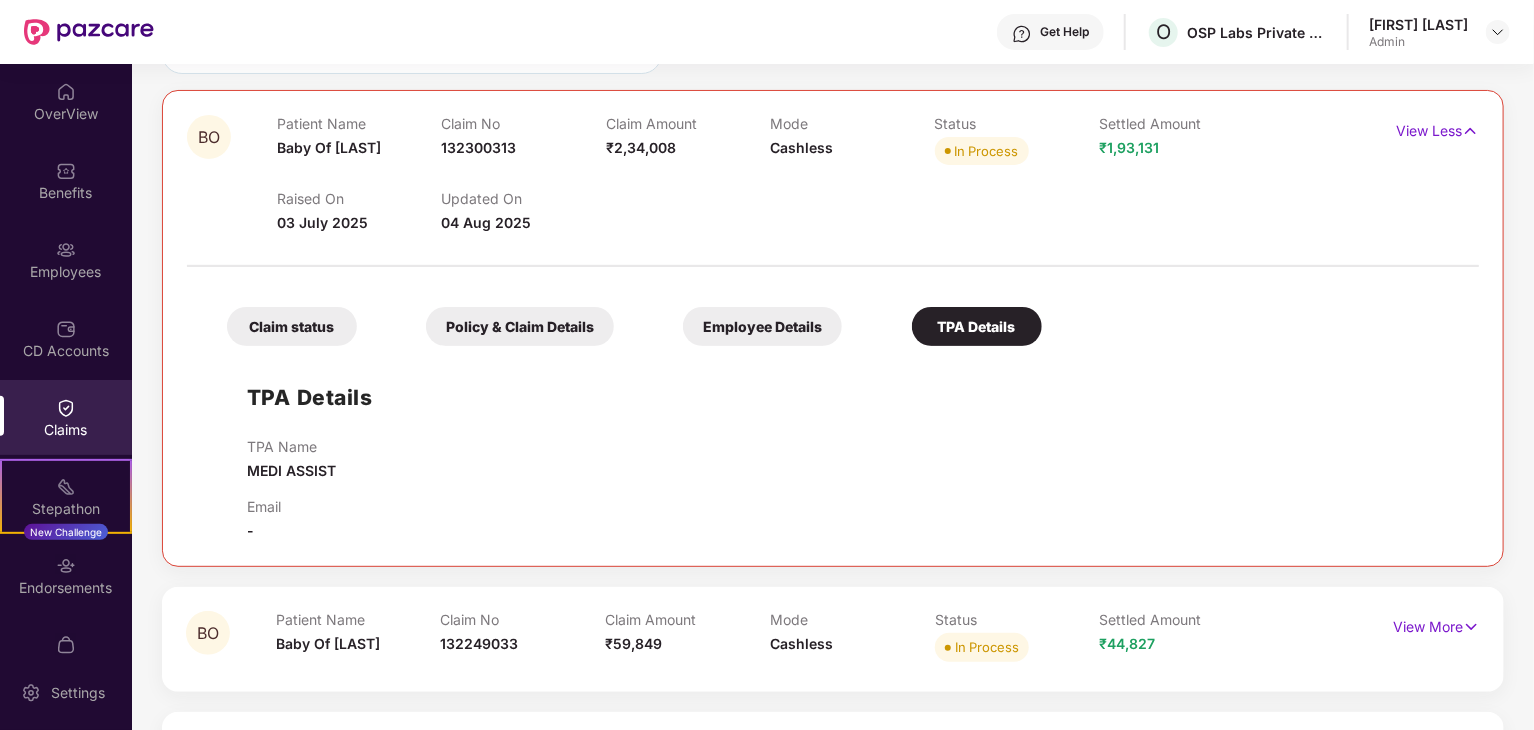 click on "Policy & Claim Details" at bounding box center (520, 326) 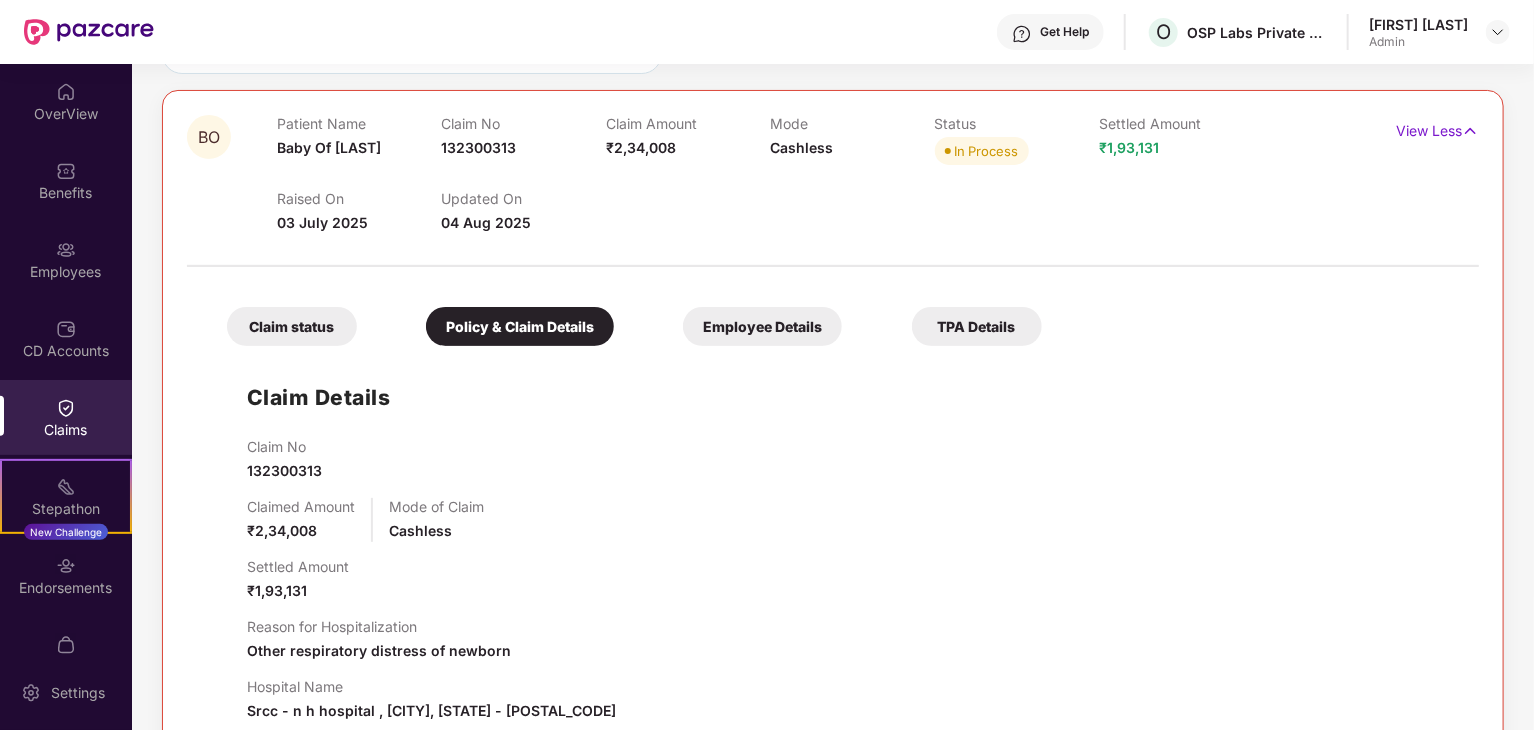 click on "Claim status" at bounding box center [292, 326] 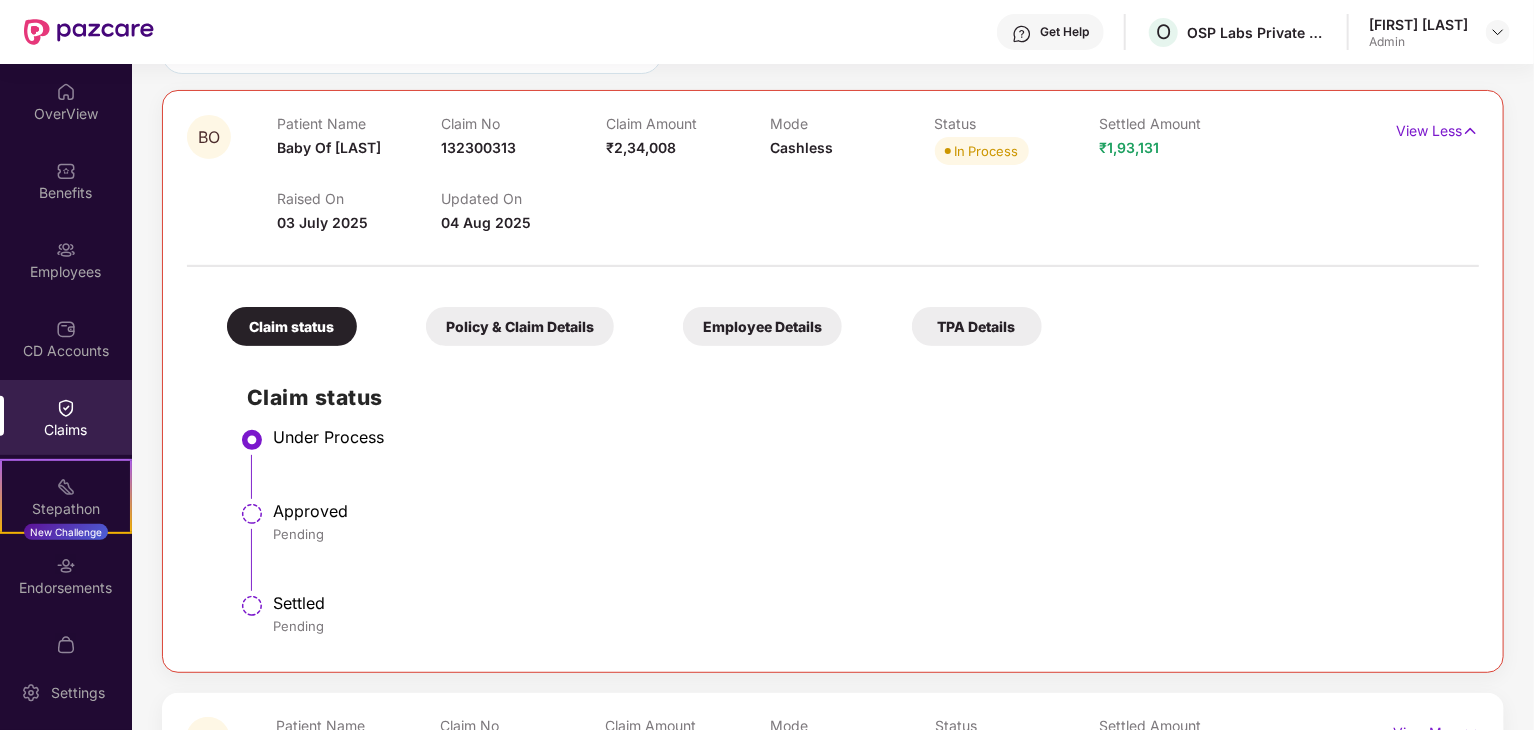 click on "Policy & Claim Details" at bounding box center [520, 326] 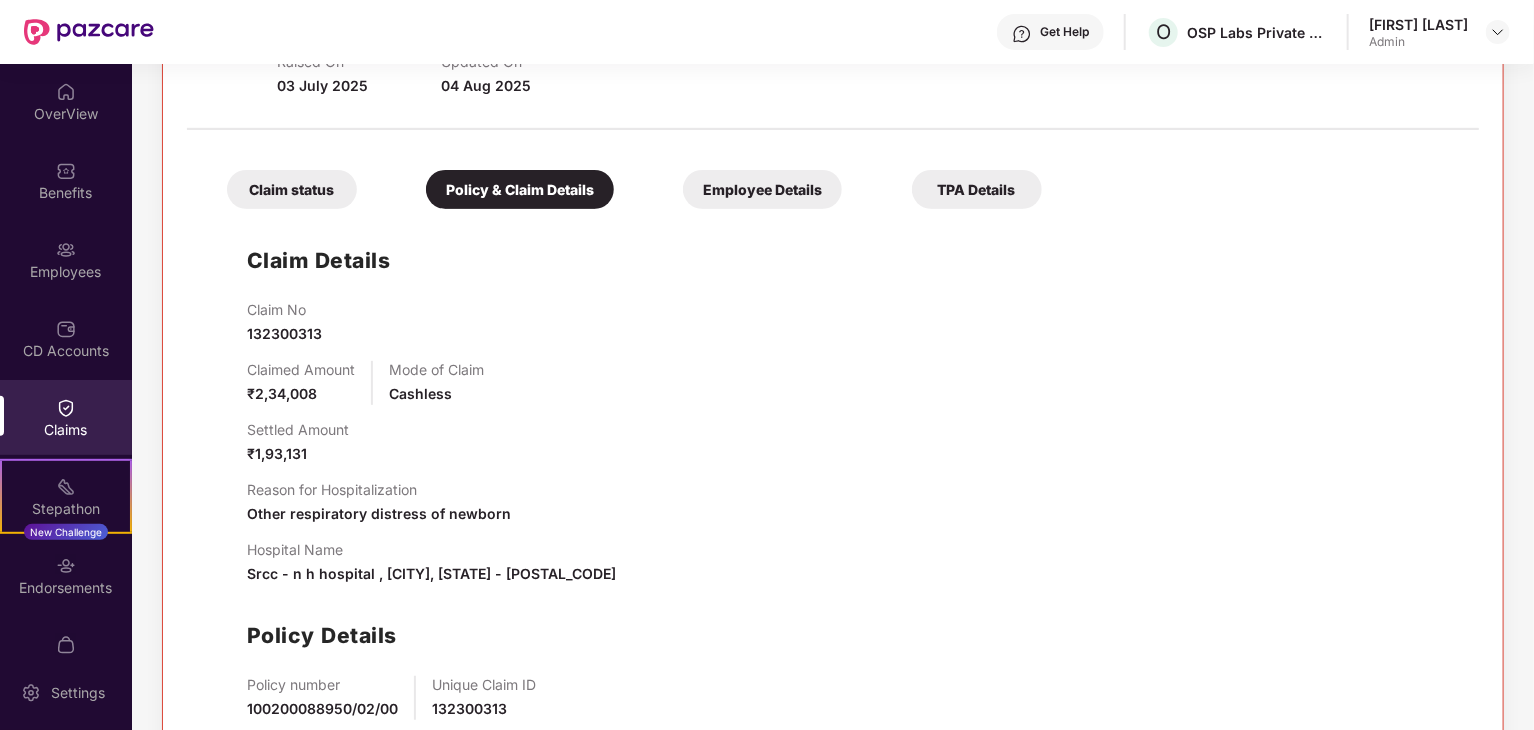 scroll, scrollTop: 0, scrollLeft: 0, axis: both 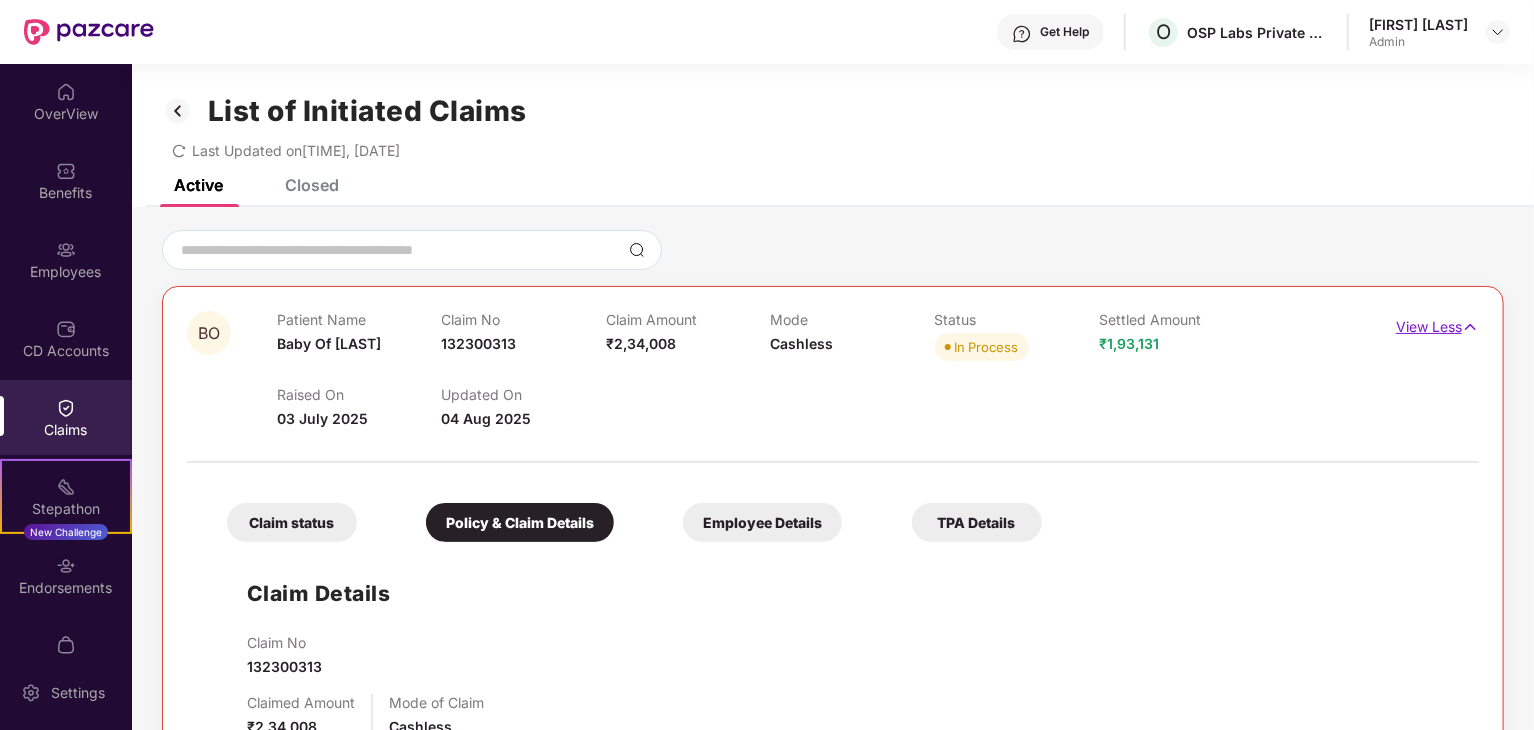 click on "View Less" at bounding box center (1437, 324) 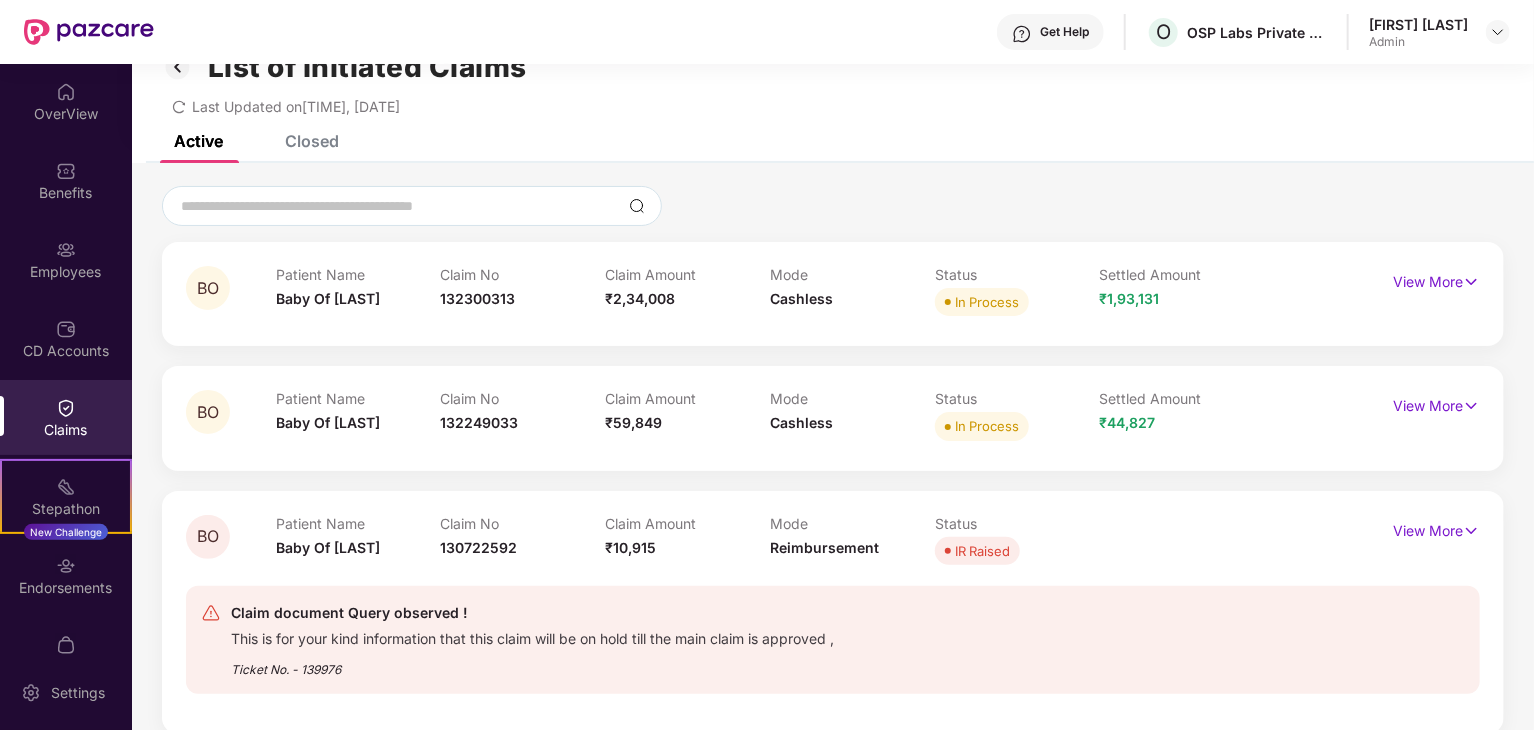 scroll, scrollTop: 68, scrollLeft: 0, axis: vertical 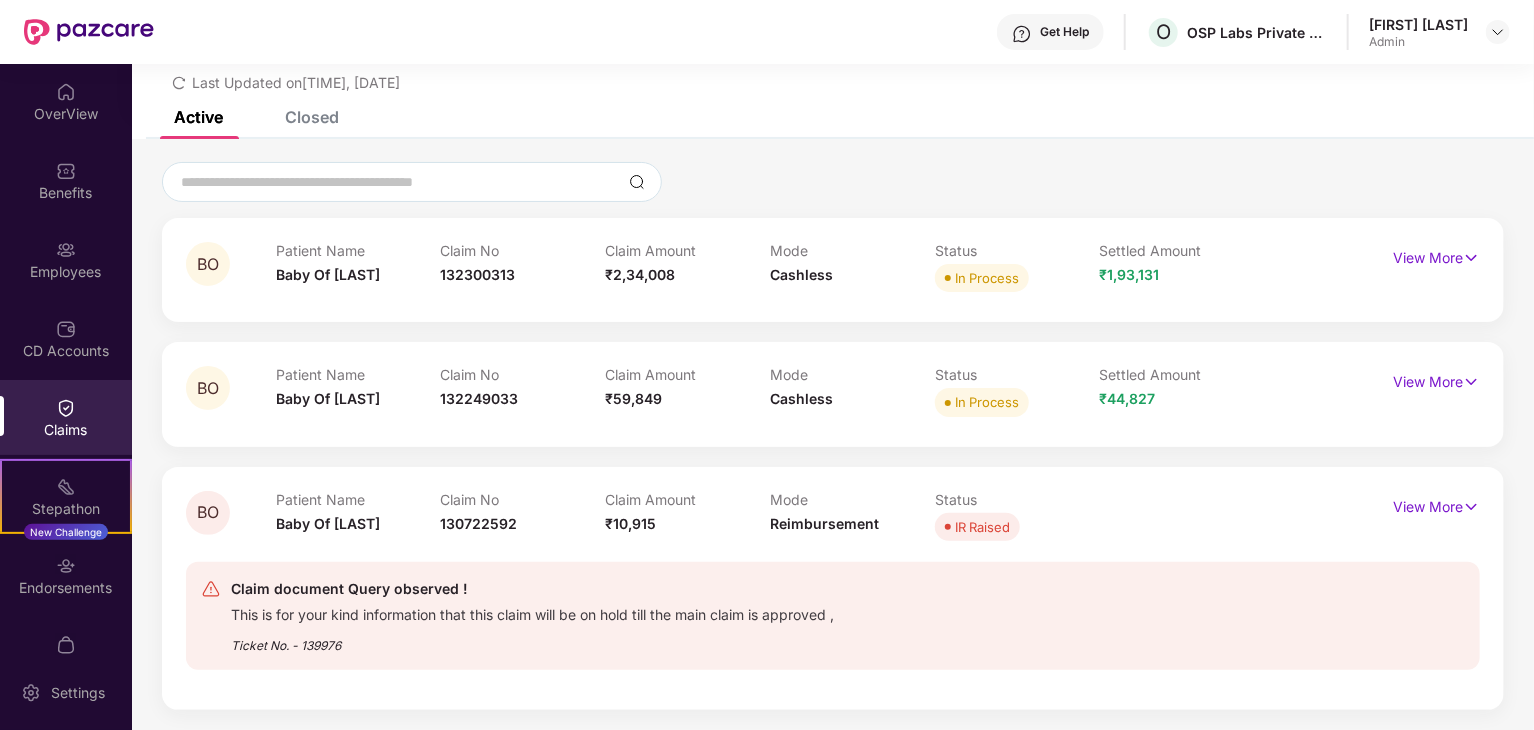 click on "Closed" at bounding box center [312, 117] 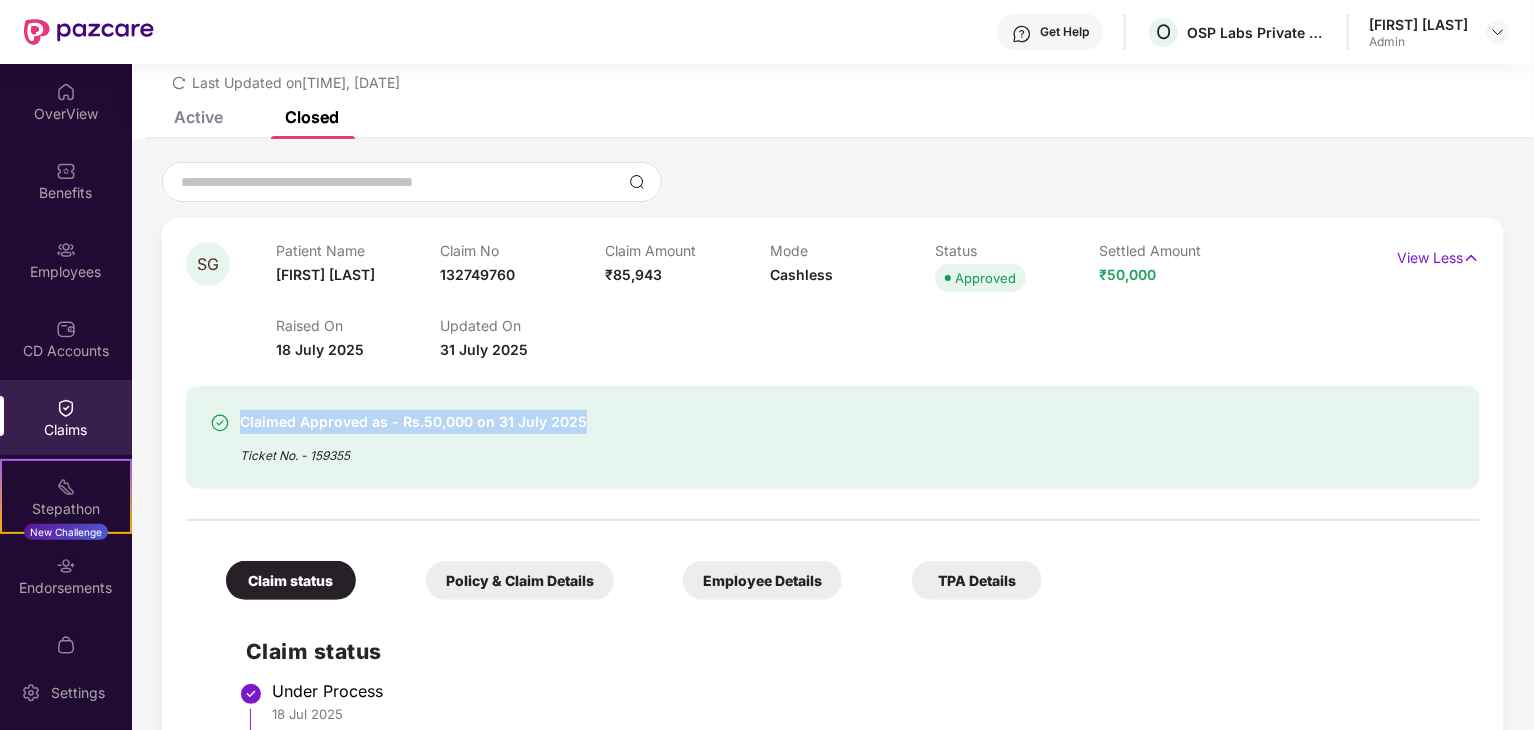 drag, startPoint x: 238, startPoint y: 422, endPoint x: 594, endPoint y: 415, distance: 356.06882 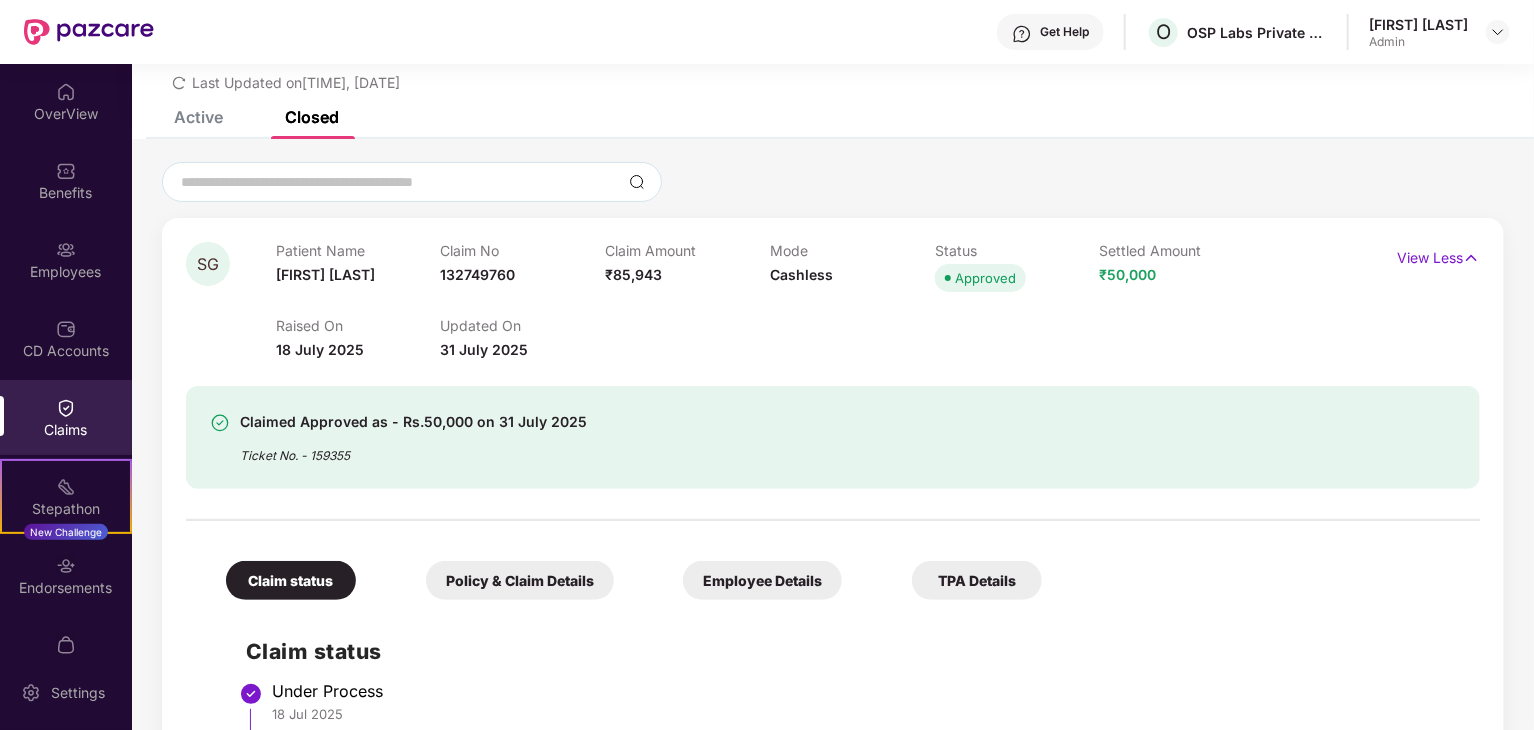 click on "Claimed Approved as - Rs.50,000  on [DATE] Ticket No. - 159355" at bounding box center (833, 437) 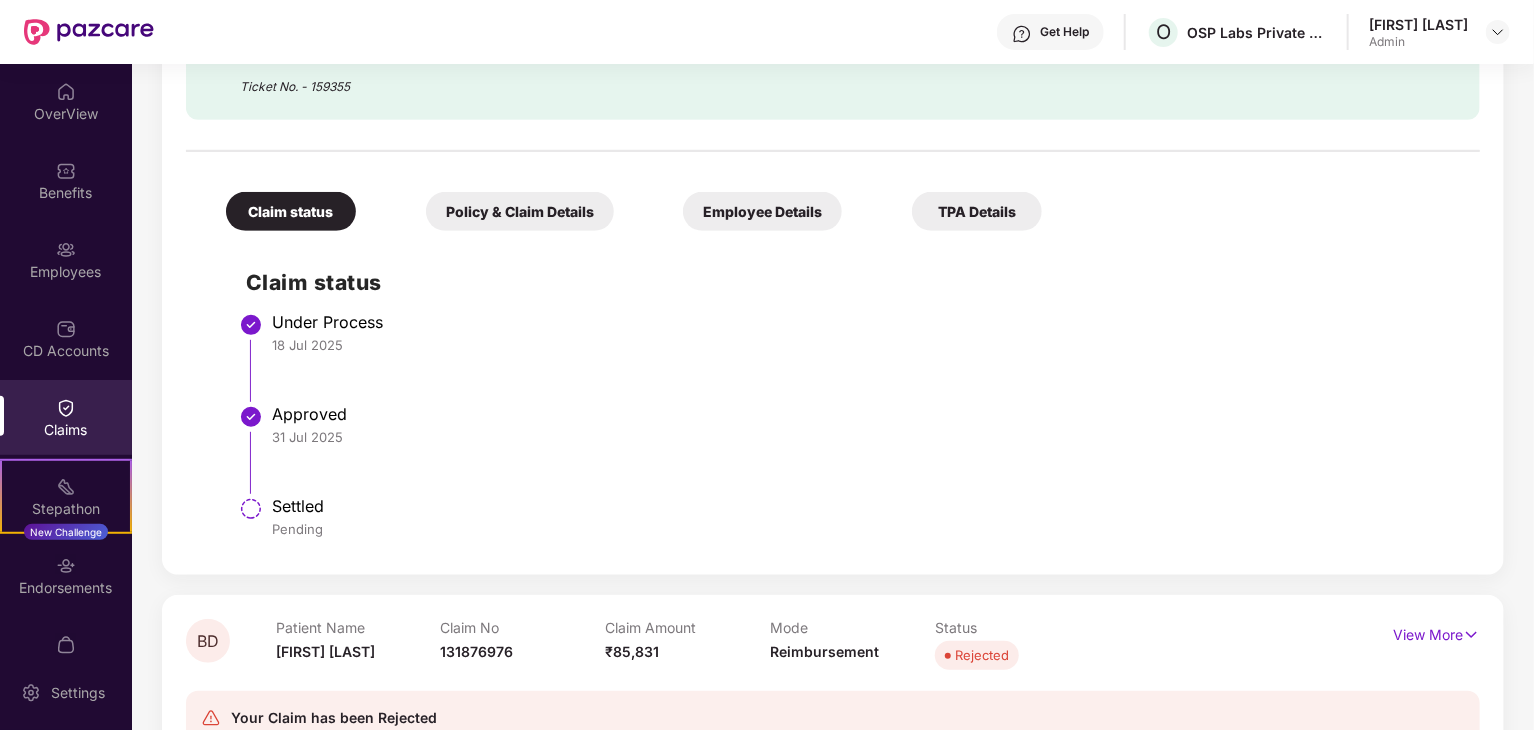 scroll, scrollTop: 168, scrollLeft: 0, axis: vertical 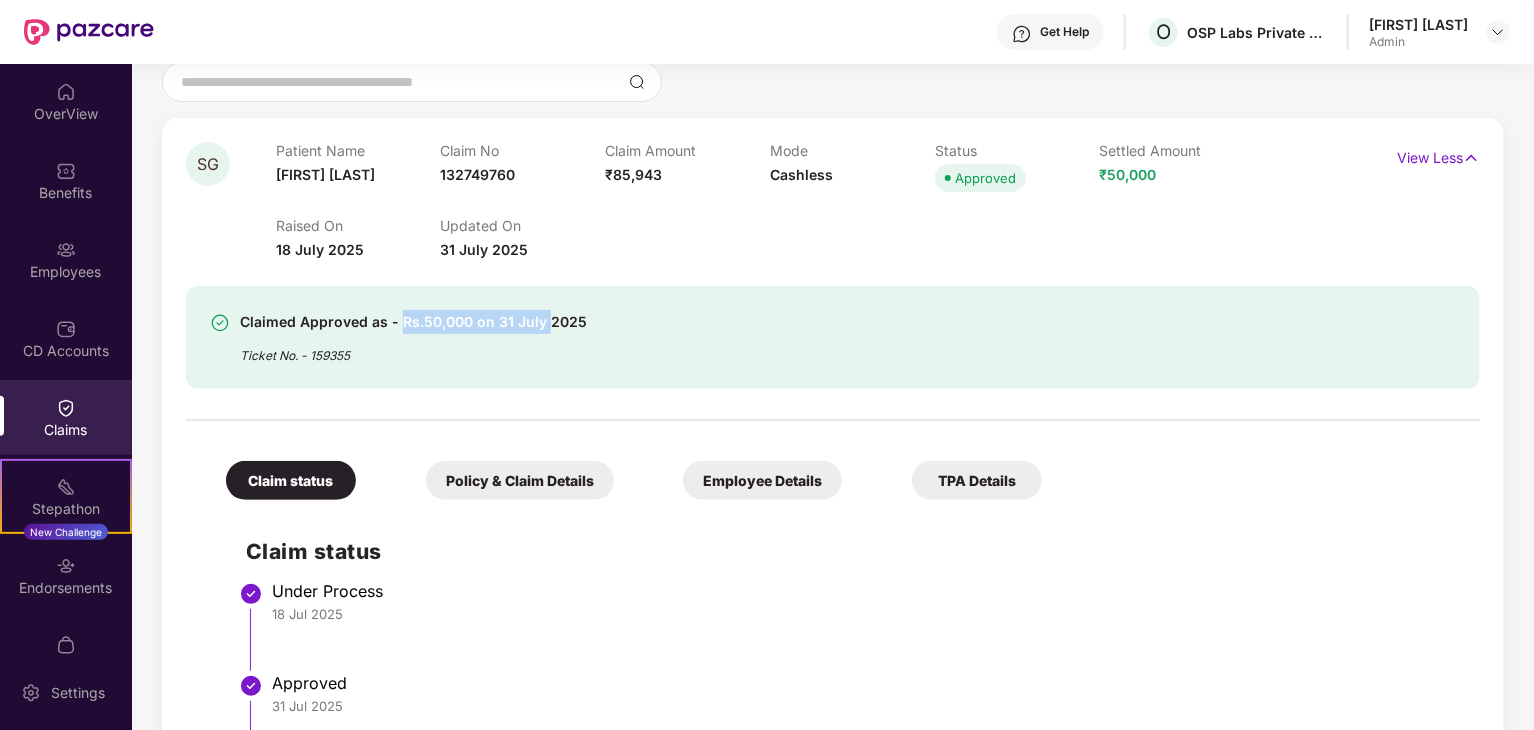 drag, startPoint x: 396, startPoint y: 315, endPoint x: 544, endPoint y: 313, distance: 148.01352 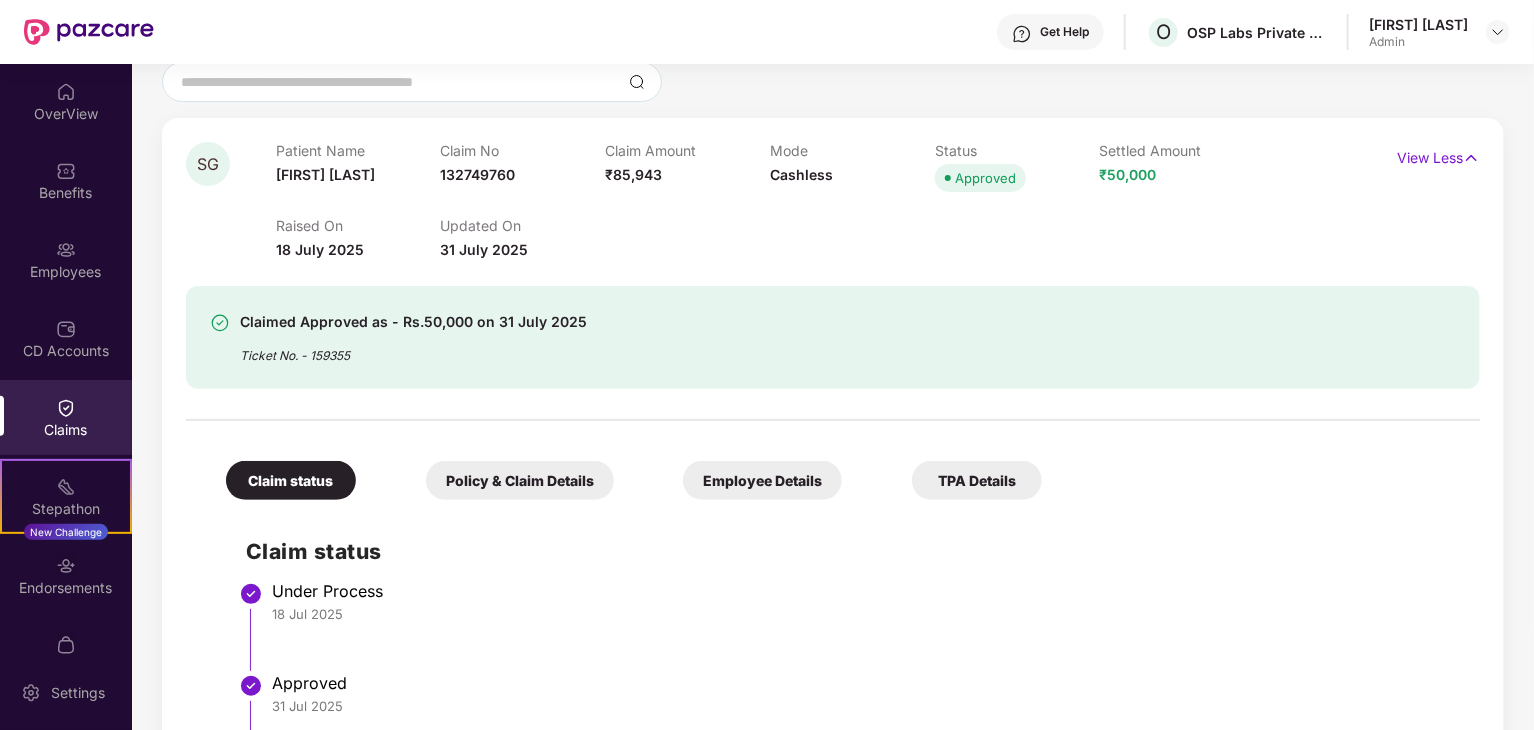click on "Claimed Approved as - Rs.50,000  on [DATE] Ticket No. - 159355" at bounding box center (729, 337) 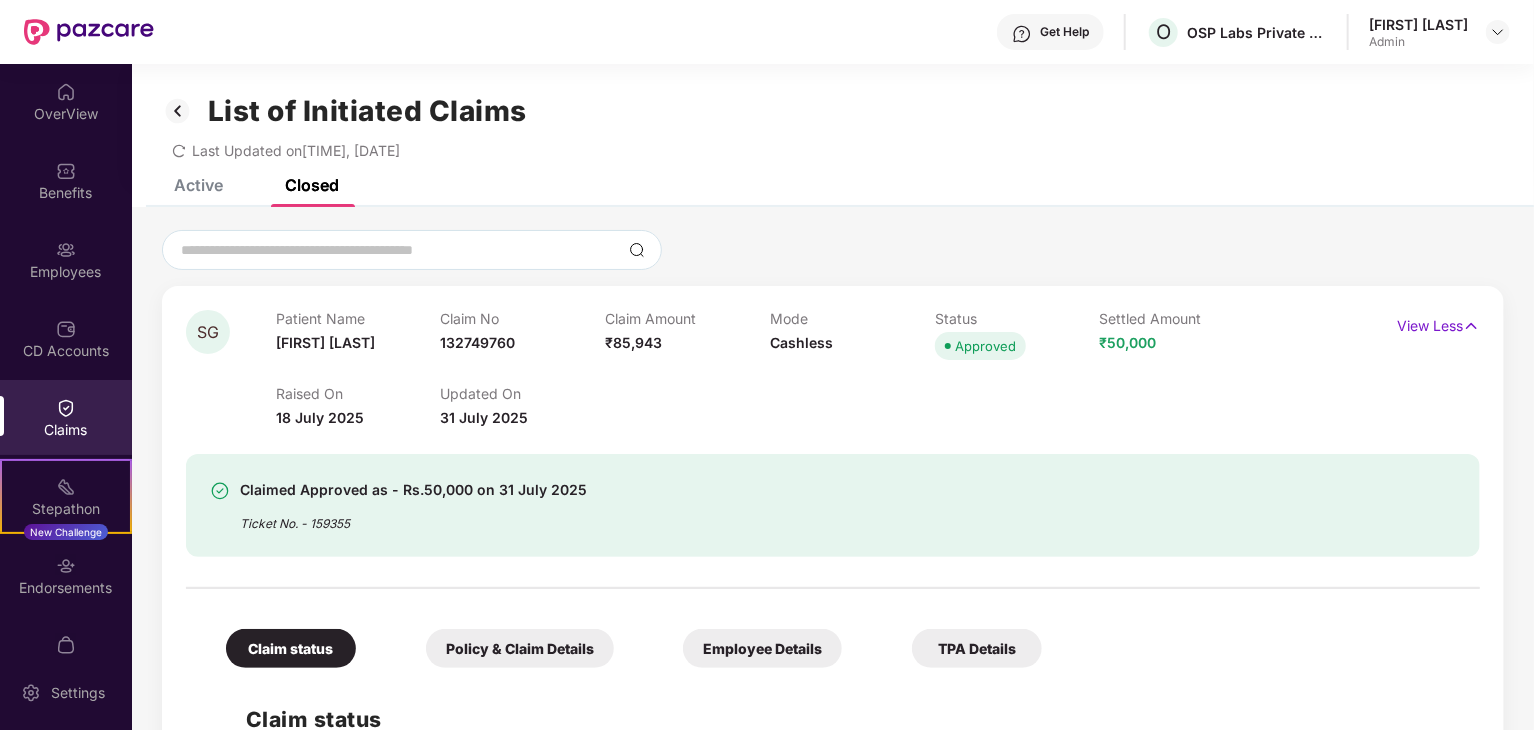 scroll, scrollTop: 0, scrollLeft: 0, axis: both 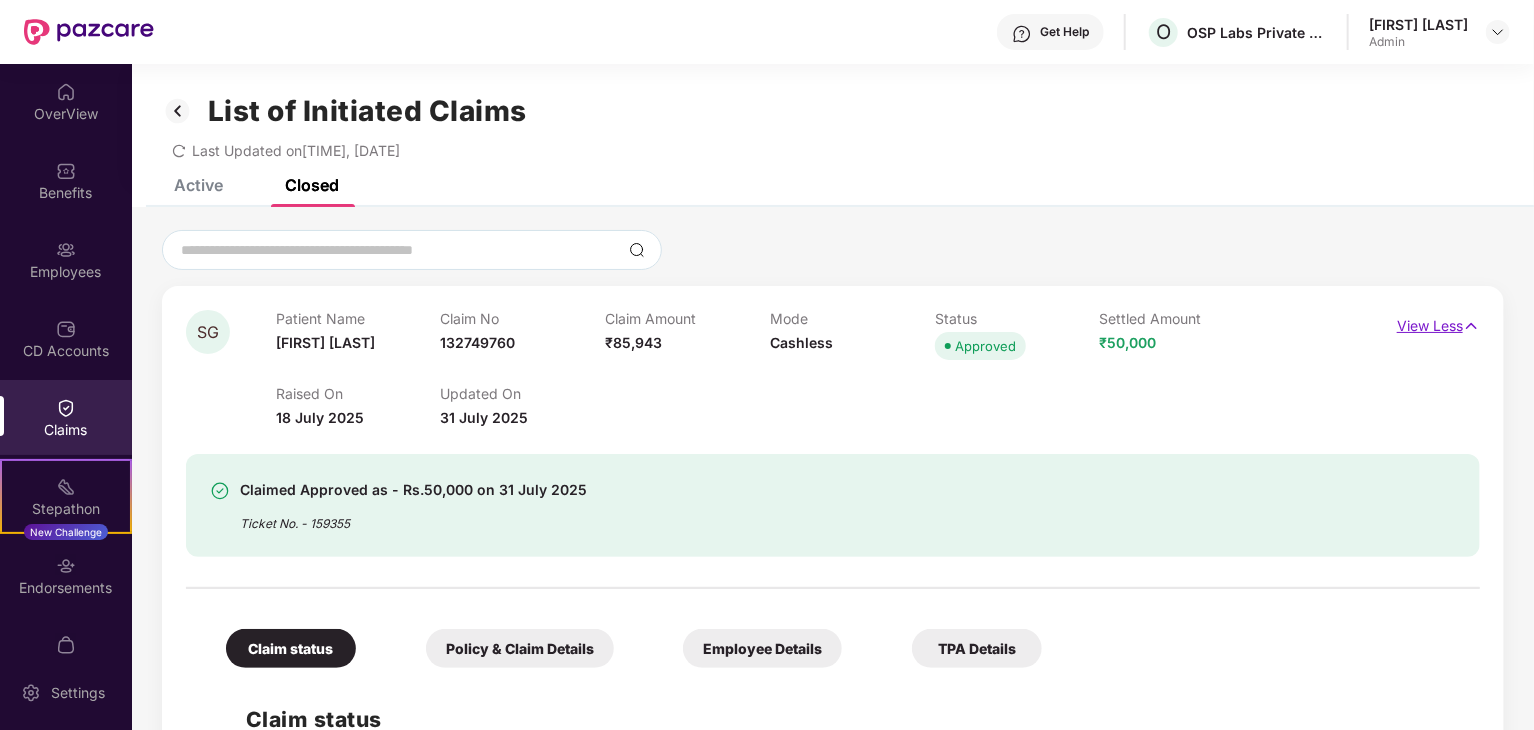 click on "View Less" at bounding box center (1438, 323) 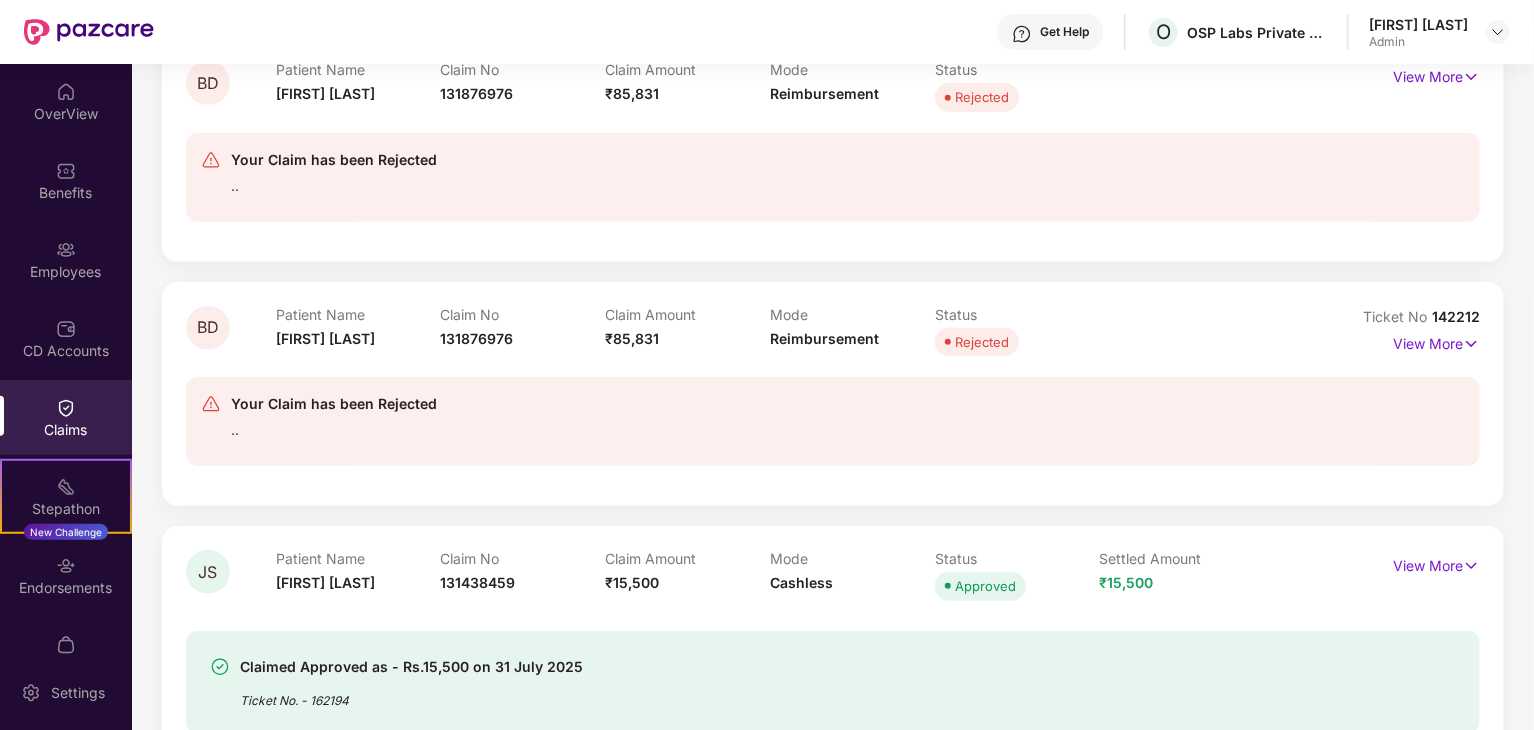 scroll, scrollTop: 800, scrollLeft: 0, axis: vertical 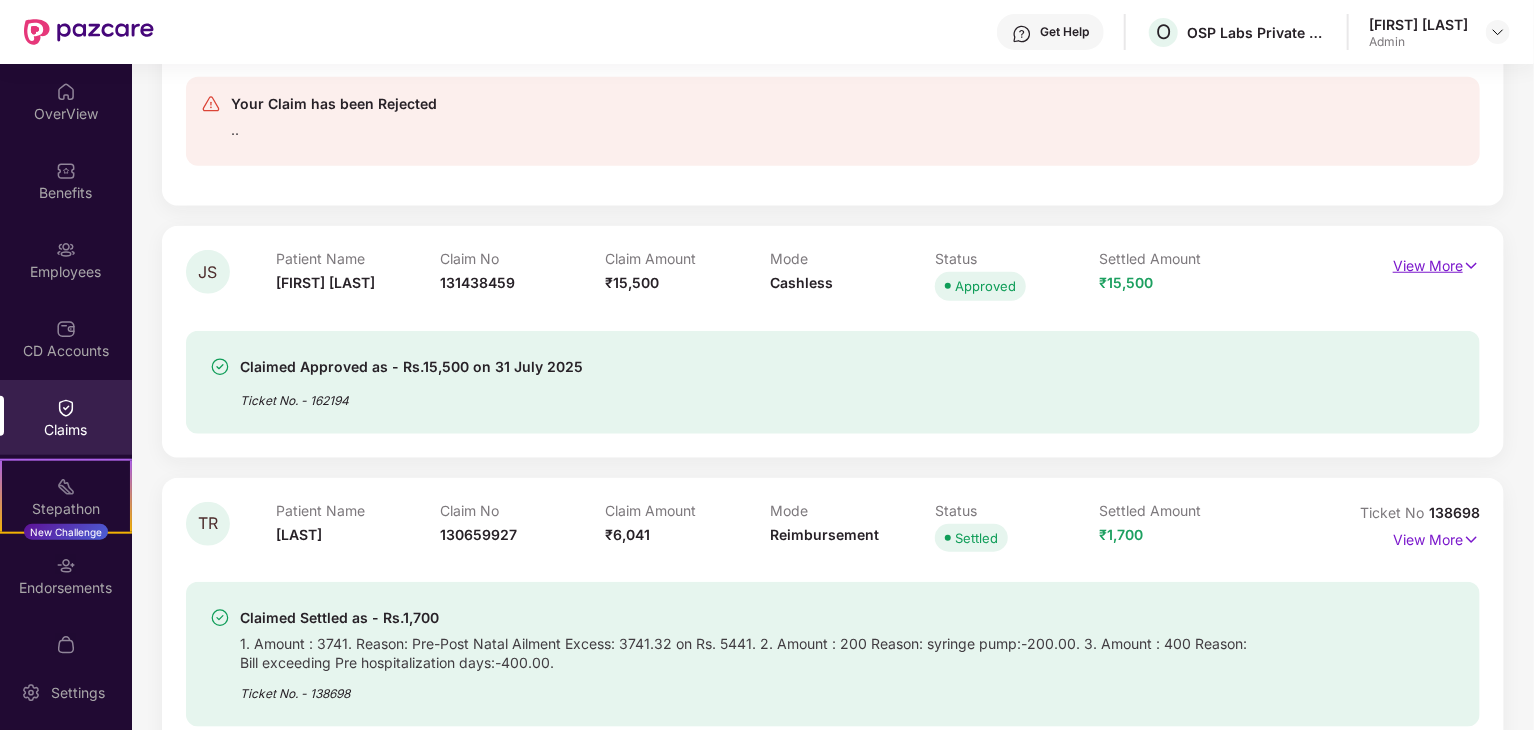 click on "View More" at bounding box center (1436, 263) 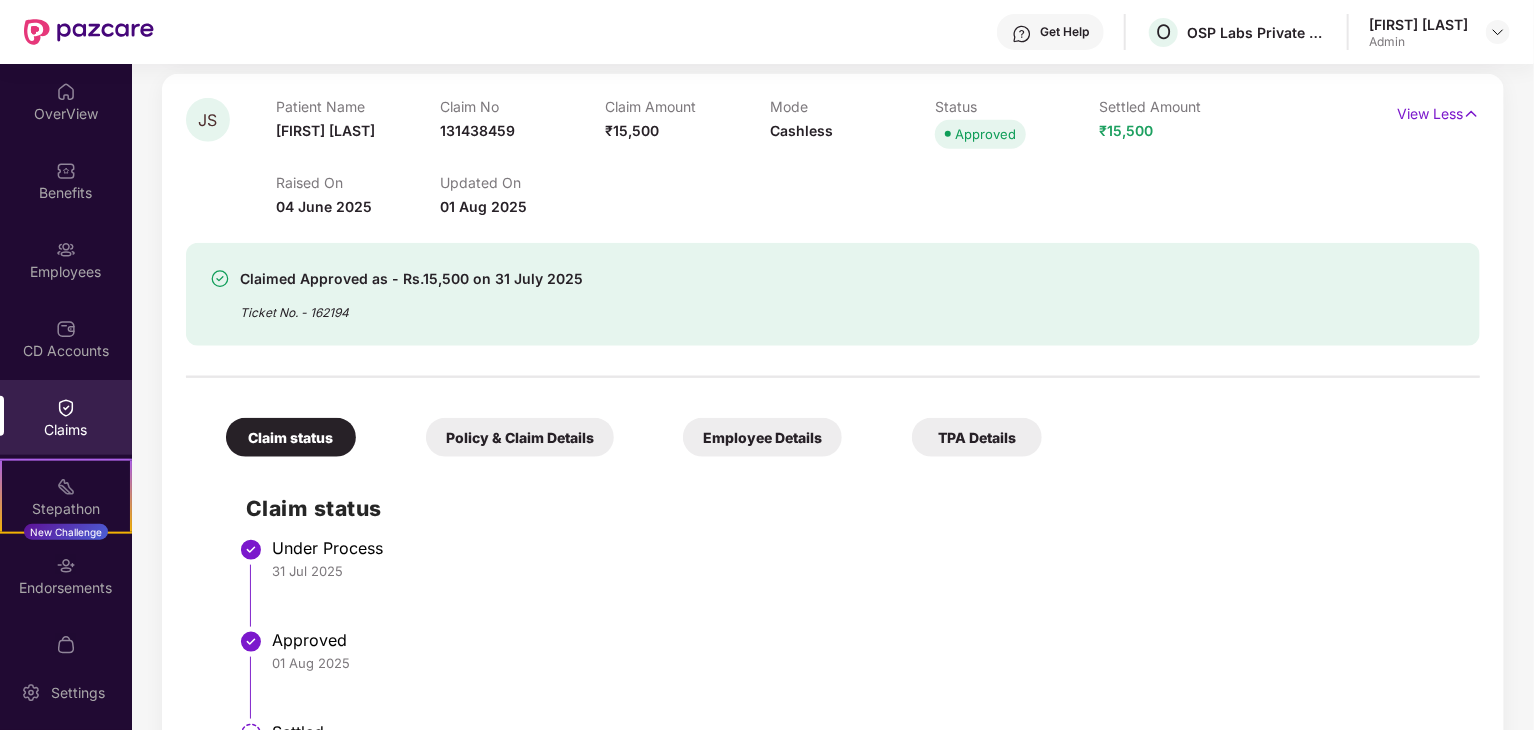 scroll, scrollTop: 900, scrollLeft: 0, axis: vertical 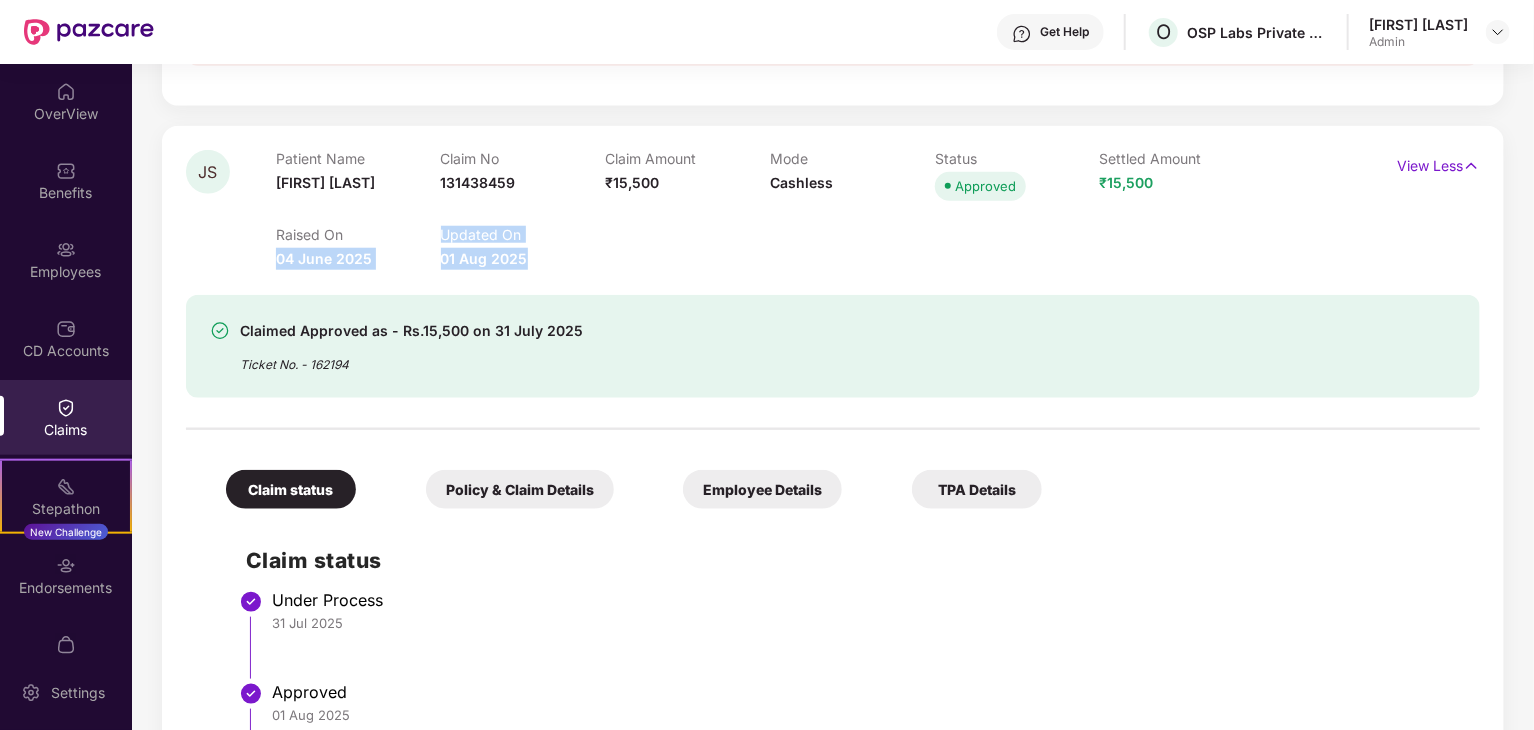 drag, startPoint x: 278, startPoint y: 254, endPoint x: 537, endPoint y: 256, distance: 259.00772 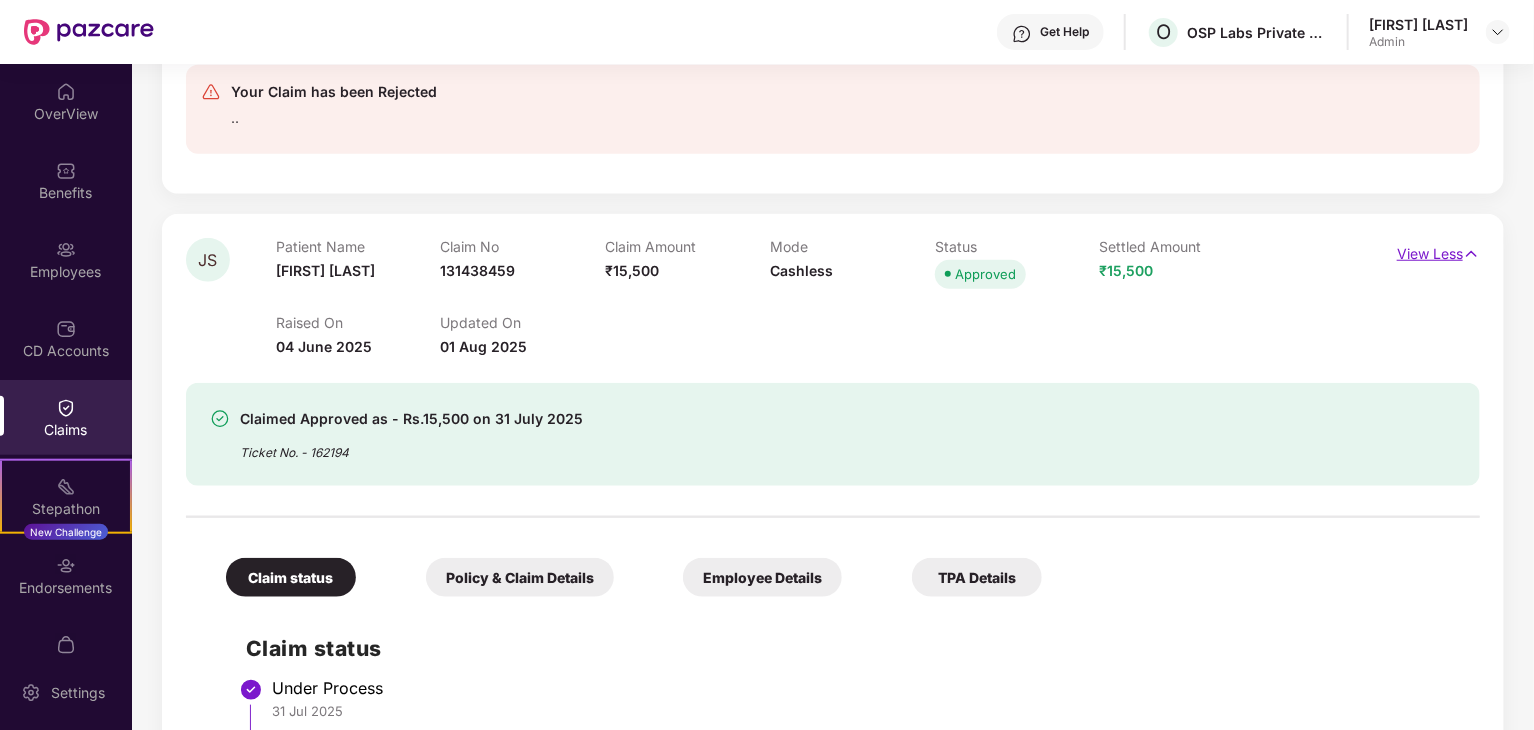 scroll, scrollTop: 800, scrollLeft: 0, axis: vertical 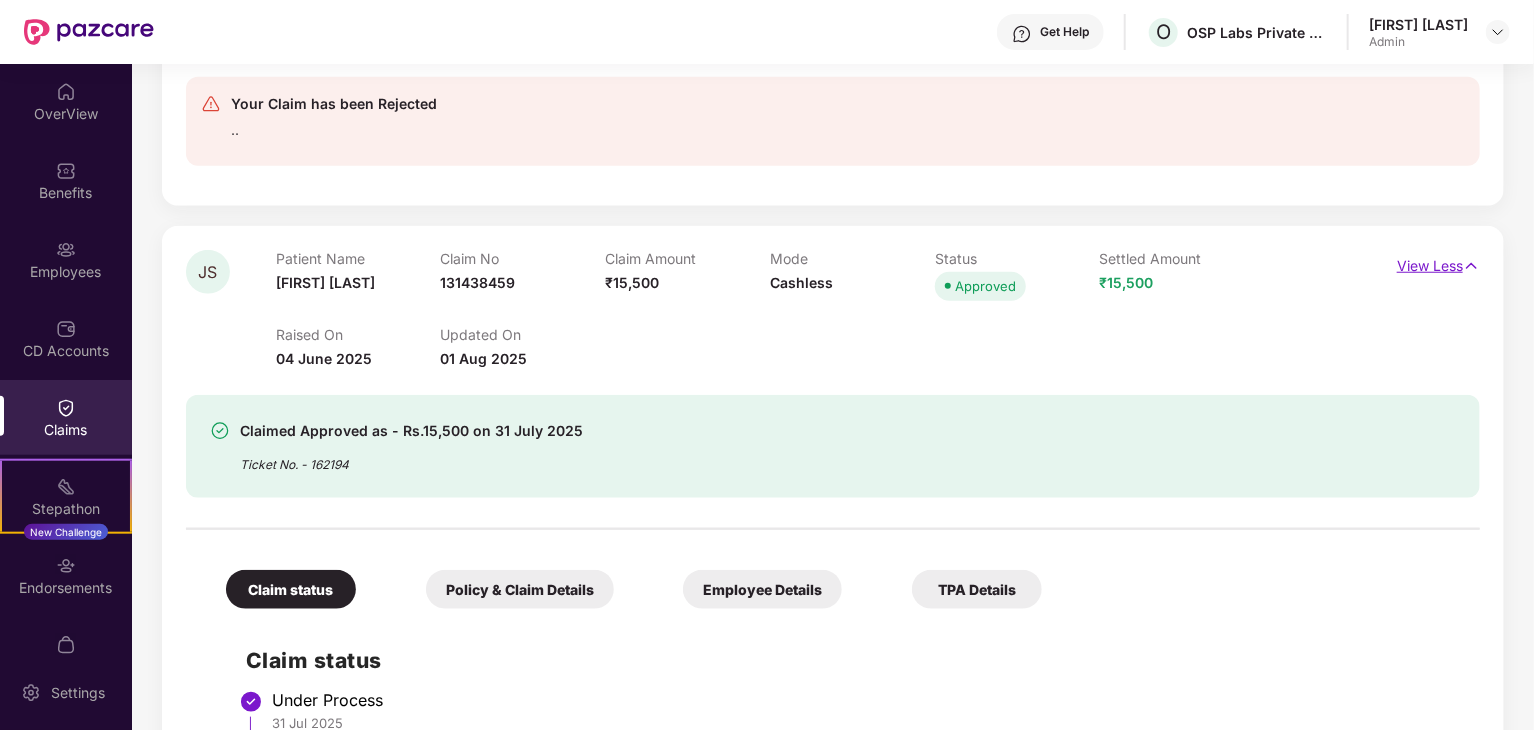 click on "View Less" at bounding box center [1438, 263] 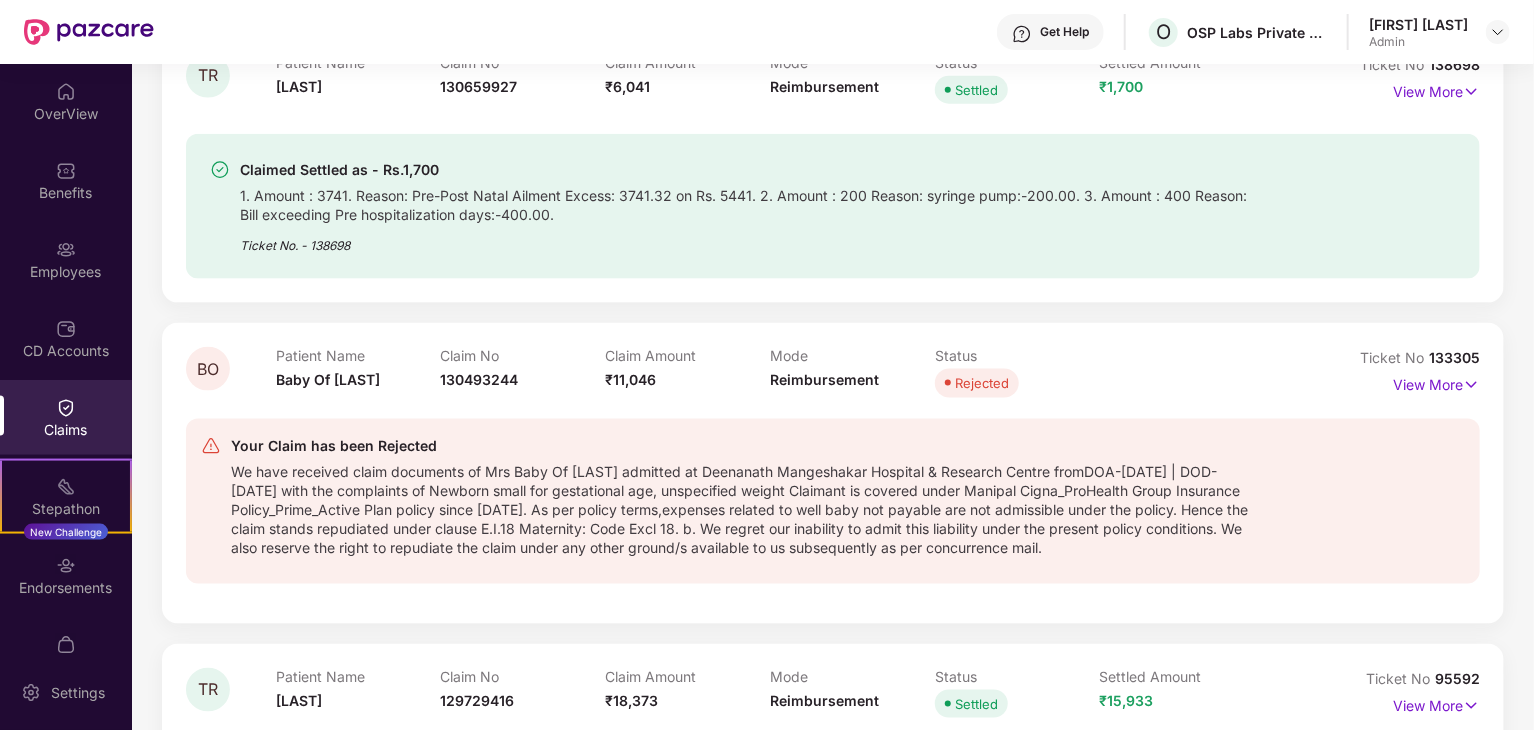 scroll, scrollTop: 1100, scrollLeft: 0, axis: vertical 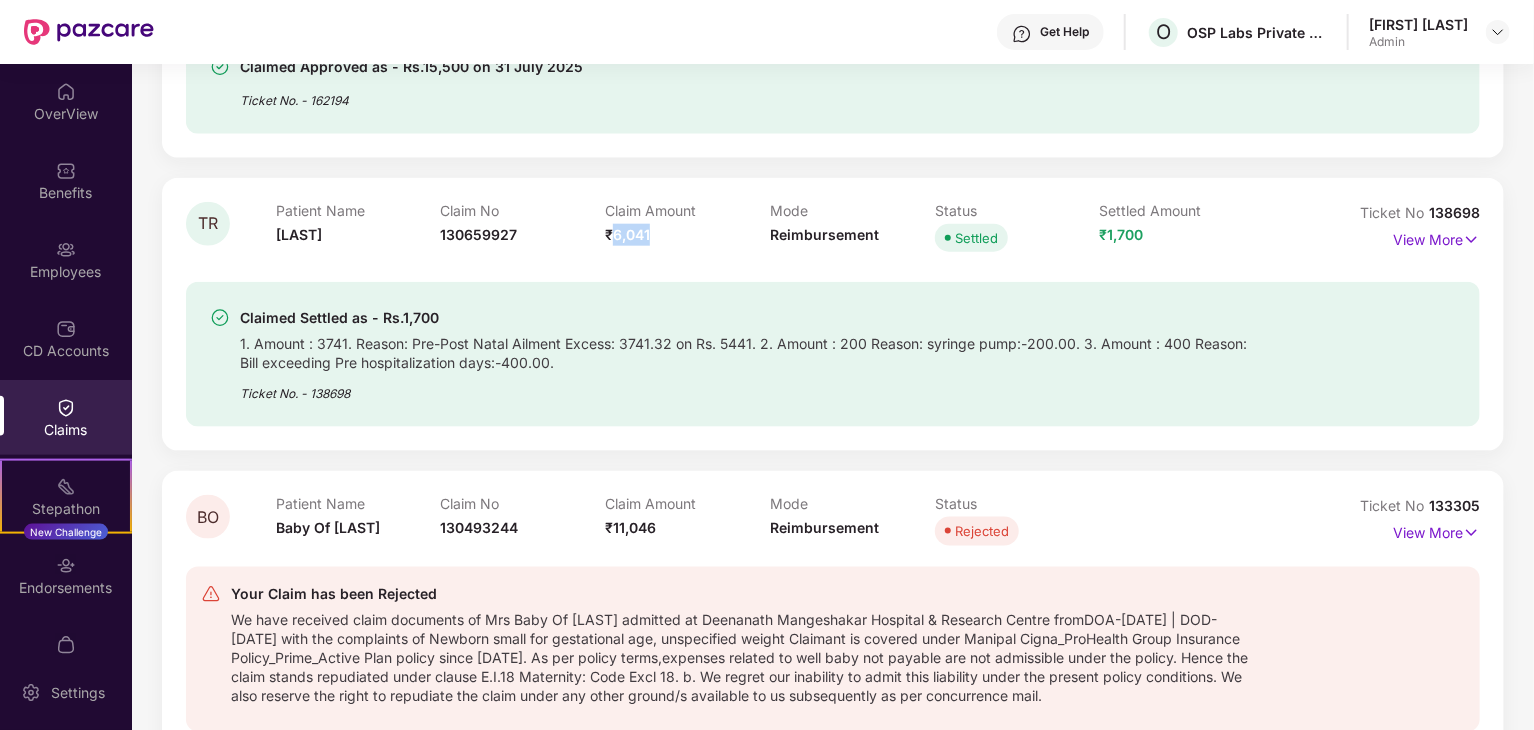 drag, startPoint x: 612, startPoint y: 235, endPoint x: 669, endPoint y: 237, distance: 57.035076 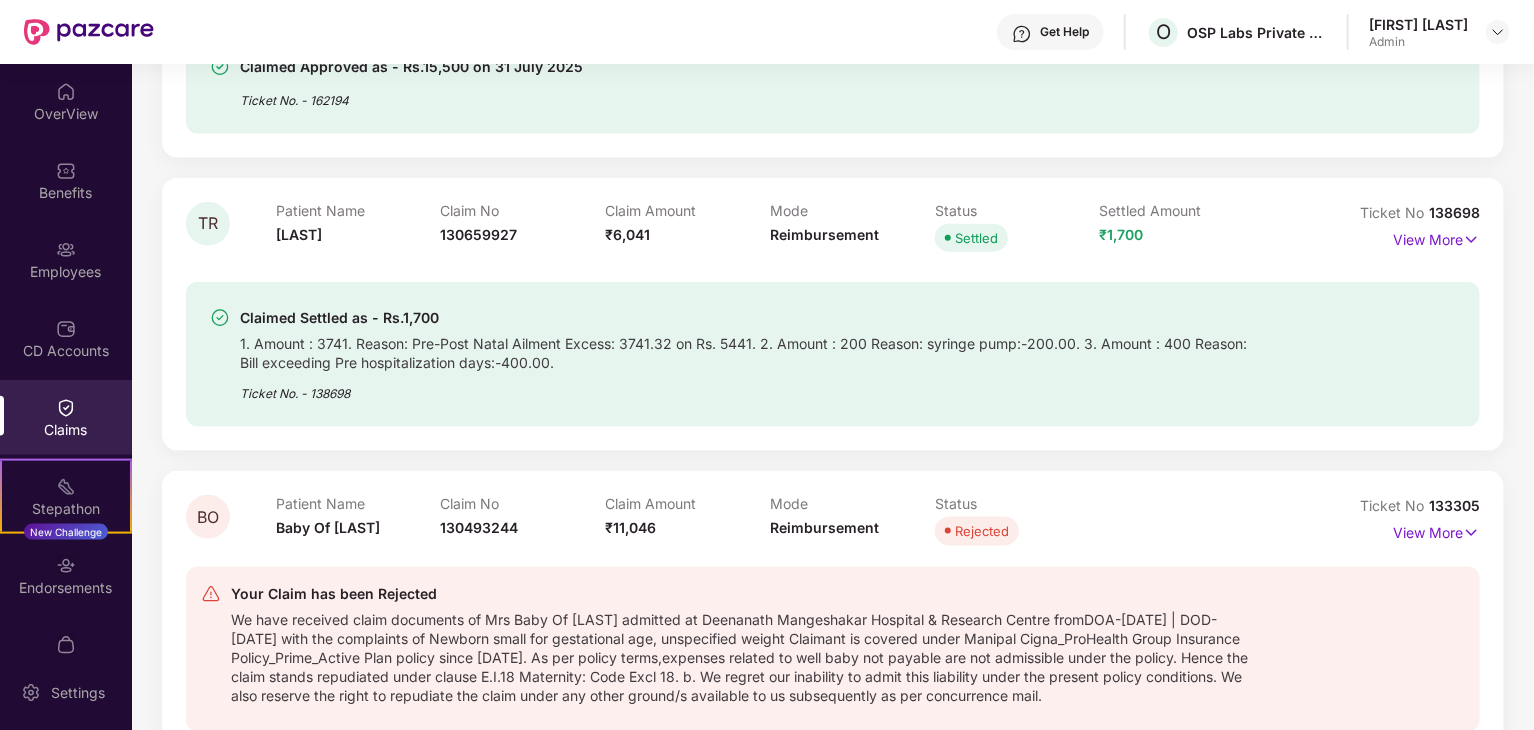 click on "View More" at bounding box center [1399, 240] 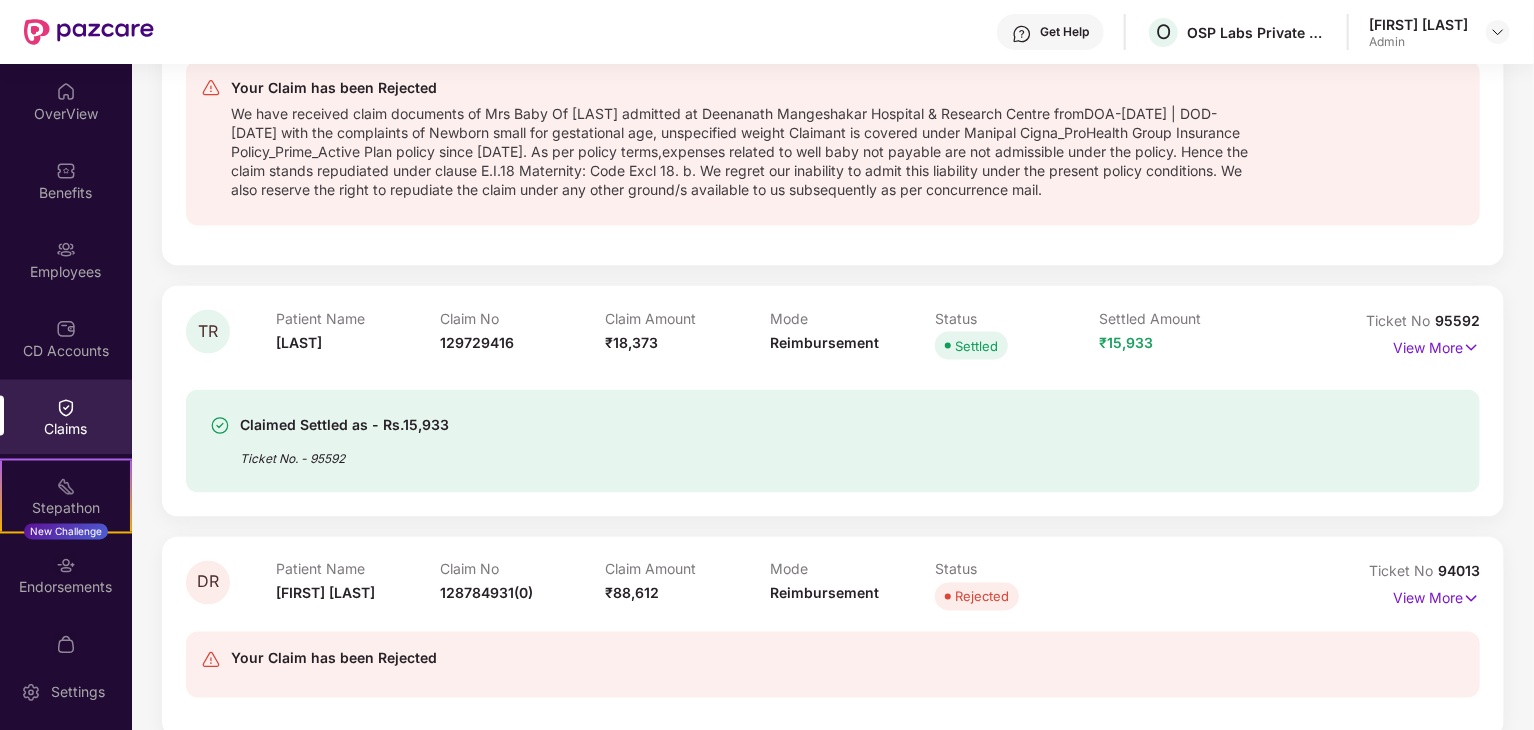 scroll, scrollTop: 1653, scrollLeft: 0, axis: vertical 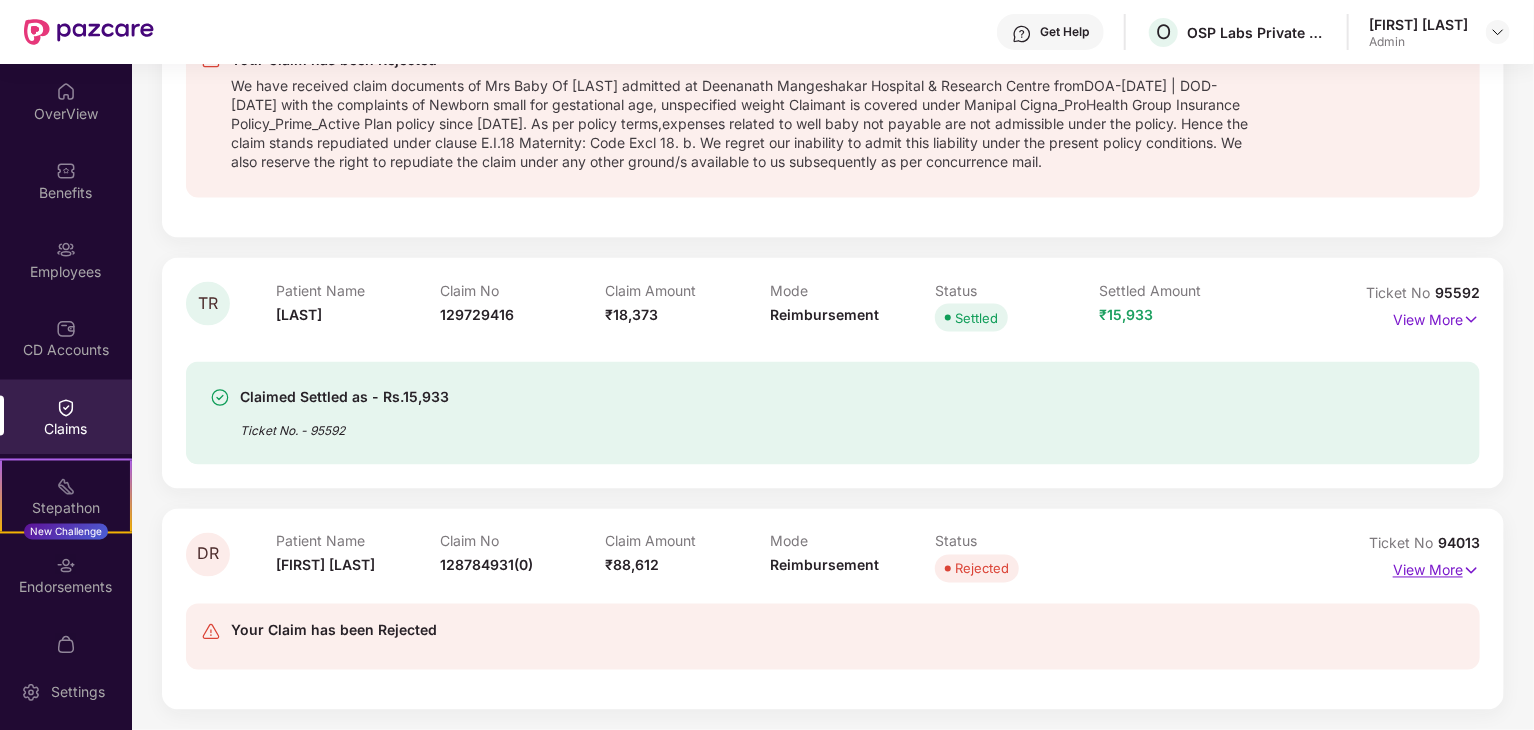 click on "View More" at bounding box center (1436, 568) 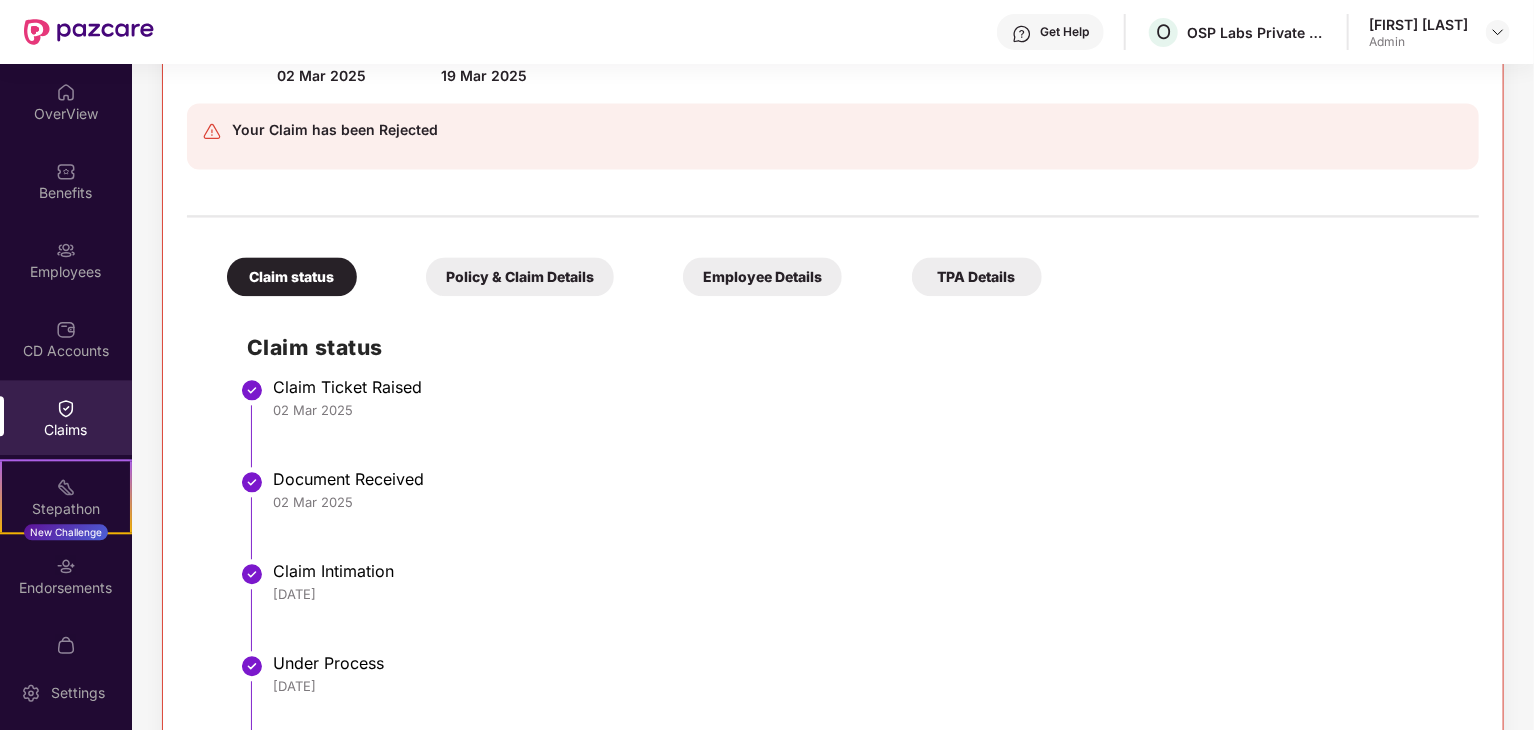 scroll, scrollTop: 1653, scrollLeft: 0, axis: vertical 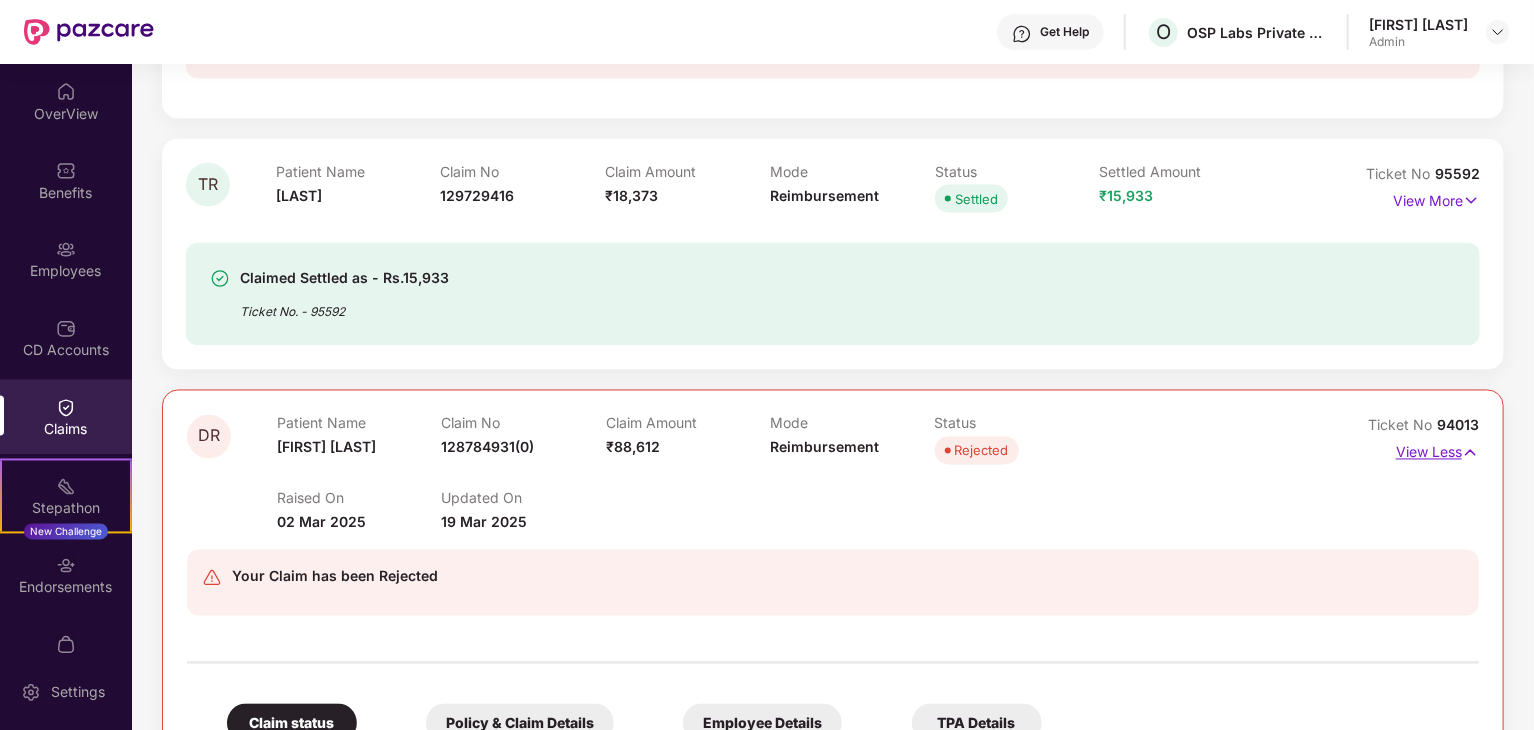click on "View Less" at bounding box center [1437, 450] 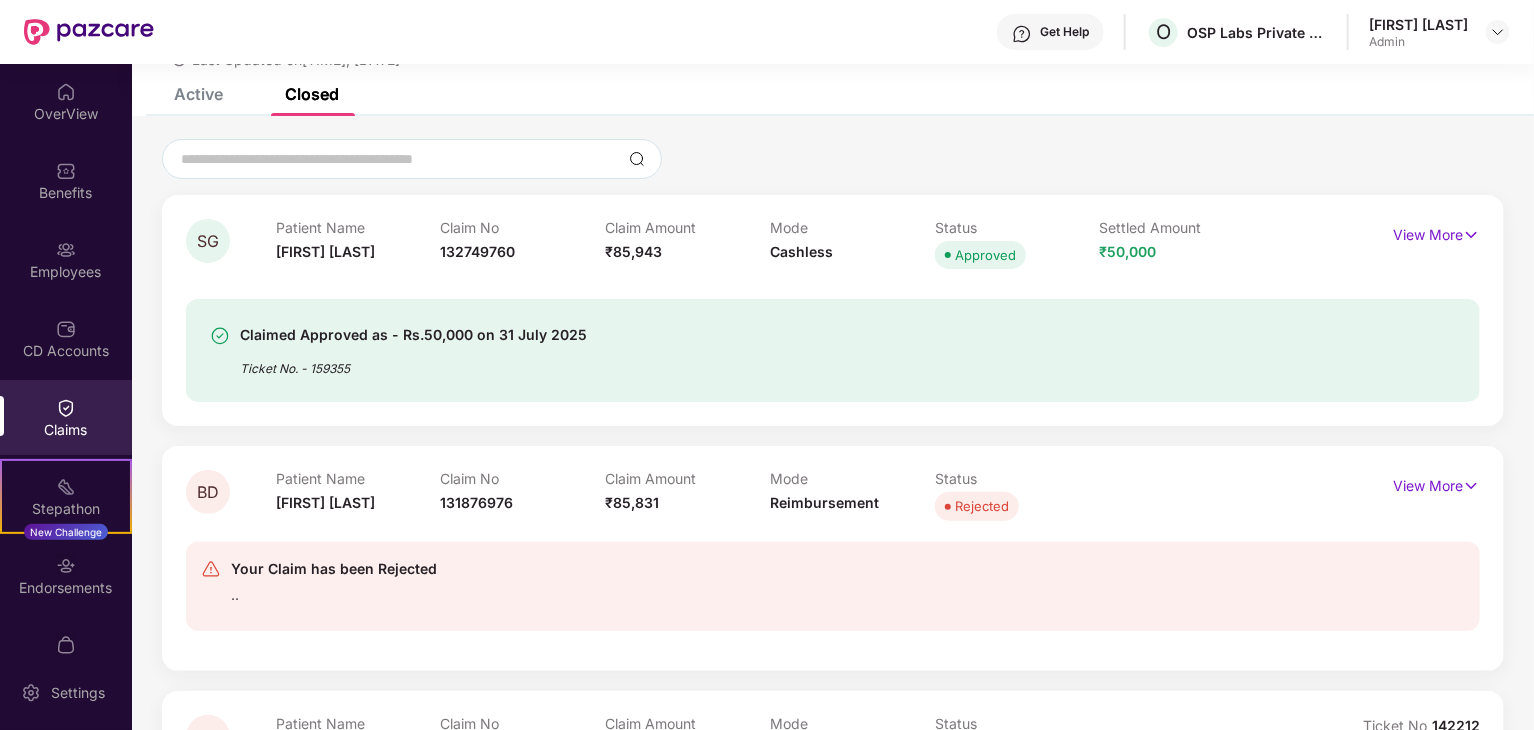 scroll, scrollTop: 0, scrollLeft: 0, axis: both 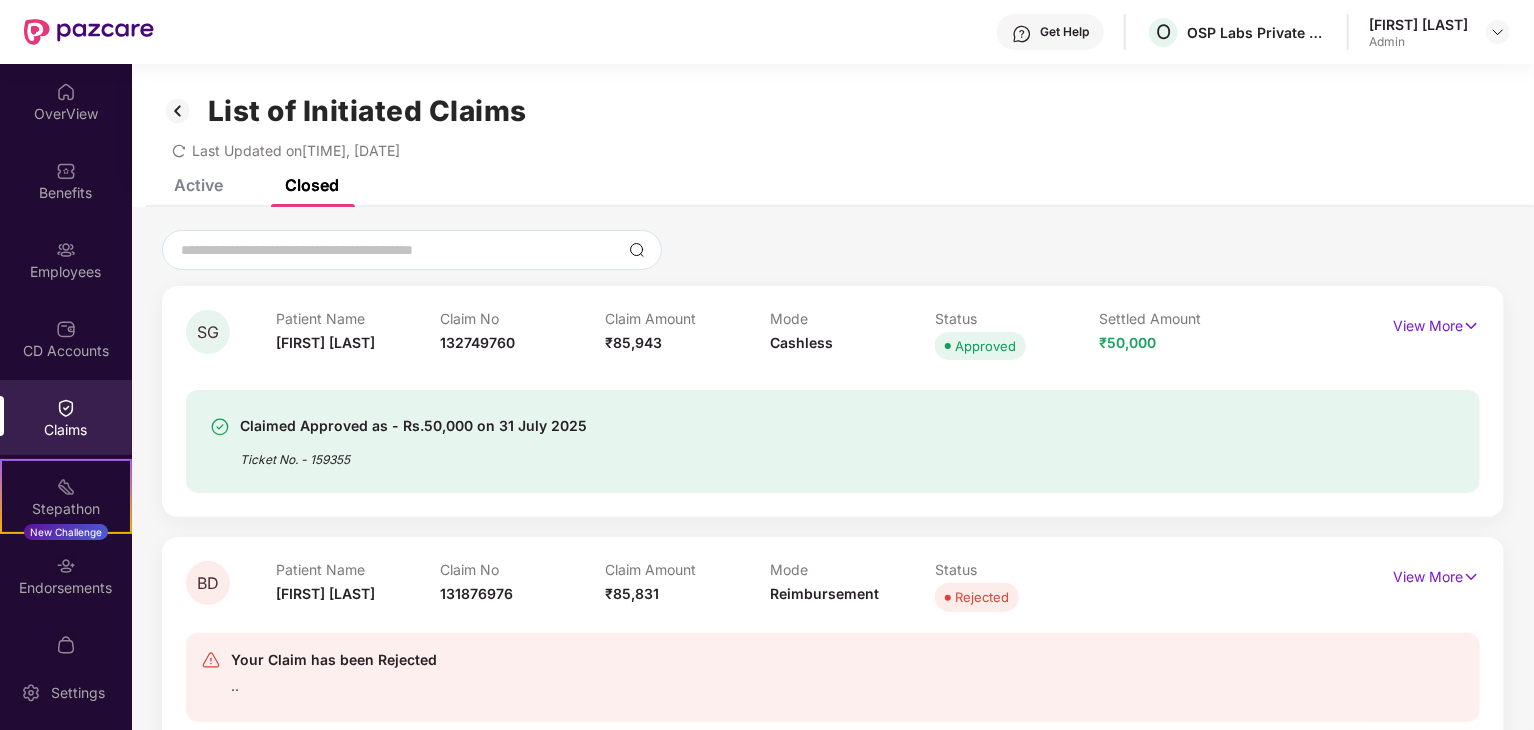 click on "Active" at bounding box center [198, 185] 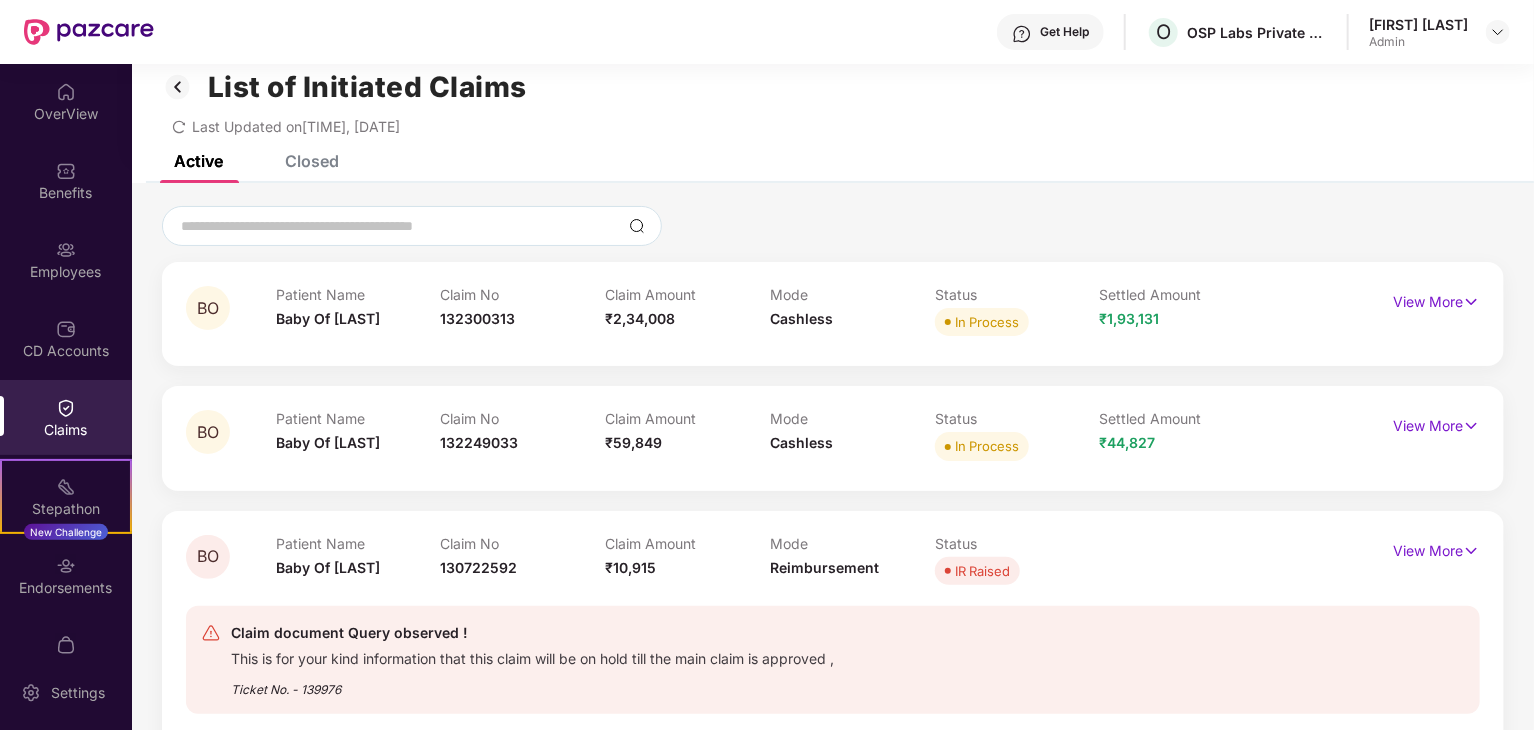 scroll, scrollTop: 0, scrollLeft: 0, axis: both 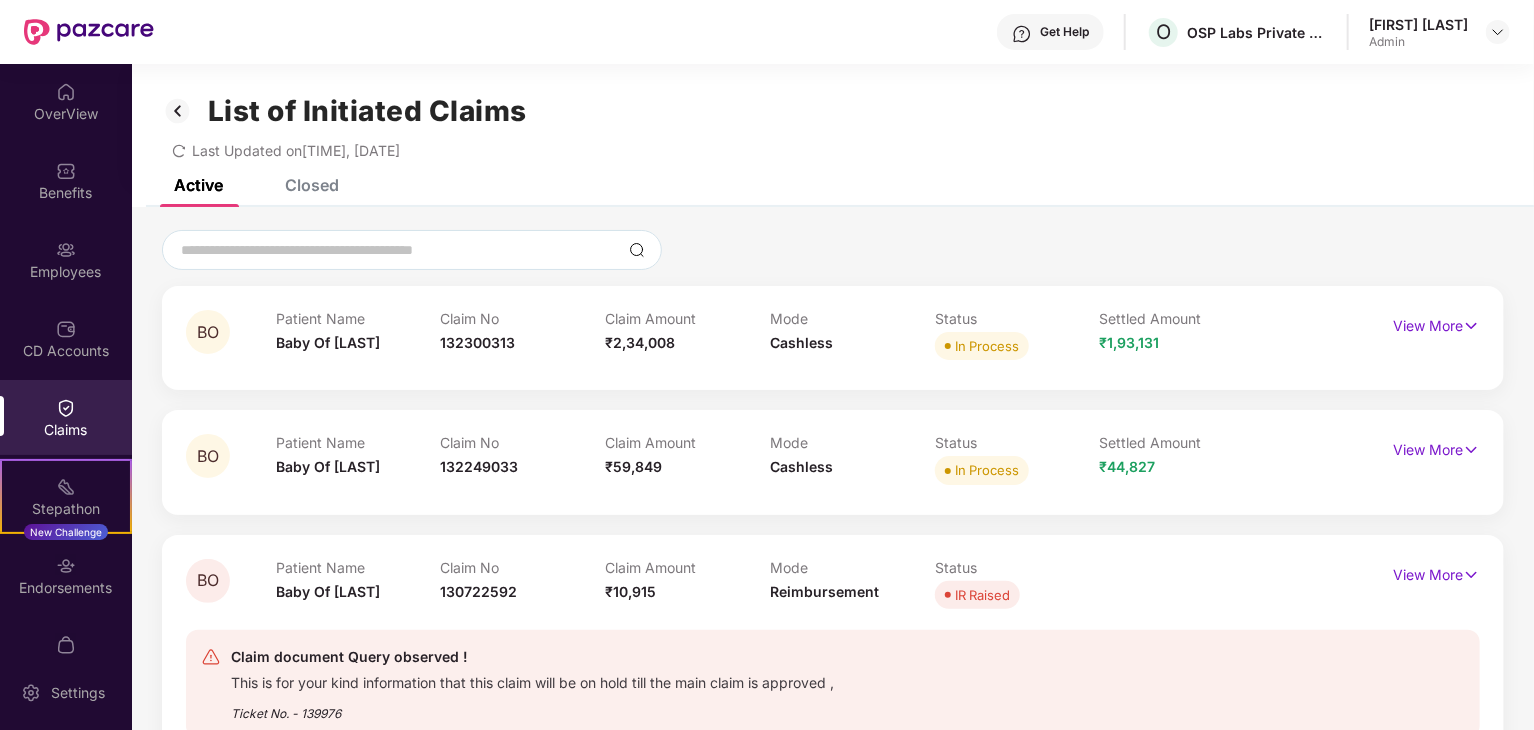 click at bounding box center (66, 408) 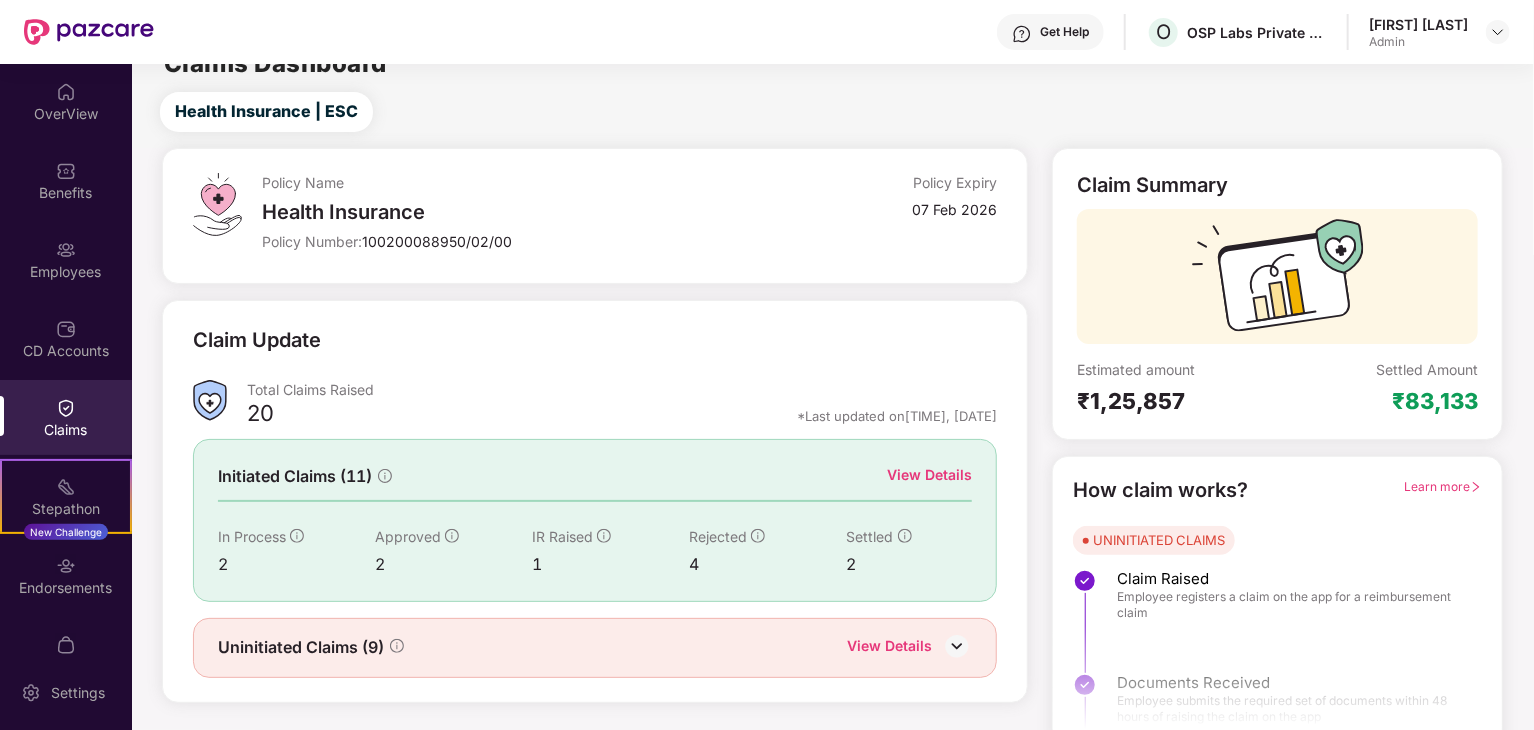 scroll, scrollTop: 52, scrollLeft: 0, axis: vertical 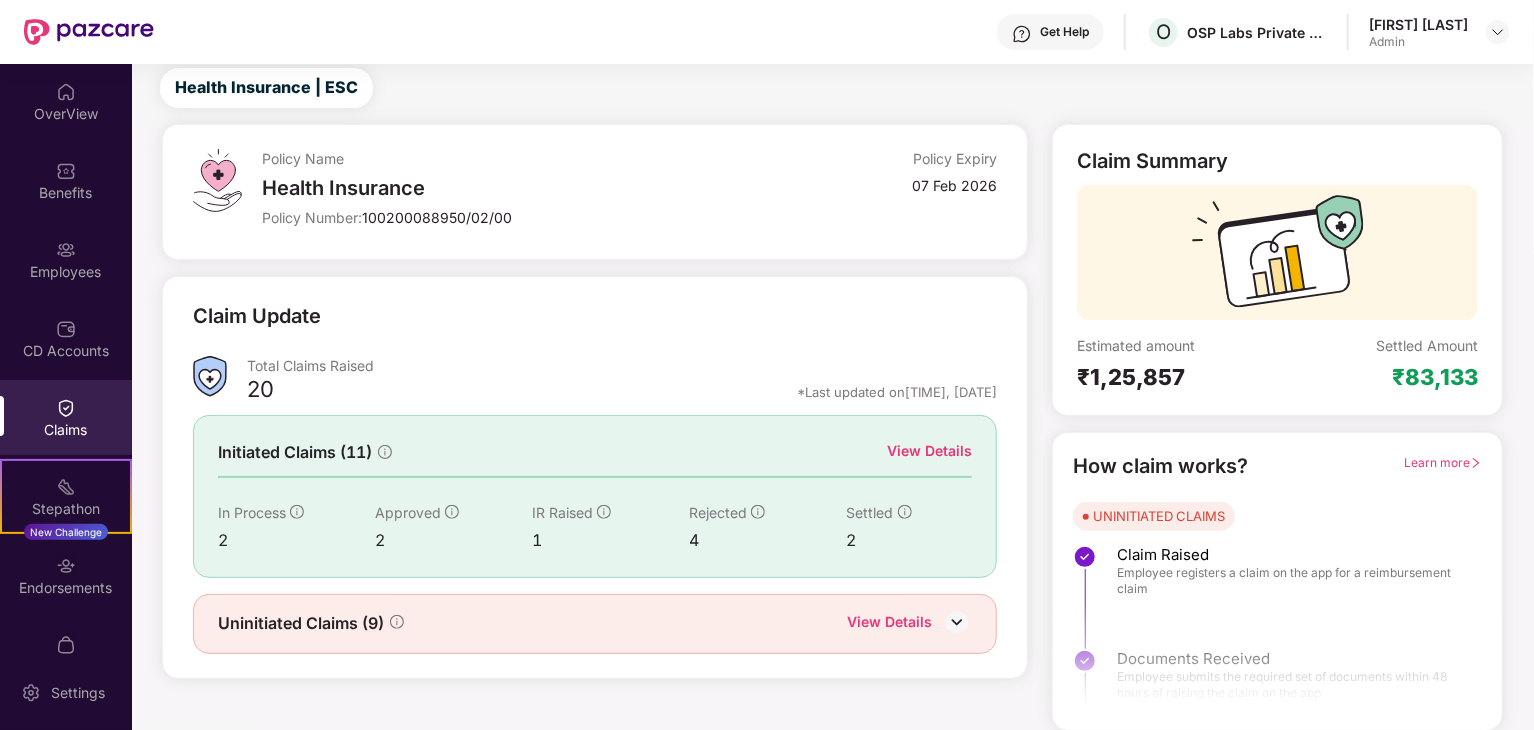 click on "Claim Update" at bounding box center [257, 316] 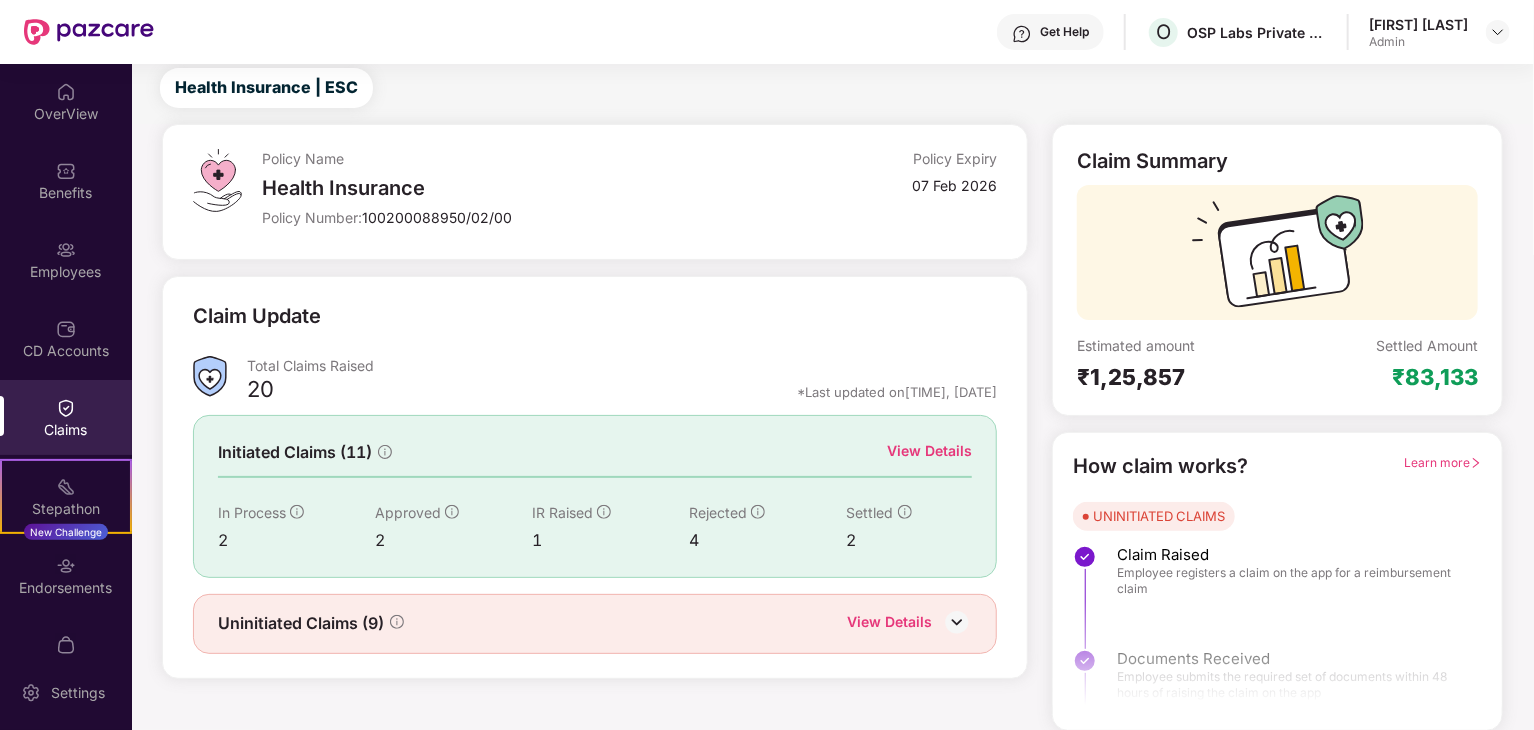 click on "Claims" at bounding box center (66, 417) 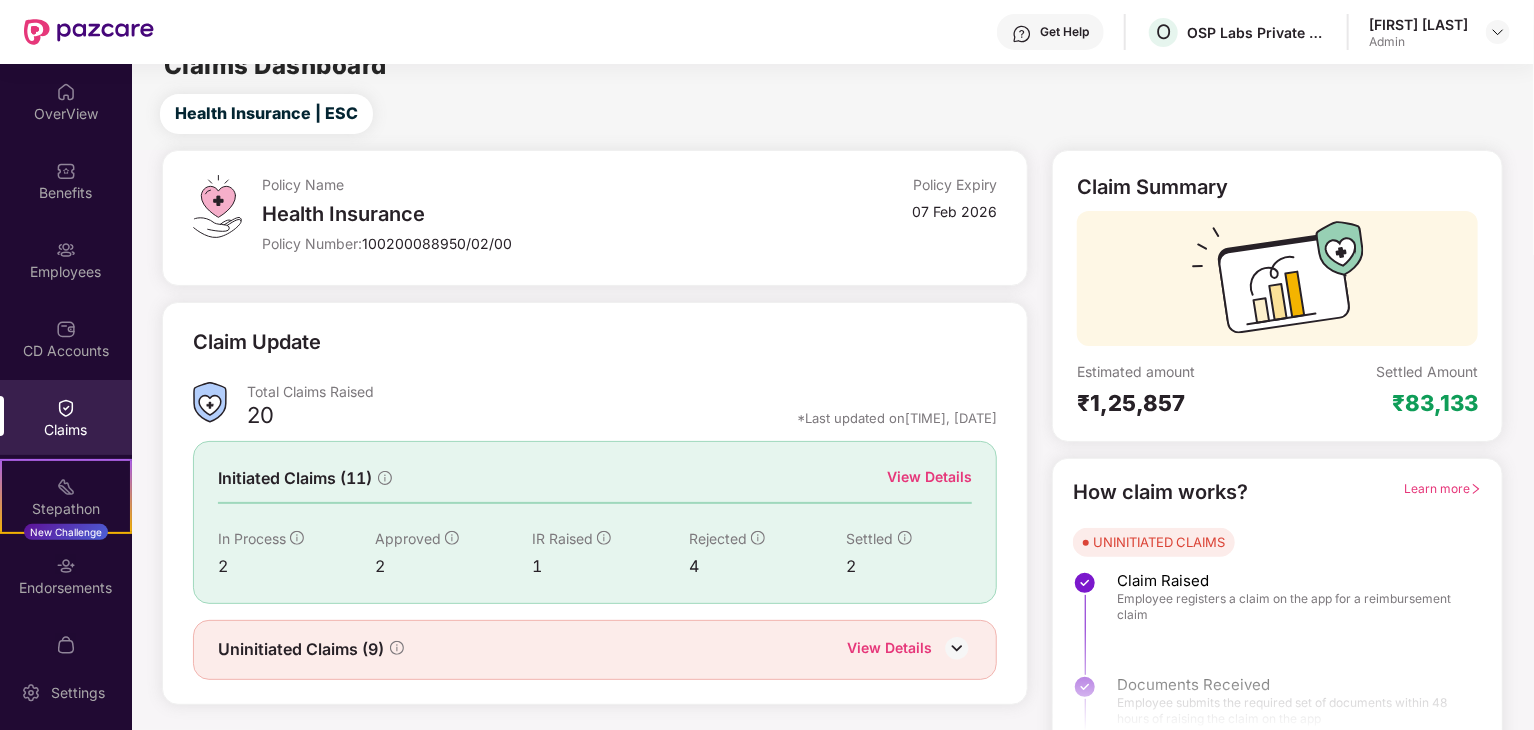 scroll, scrollTop: 0, scrollLeft: 0, axis: both 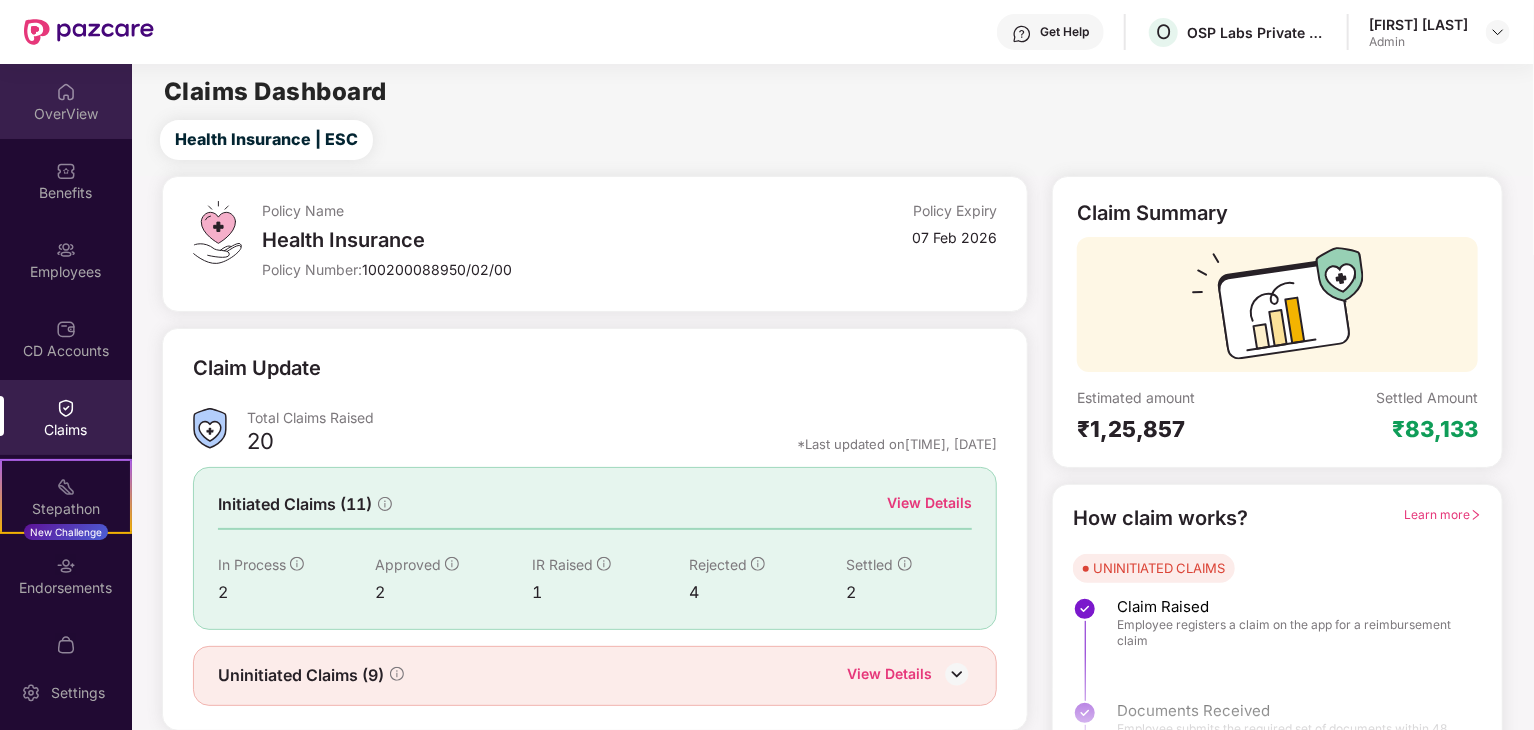 click on "OverView" at bounding box center (66, 101) 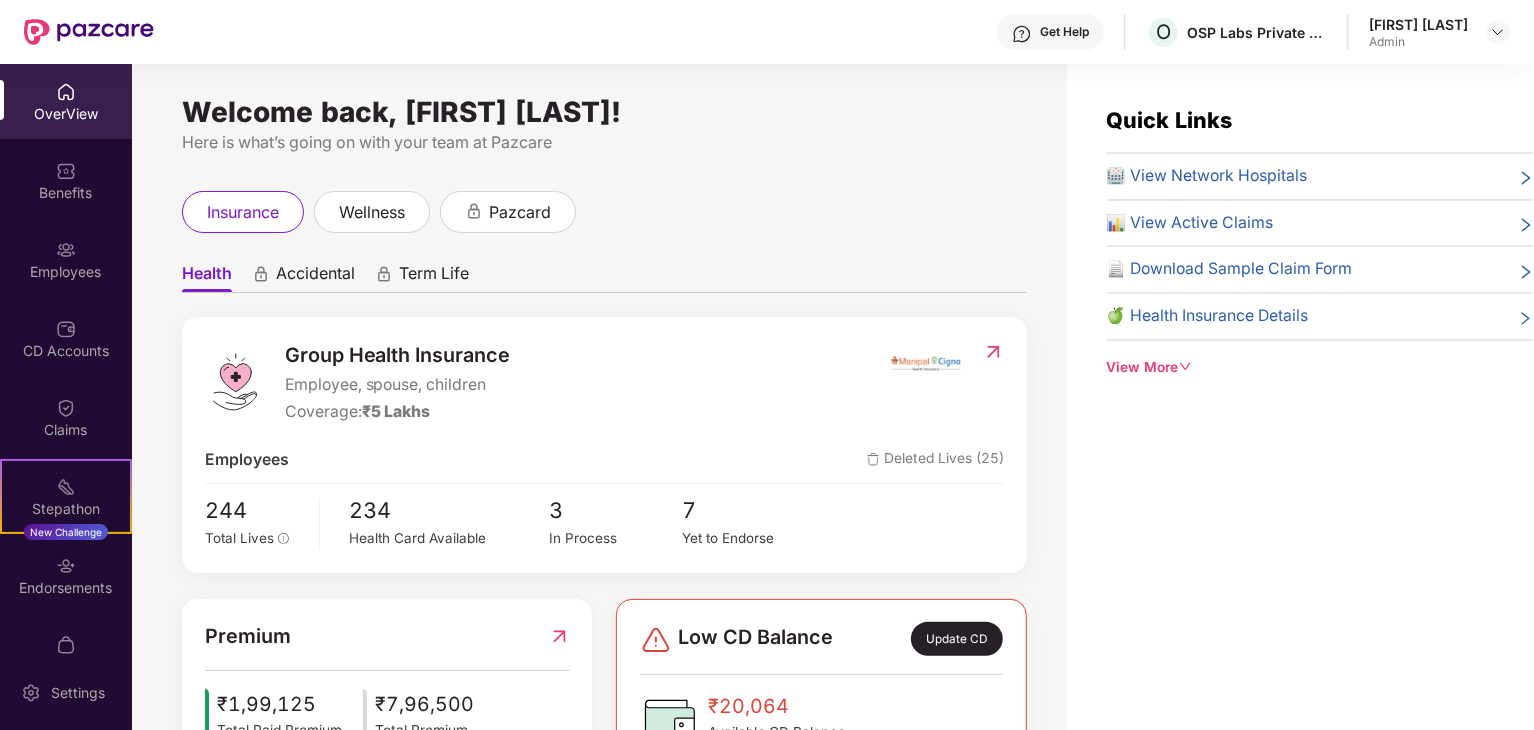 click on "View More" at bounding box center [1320, 368] 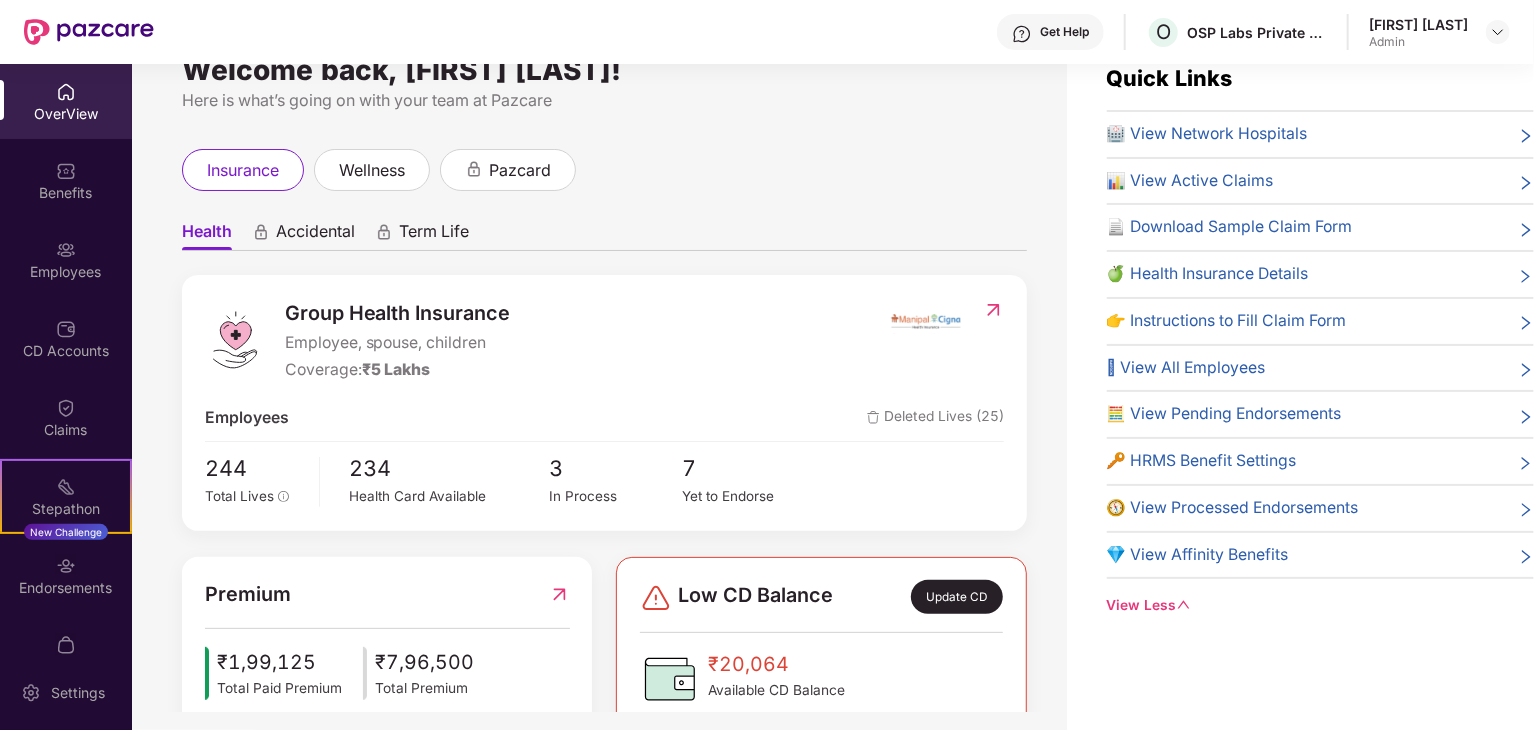 scroll, scrollTop: 64, scrollLeft: 0, axis: vertical 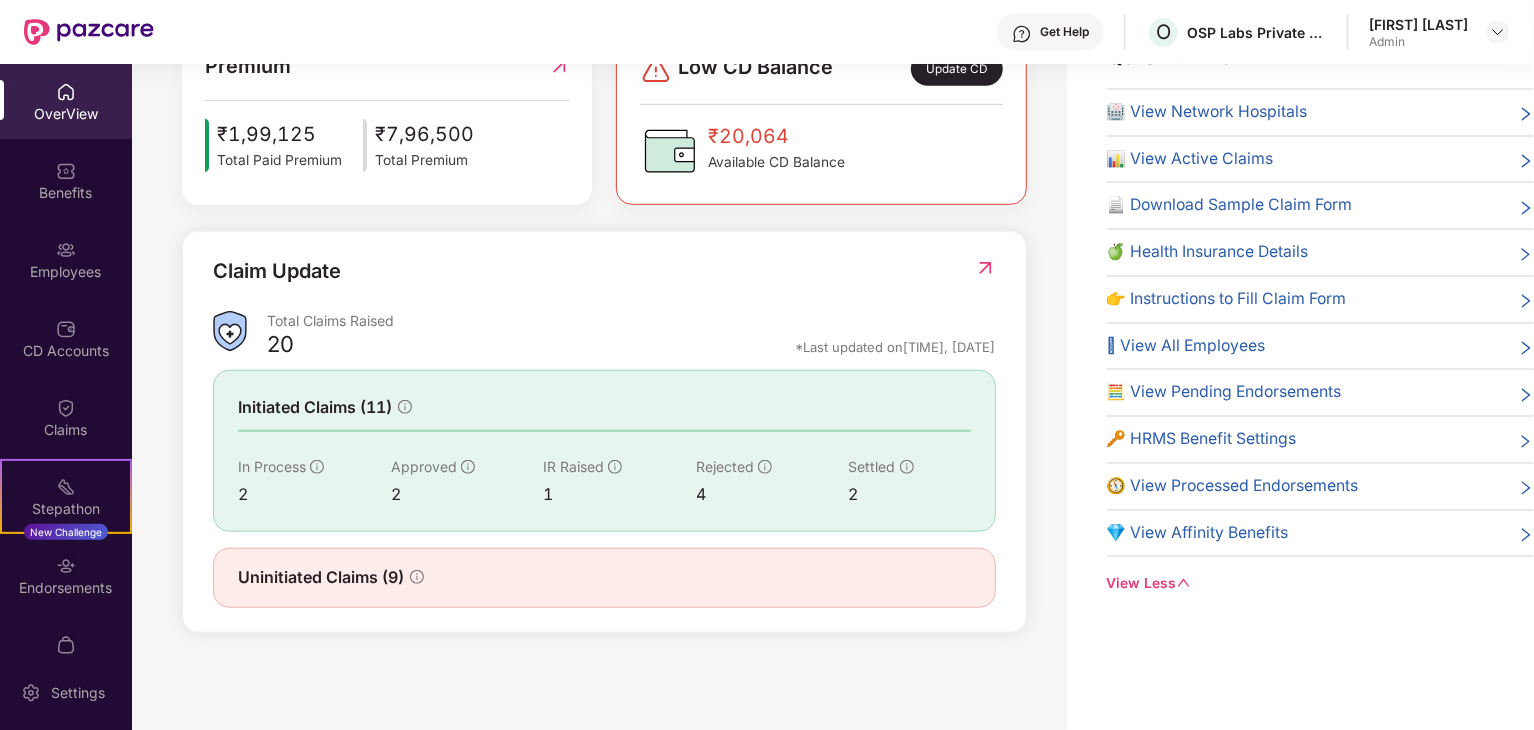 drag, startPoint x: 1091, startPoint y: 564, endPoint x: 1273, endPoint y: 610, distance: 187.7232 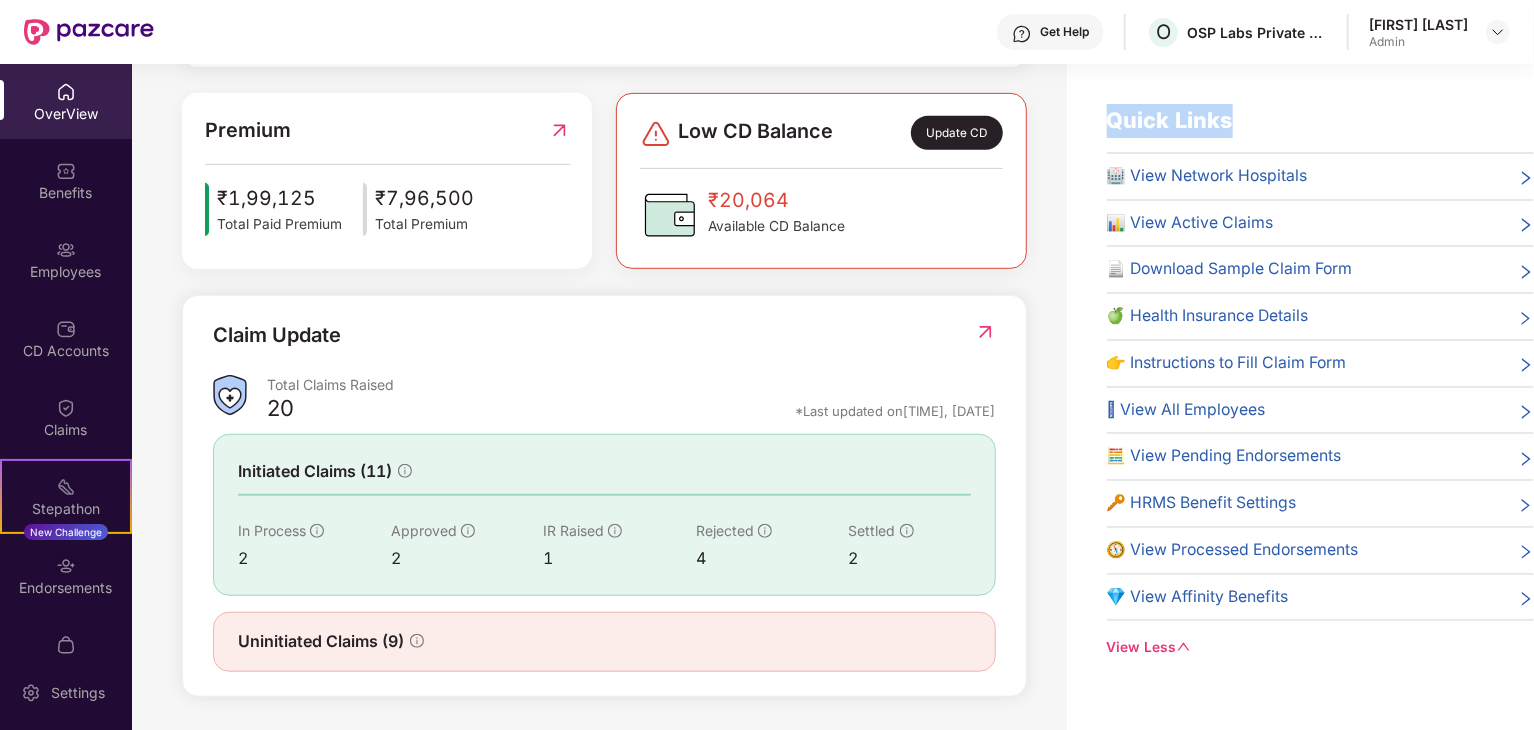 drag, startPoint x: 1113, startPoint y: 117, endPoint x: 1249, endPoint y: 128, distance: 136.44412 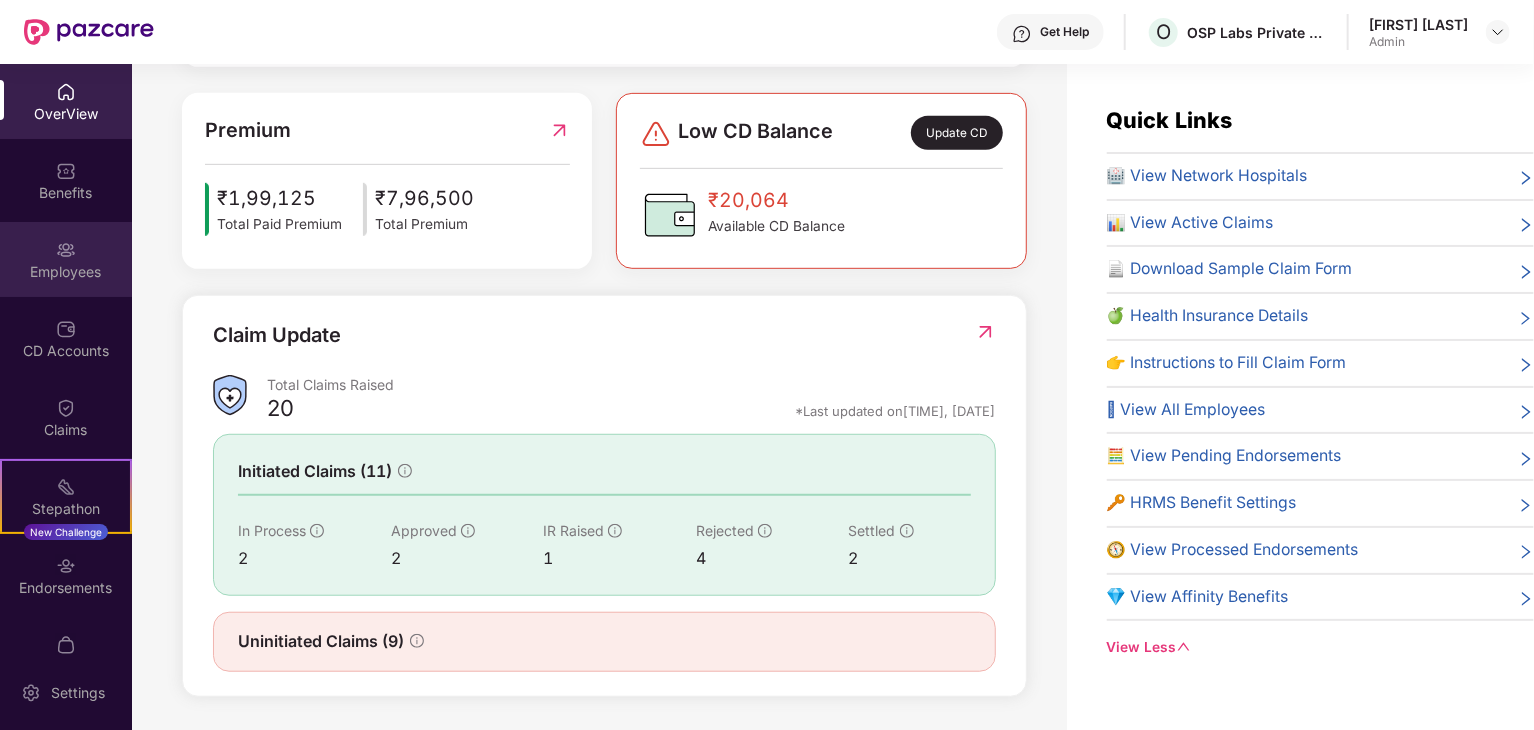 click on "Employees" at bounding box center [66, 259] 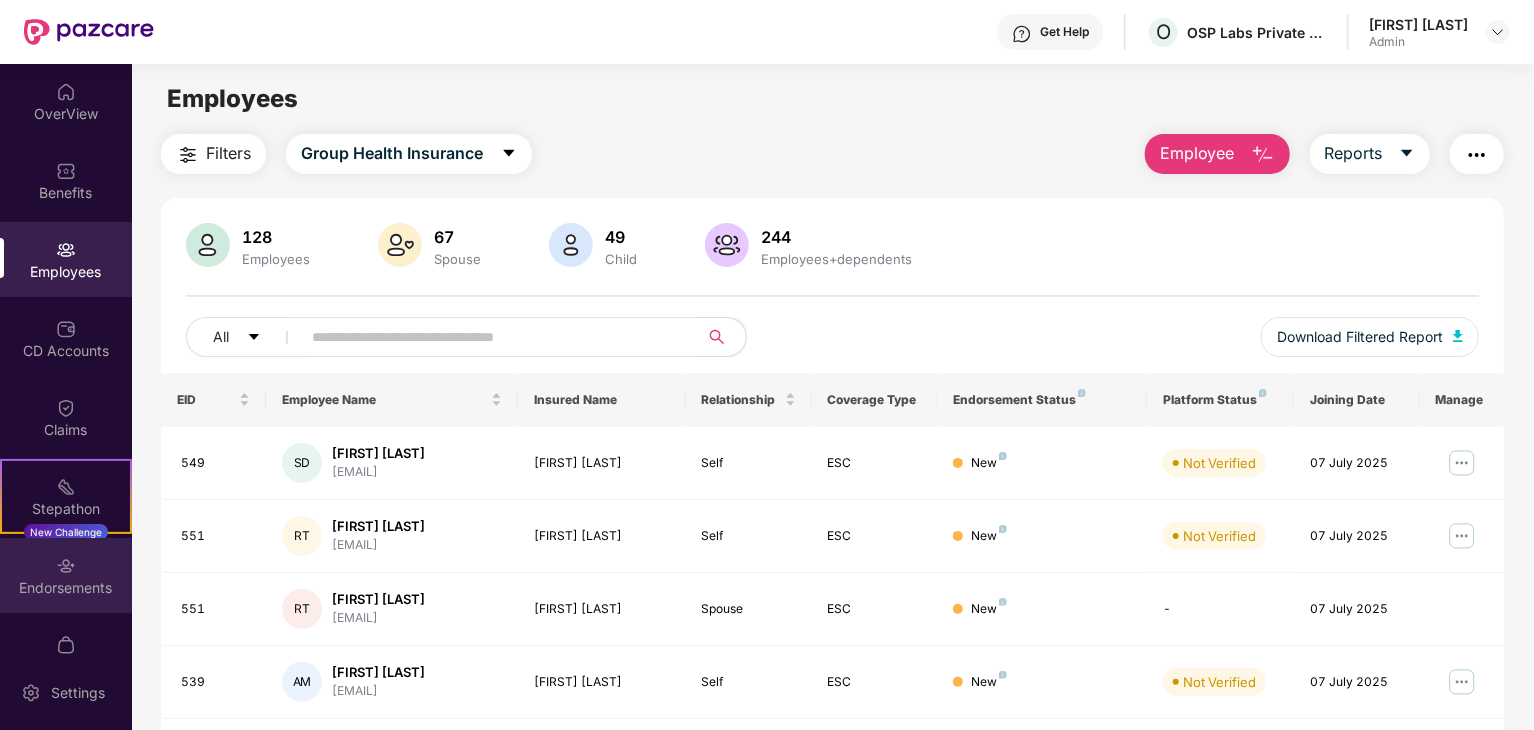 click at bounding box center (66, 566) 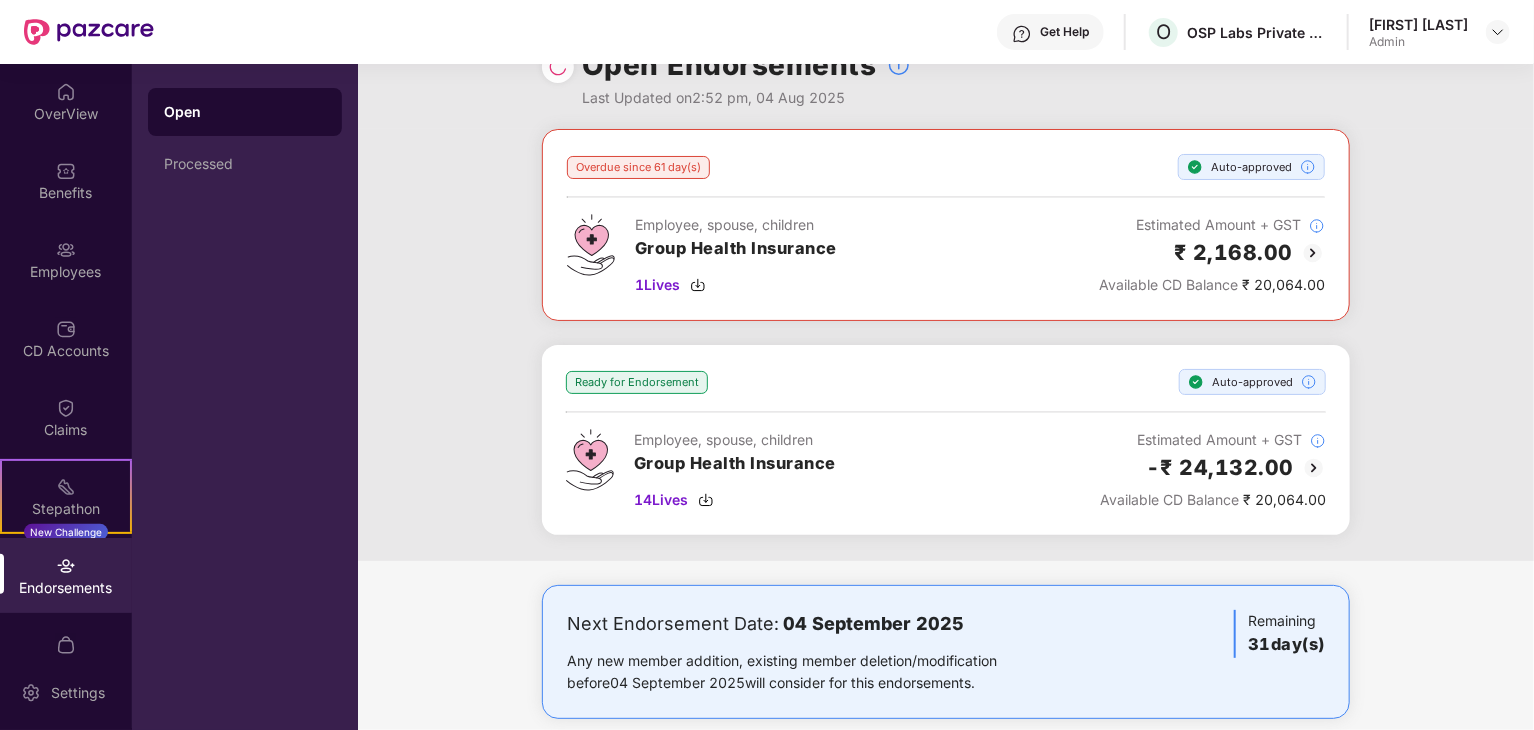 scroll, scrollTop: 0, scrollLeft: 0, axis: both 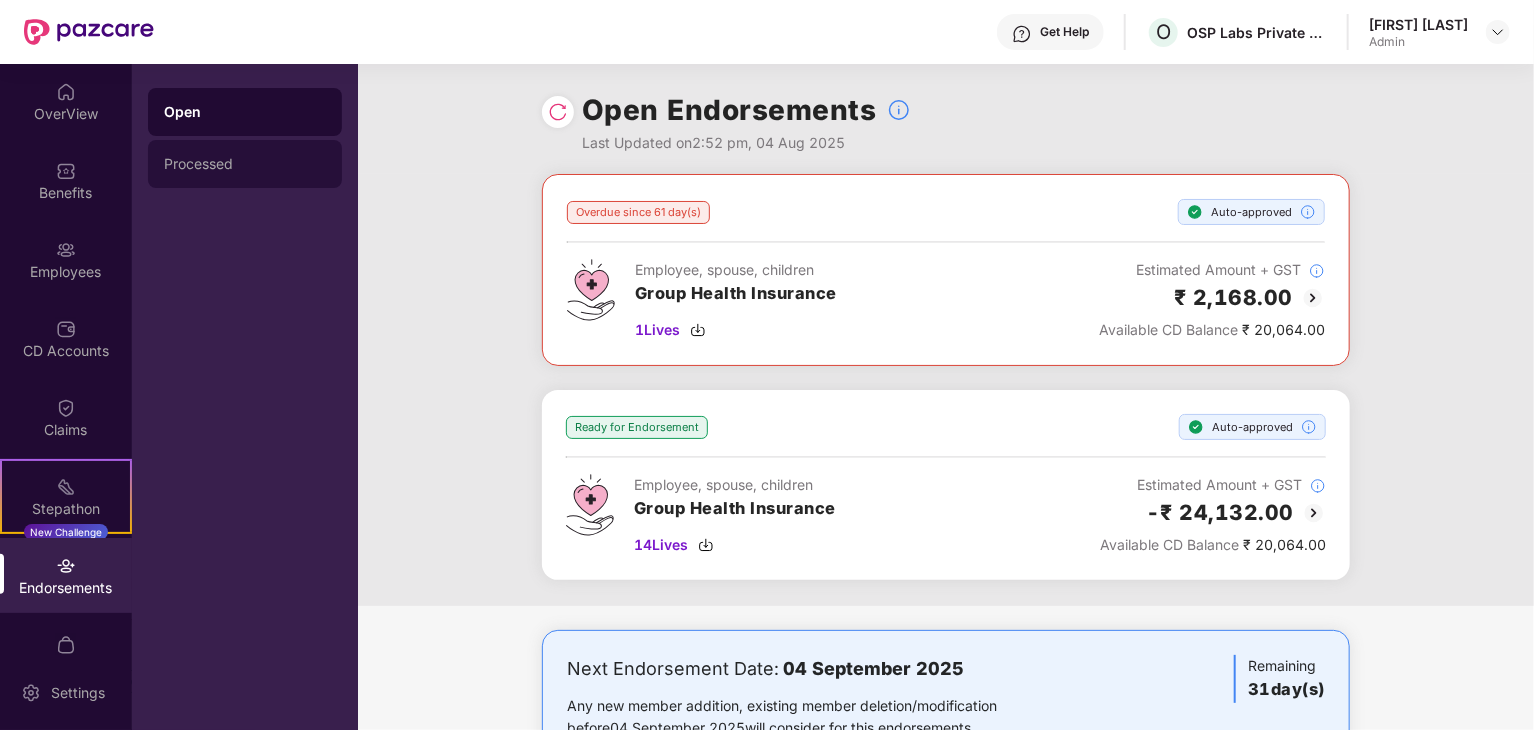 click on "Processed" at bounding box center (245, 164) 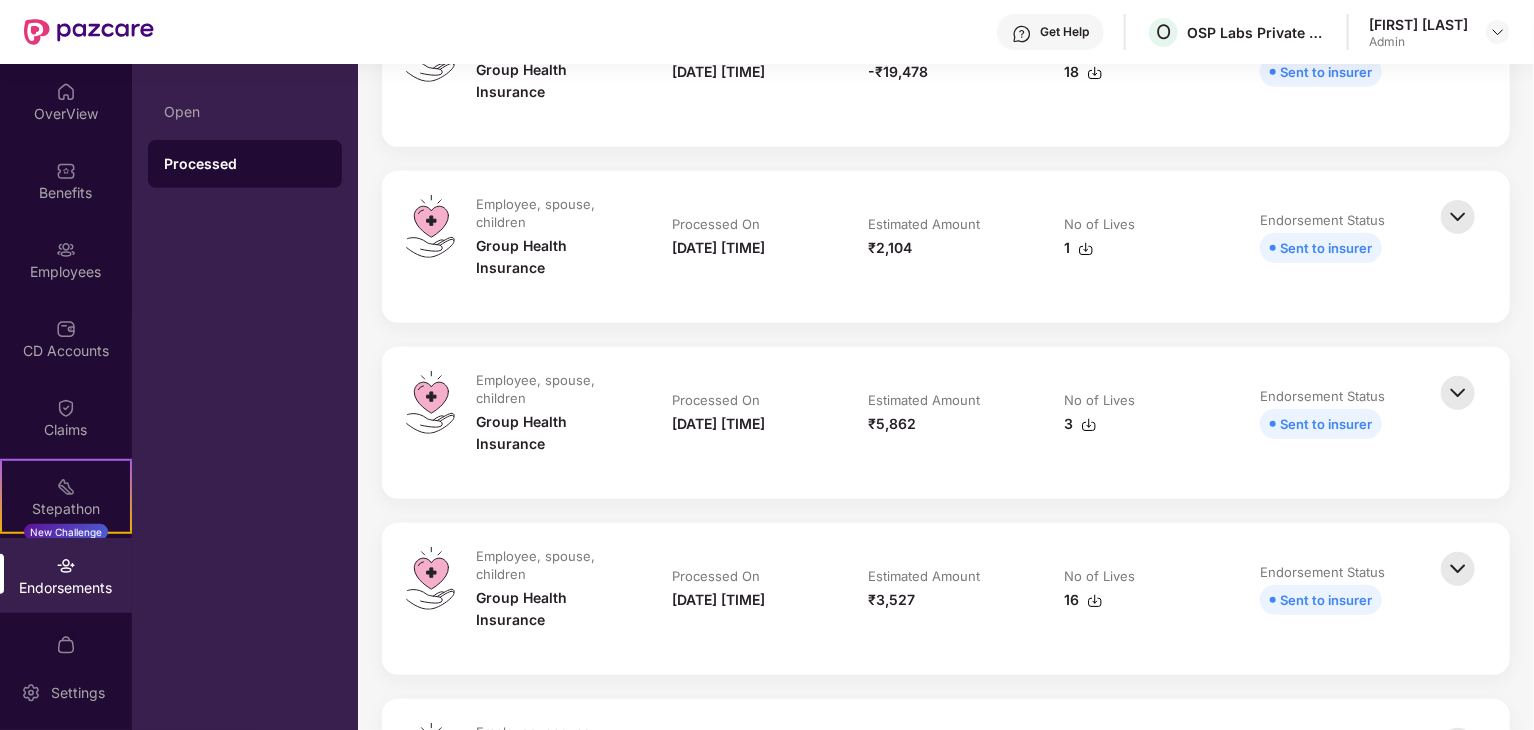 scroll, scrollTop: 500, scrollLeft: 0, axis: vertical 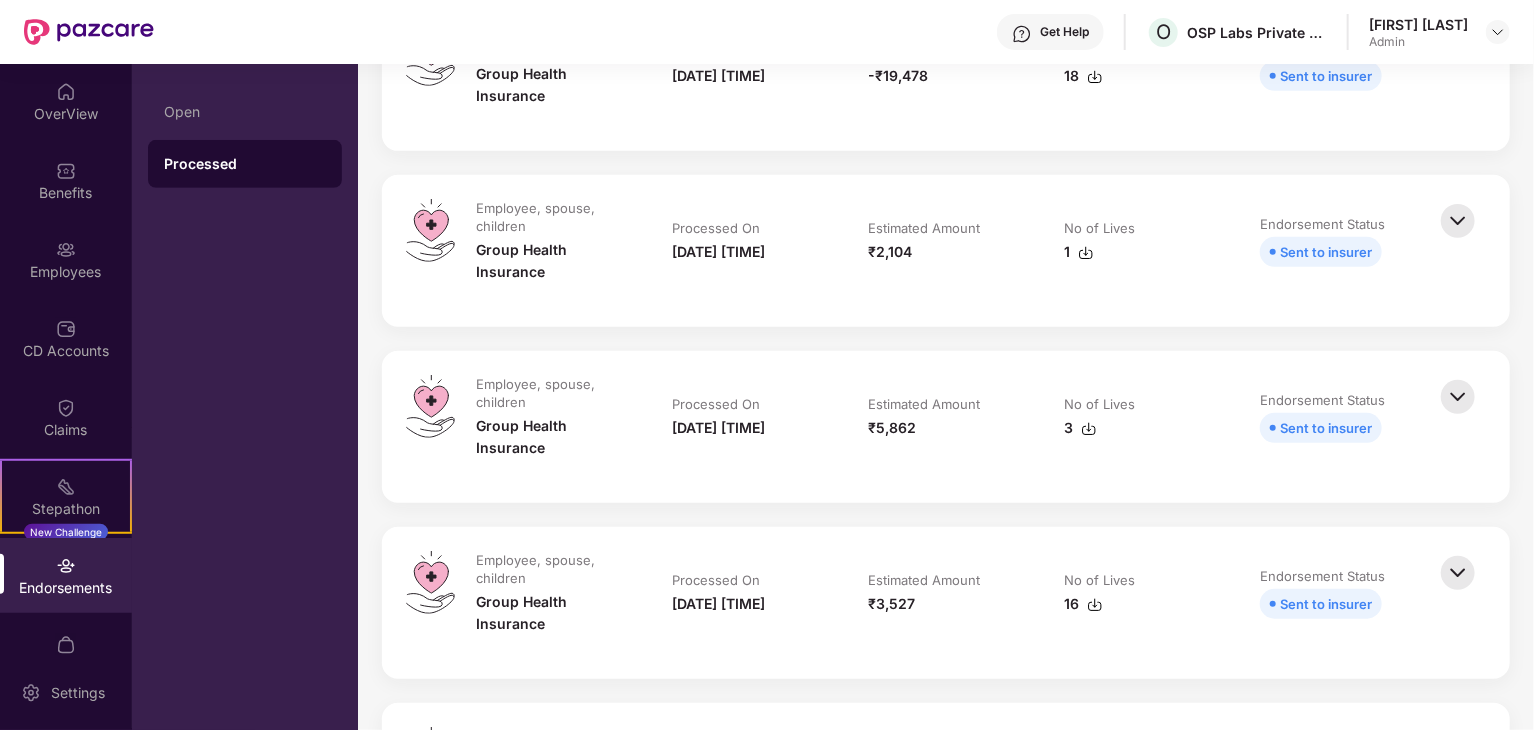 click at bounding box center [1089, 429] 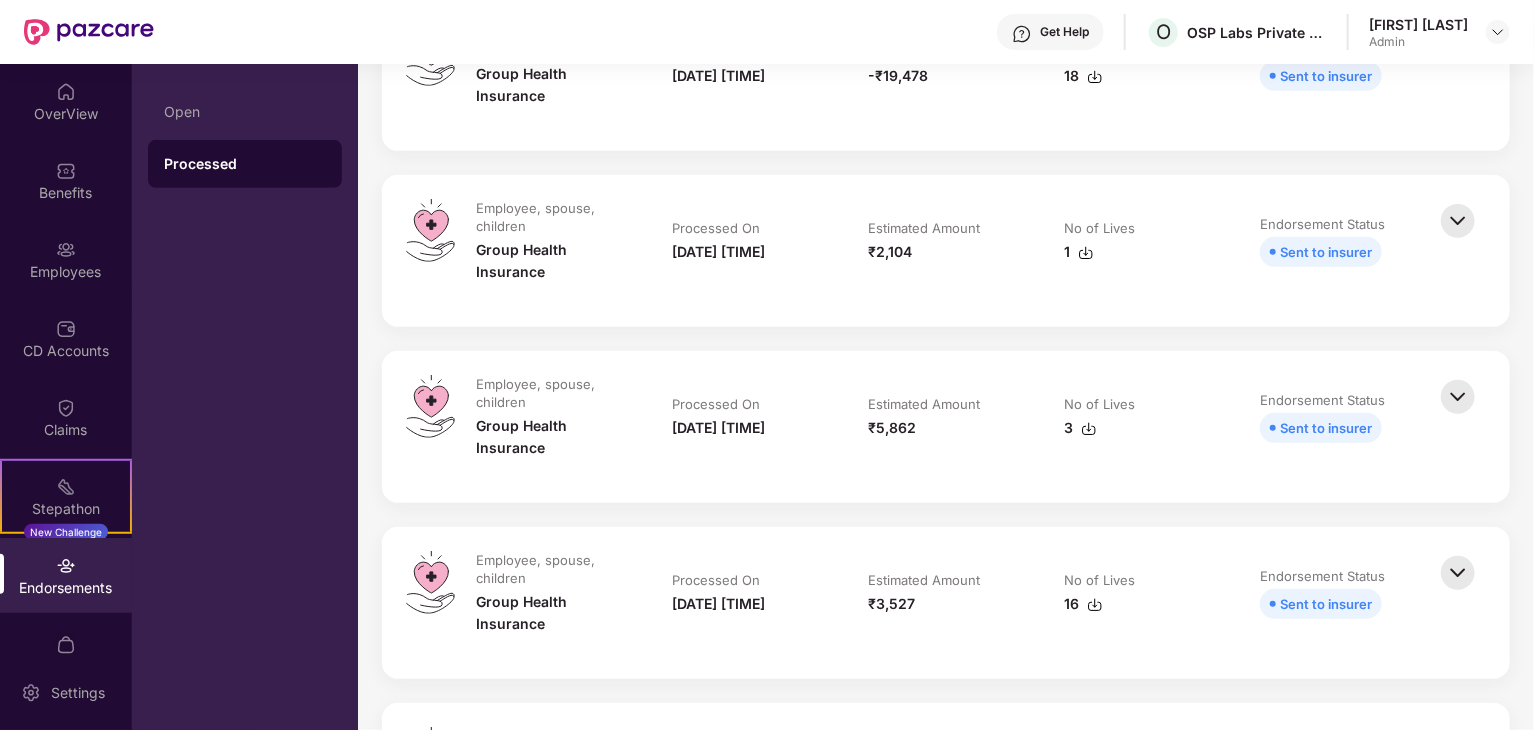 click at bounding box center (1086, 253) 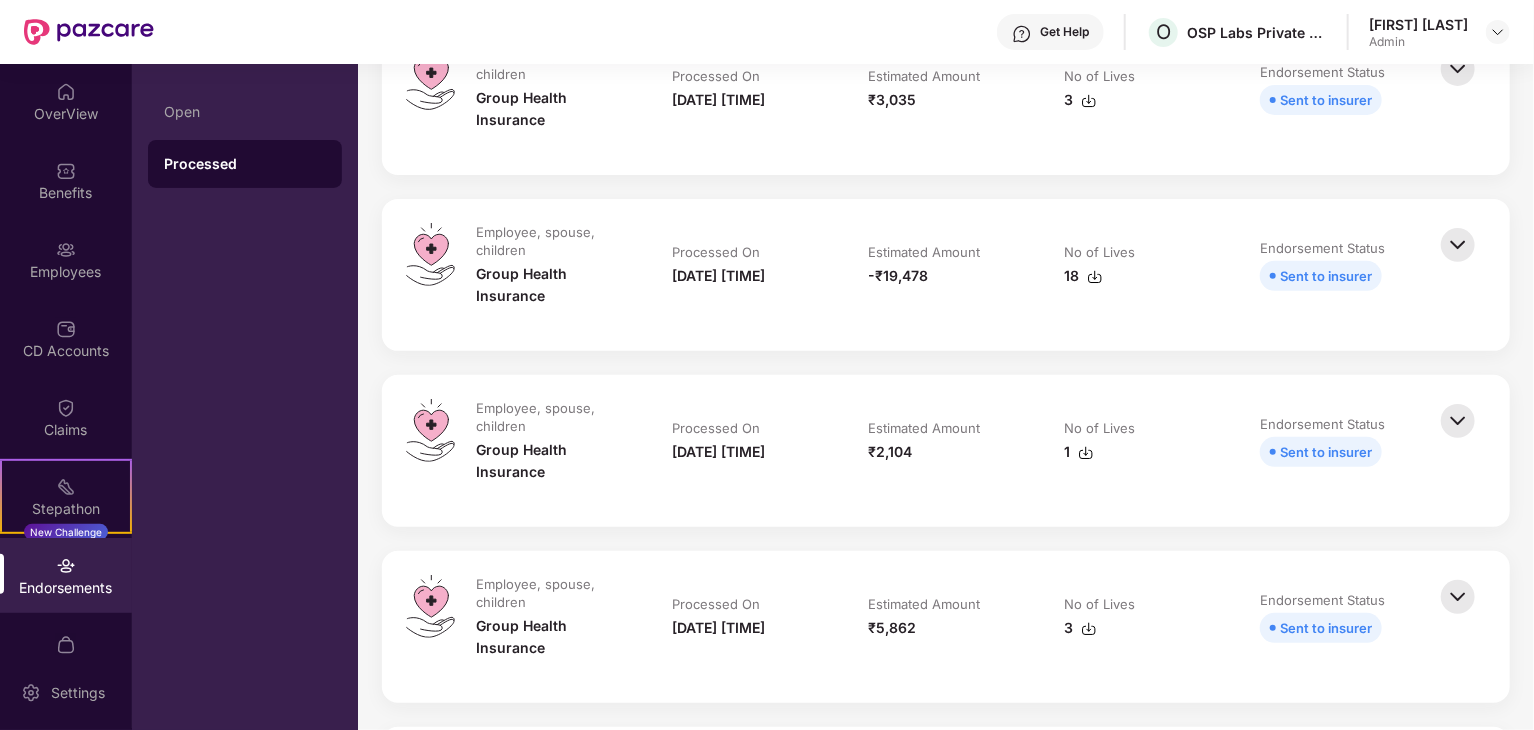 scroll, scrollTop: 200, scrollLeft: 0, axis: vertical 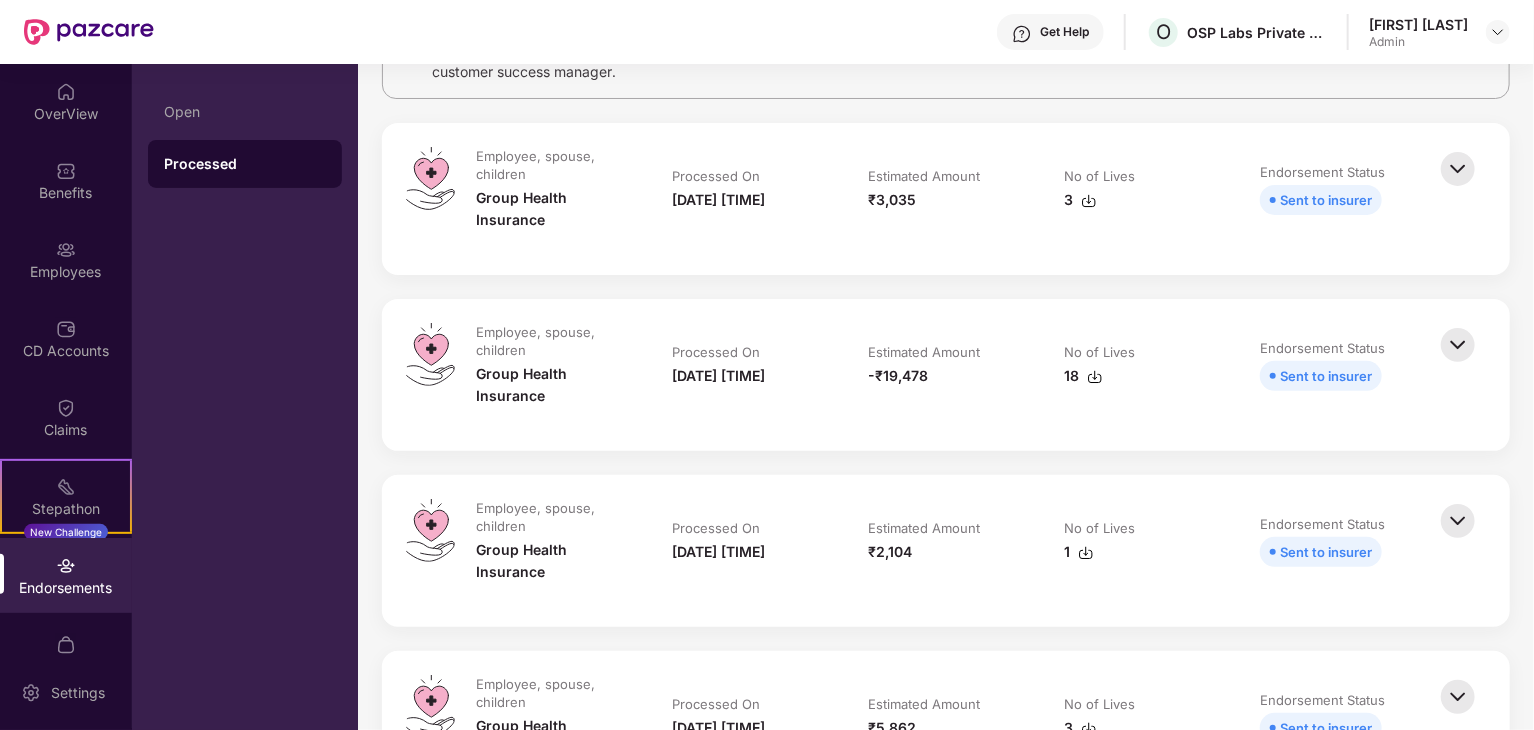 click at bounding box center (1095, 377) 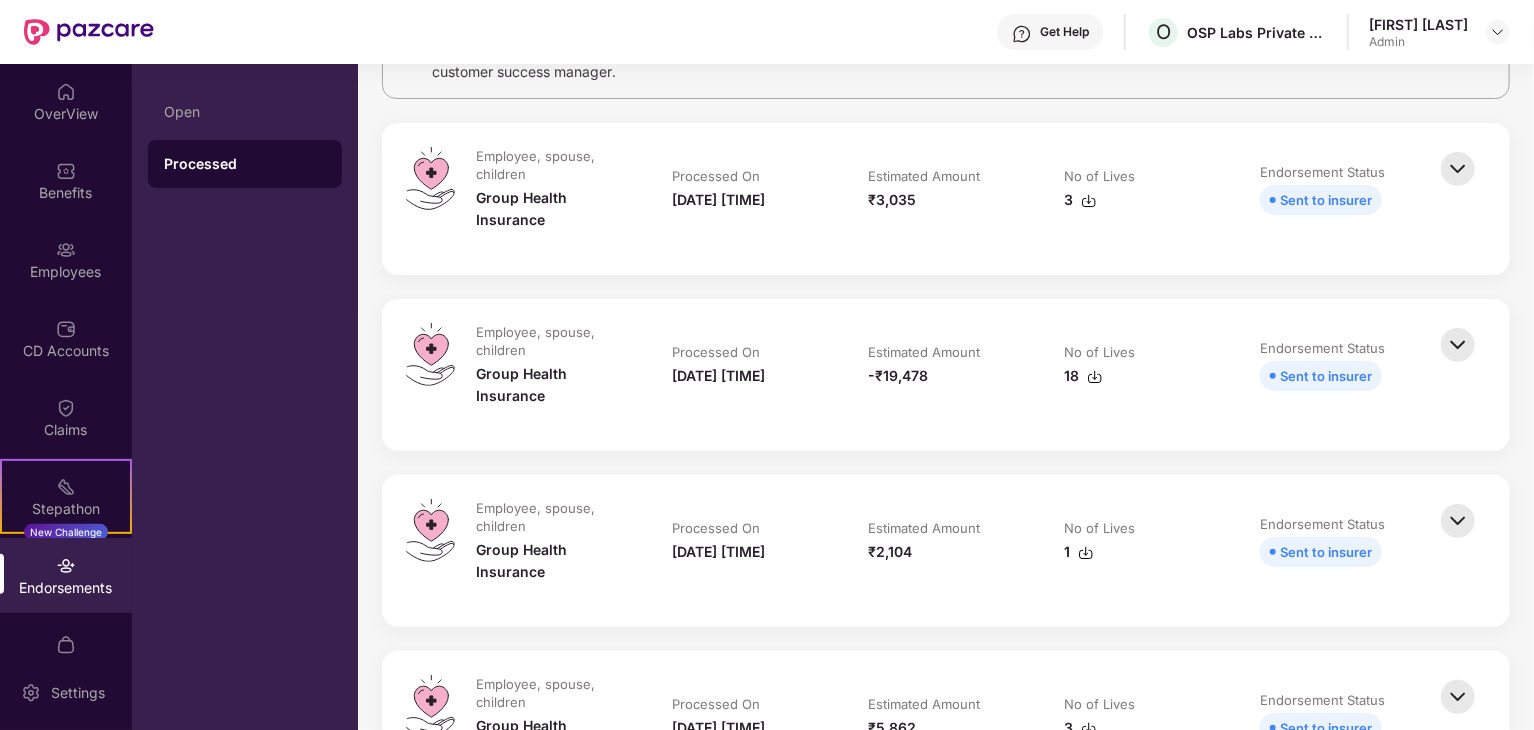 scroll, scrollTop: 0, scrollLeft: 0, axis: both 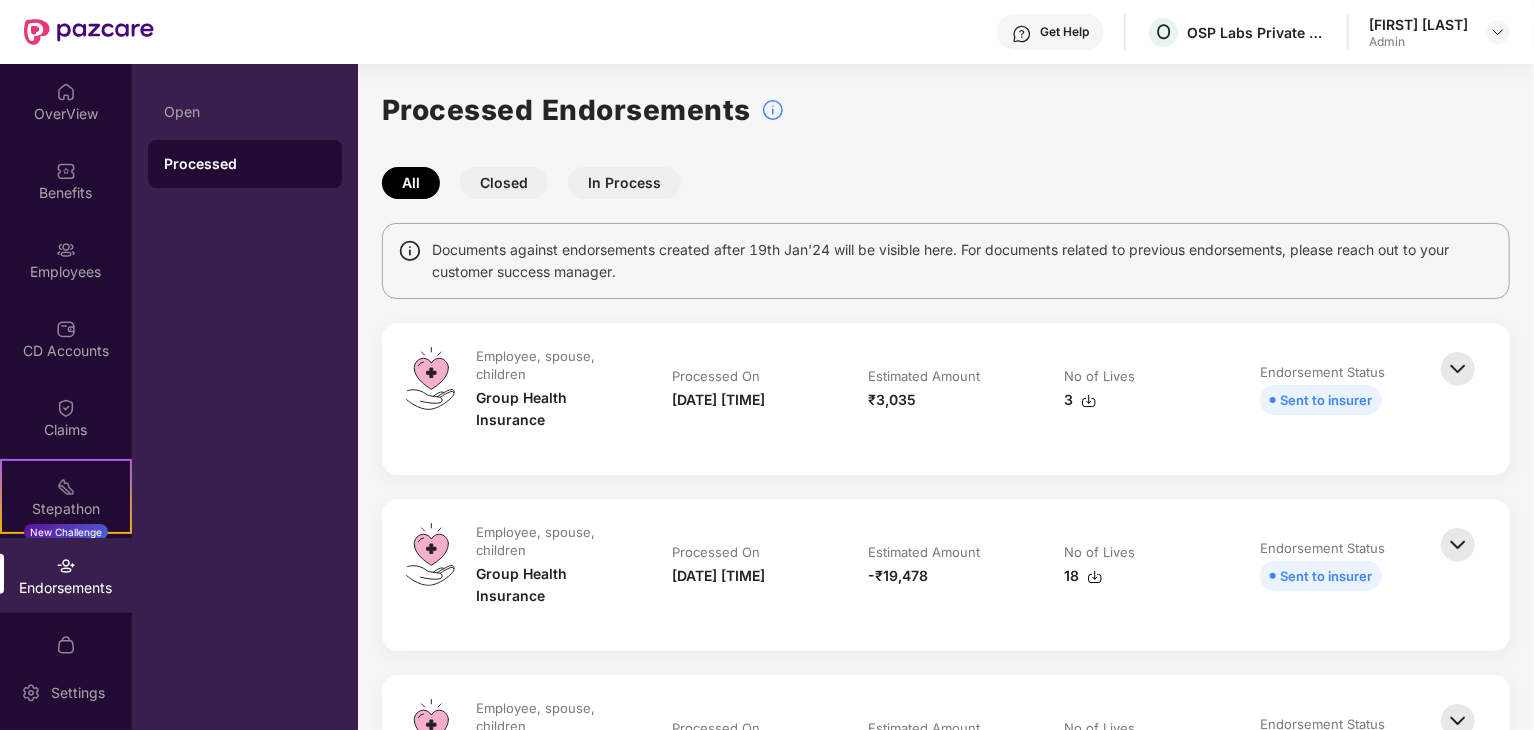 click at bounding box center [1089, 401] 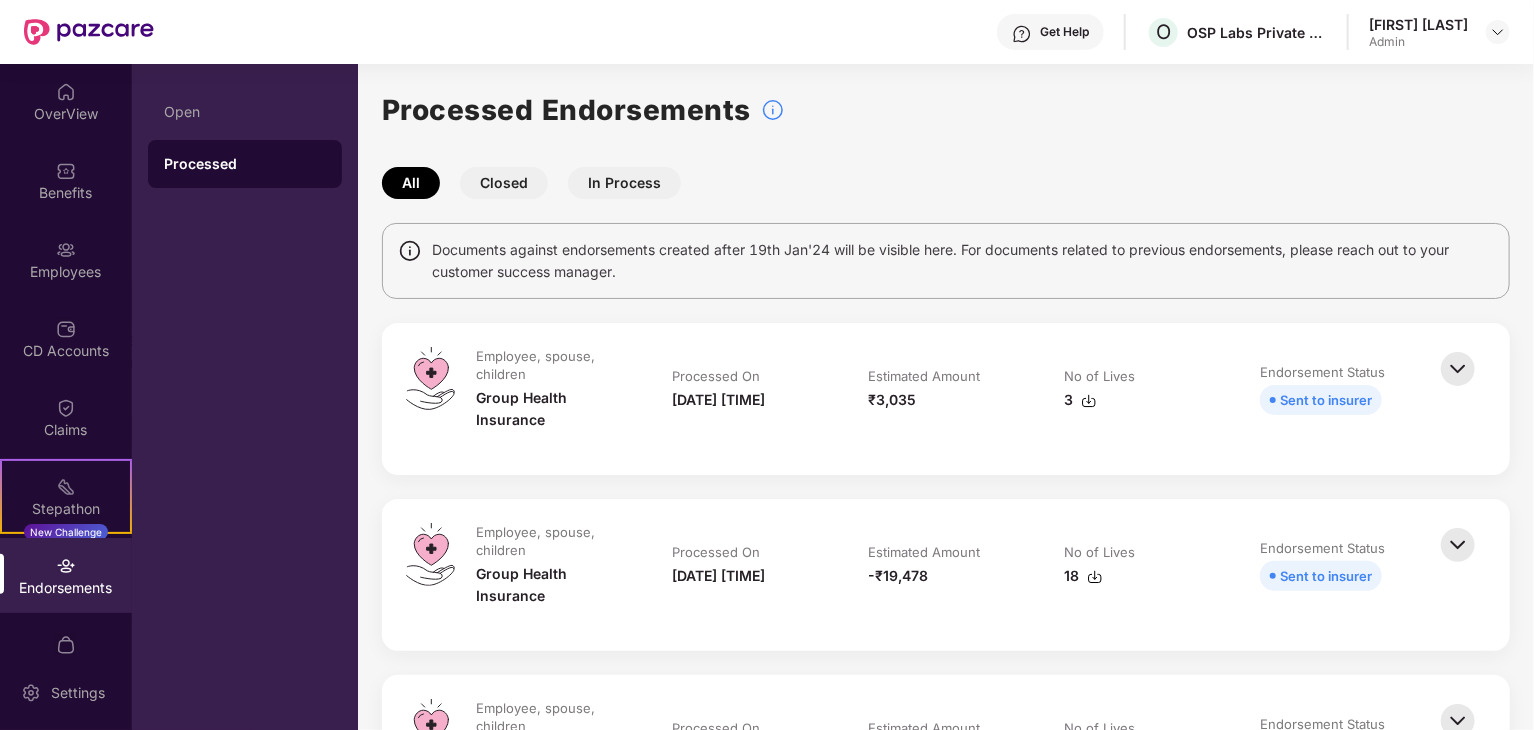 click on "Processed Endorsements All   Closed   In Process   Documents against endorsements created after [DATE]'24 will be visible here. For documents related to previous endorsements, please reach out to your customer success manager. Employee, spouse, children Group Health Insurance Processed On [DATE] [TIME] Estimated Amount ₹3,035 No of Lives 3   Endorsement Status Sent to insurer Employee, spouse, children Group Health Insurance Processed On [DATE] [TIME] Estimated Amount -₹19,478 No of Lives 18   Endorsement Status Sent to insurer Employee, spouse, children Group Health Insurance Processed On [DATE] [TIME] Estimated Amount ₹2,104 No of Lives 1   Endorsement Status Sent to insurer Employee, spouse, children Group Health Insurance Processed On [DATE] [TIME] Estimated Amount ₹5,862 No of Lives 3   Endorsement Status Sent to insurer Employee, spouse, children Group Health Insurance Processed On [DATE] [TIME] Estimated Amount ₹3,527 No of Lives 16   Endorsement Status 1" at bounding box center (946, 2005) 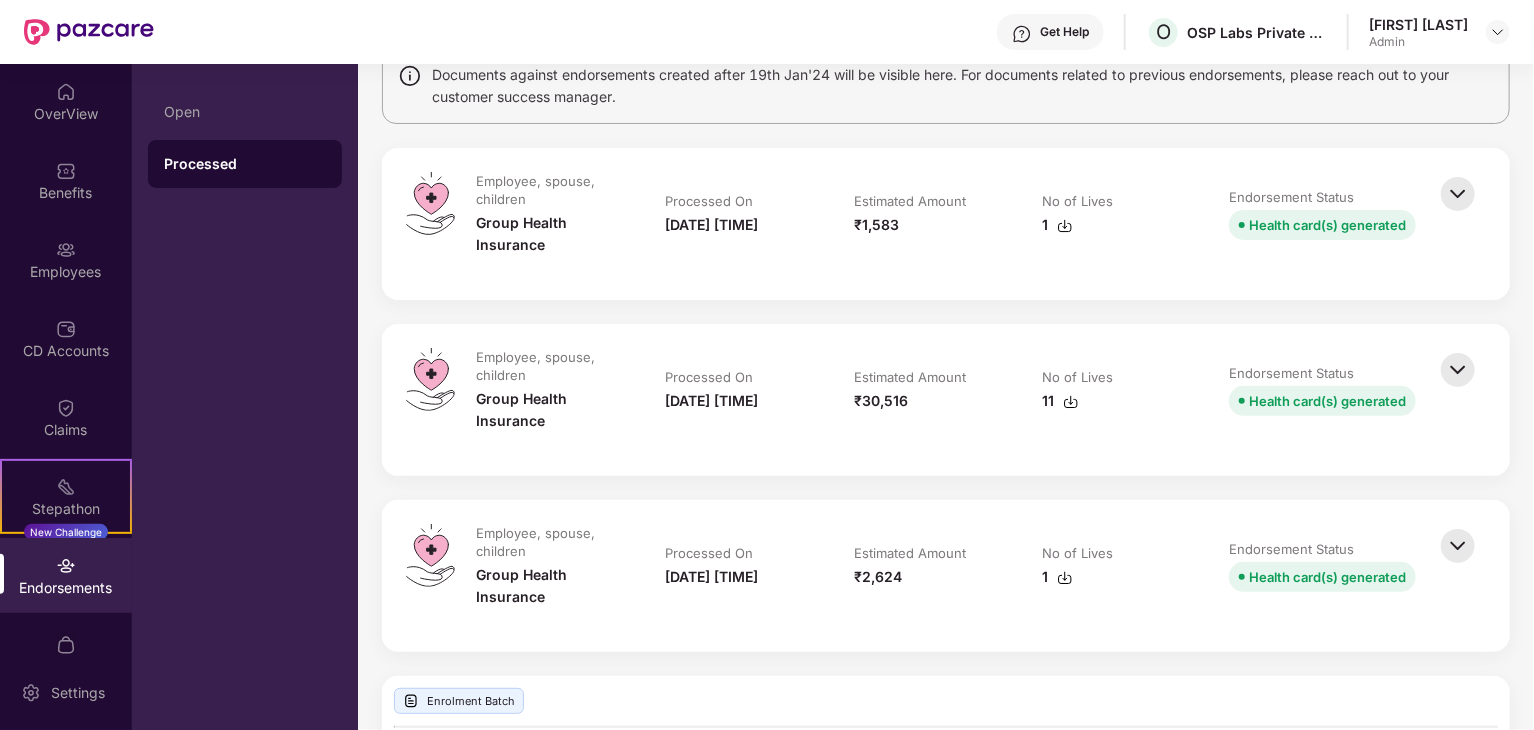 scroll, scrollTop: 100, scrollLeft: 0, axis: vertical 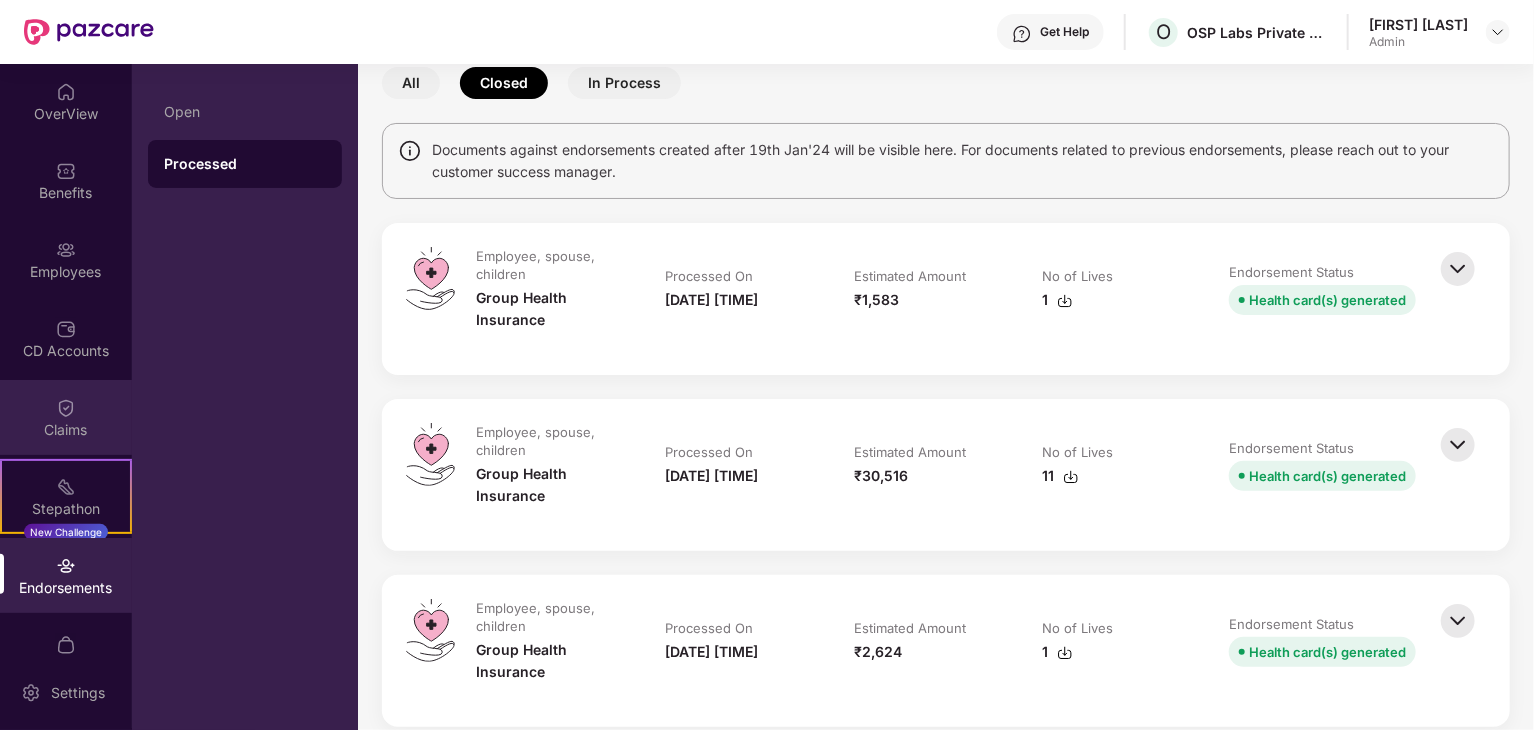 click on "Claims" at bounding box center (66, 417) 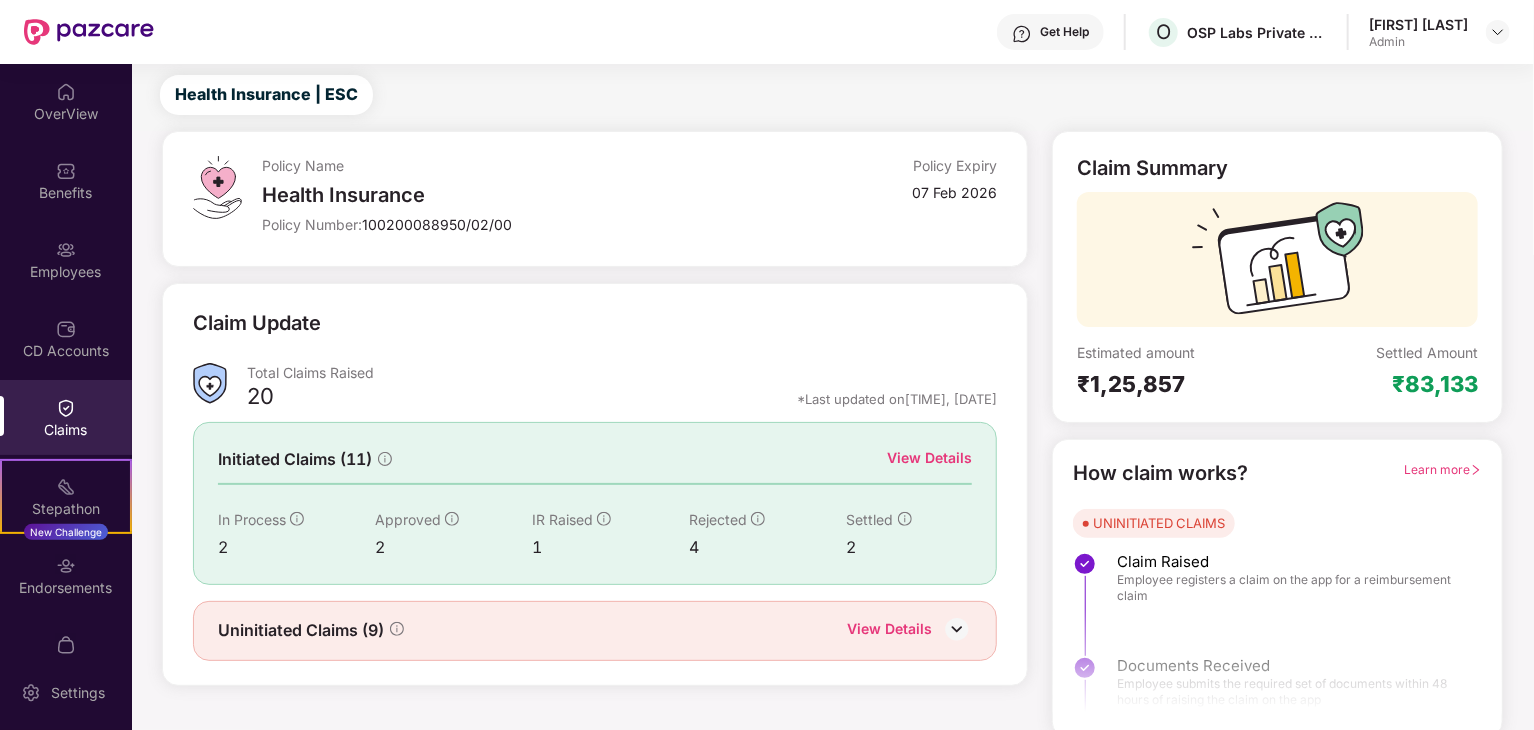 scroll, scrollTop: 52, scrollLeft: 0, axis: vertical 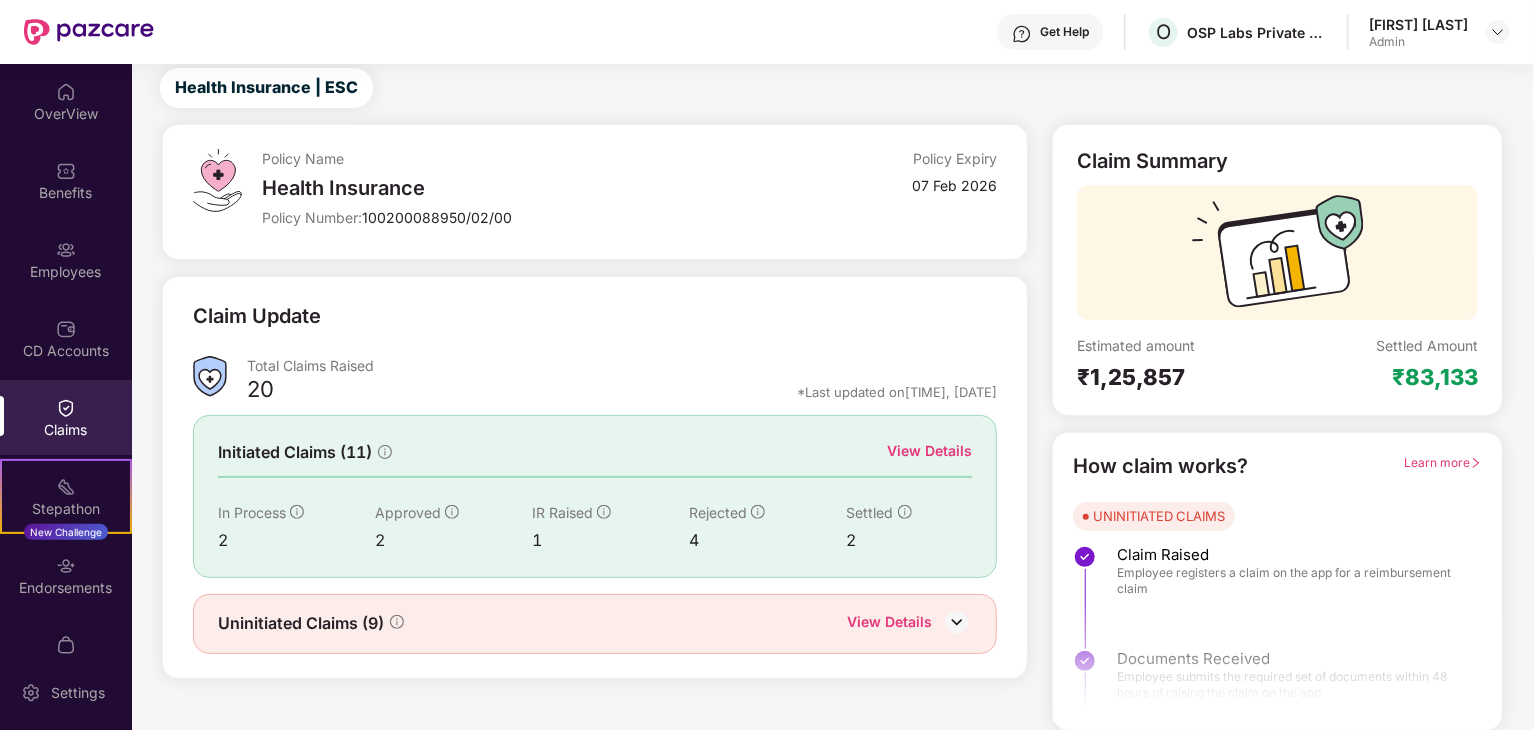 click on "Learn more" at bounding box center [1443, 462] 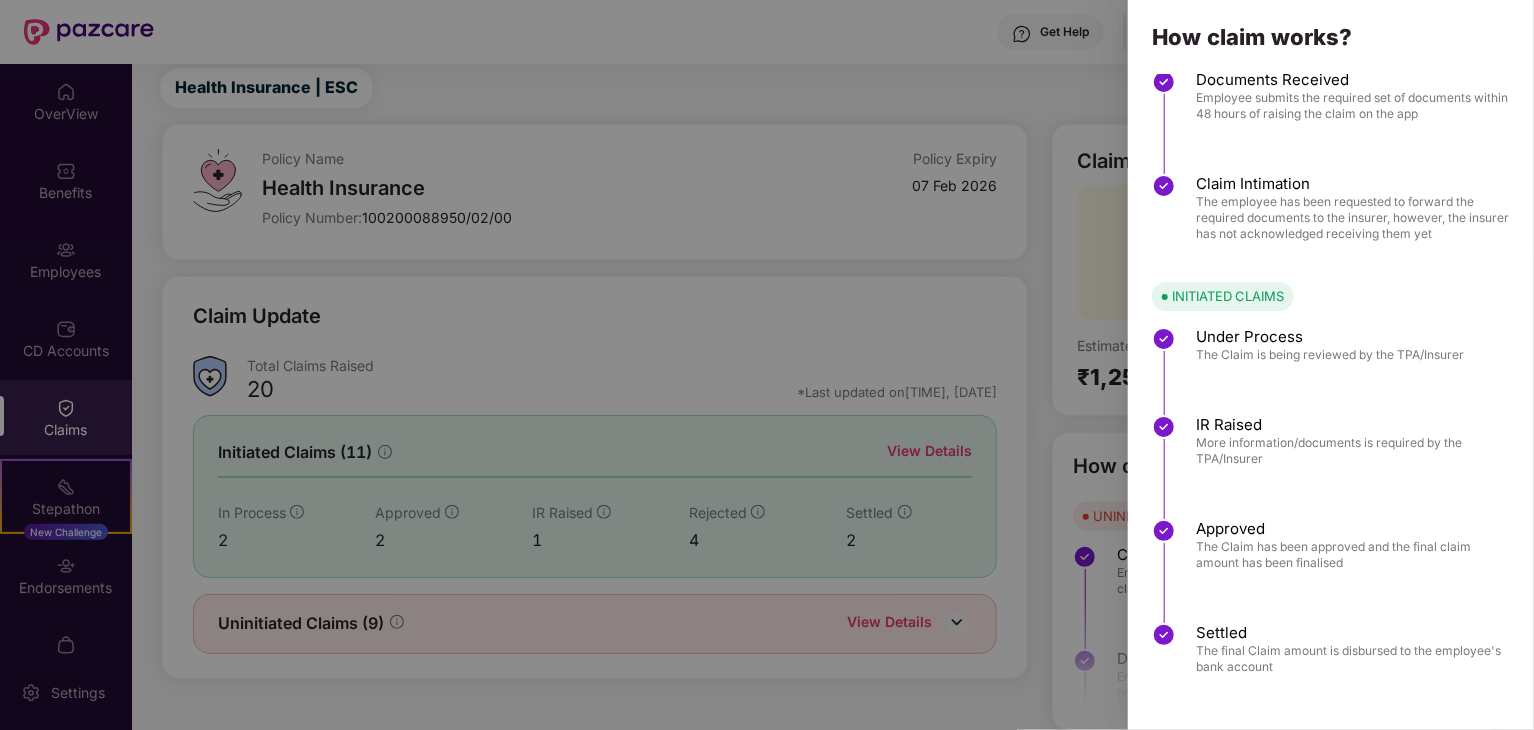 scroll, scrollTop: 152, scrollLeft: 0, axis: vertical 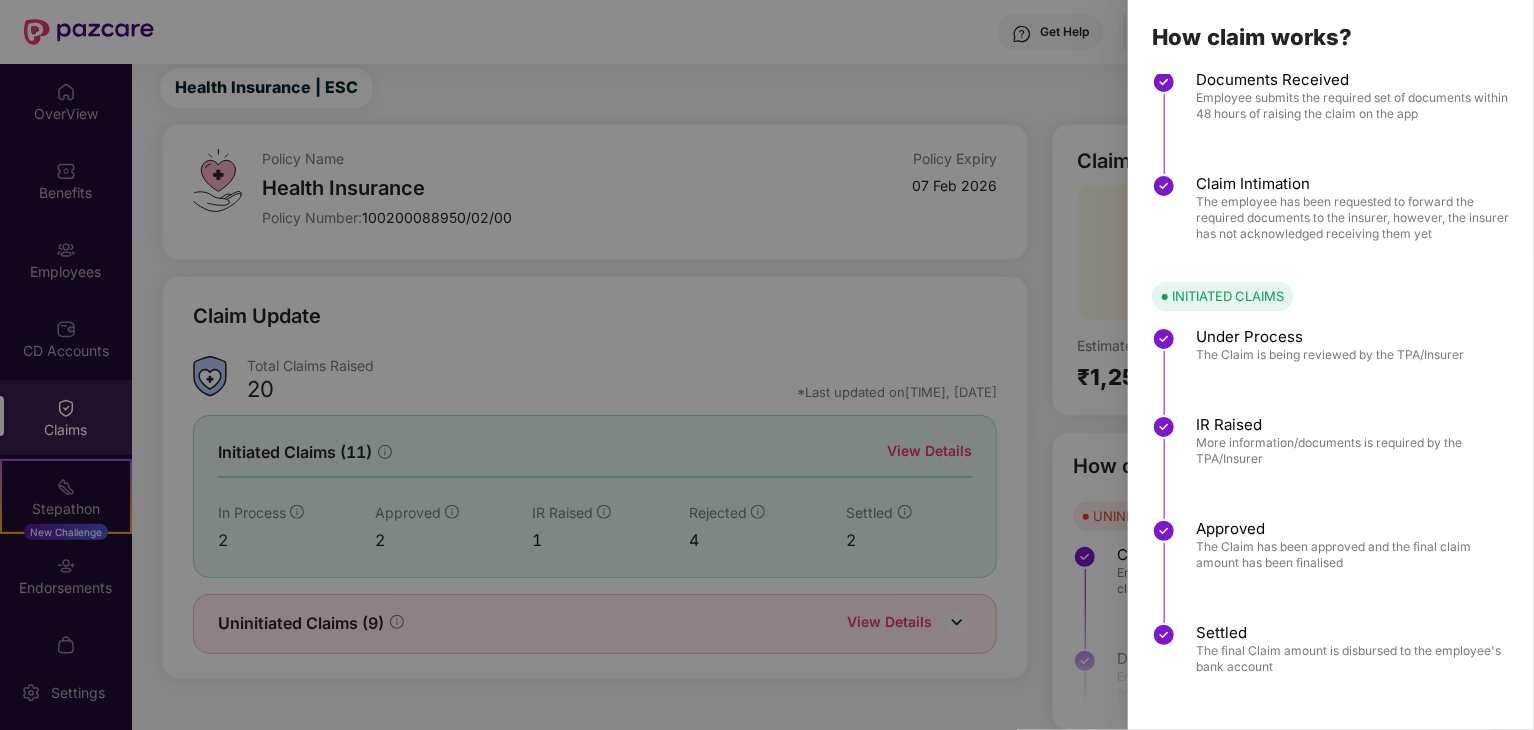 click at bounding box center [767, 365] 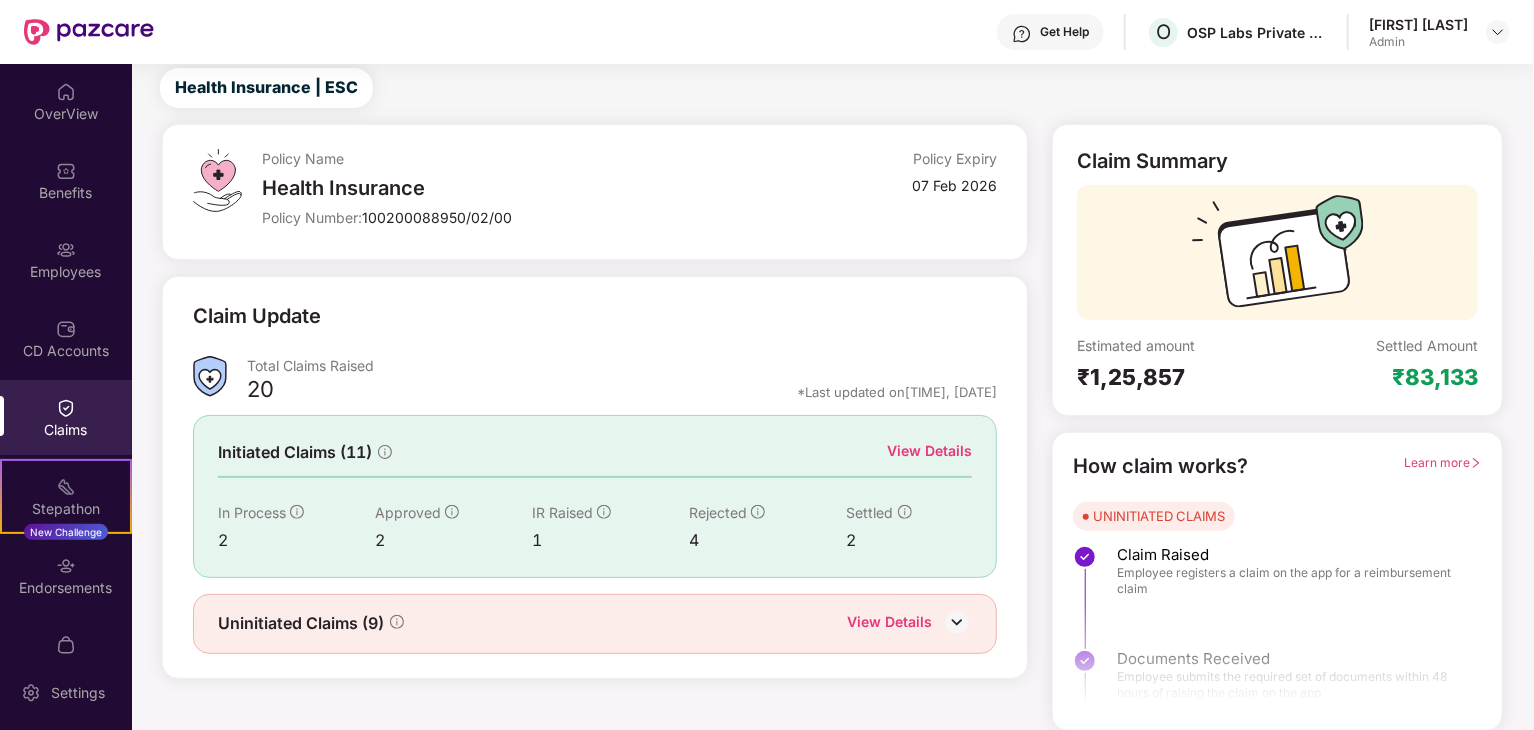 click on "View Details" at bounding box center [889, 624] 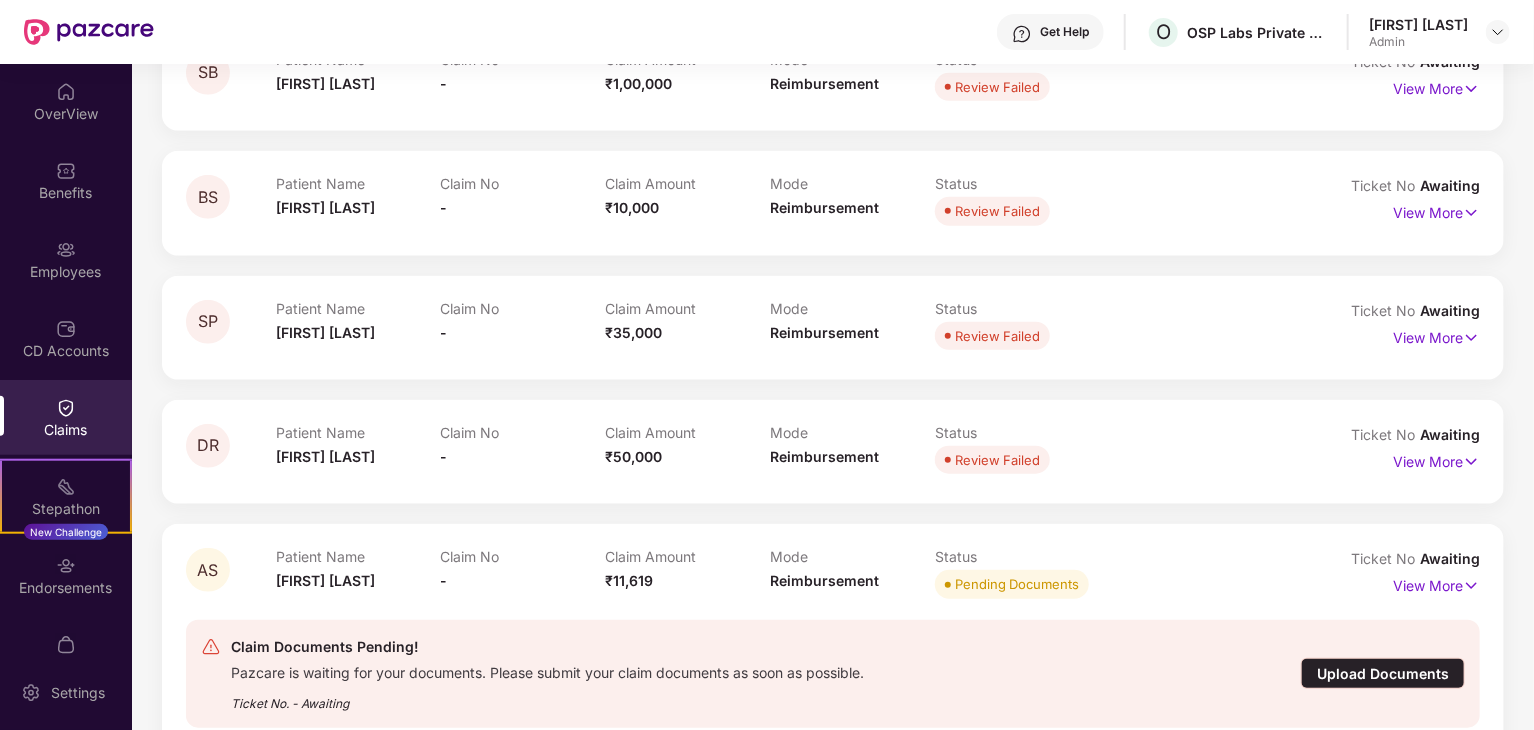 scroll, scrollTop: 821, scrollLeft: 0, axis: vertical 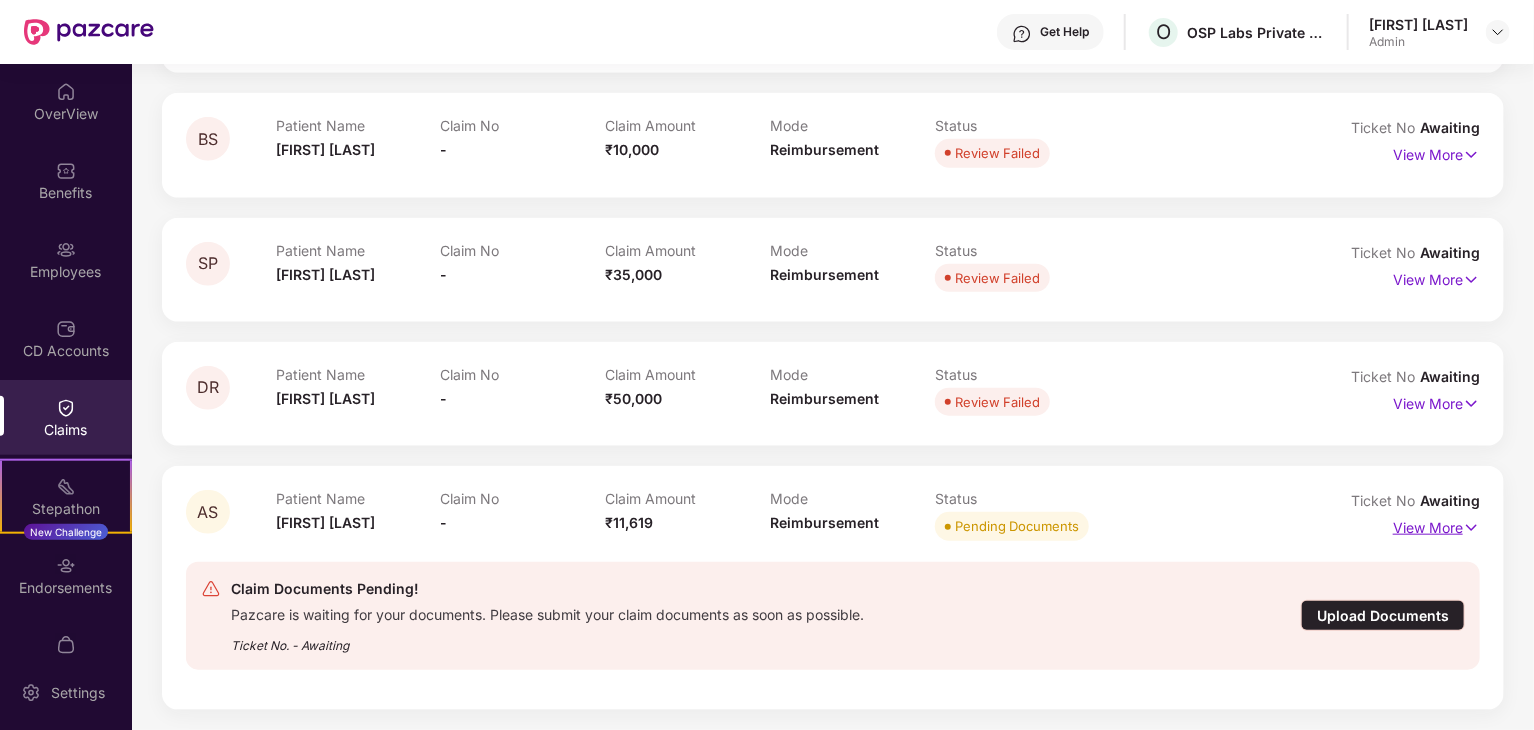 click on "View More" at bounding box center [1436, 525] 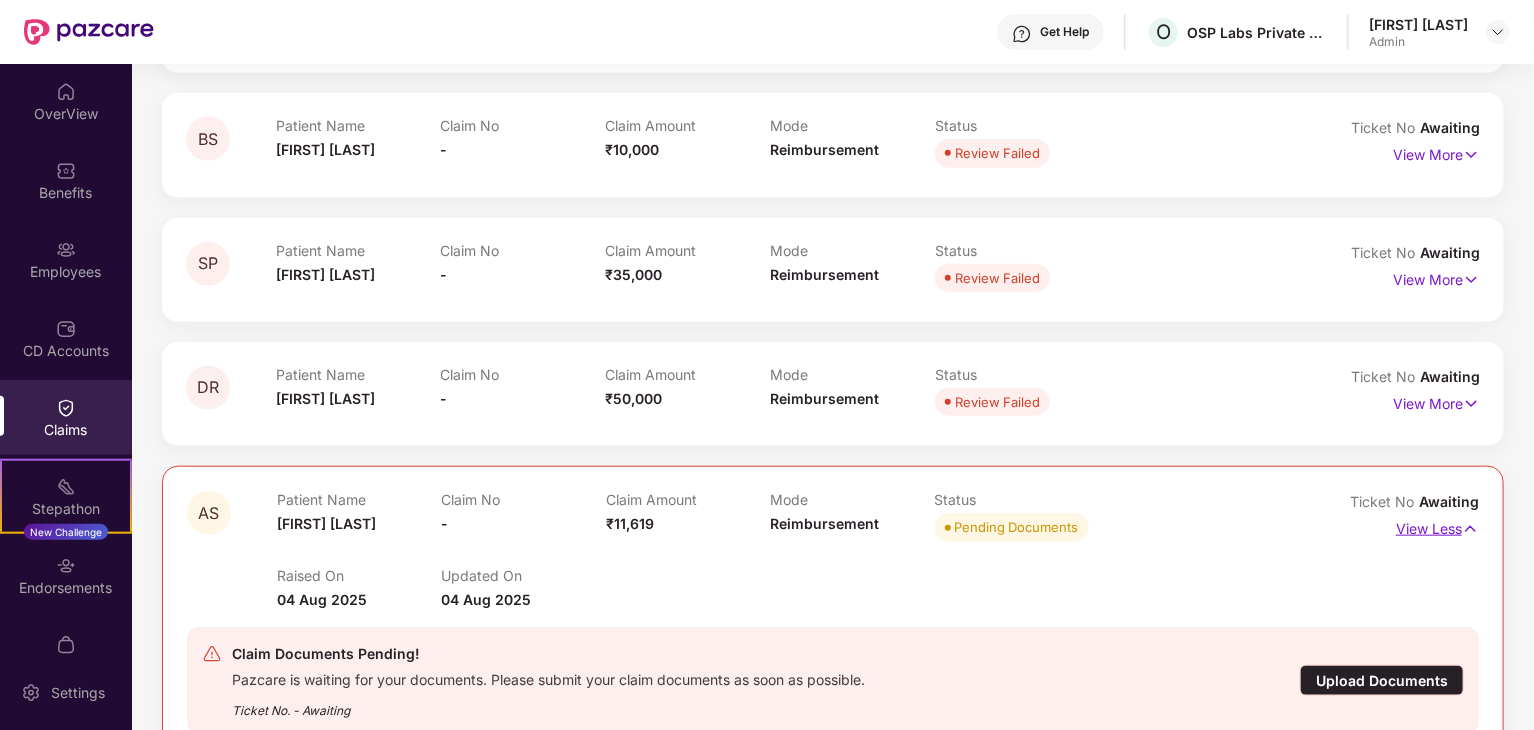 click on "View Less" at bounding box center [1437, 526] 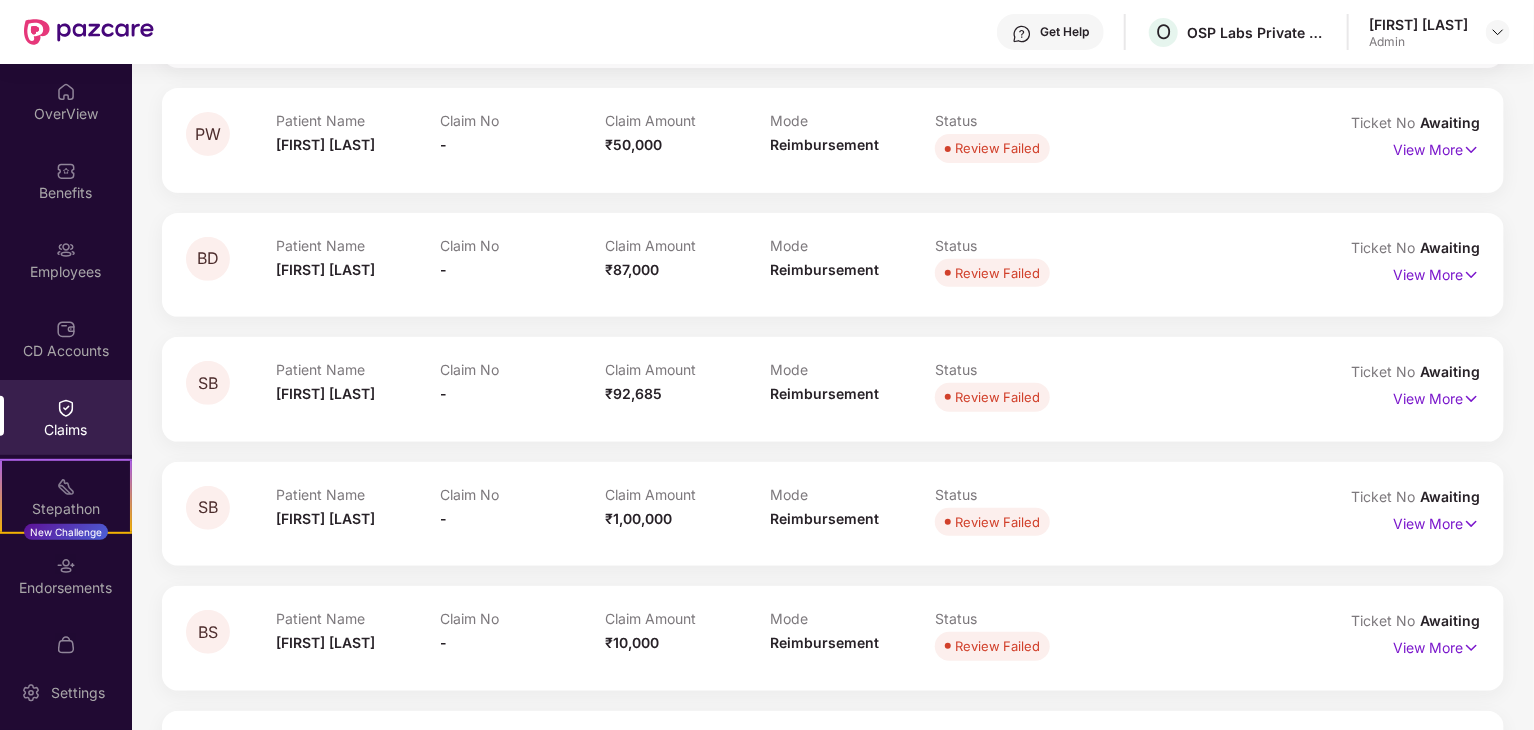 scroll, scrollTop: 521, scrollLeft: 0, axis: vertical 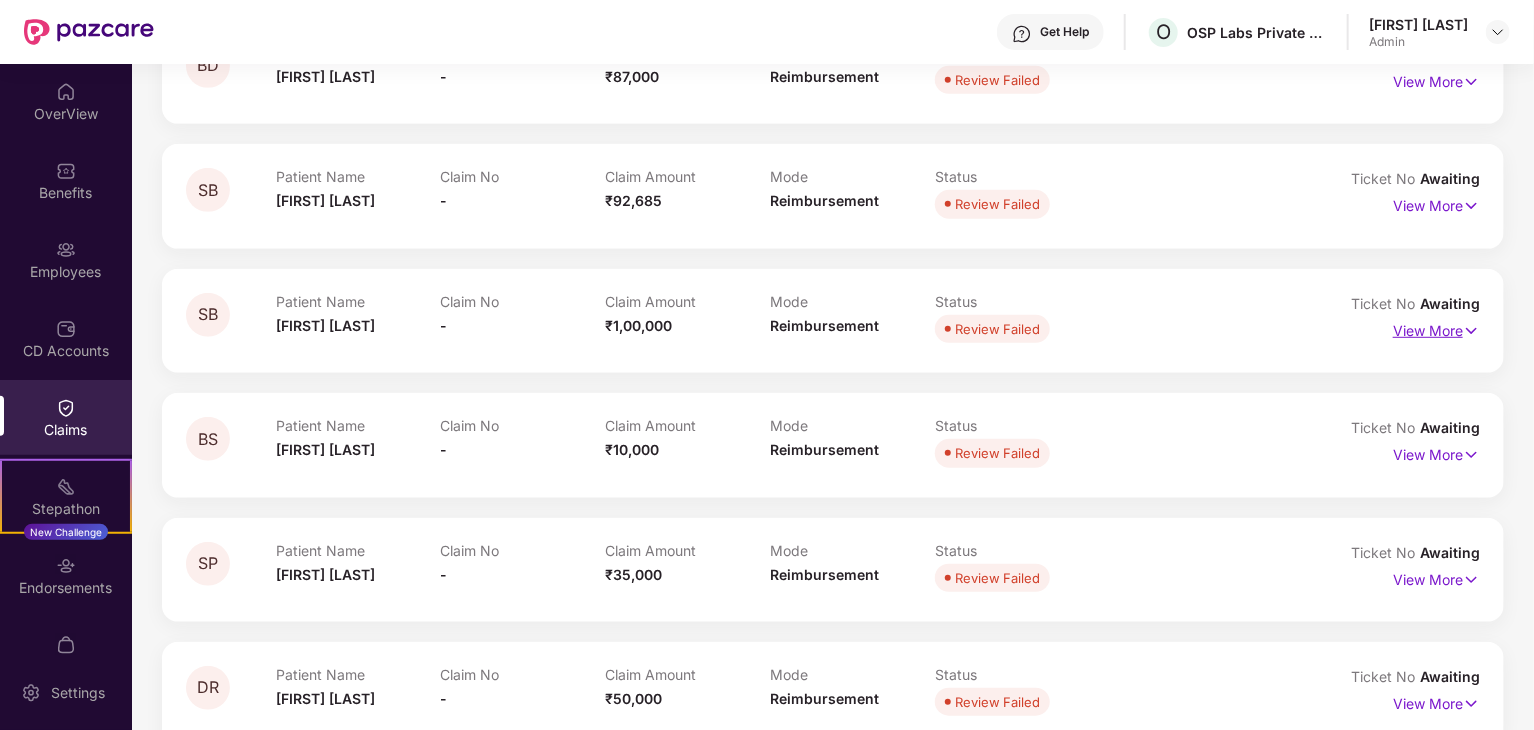 click on "View More" at bounding box center (1436, 328) 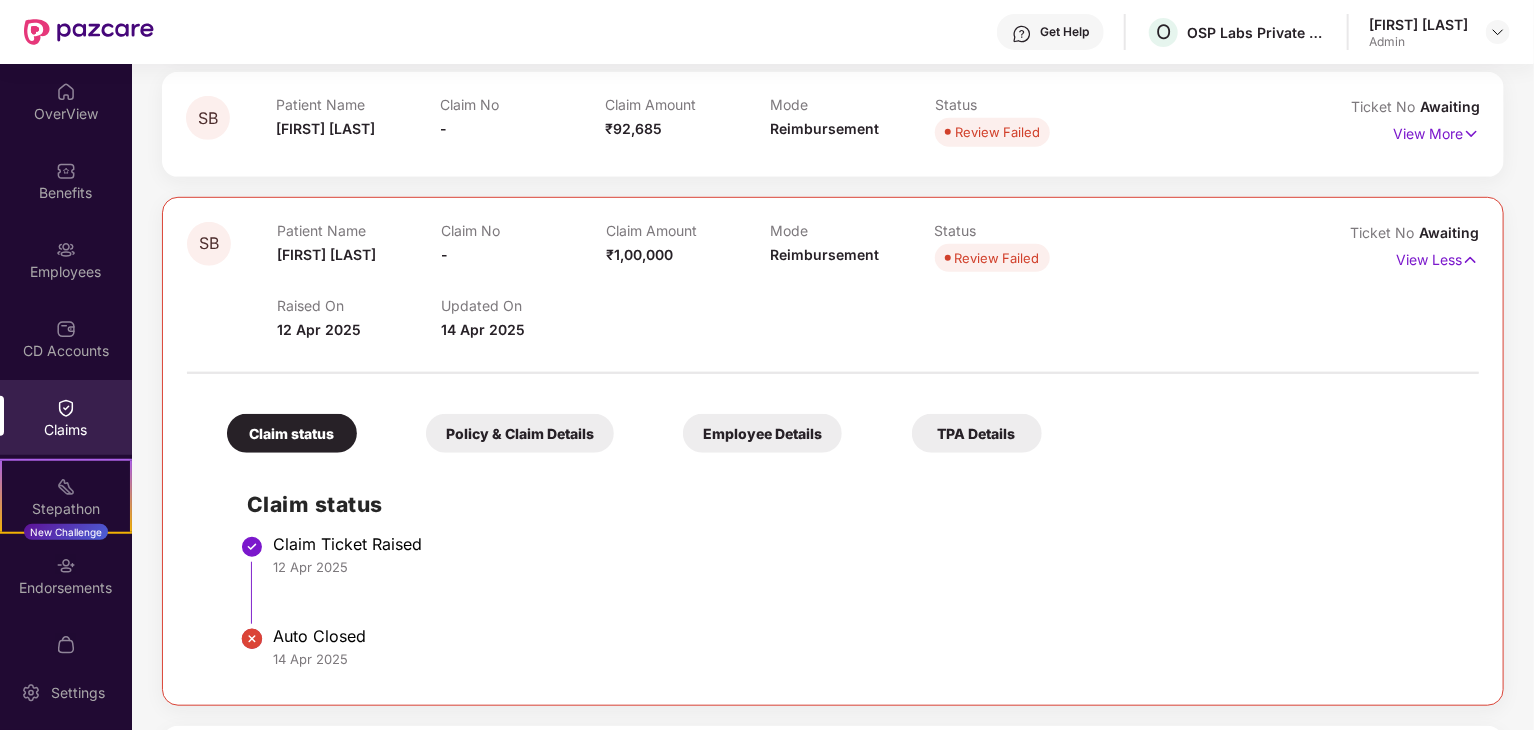 scroll, scrollTop: 521, scrollLeft: 0, axis: vertical 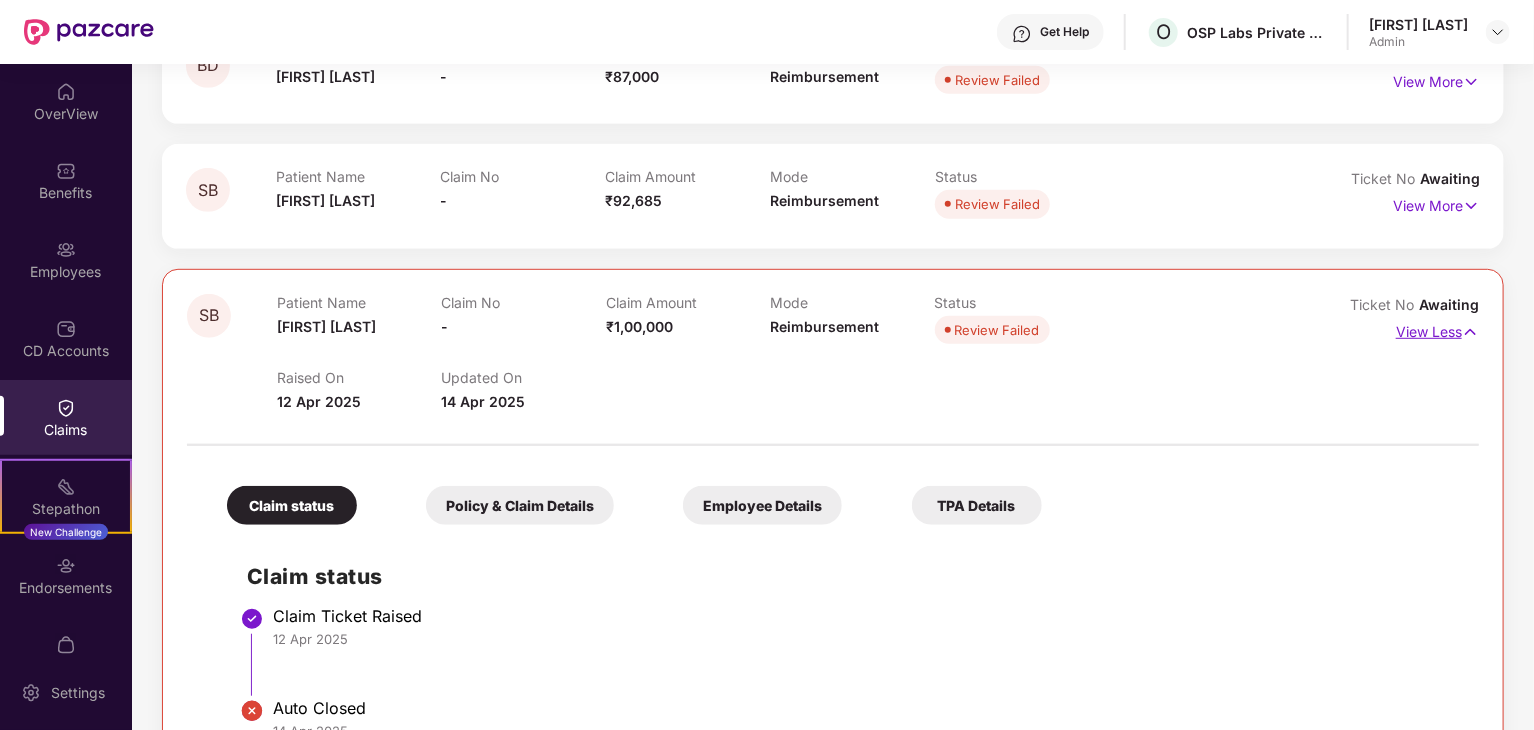 click on "View Less" at bounding box center [1437, 329] 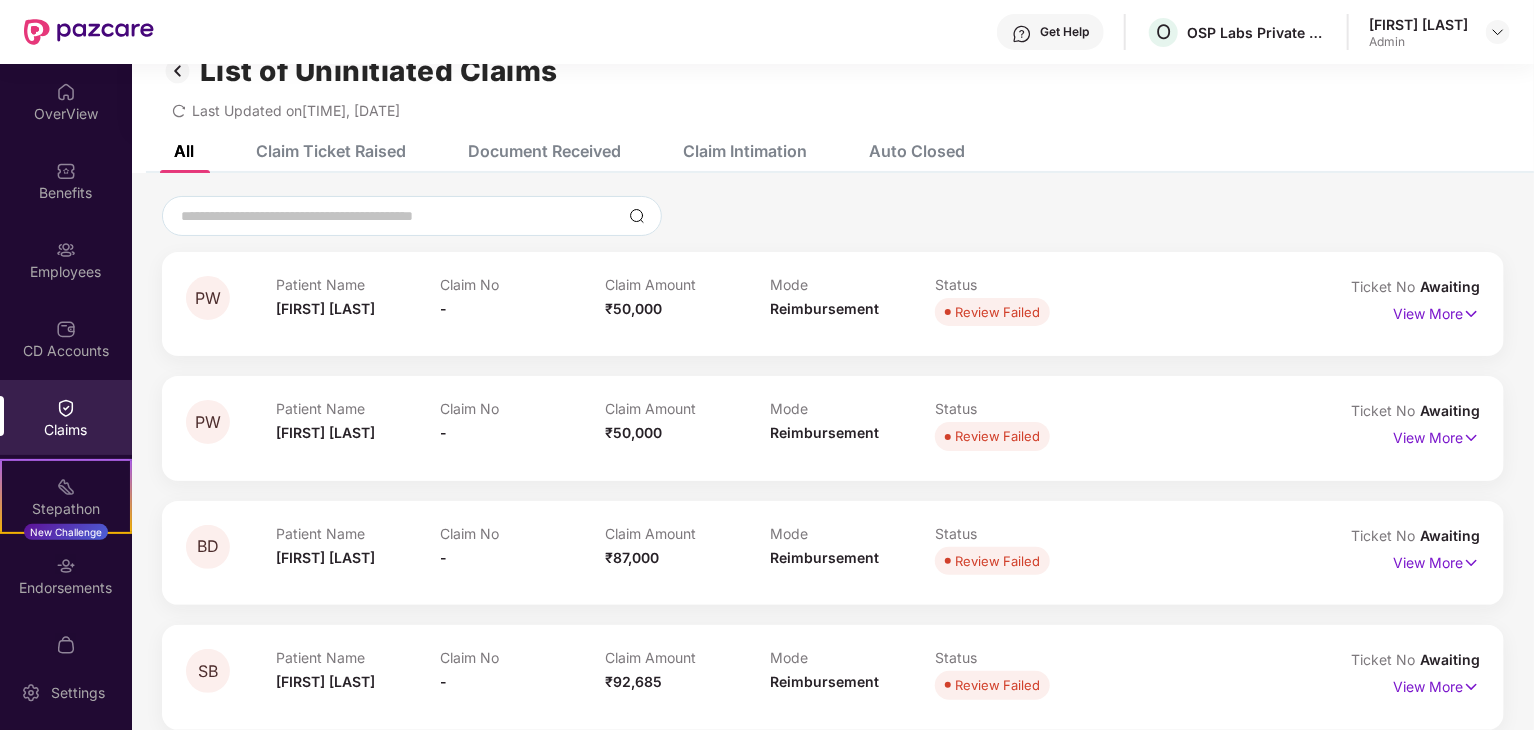 scroll, scrollTop: 0, scrollLeft: 0, axis: both 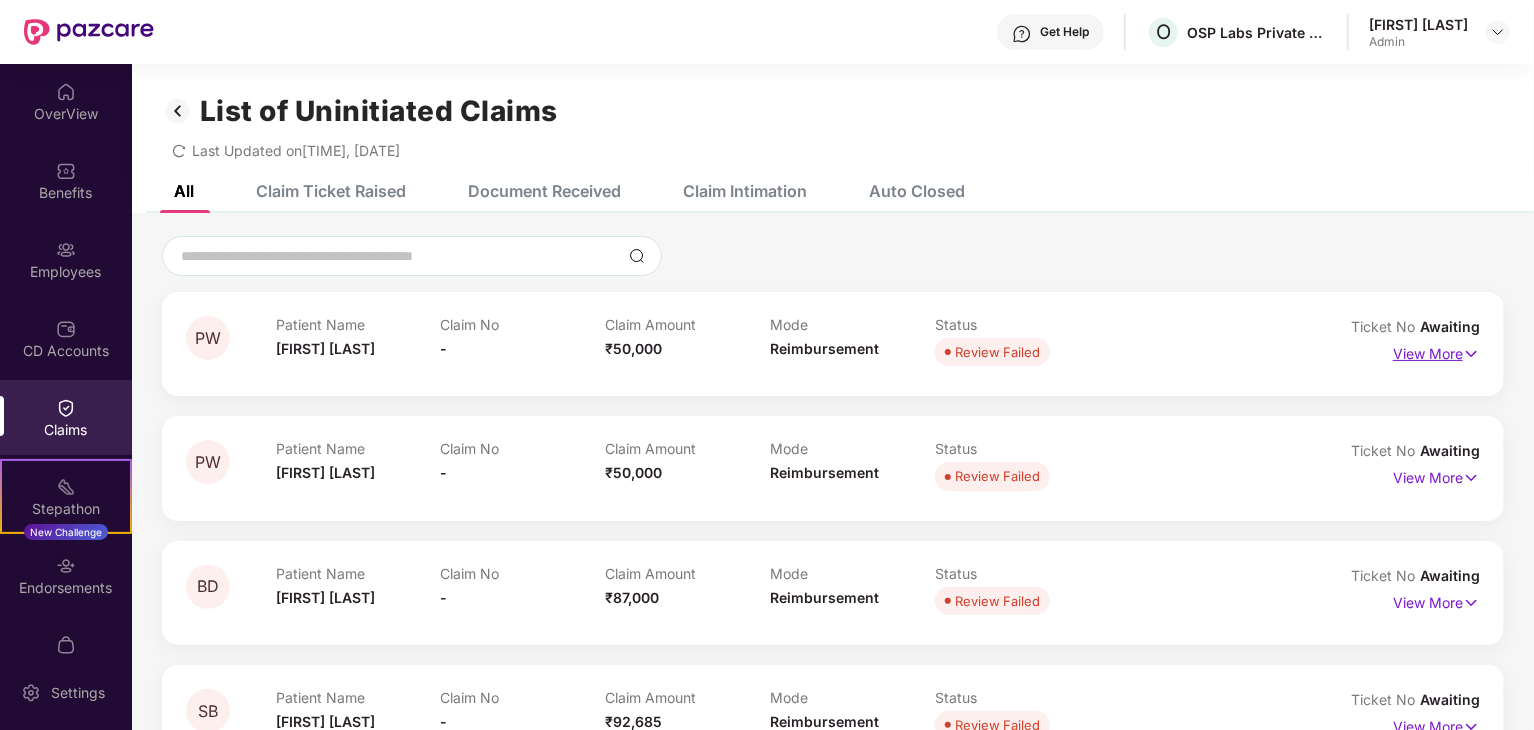 click on "View More" at bounding box center (1436, 351) 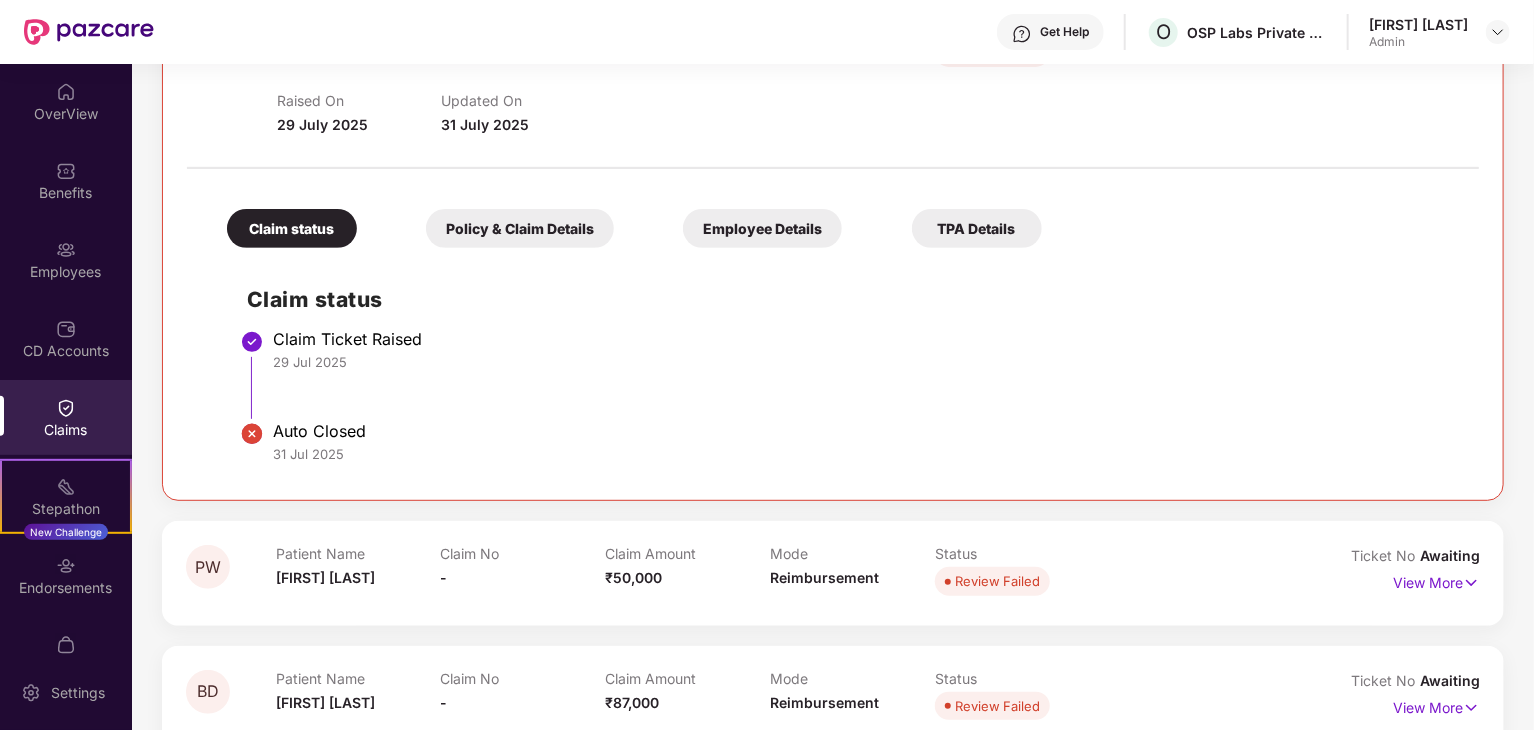 scroll, scrollTop: 0, scrollLeft: 0, axis: both 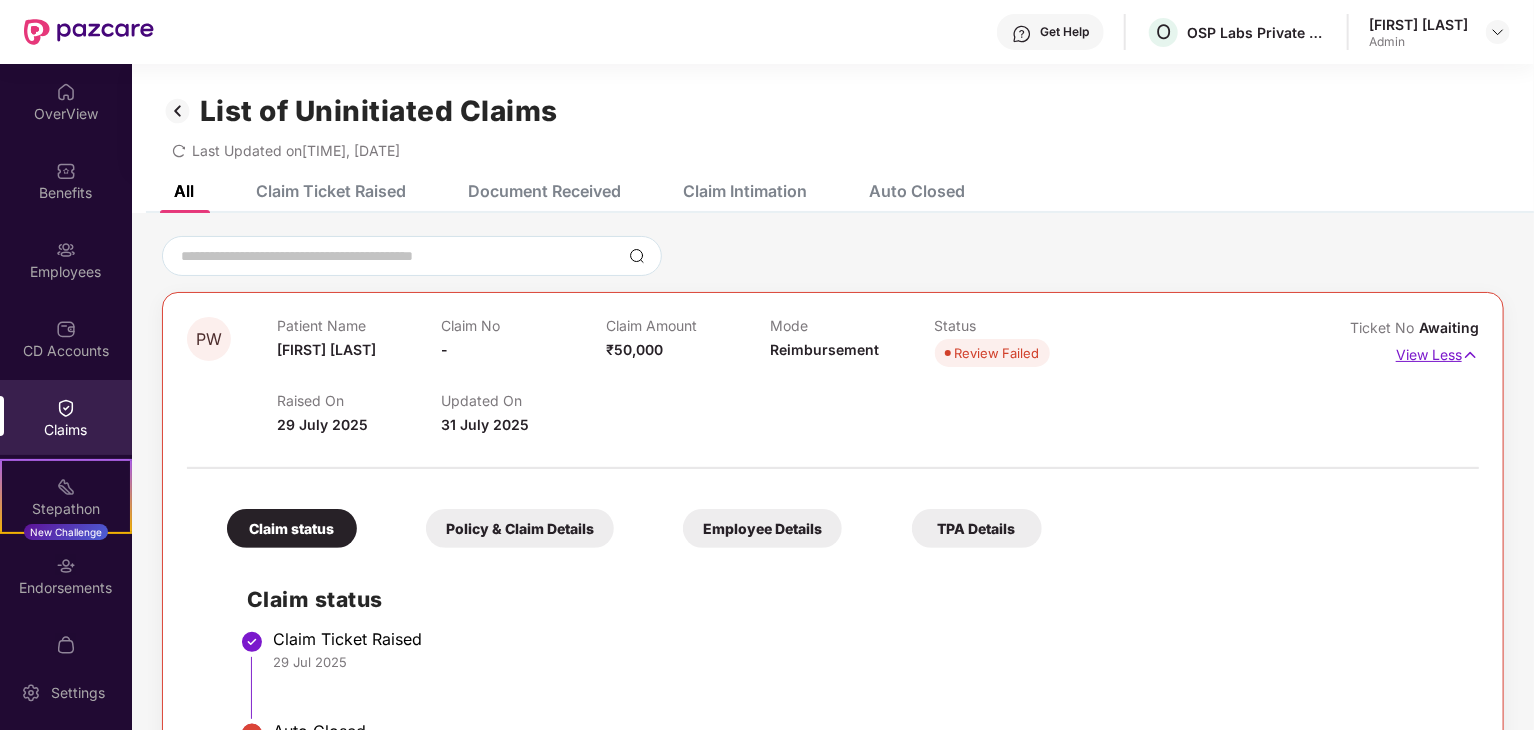 click on "View Less" at bounding box center (1437, 352) 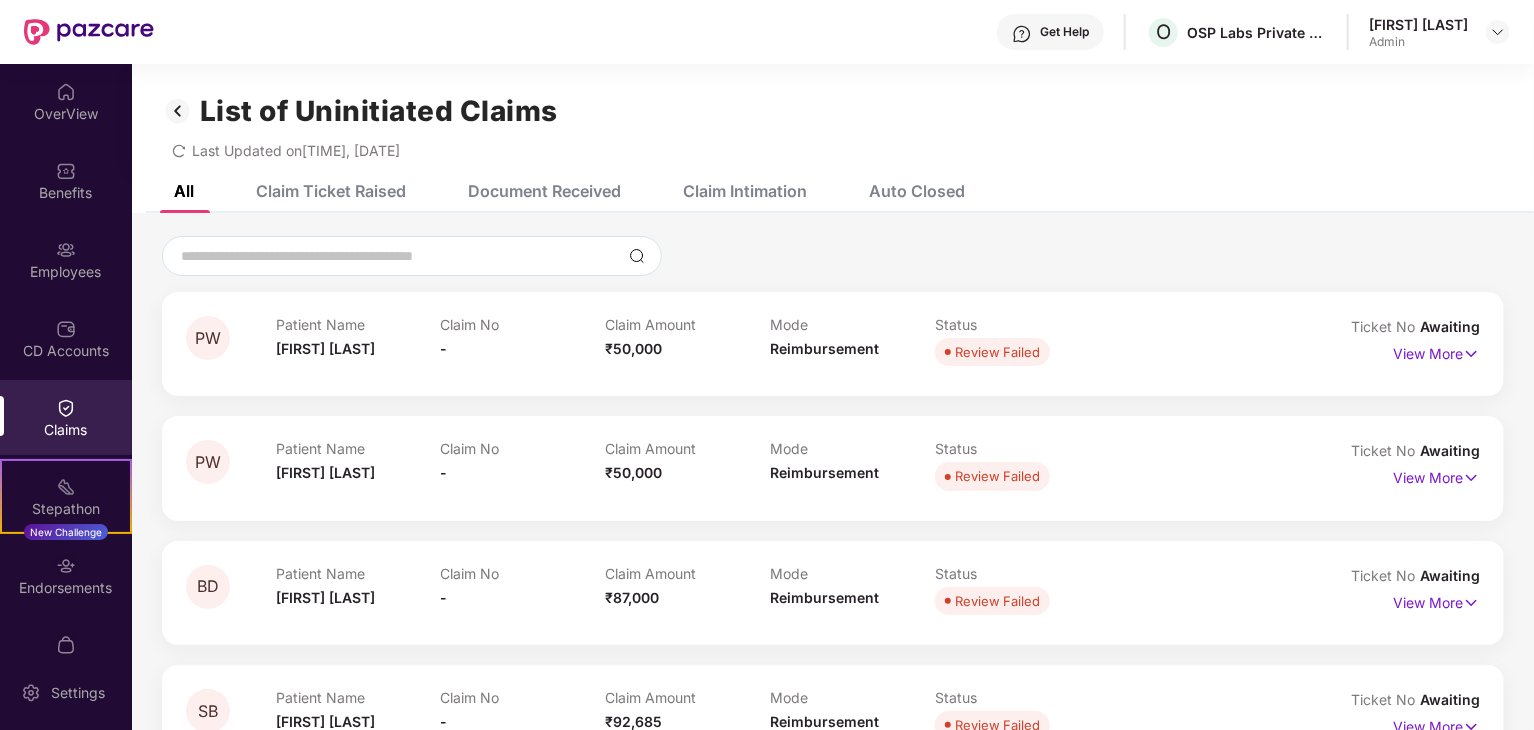 click on "Document Received" at bounding box center (544, 191) 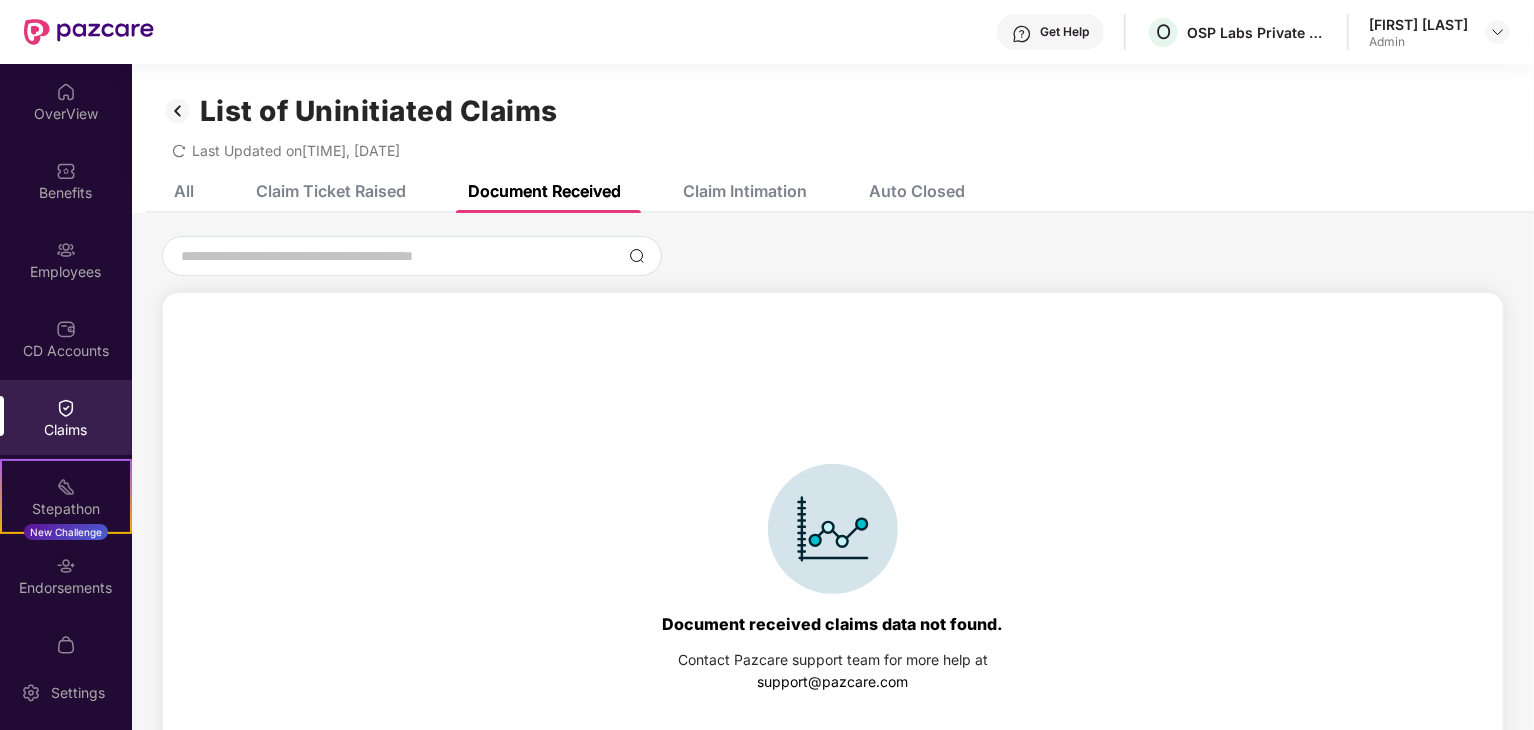 click on "Claim Intimation" at bounding box center (745, 191) 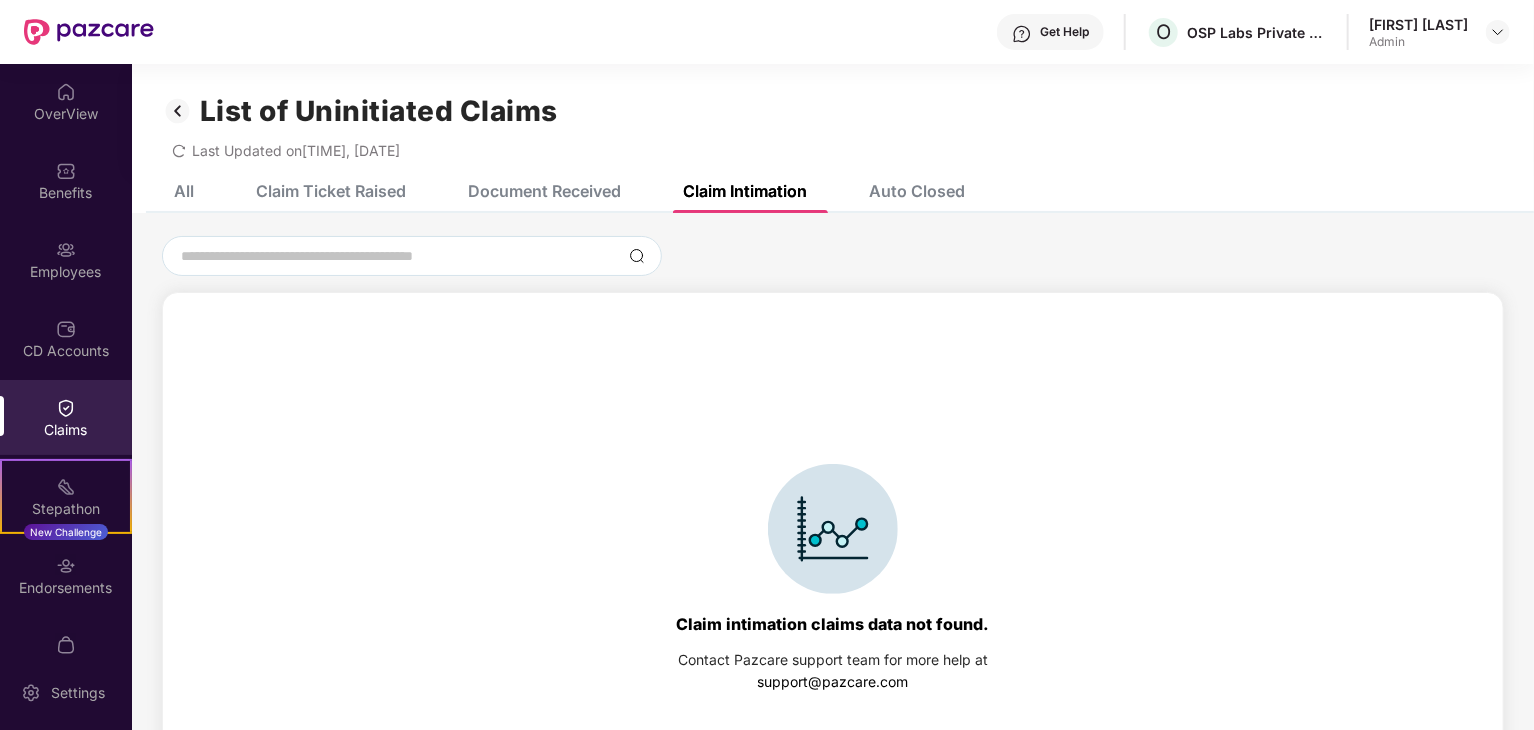 click on "Claim Ticket Raised" at bounding box center (331, 191) 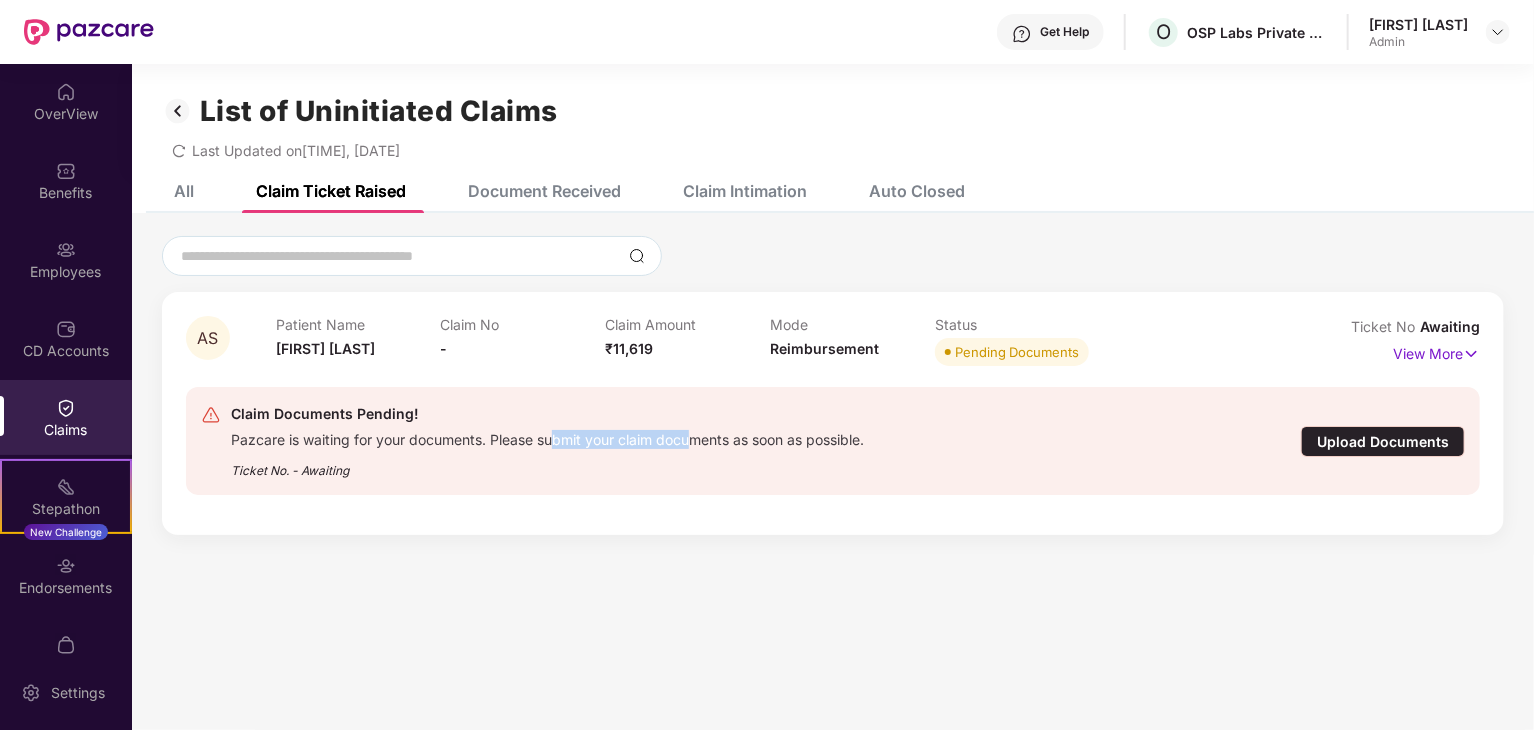 drag, startPoint x: 592, startPoint y: 445, endPoint x: 712, endPoint y: 445, distance: 120 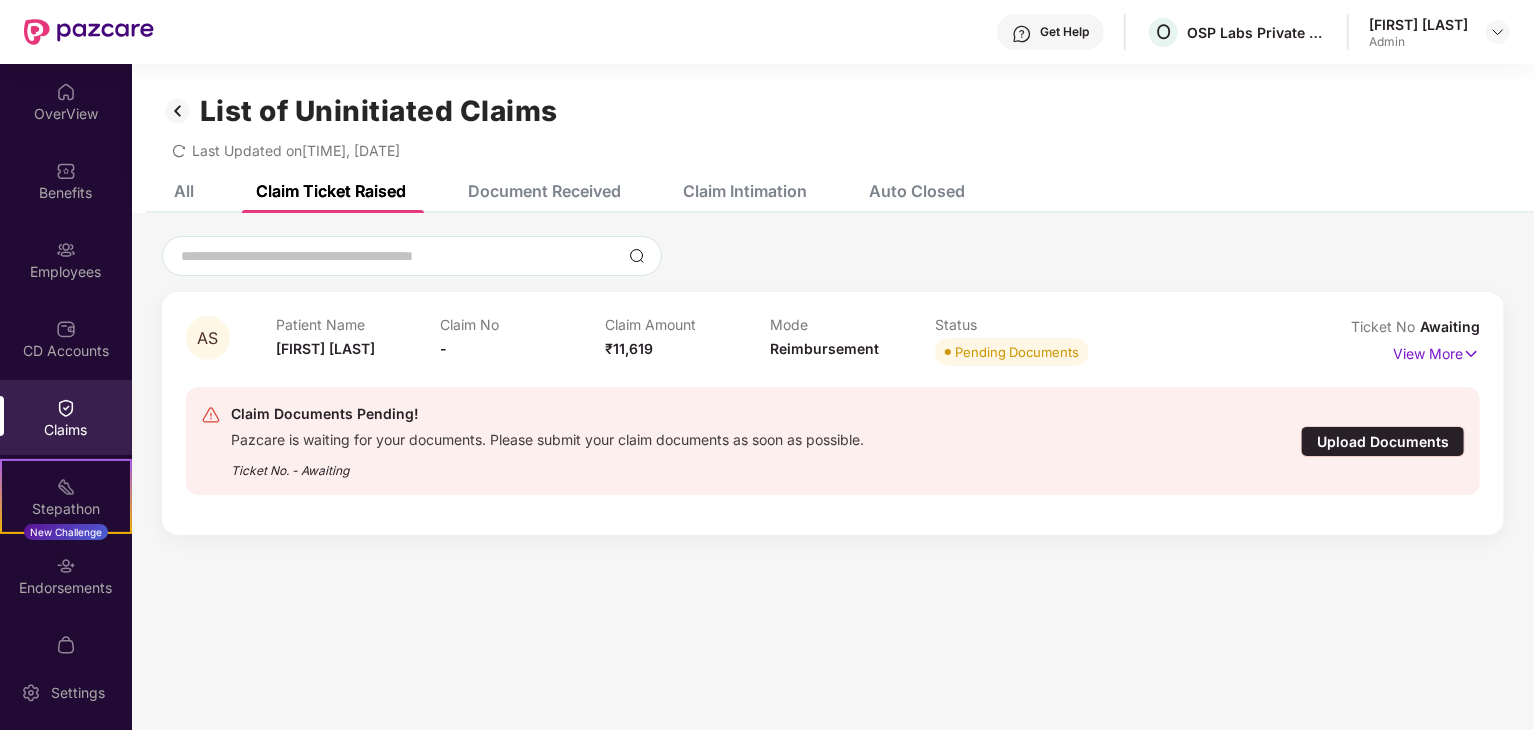 click on "Pazcare is waiting for your documents. Please submit your claim documents as soon as possible." at bounding box center [547, 437] 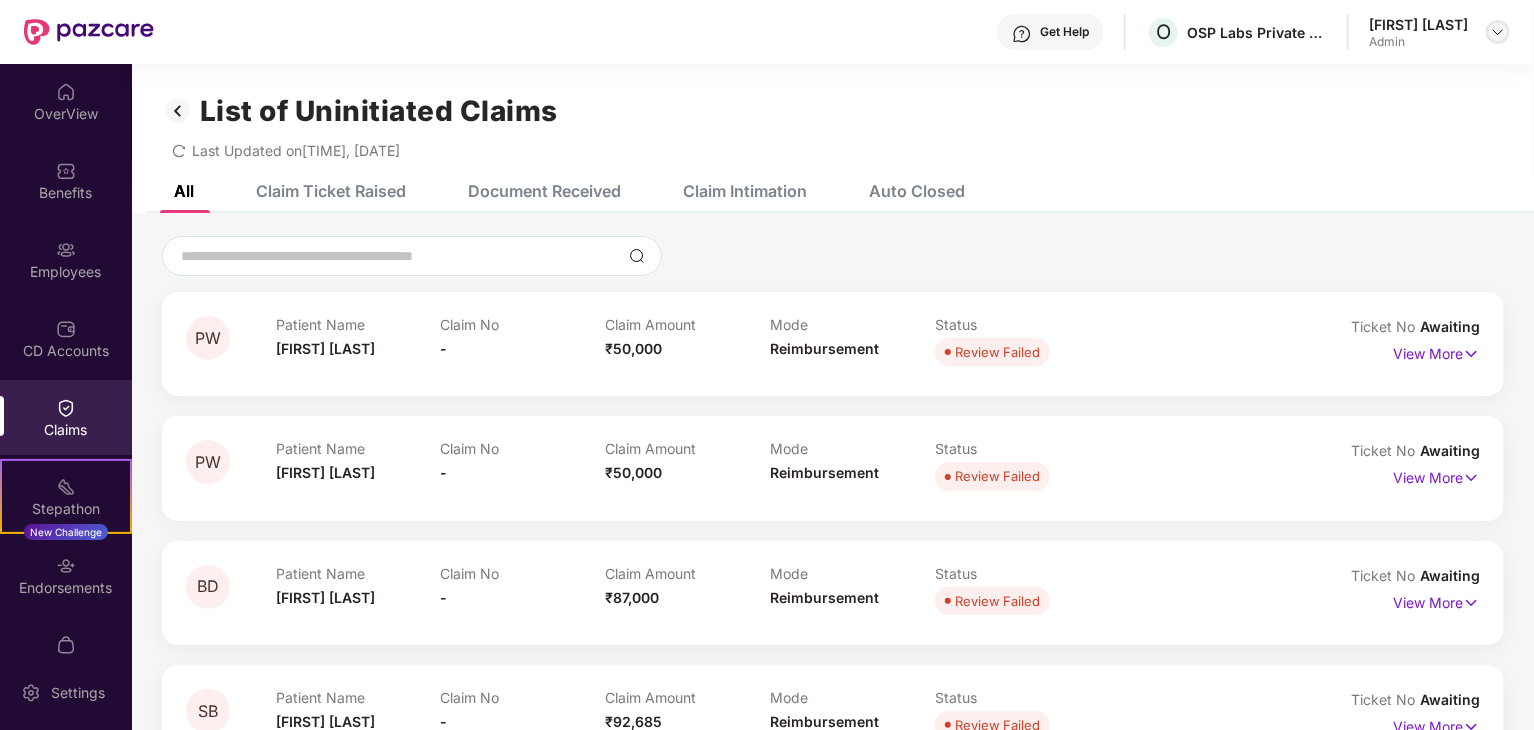 click at bounding box center (1498, 32) 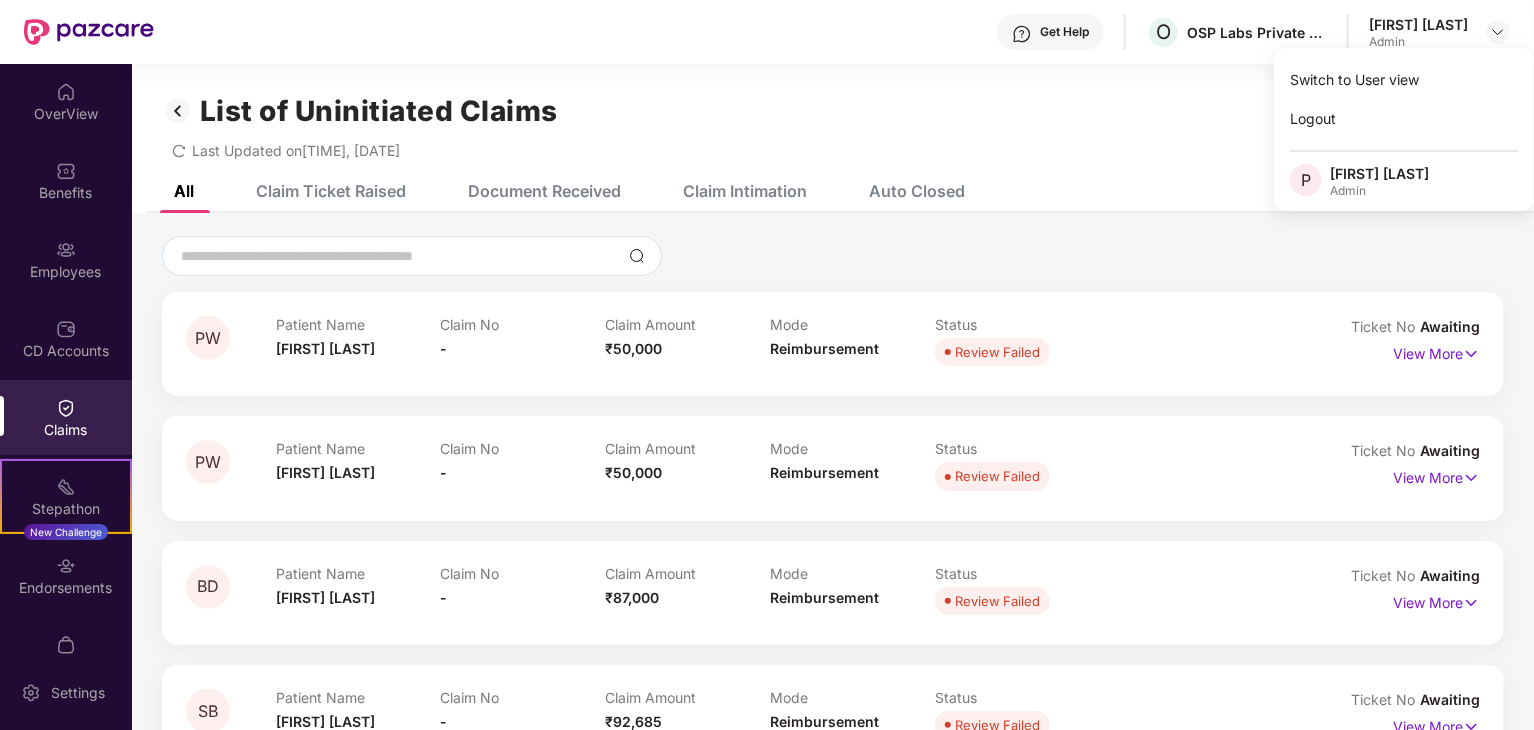 click on "Last Updated on  [TIME], [DATE]" at bounding box center (833, 143) 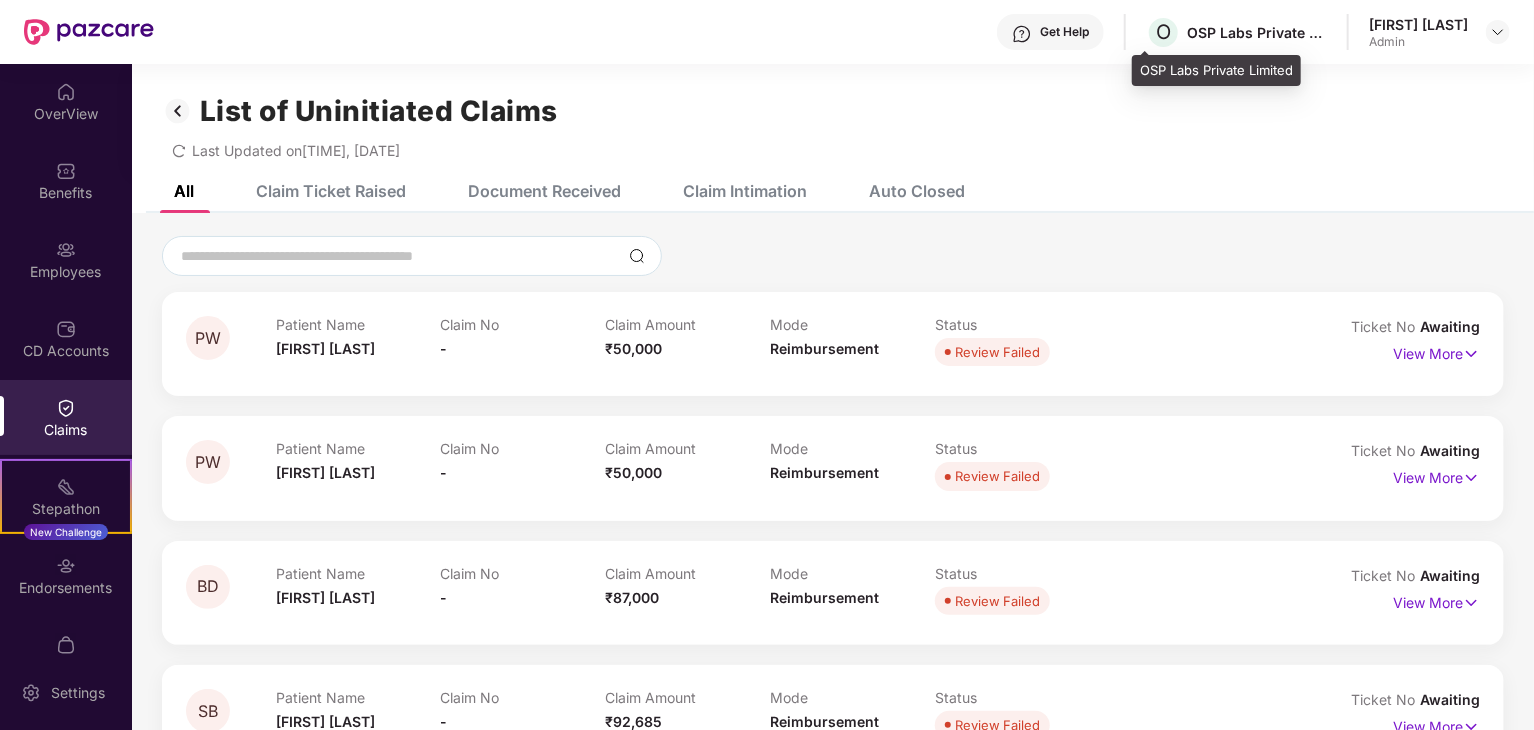 click on "OSP Labs Private Limited" at bounding box center (1257, 32) 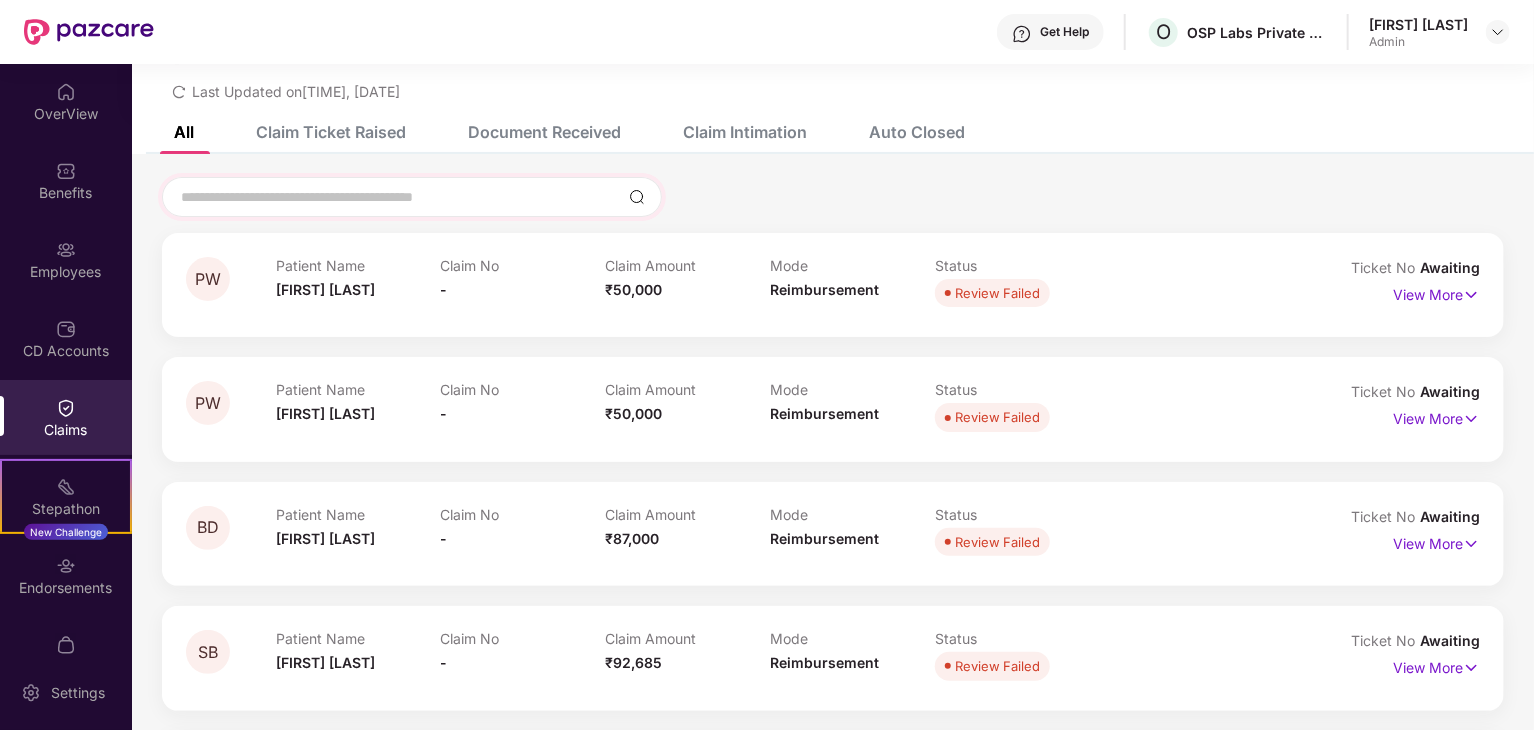 scroll, scrollTop: 0, scrollLeft: 0, axis: both 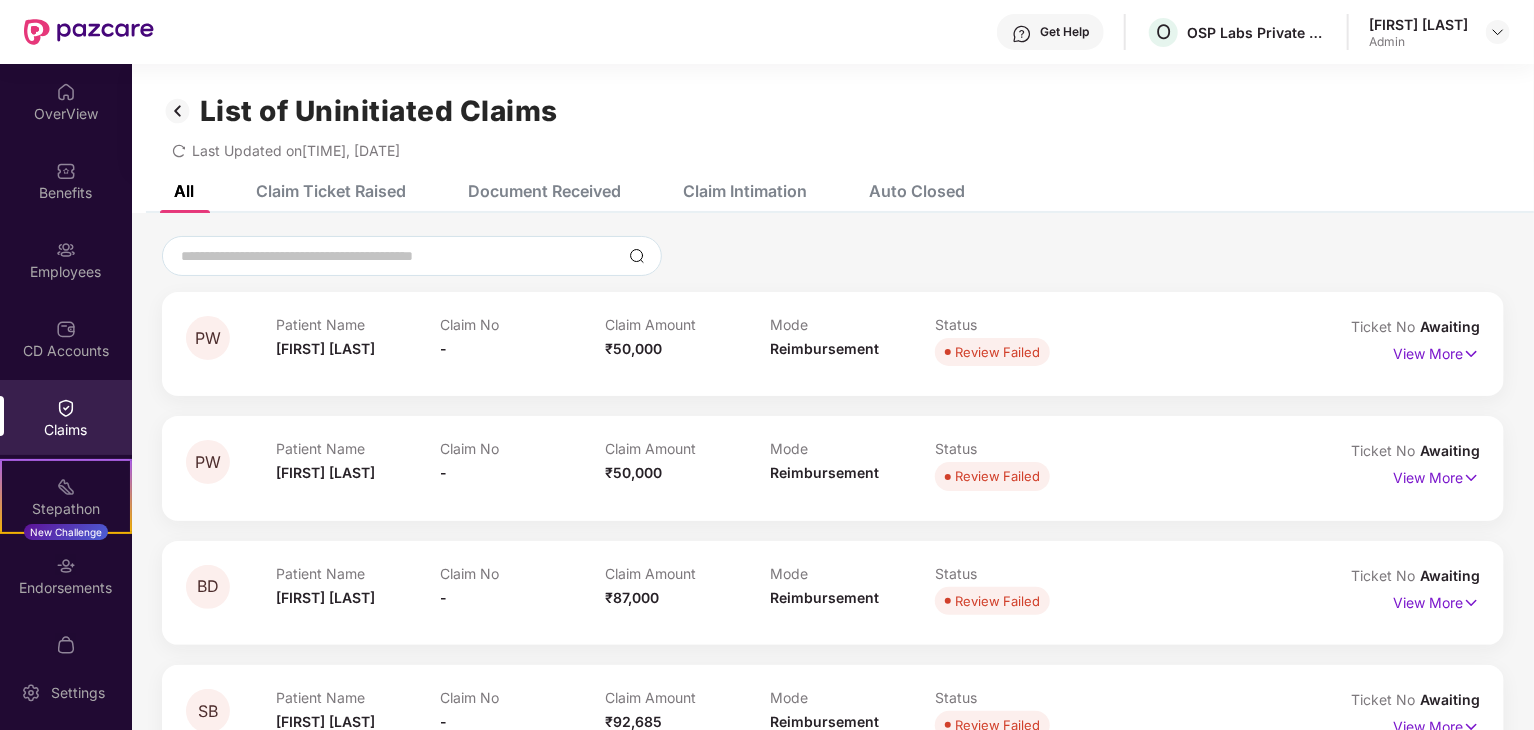 click on "Claim Ticket Raised" at bounding box center (331, 191) 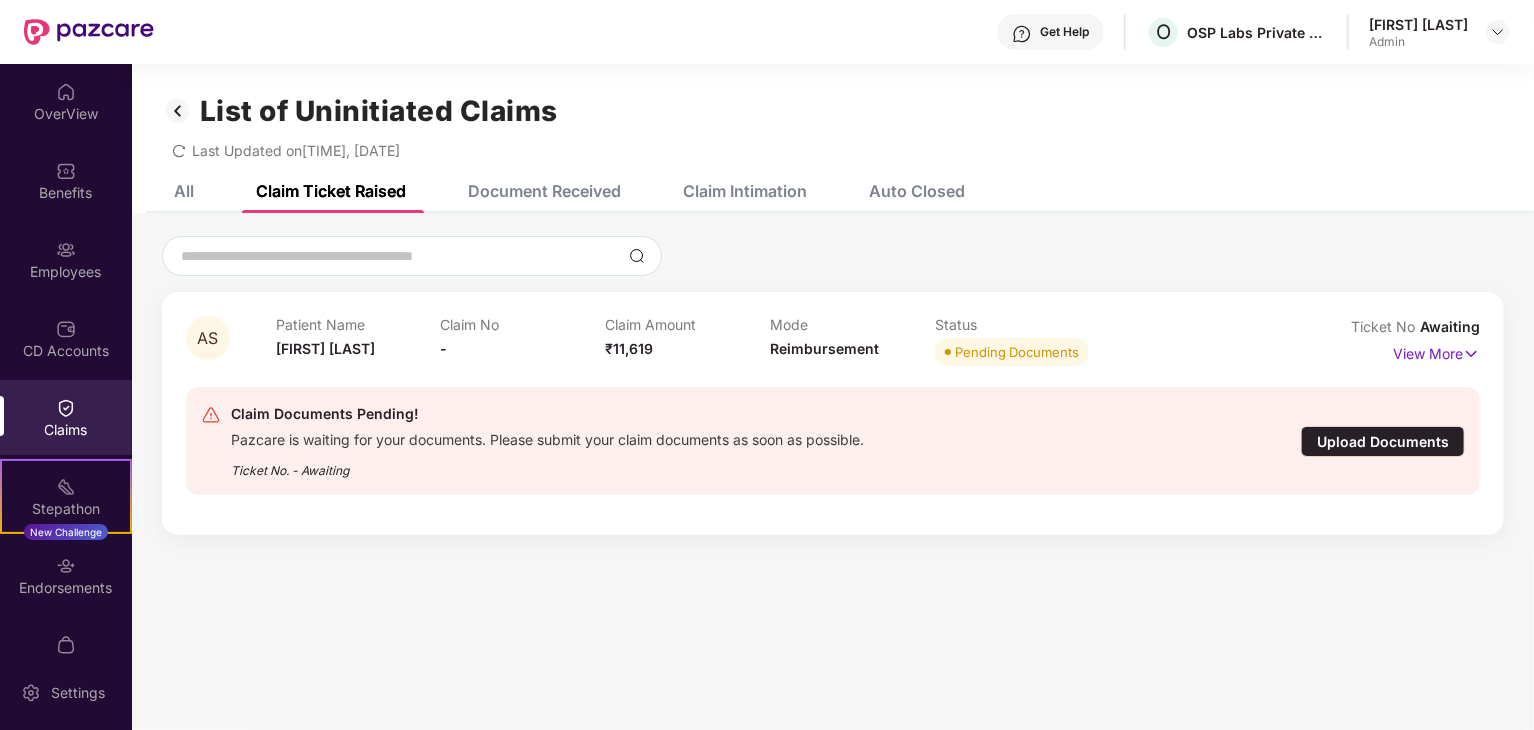 click on "Ticket No. - Awaiting" at bounding box center [547, 464] 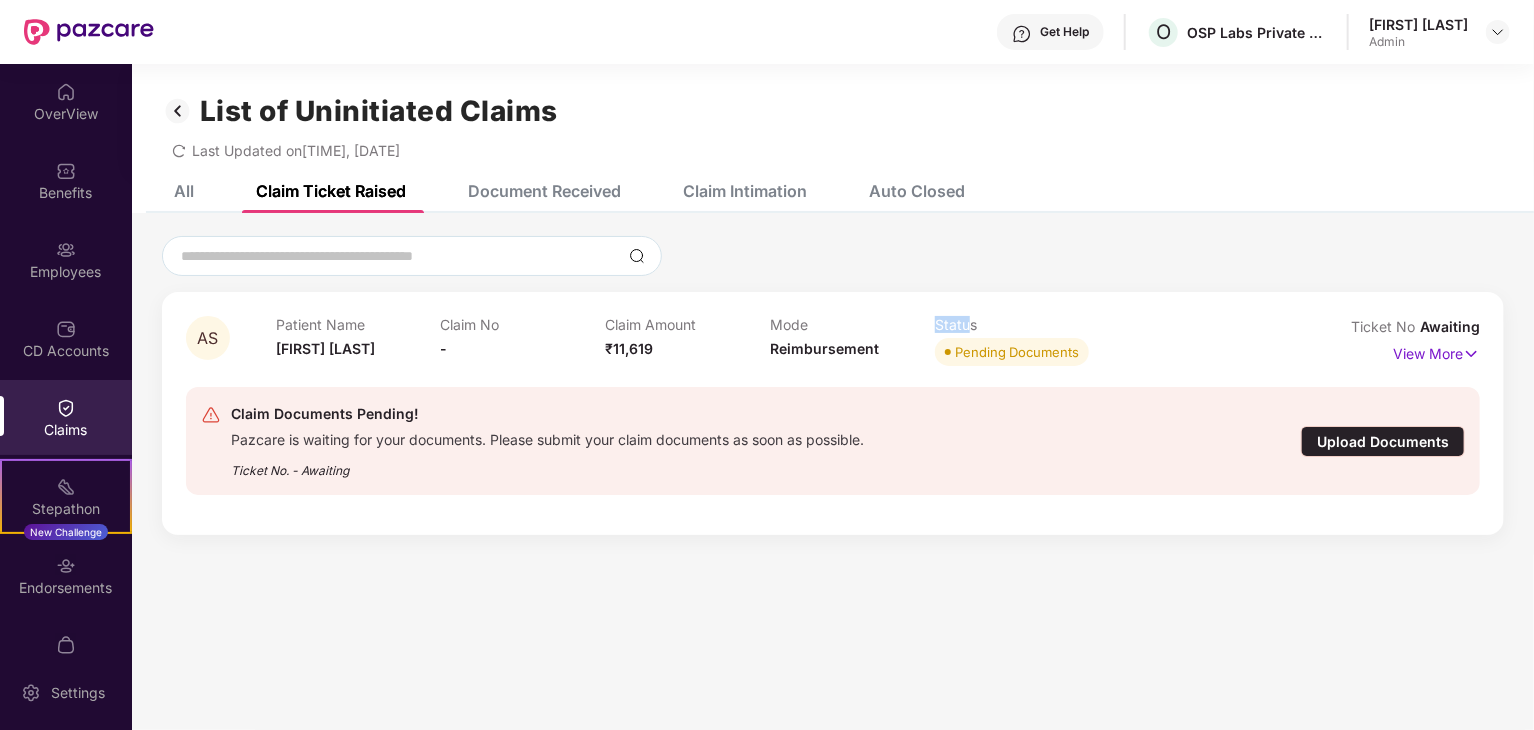 drag, startPoint x: 937, startPoint y: 320, endPoint x: 964, endPoint y: 321, distance: 27.018513 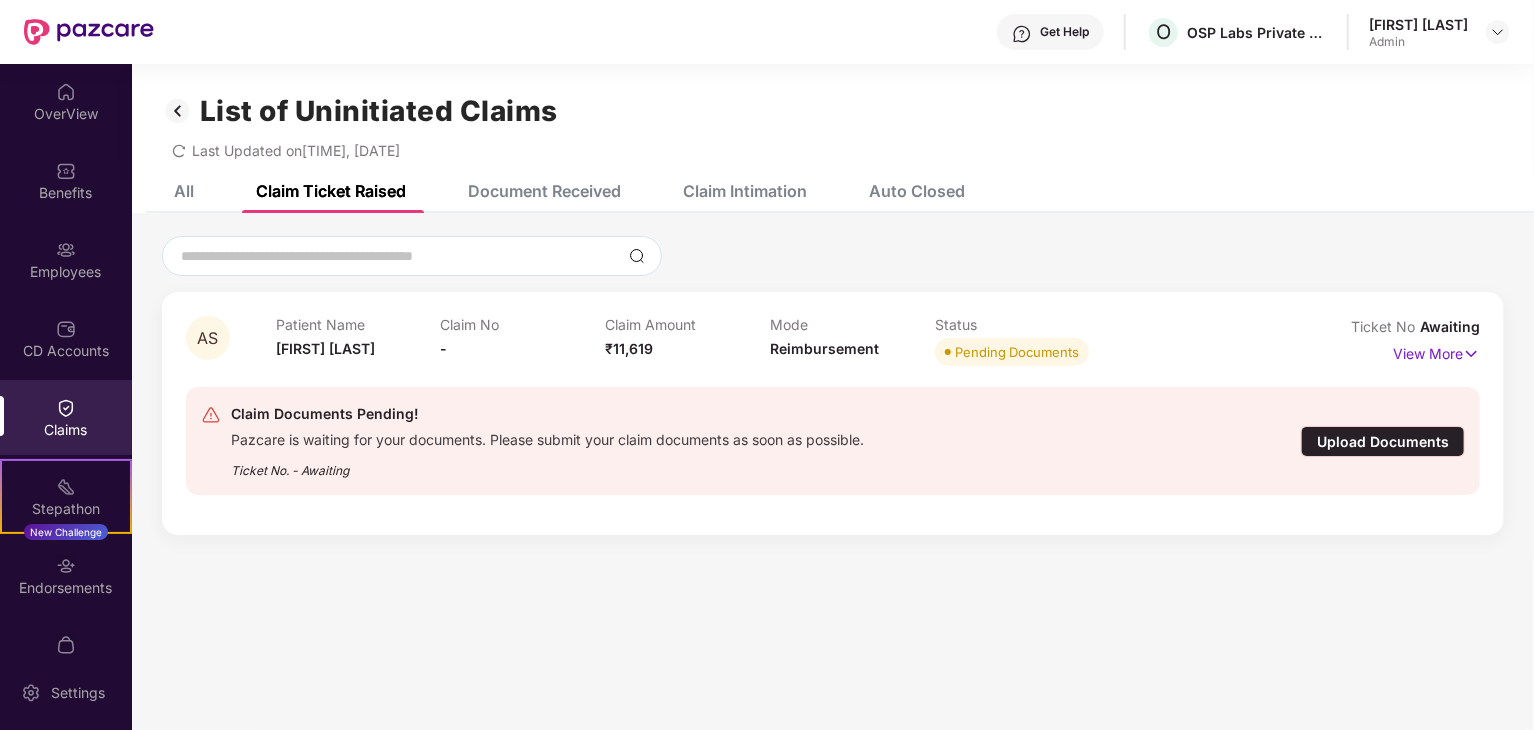click on "Patient Name [FIRST] [LAST]   Claim No - Claim Amount ₹11,619 Mode Reimbursement Status Pending Documents" at bounding box center [770, 343] 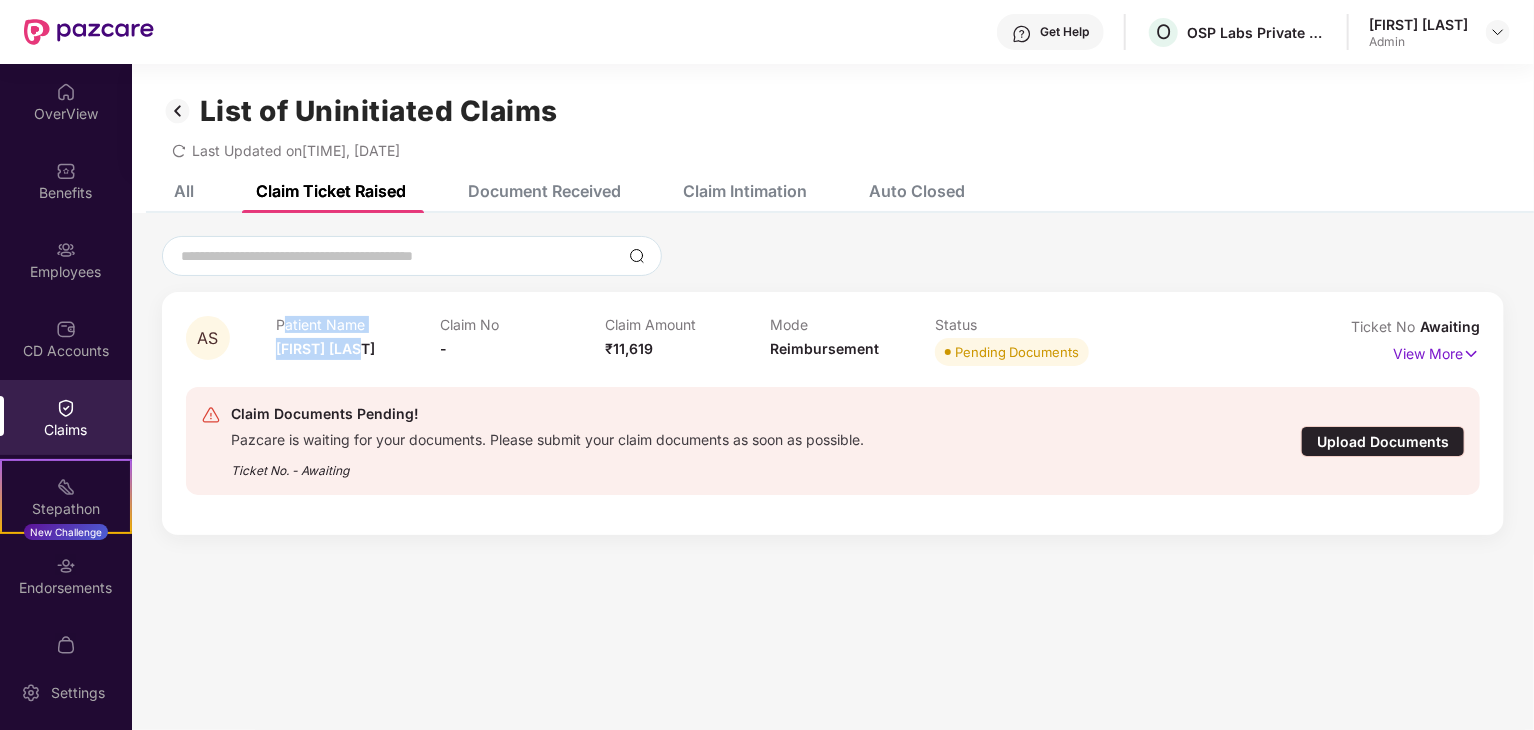 drag, startPoint x: 281, startPoint y: 319, endPoint x: 579, endPoint y: 333, distance: 298.32867 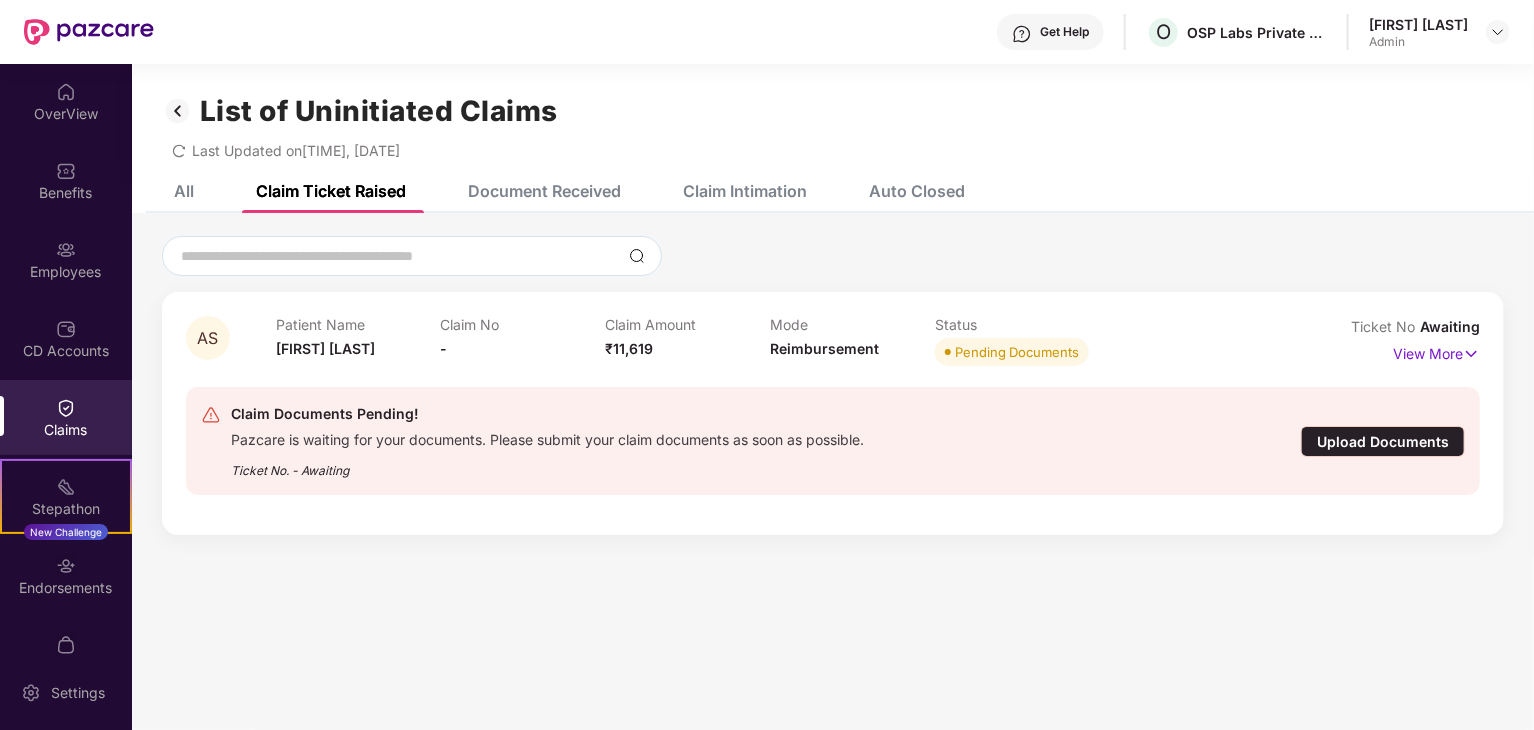drag, startPoint x: 1117, startPoint y: 347, endPoint x: 1088, endPoint y: 343, distance: 29.274563 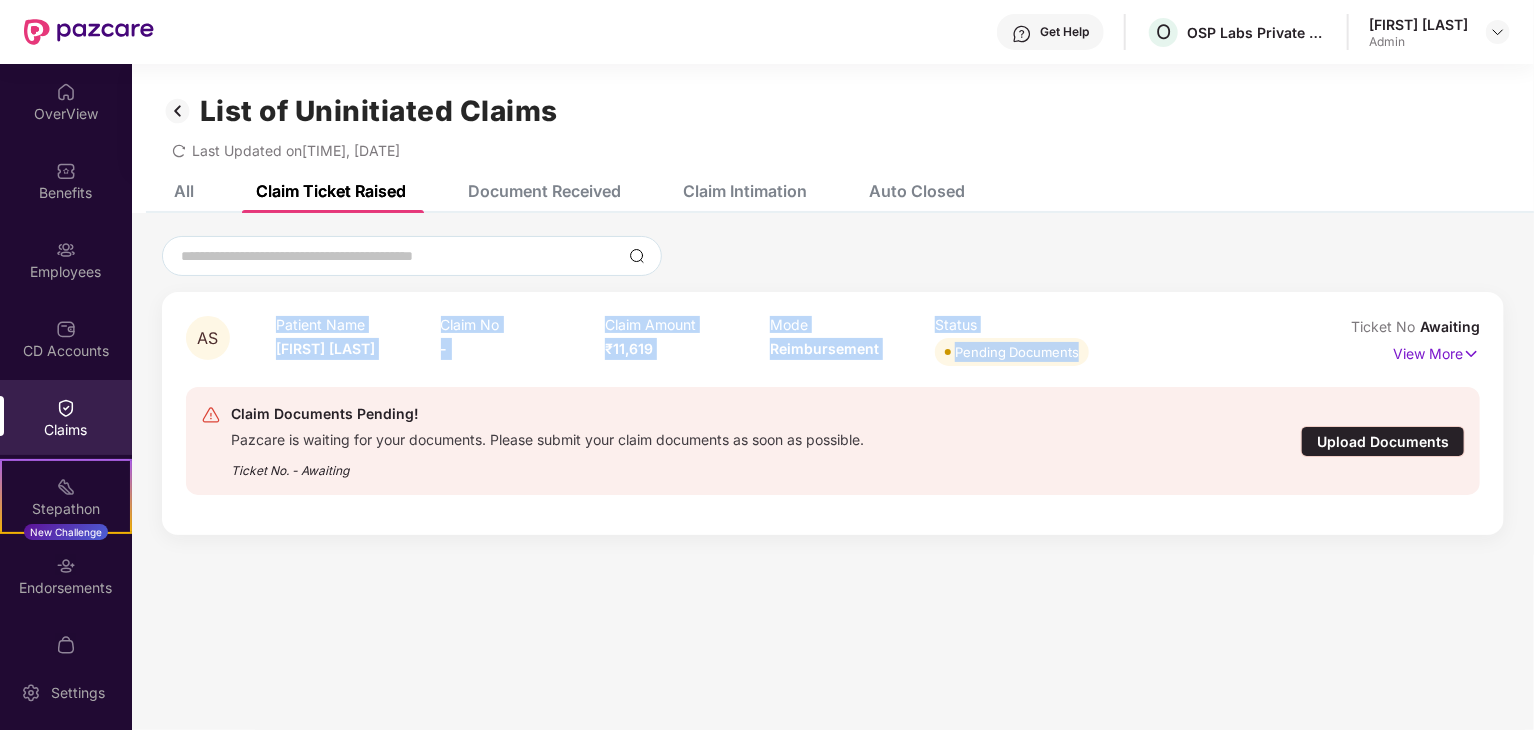 drag, startPoint x: 1088, startPoint y: 341, endPoint x: 269, endPoint y: 317, distance: 819.35156 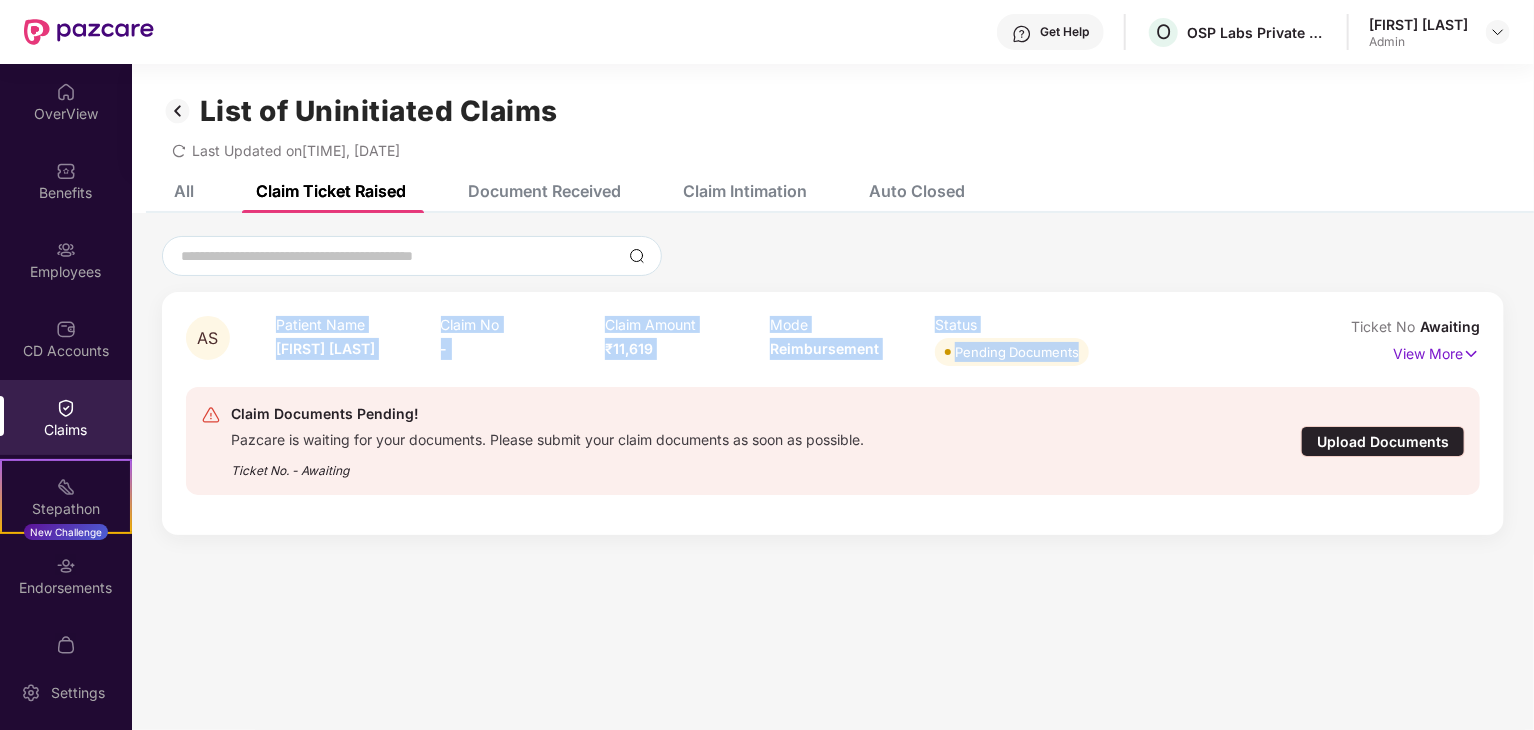 click on "Patient Name" at bounding box center [358, 324] 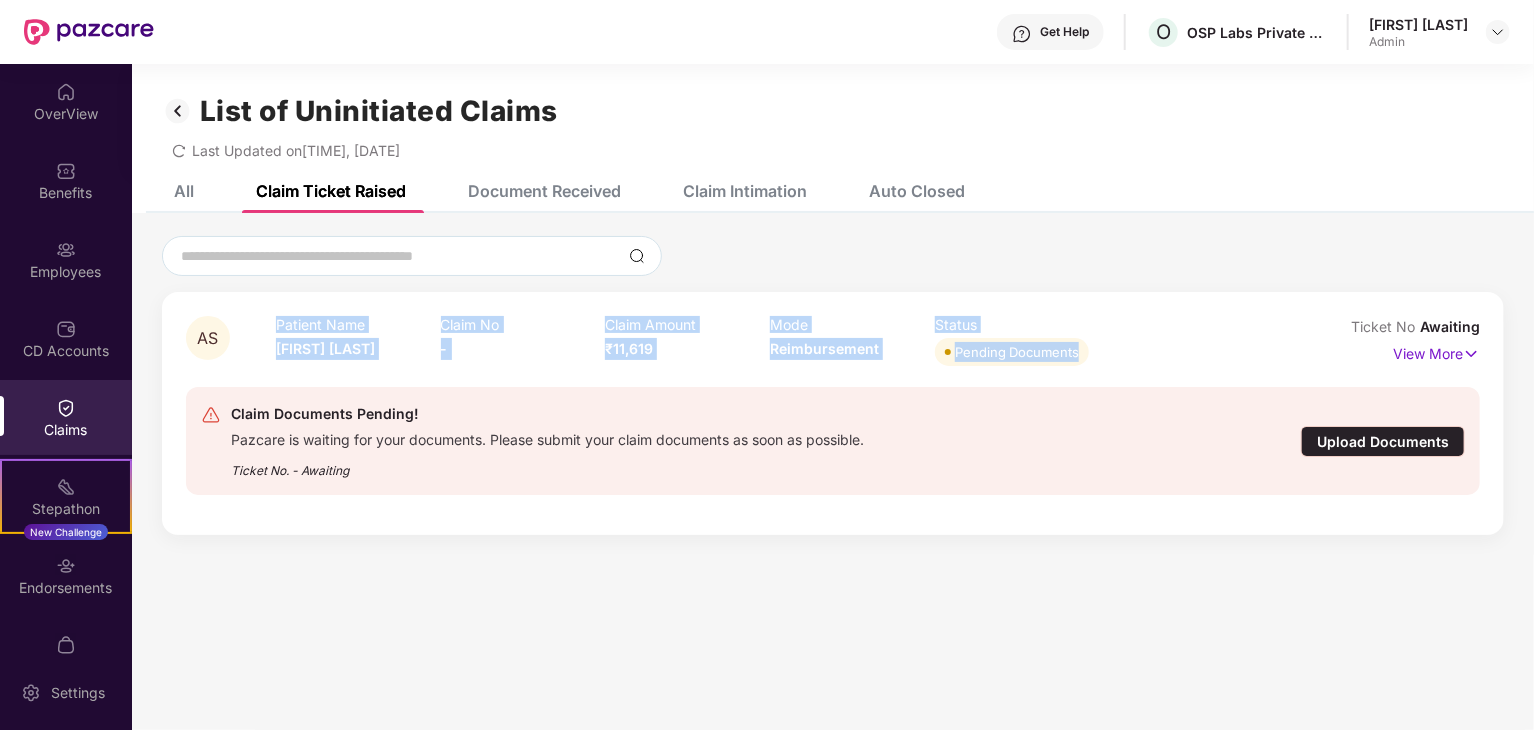 drag, startPoint x: 277, startPoint y: 323, endPoint x: 1136, endPoint y: 361, distance: 859.8401 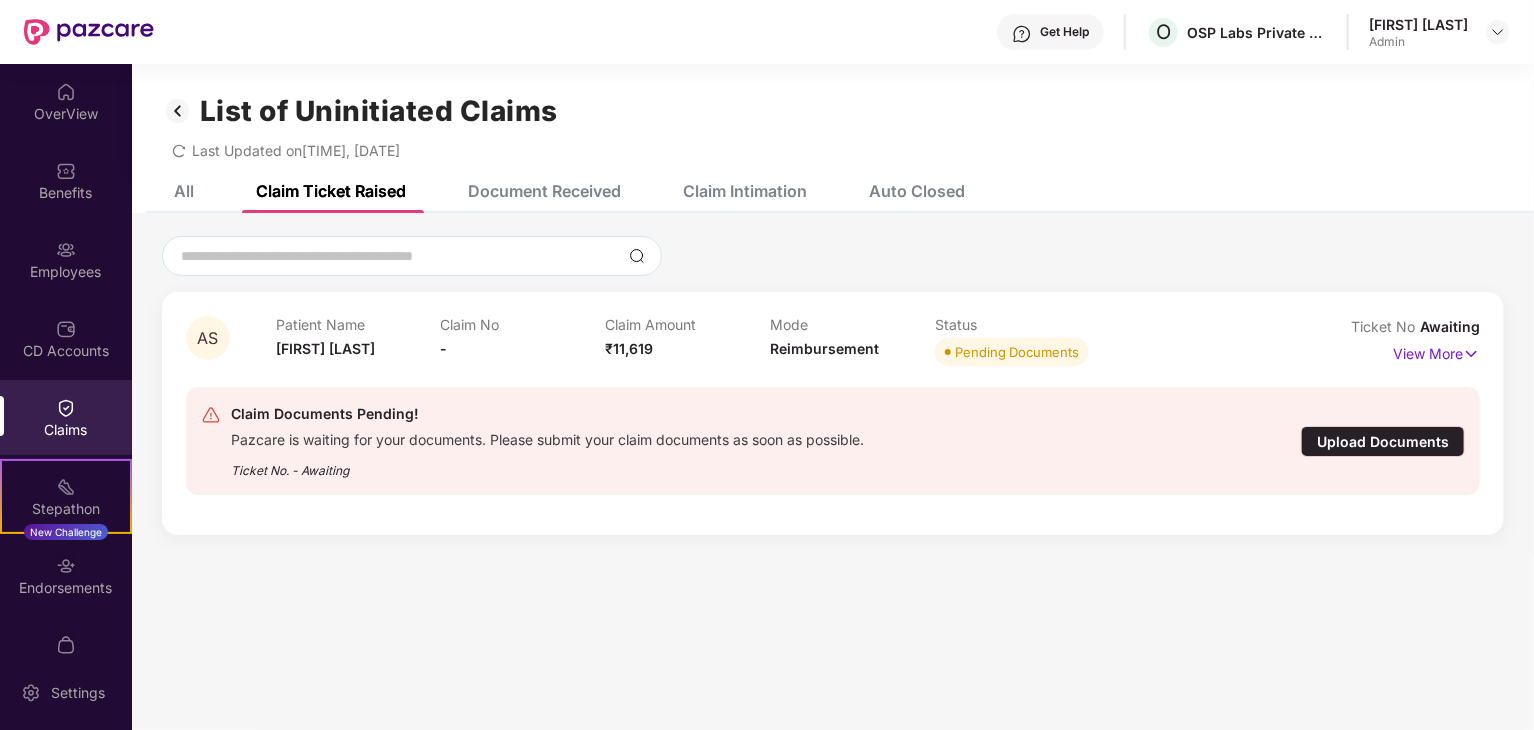 click on "Patient Name [FIRST] [LAST]   Claim No - Claim Amount ₹11,619 Mode Reimbursement Status Pending Documents" at bounding box center [770, 343] 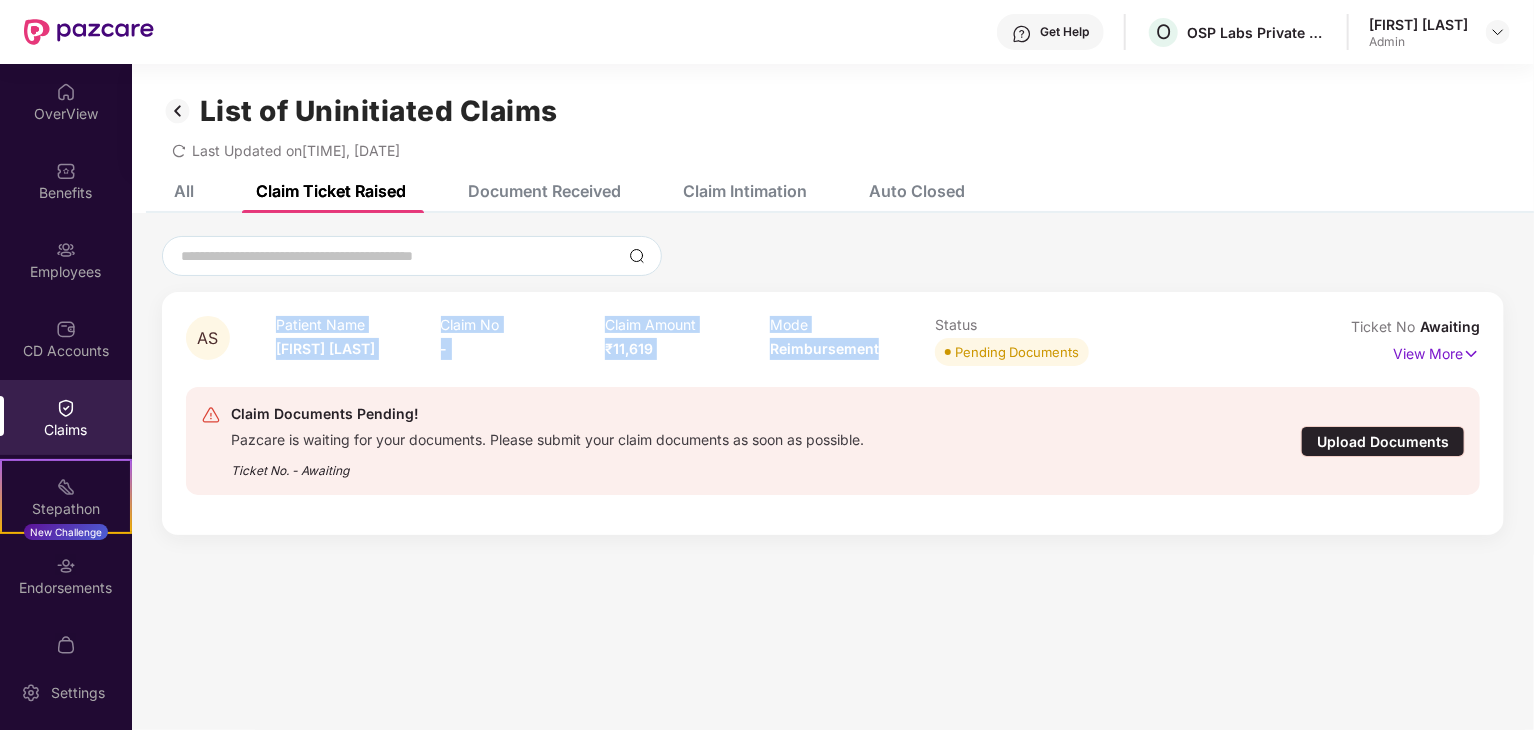 drag, startPoint x: 1086, startPoint y: 357, endPoint x: 270, endPoint y: 318, distance: 816.93146 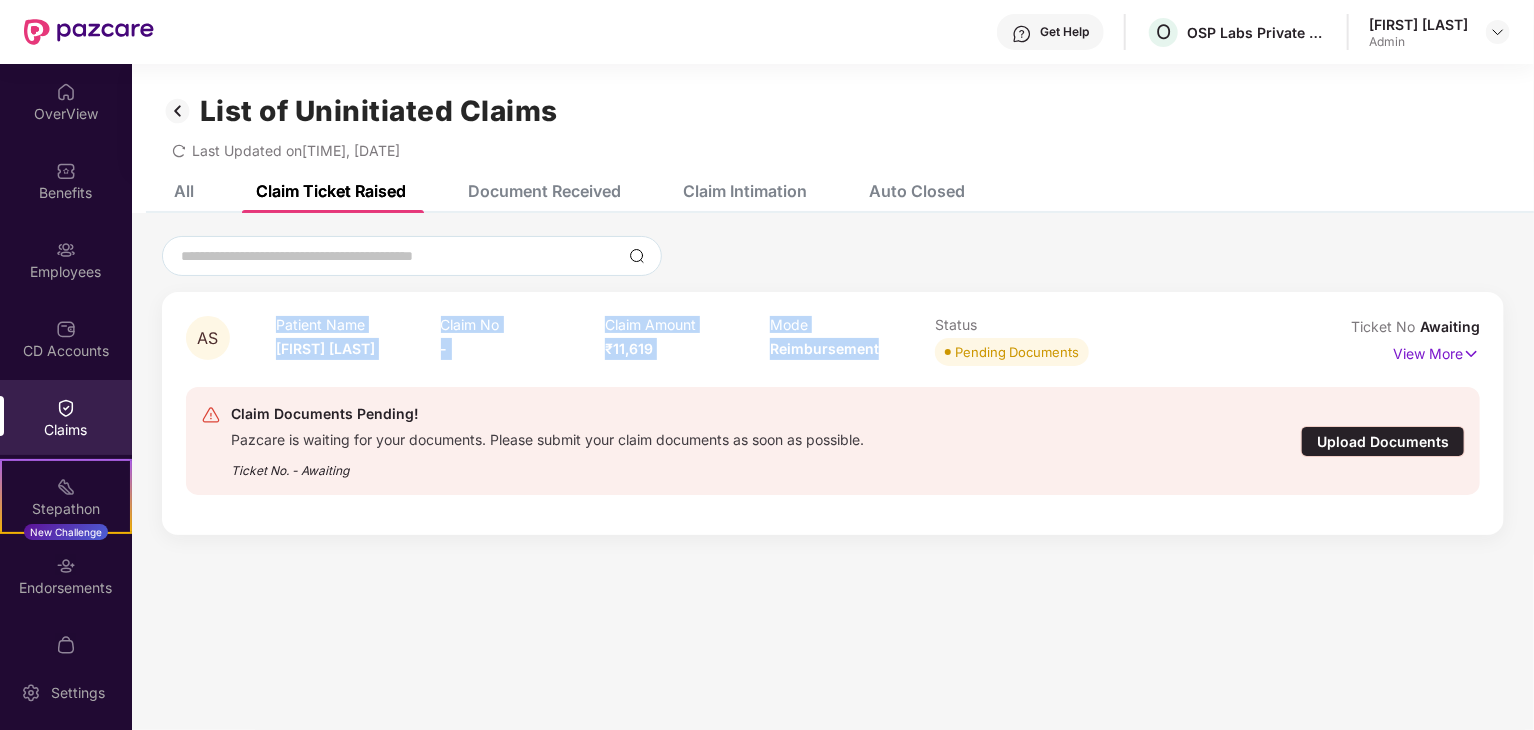 click on "Patient Name" at bounding box center (358, 324) 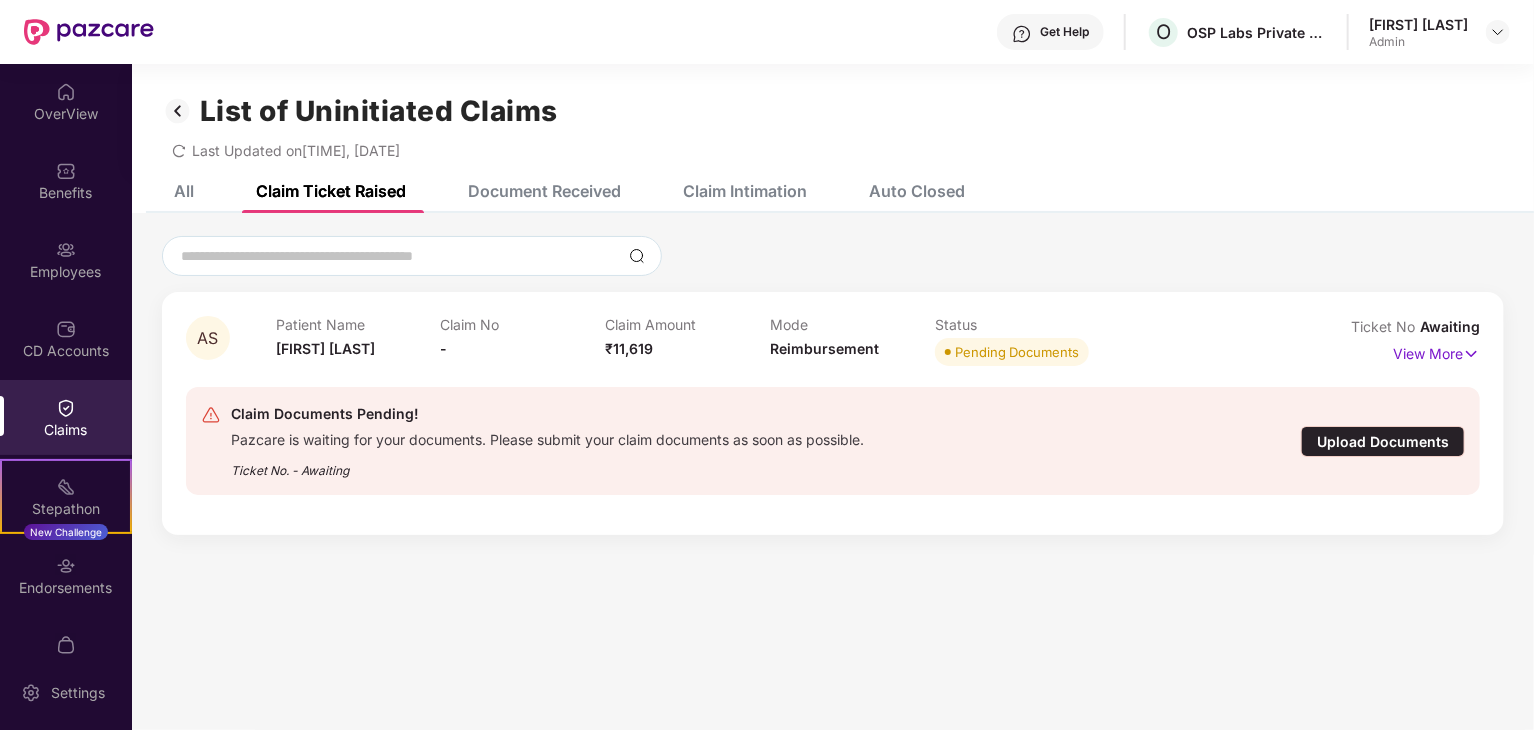click on "AS" at bounding box center [231, 343] 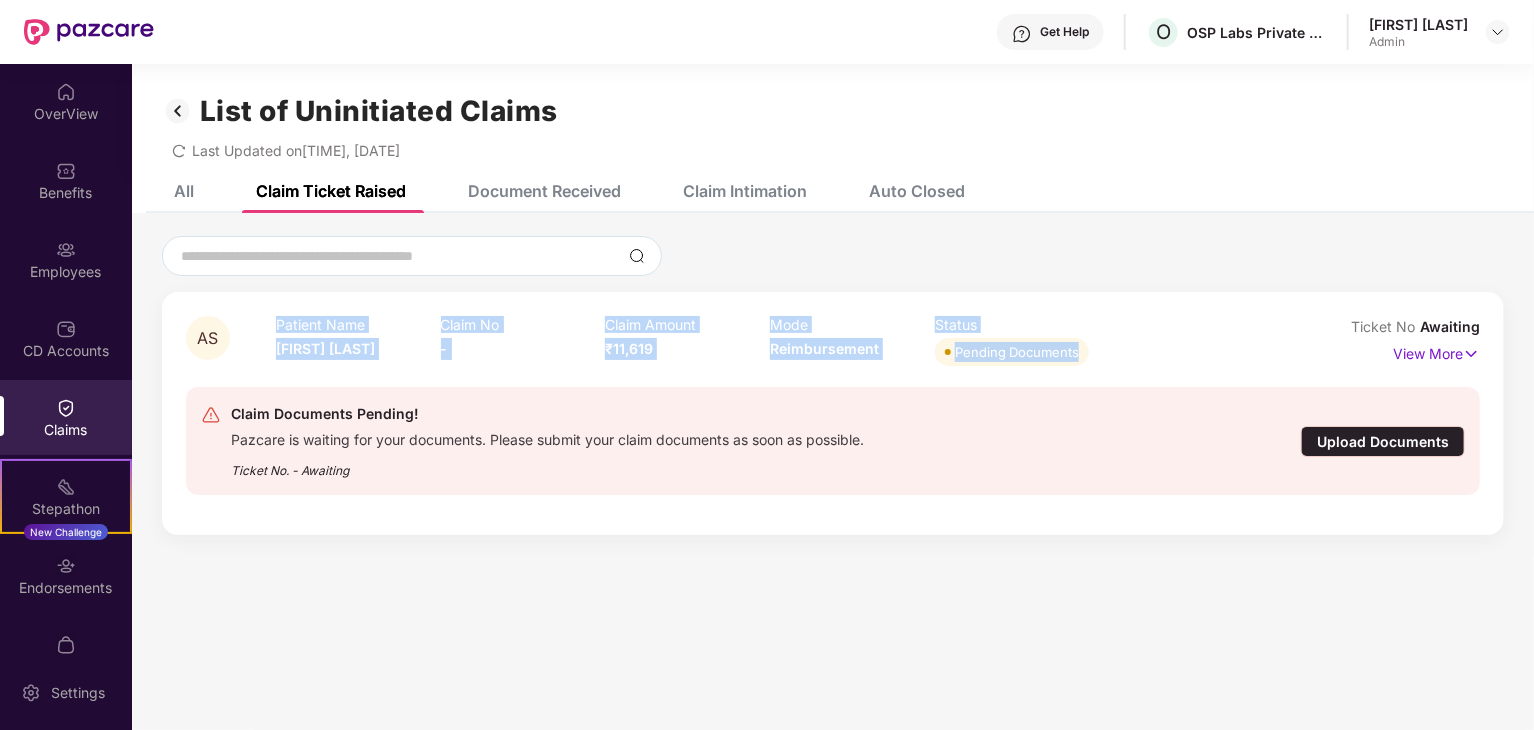 drag, startPoint x: 276, startPoint y: 321, endPoint x: 1096, endPoint y: 365, distance: 821.1796 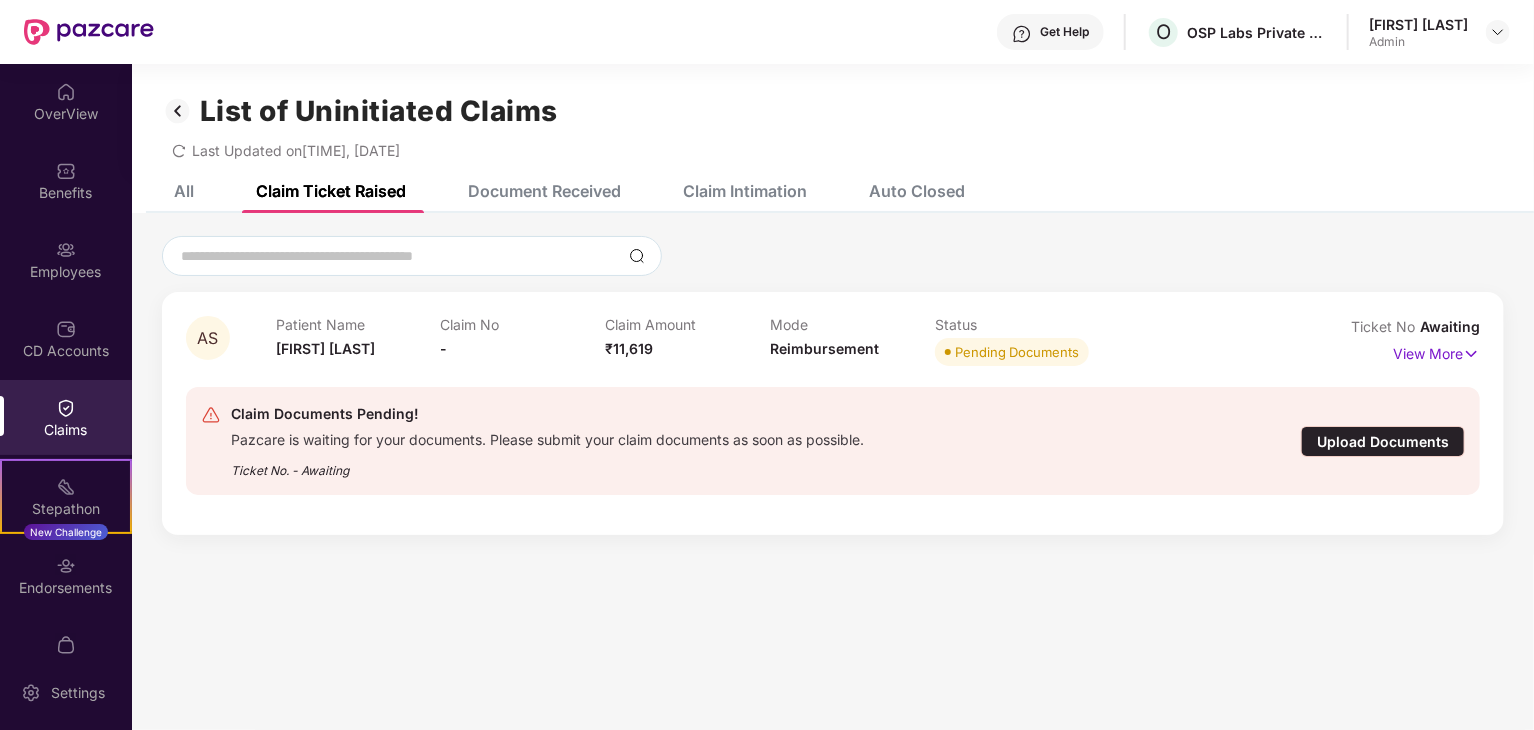 click on "Patient Name [FIRST] [LAST]   Claim No - Claim Amount ₹11,619 Mode Reimbursement Status Pending Documents" at bounding box center [770, 343] 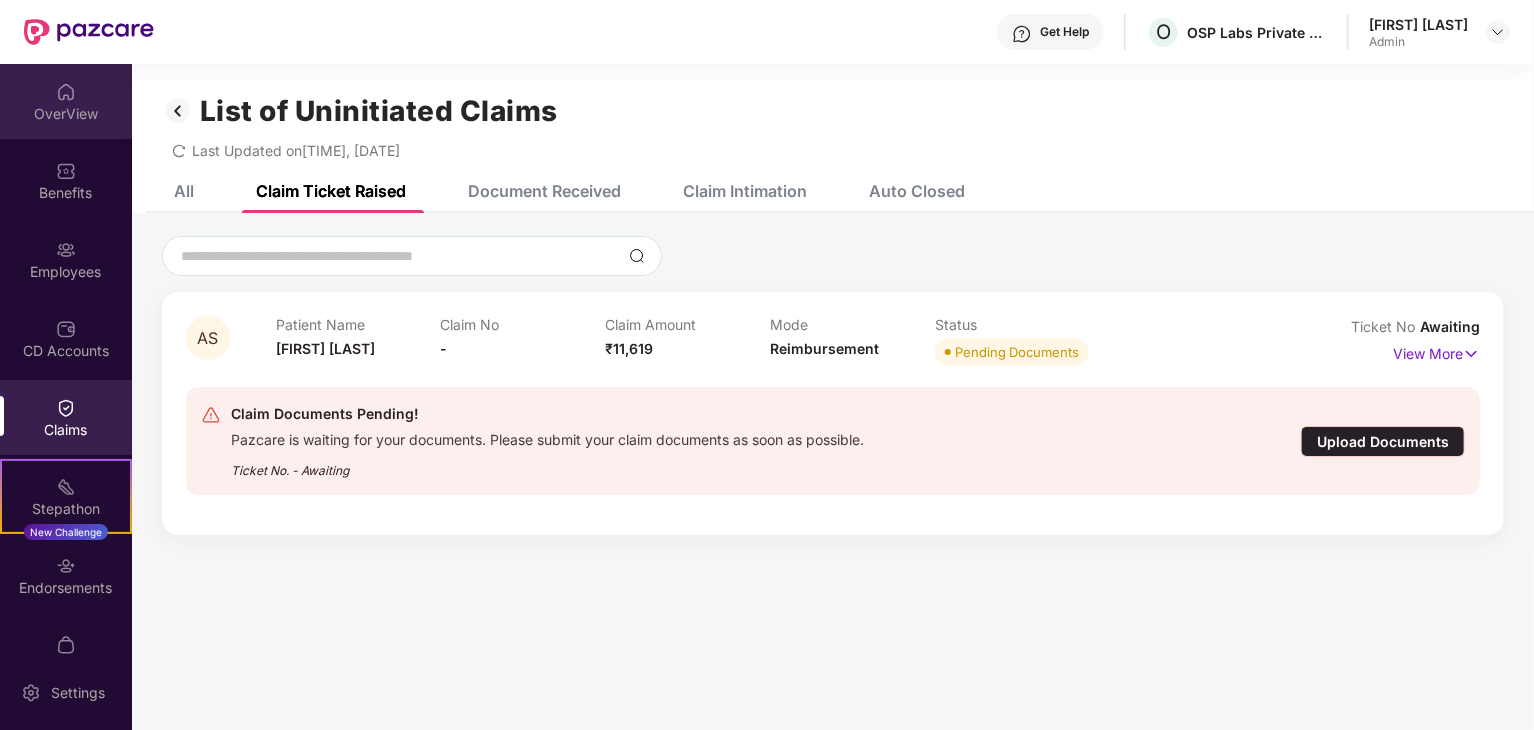 click on "OverView" at bounding box center [66, 101] 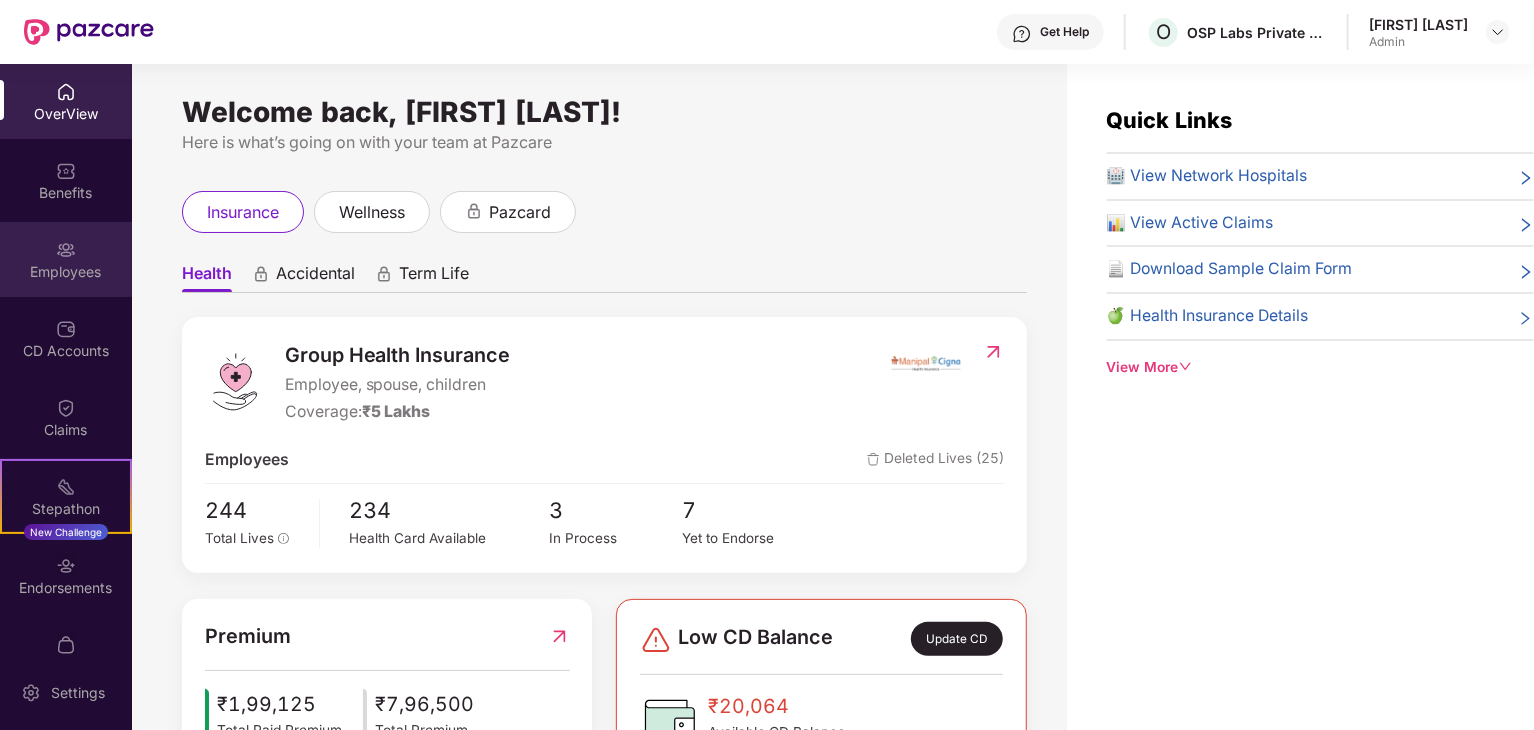 click on "Employees" at bounding box center [66, 259] 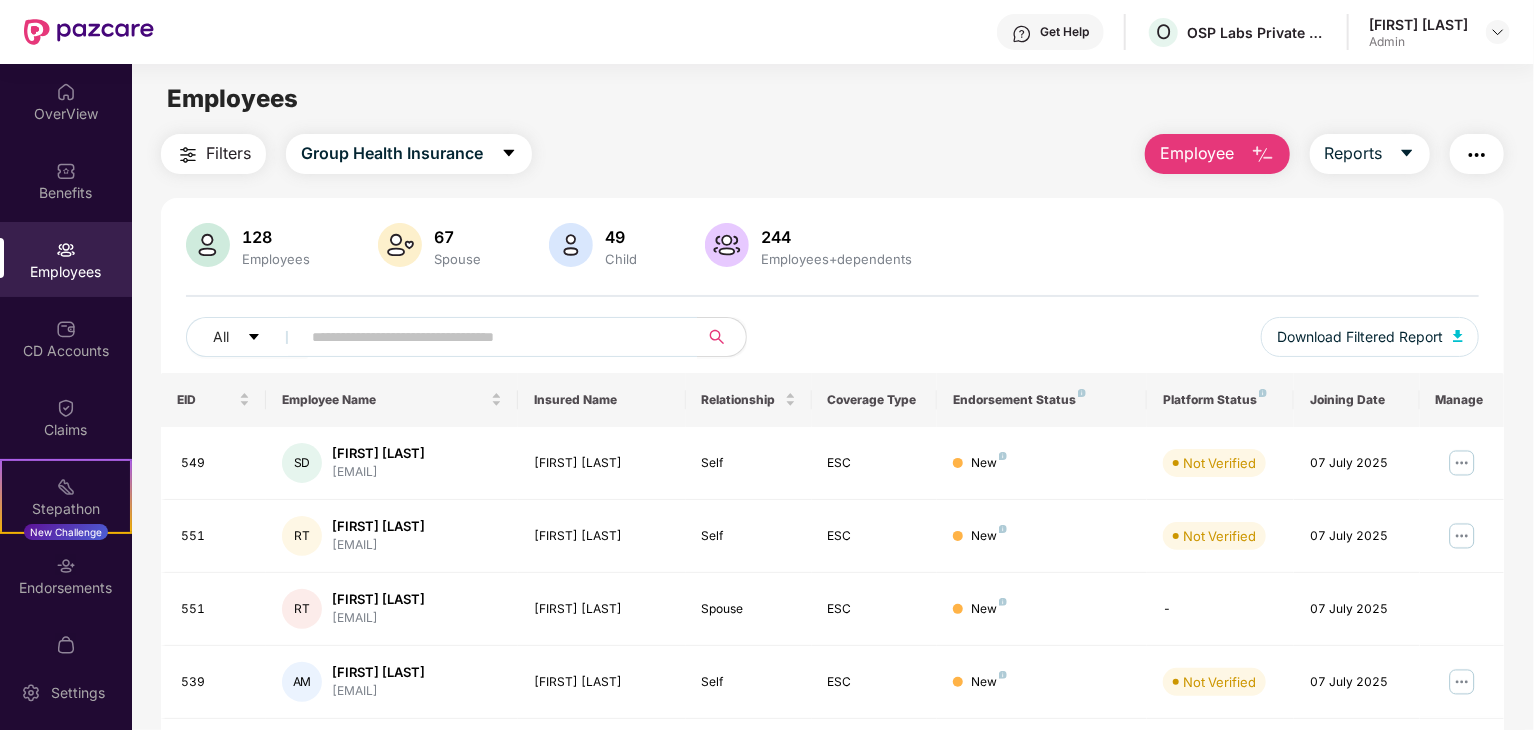 click on "Employee" at bounding box center (1217, 154) 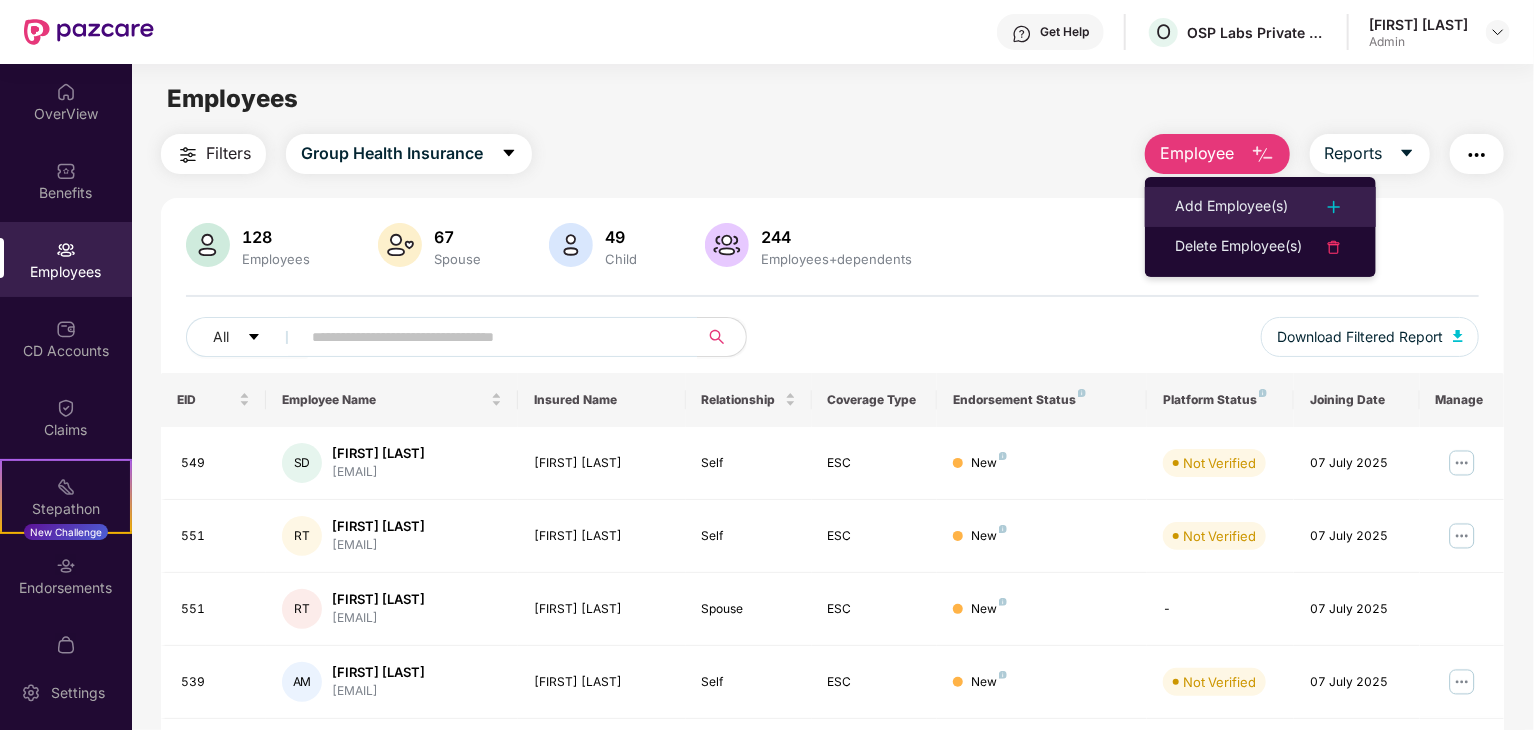 click on "Add Employee(s)" at bounding box center [1260, 207] 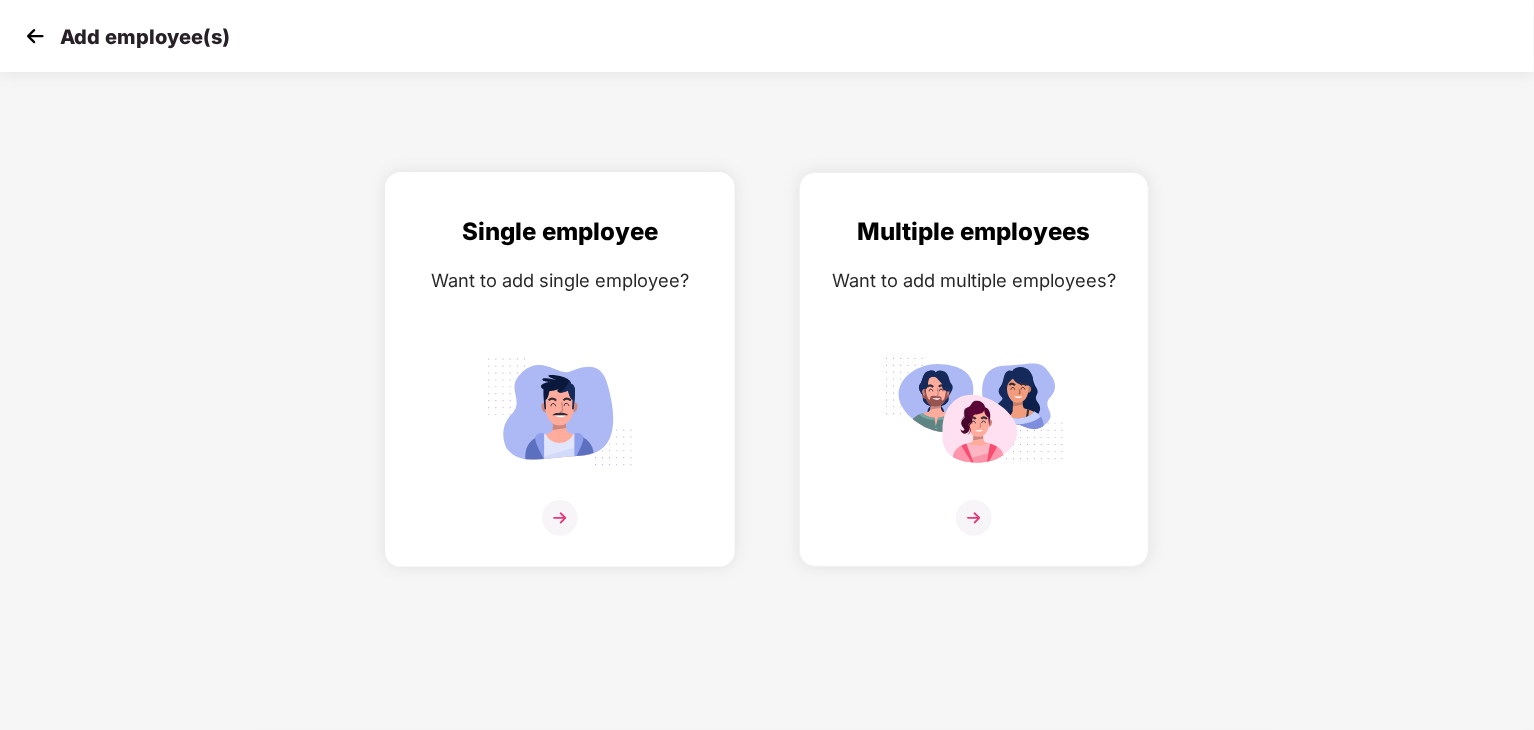 click at bounding box center (560, 518) 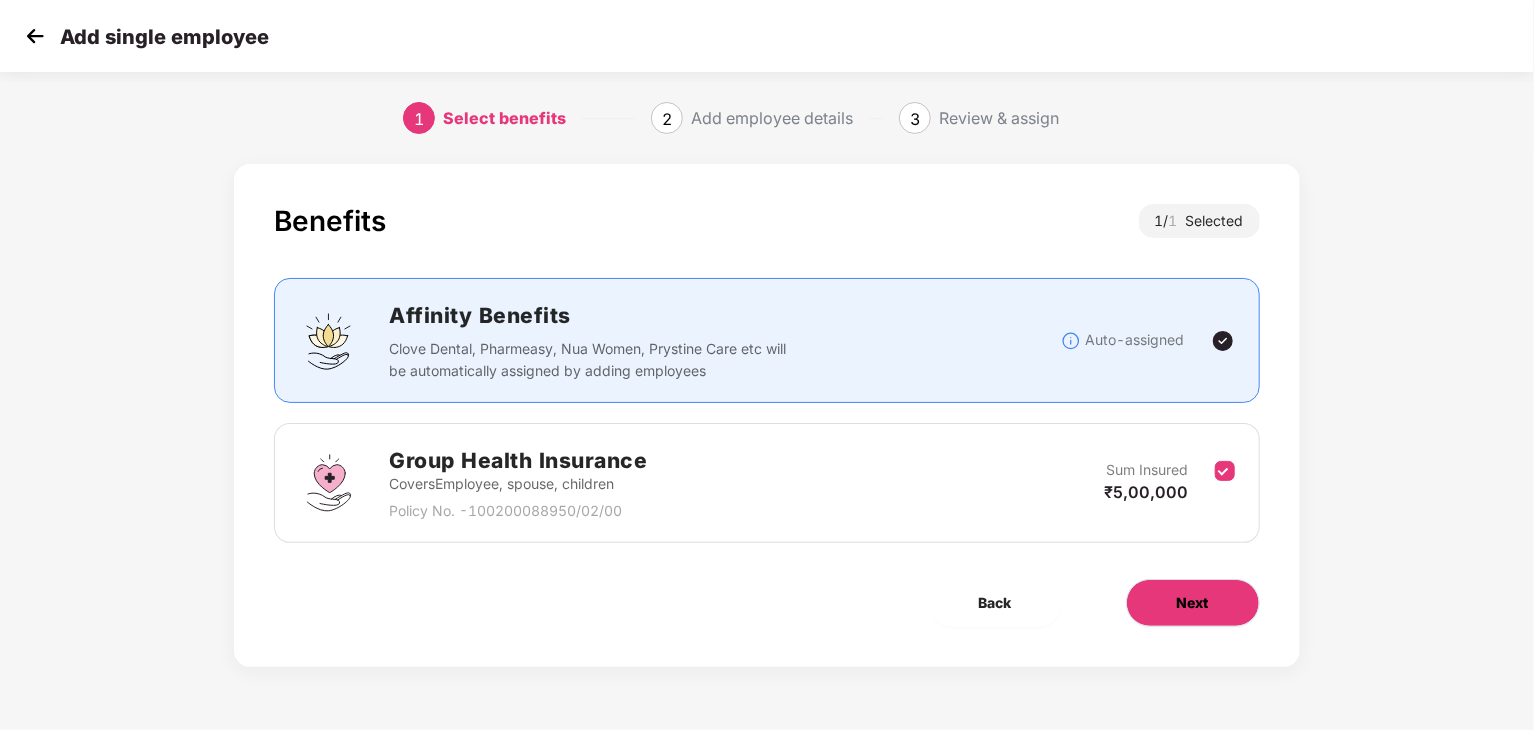 click on "Next" at bounding box center [1193, 603] 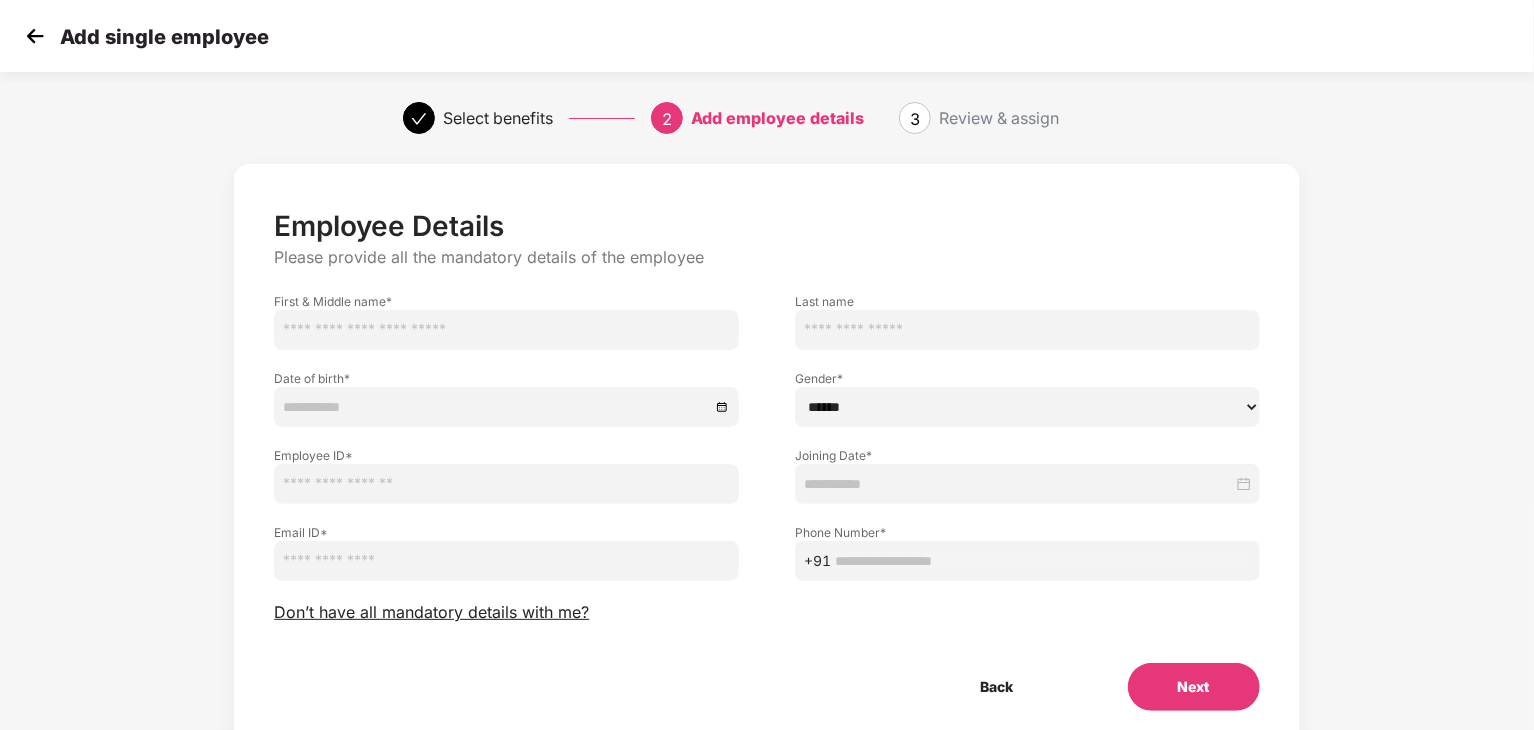 click at bounding box center (506, 330) 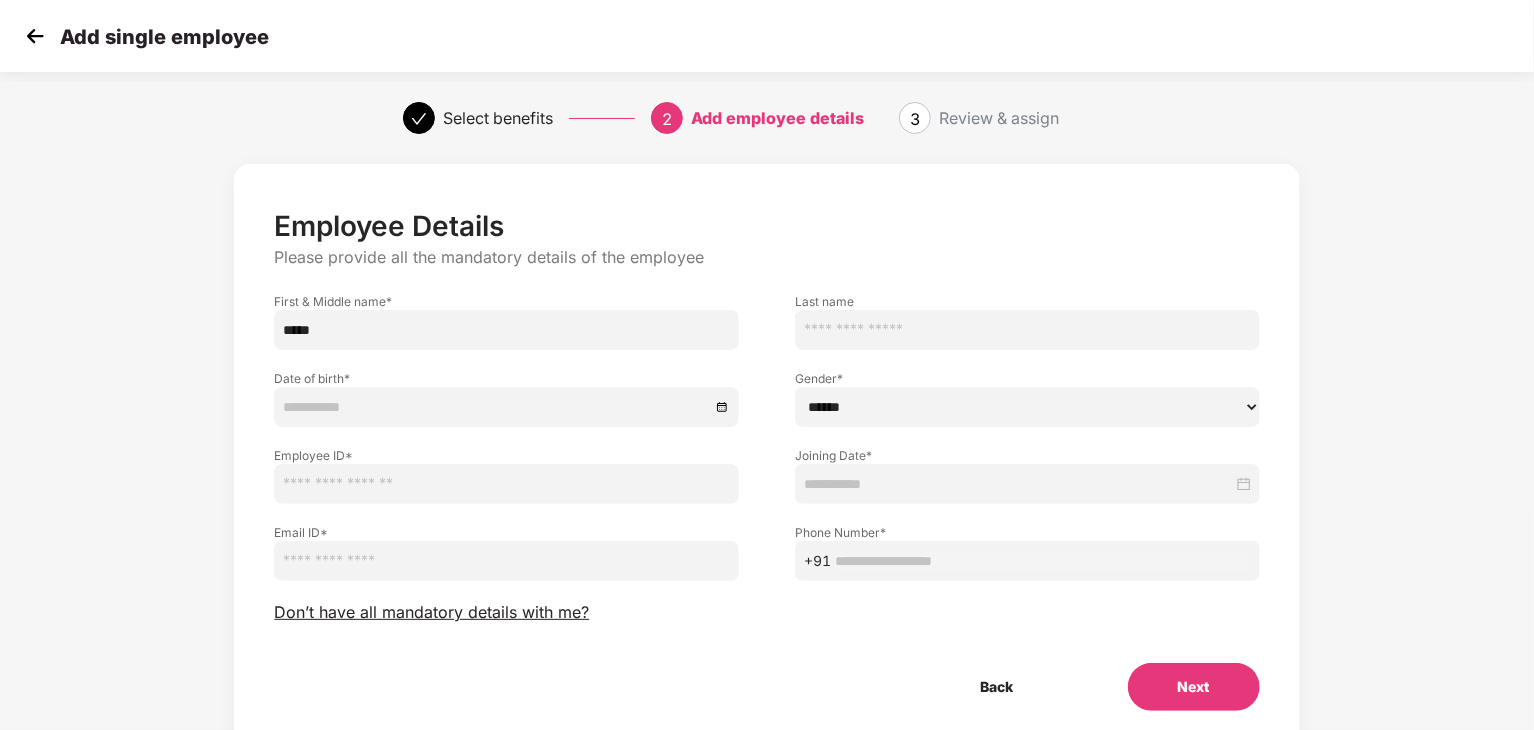 type on "*****" 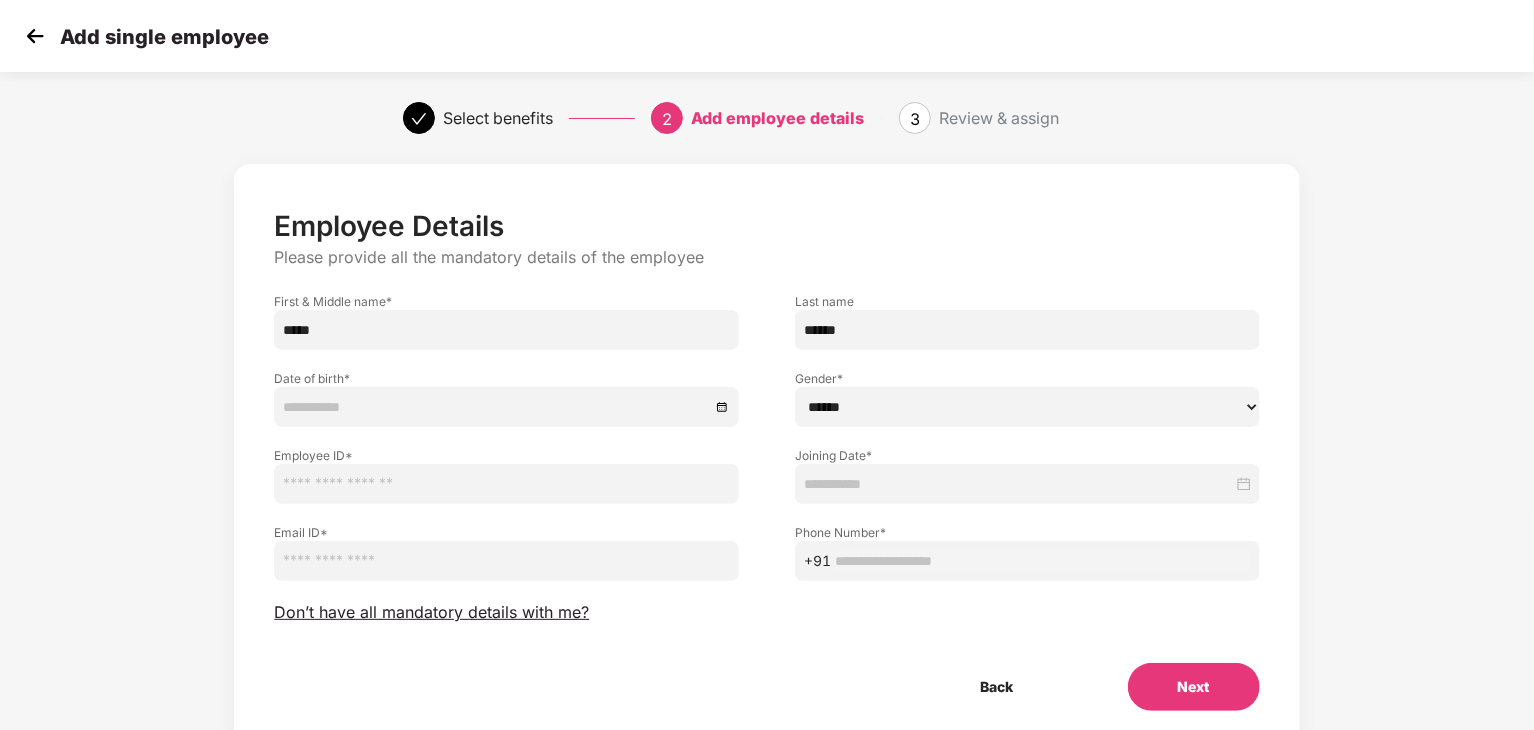 type on "*****" 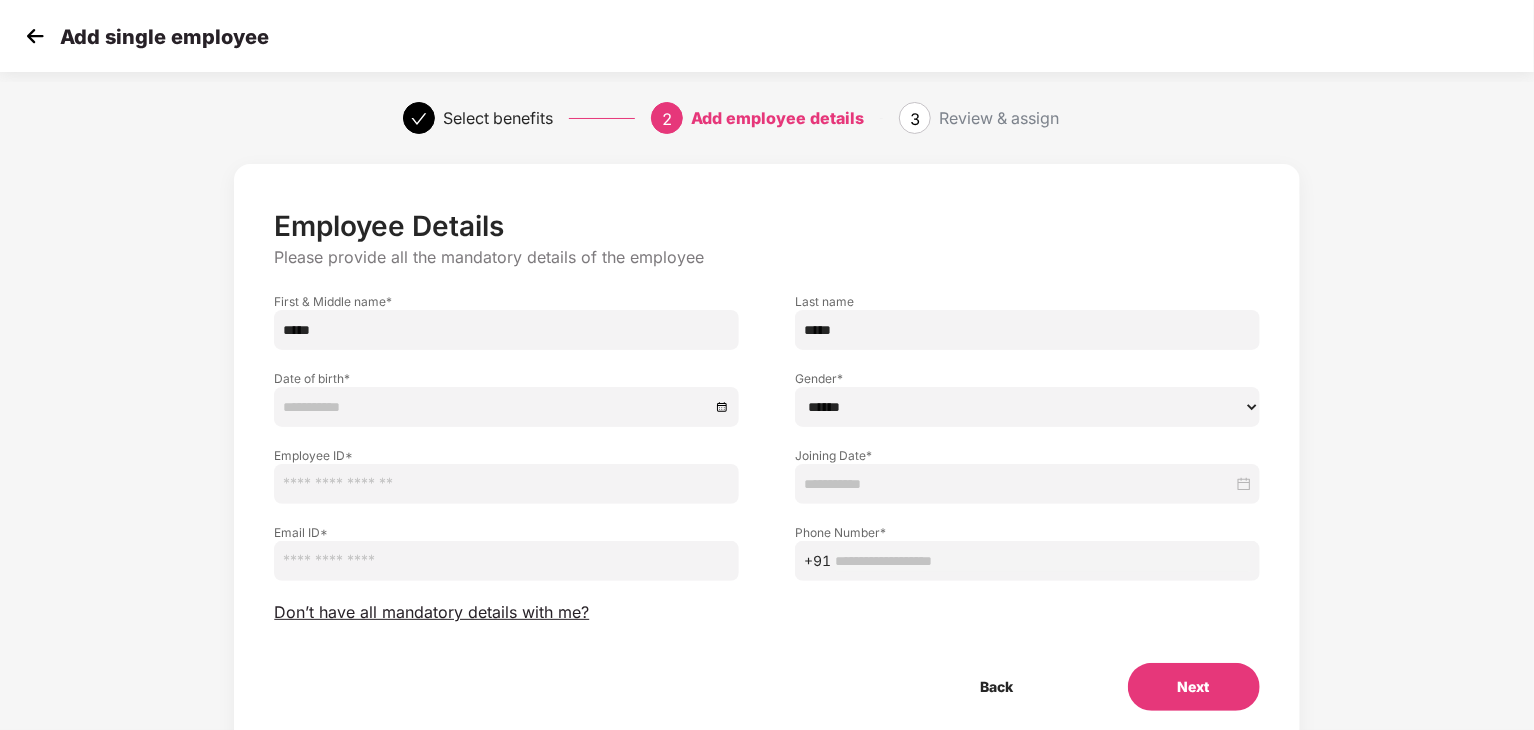click at bounding box center [506, 407] 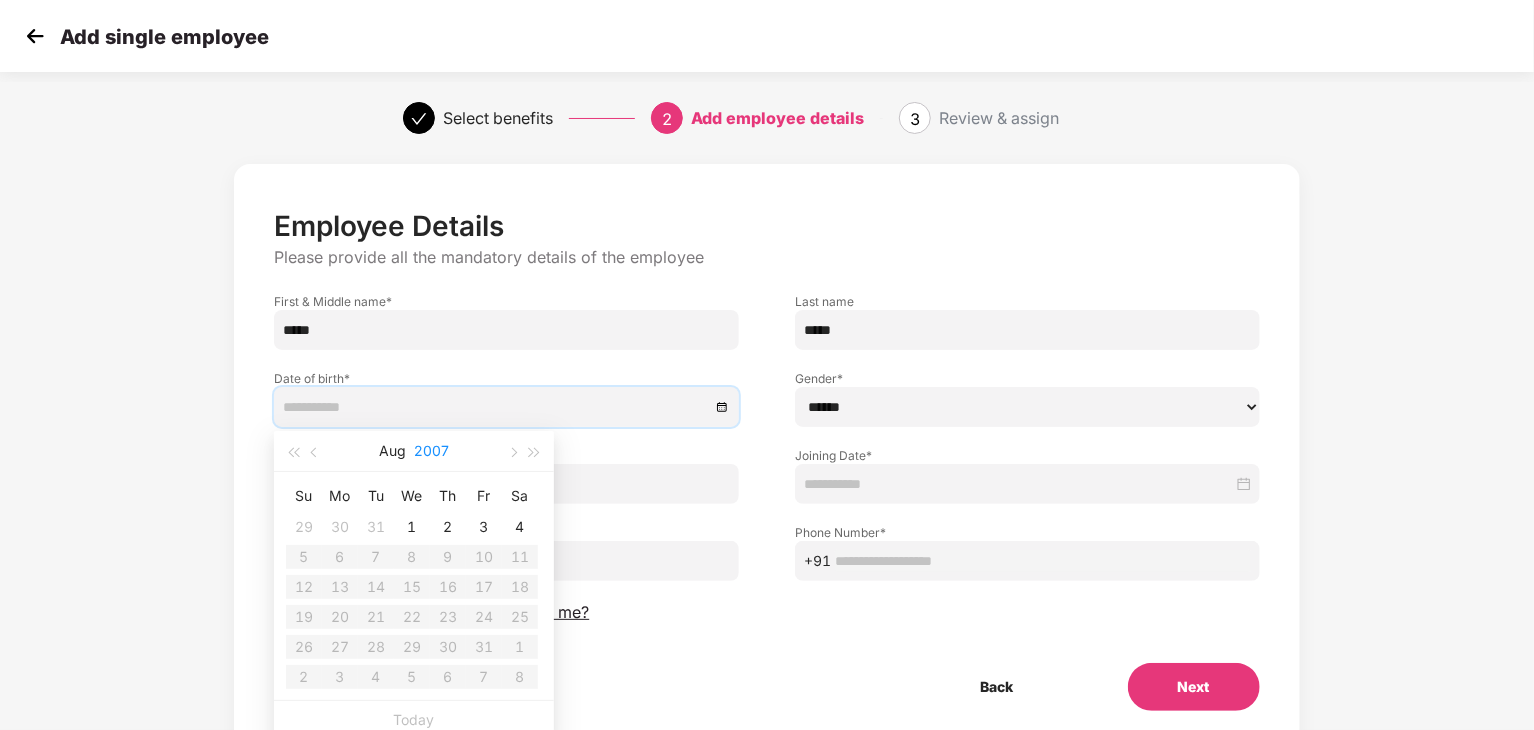 click on "2007" at bounding box center [431, 451] 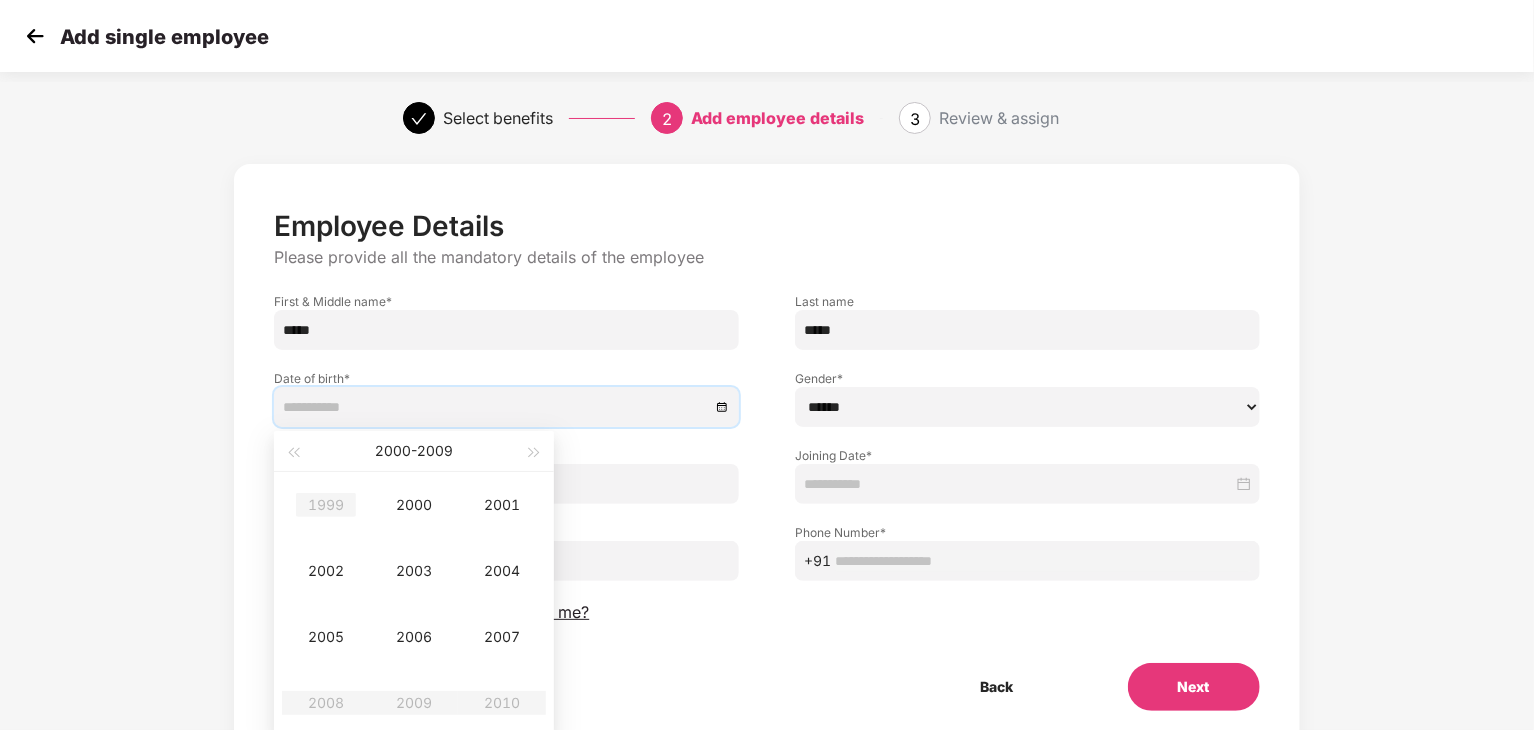 type on "**********" 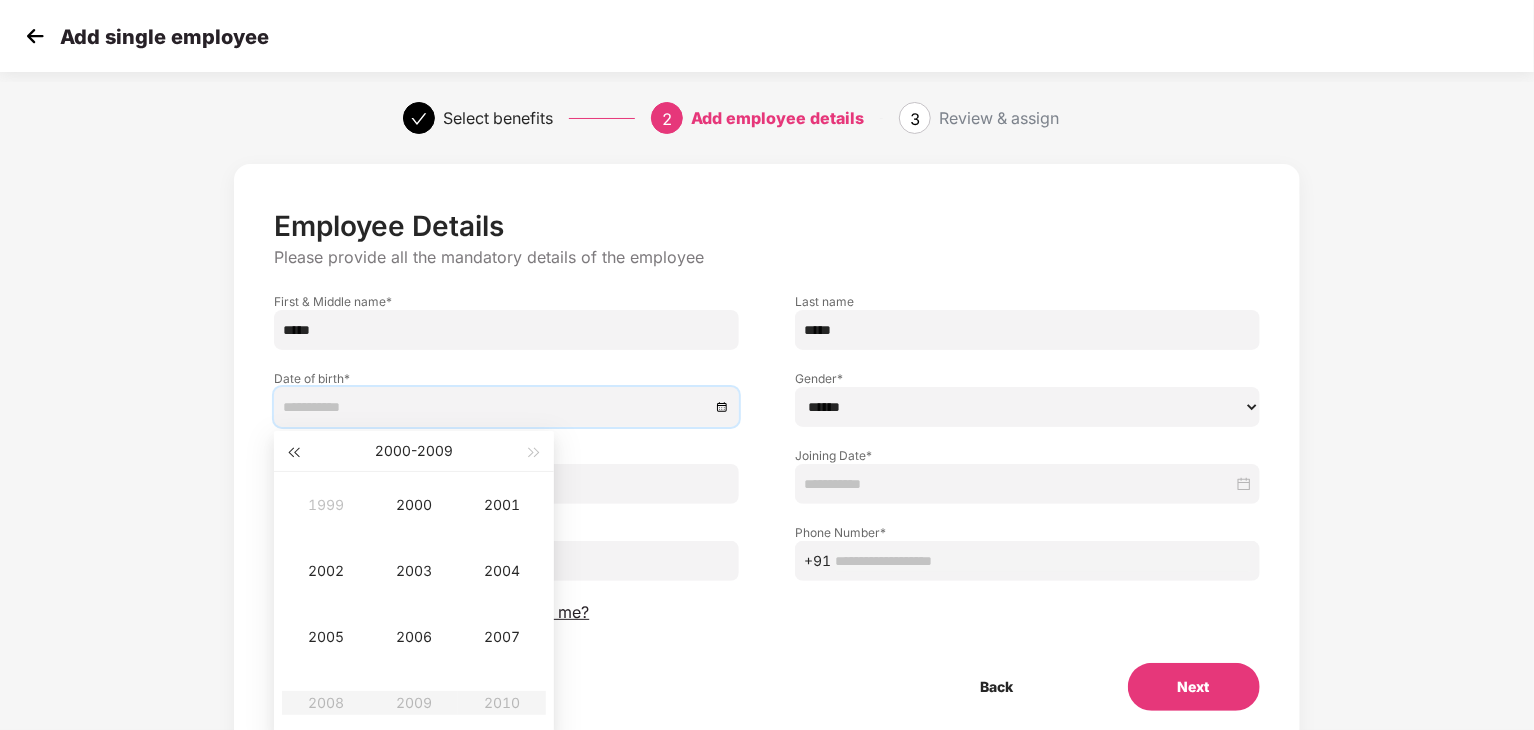 click at bounding box center (293, 451) 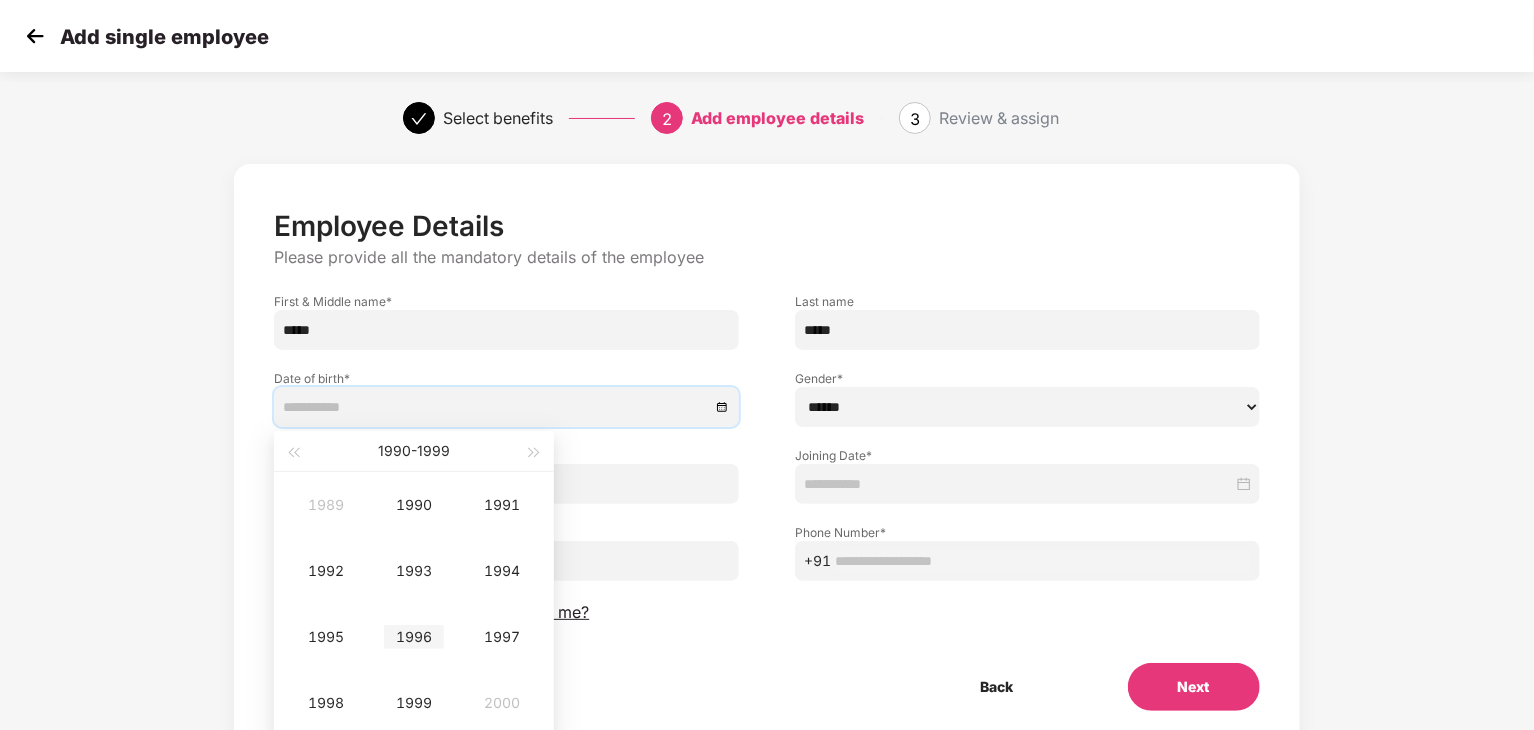 type on "**********" 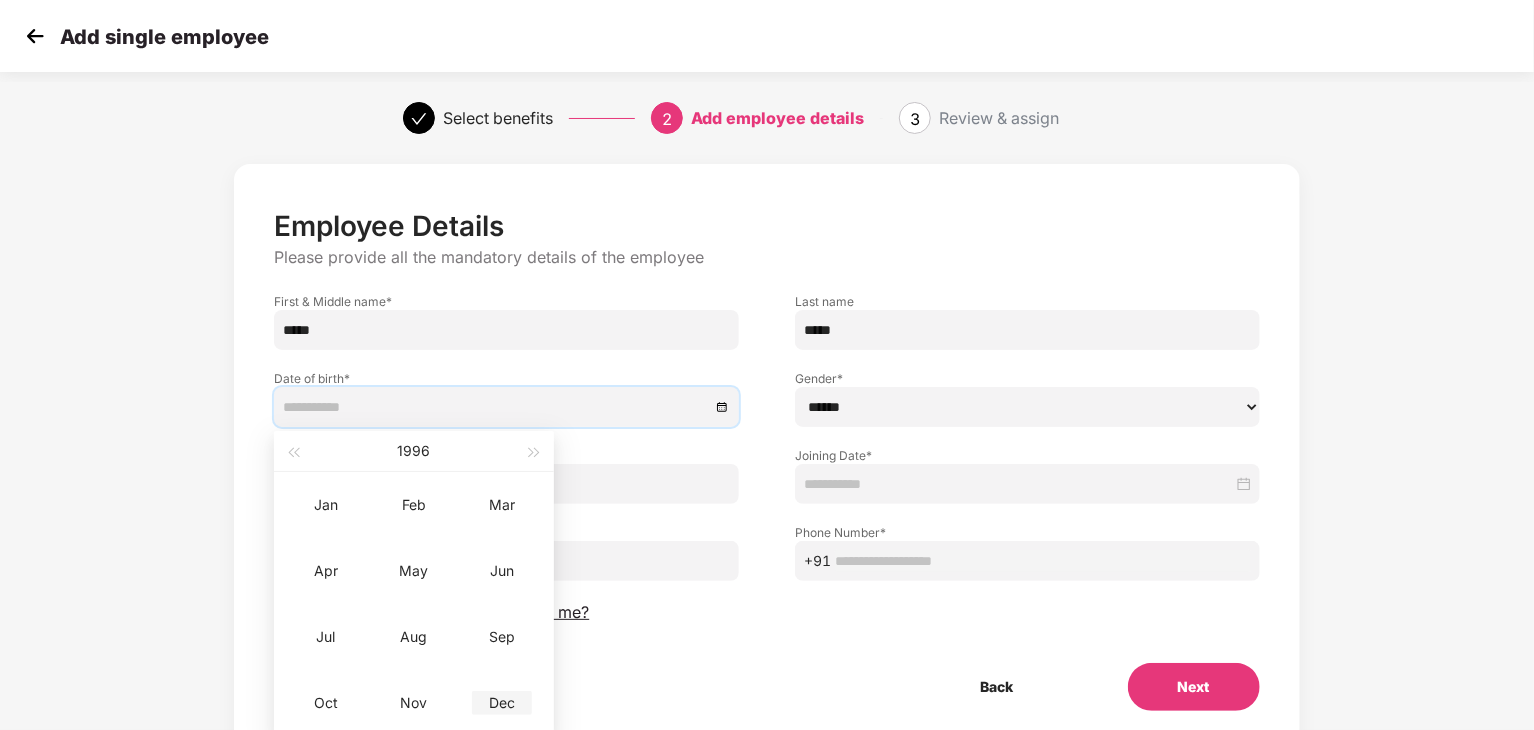 type on "**********" 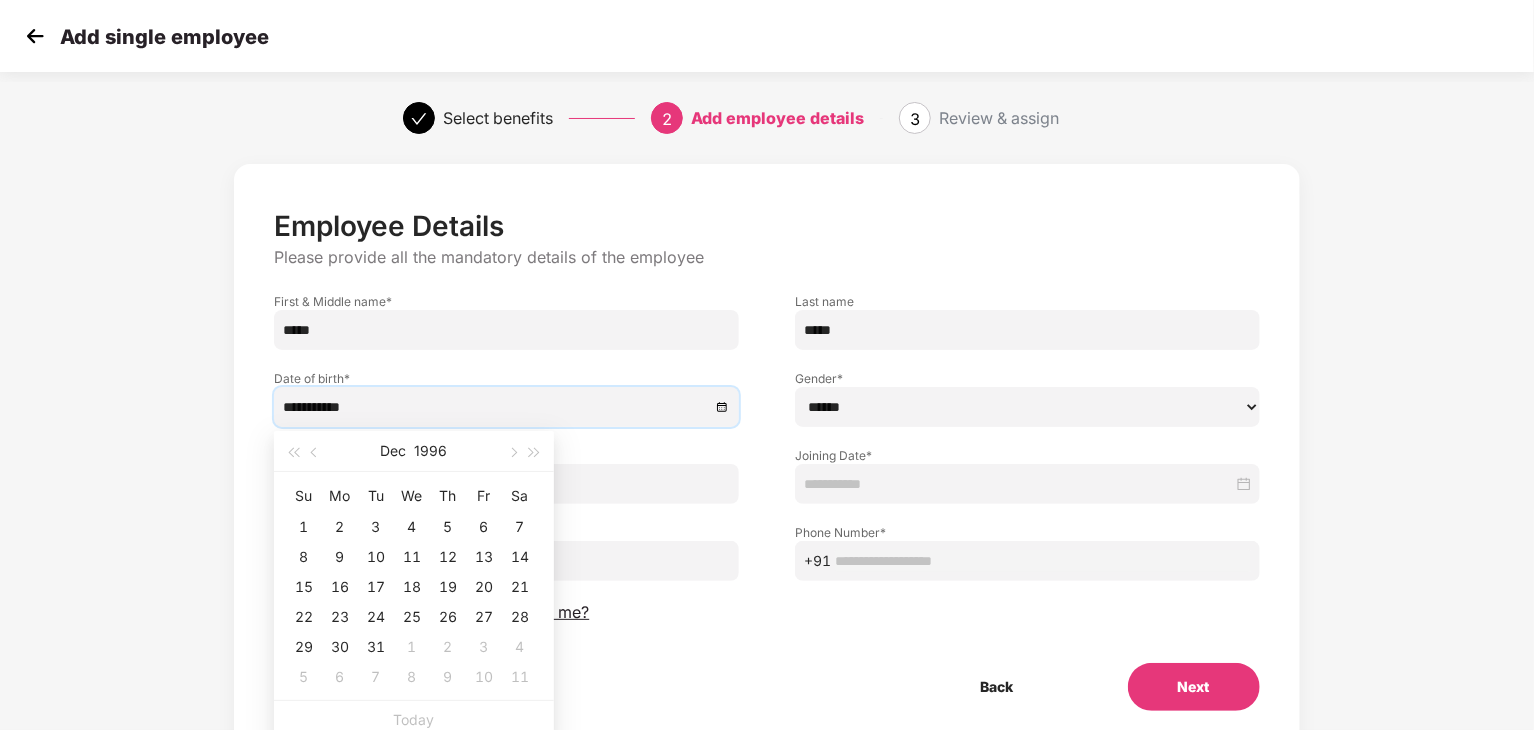 type on "**********" 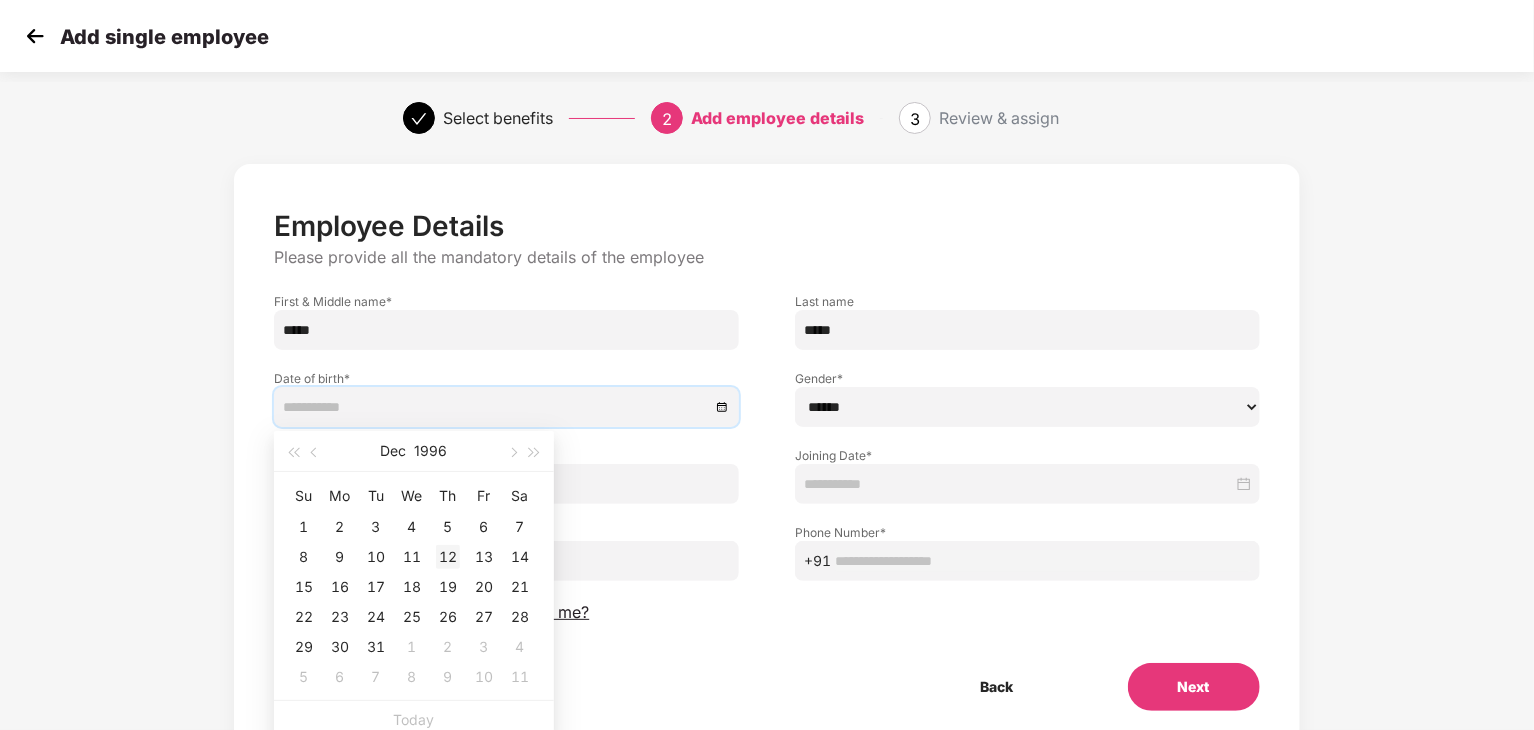 type on "**********" 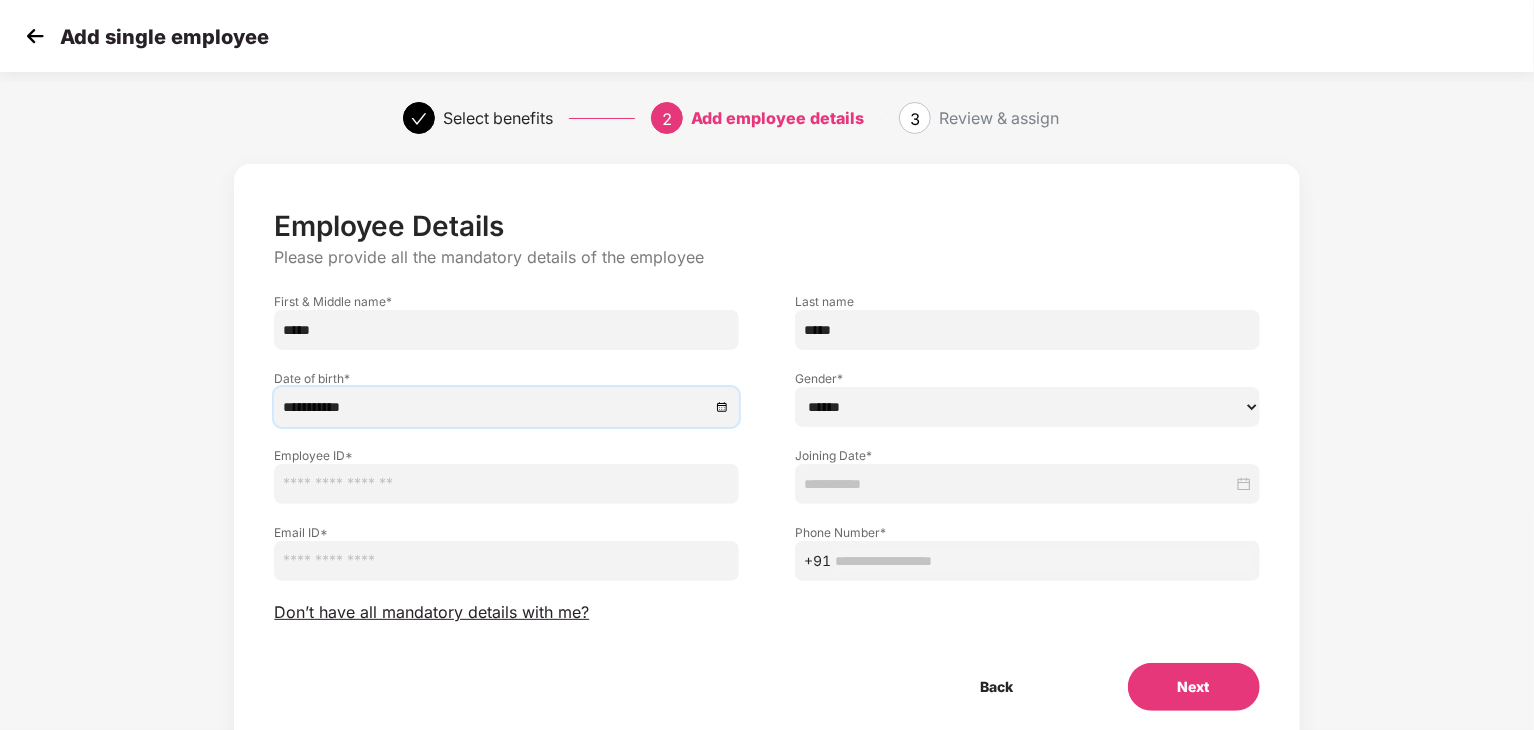 click on "****** **** ******" at bounding box center (1027, 407) 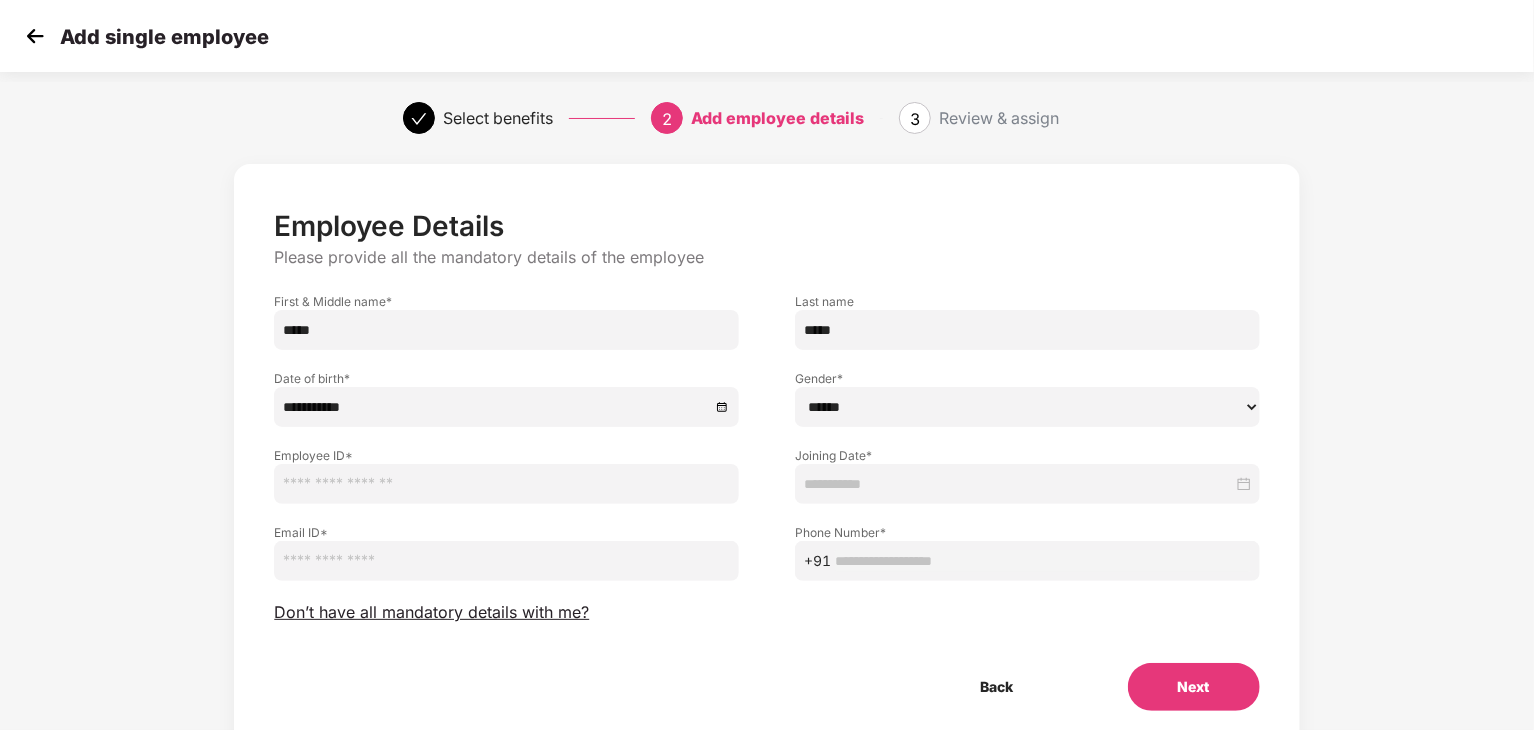 select on "****" 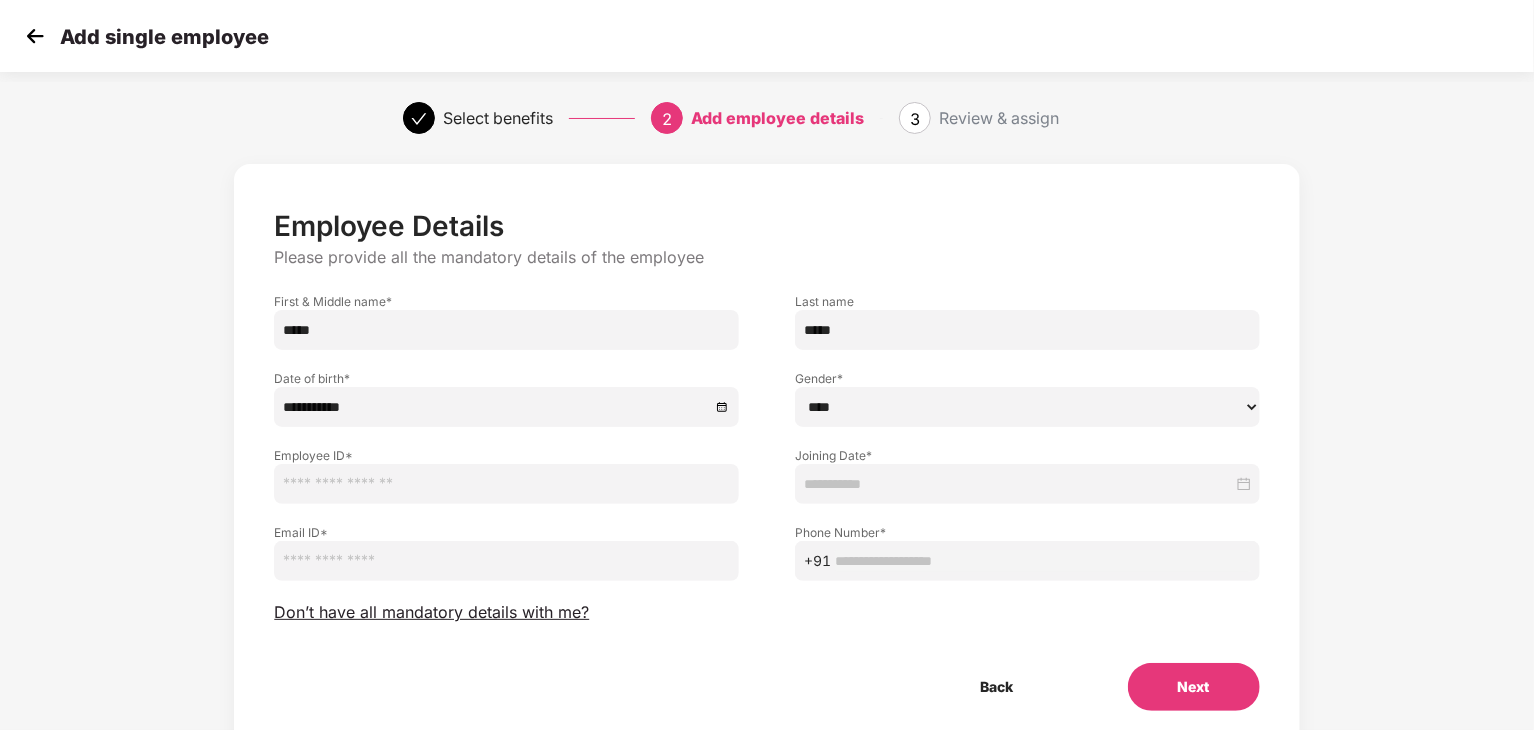 click on "****** **** ******" at bounding box center (1027, 407) 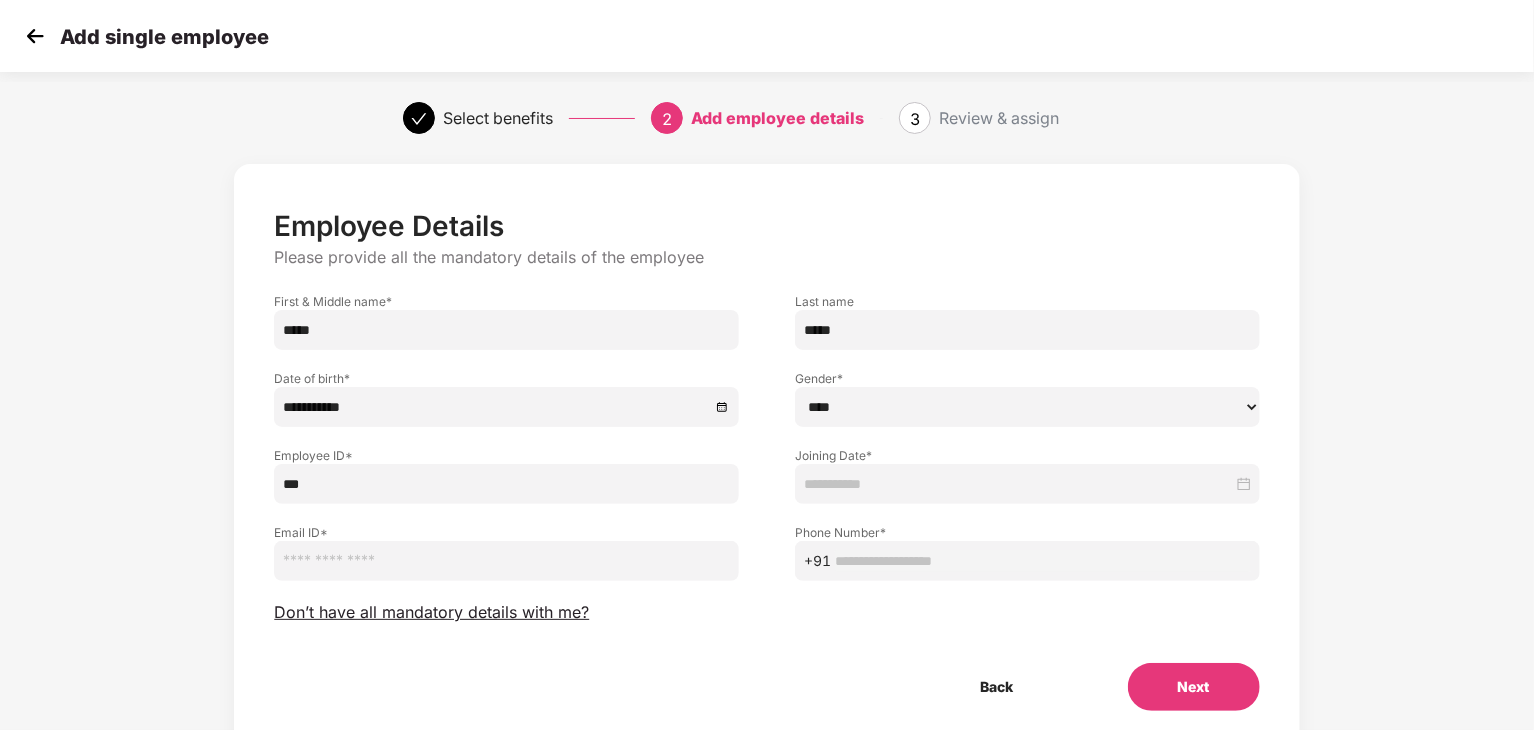 type on "***" 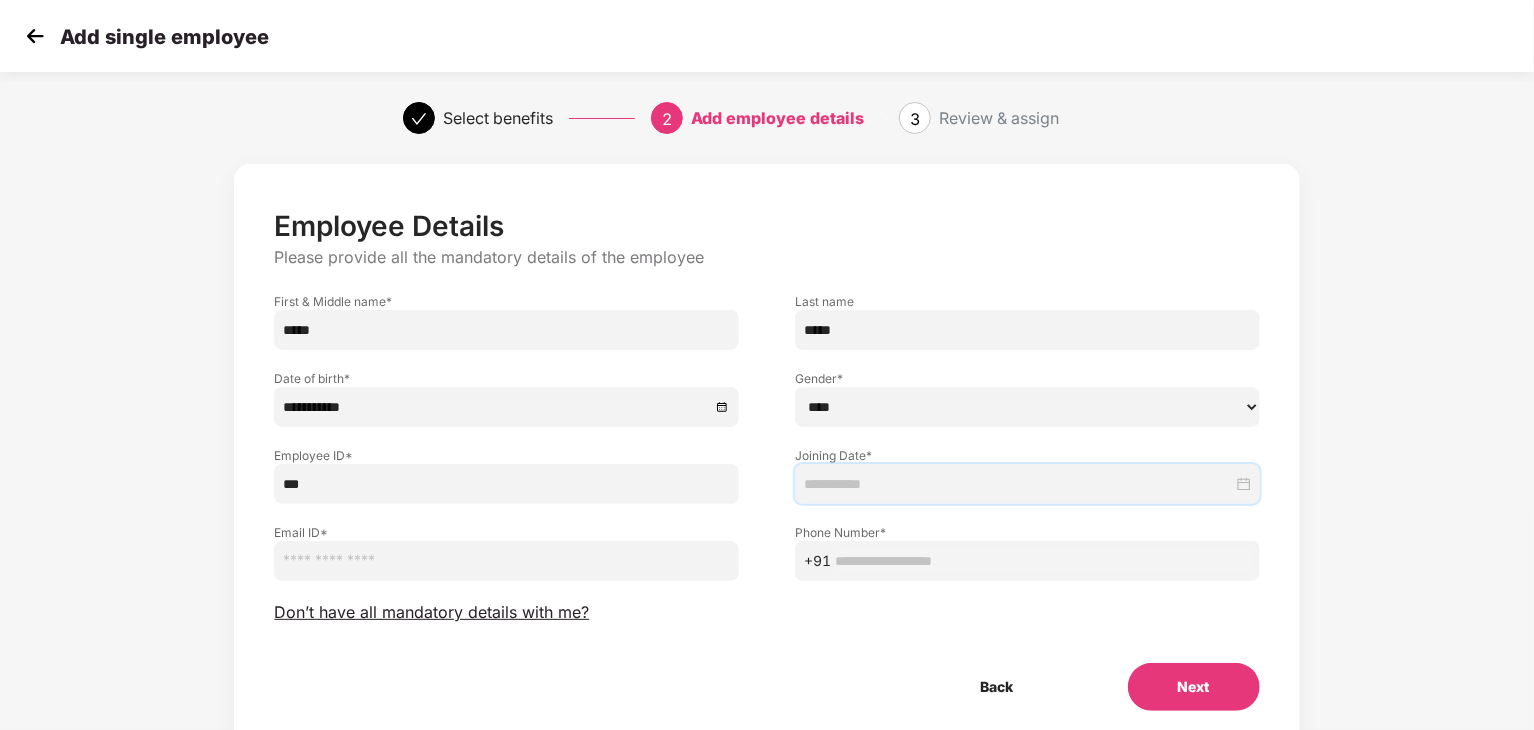 click at bounding box center (1018, 484) 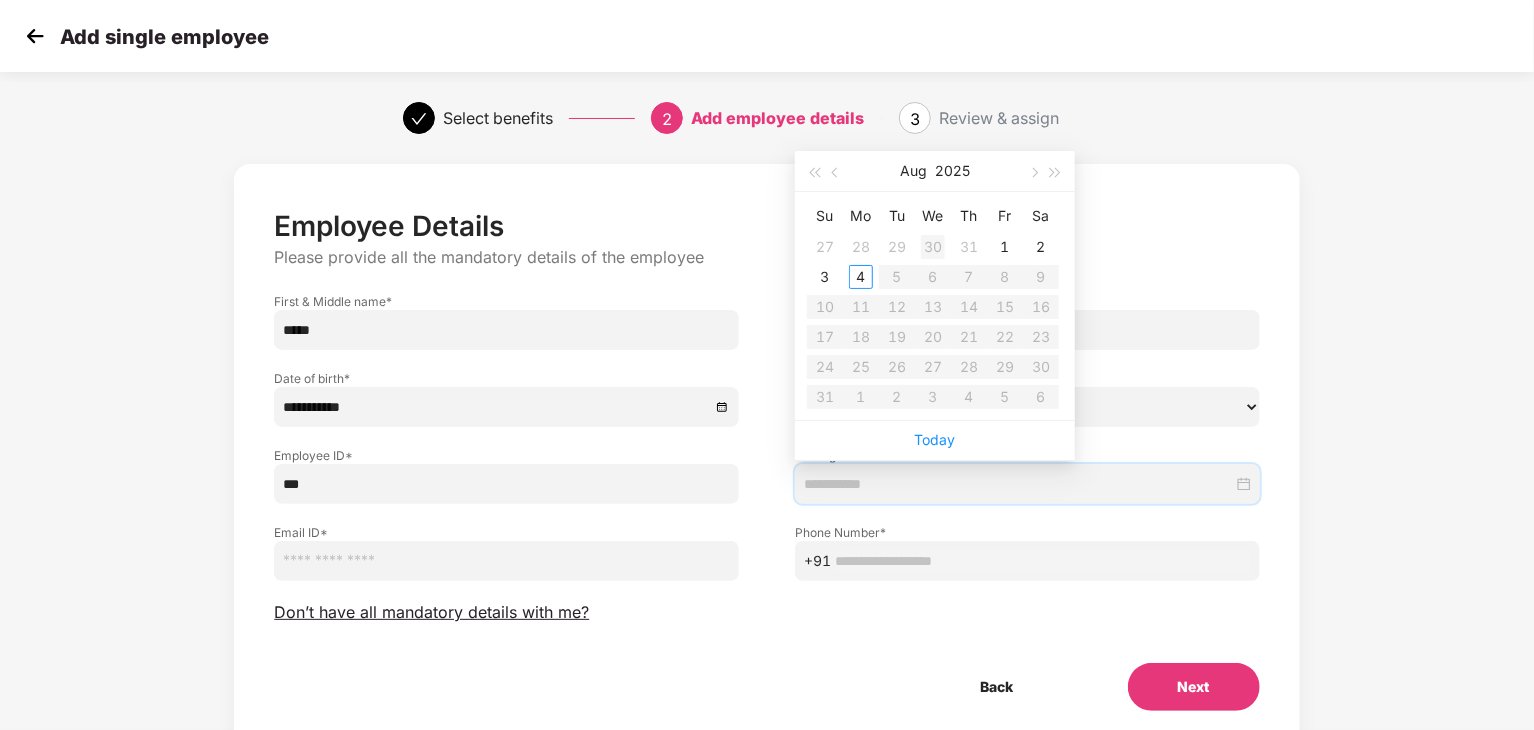 type on "**********" 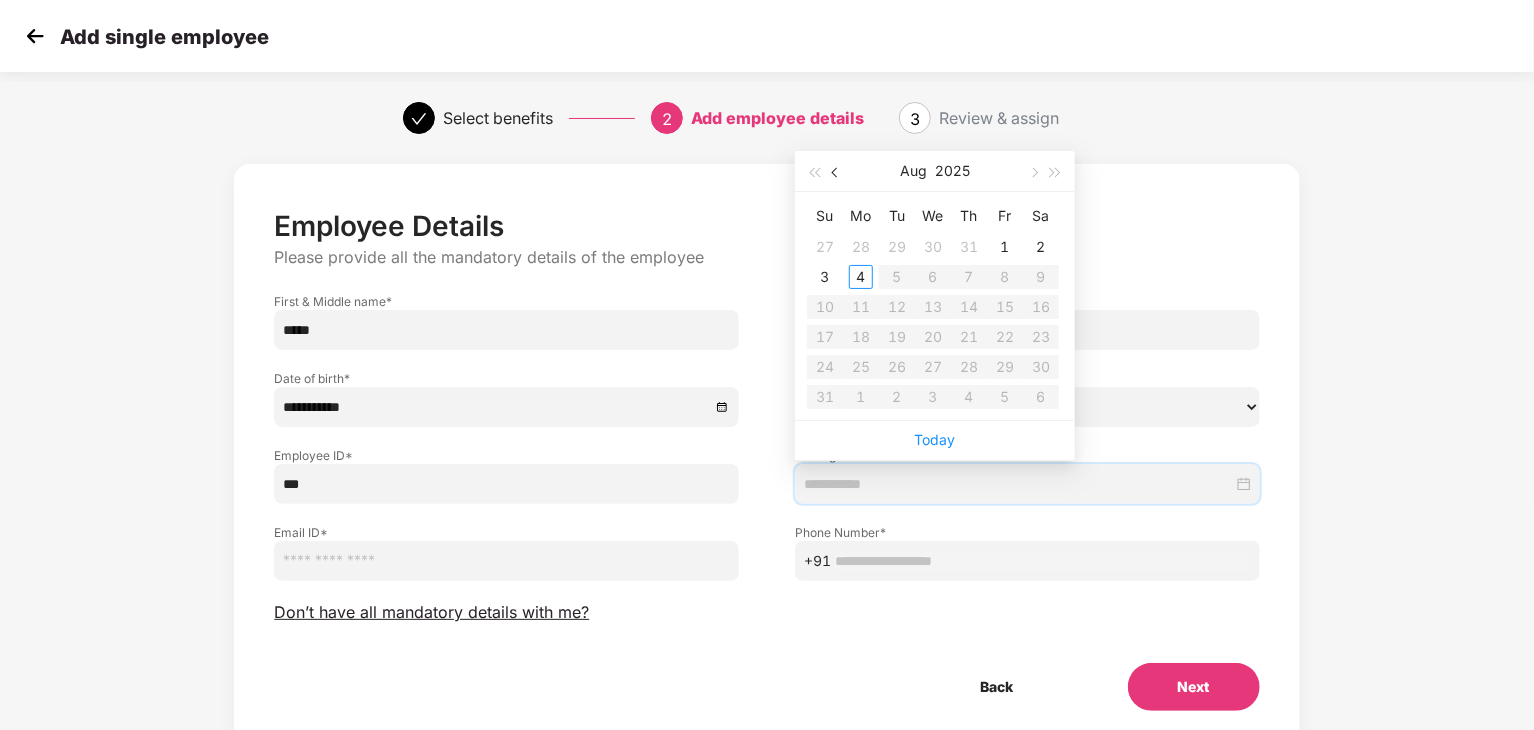 click at bounding box center (836, 171) 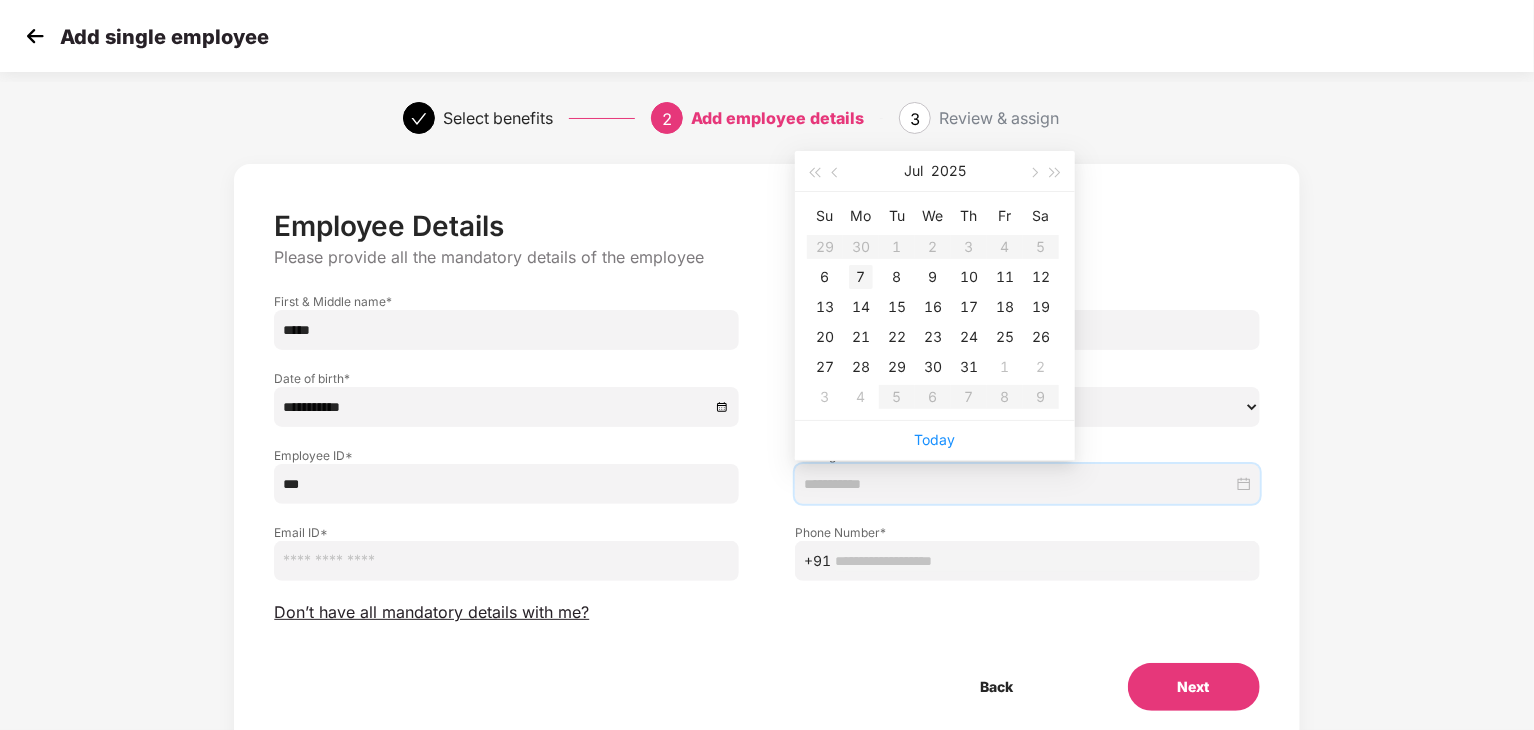 type on "**********" 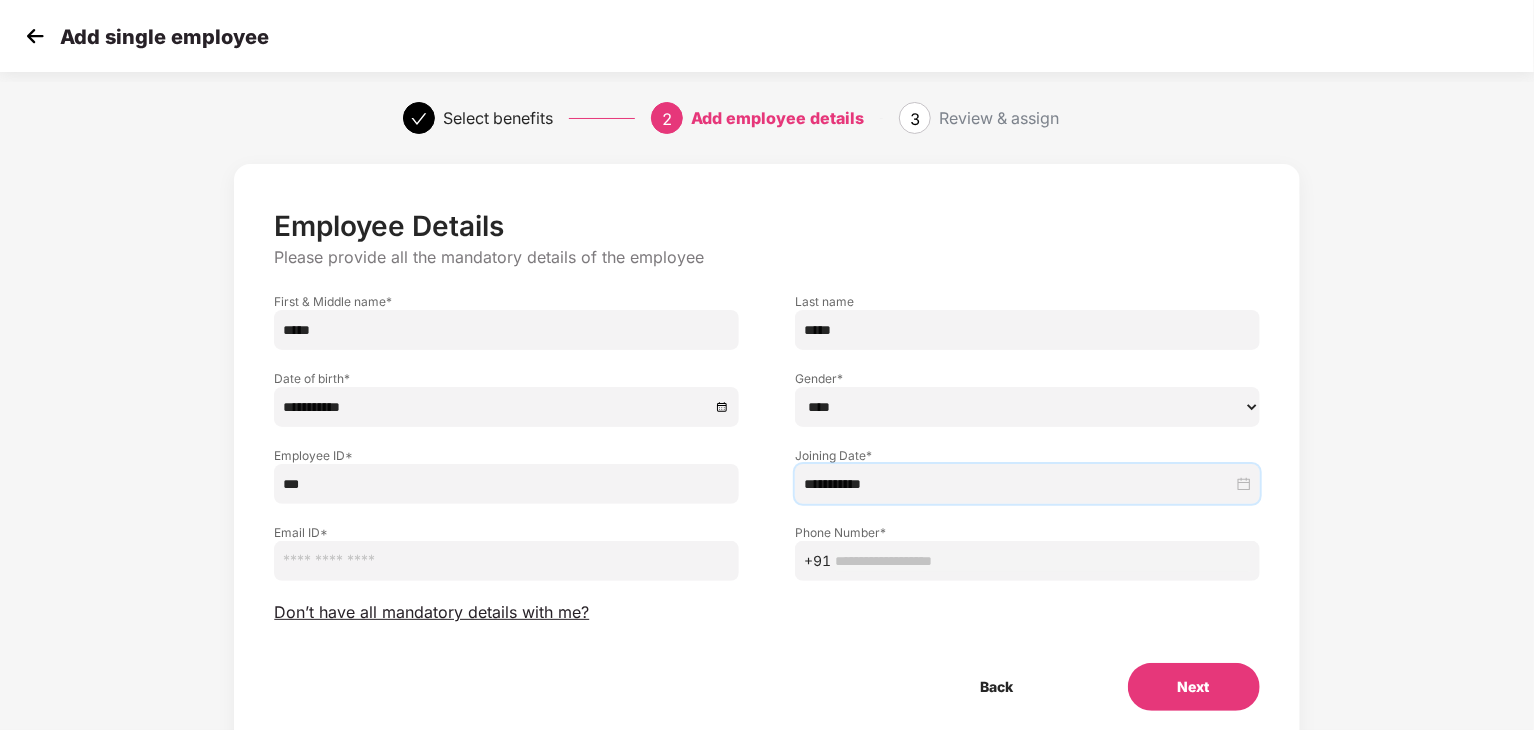 click at bounding box center (506, 561) 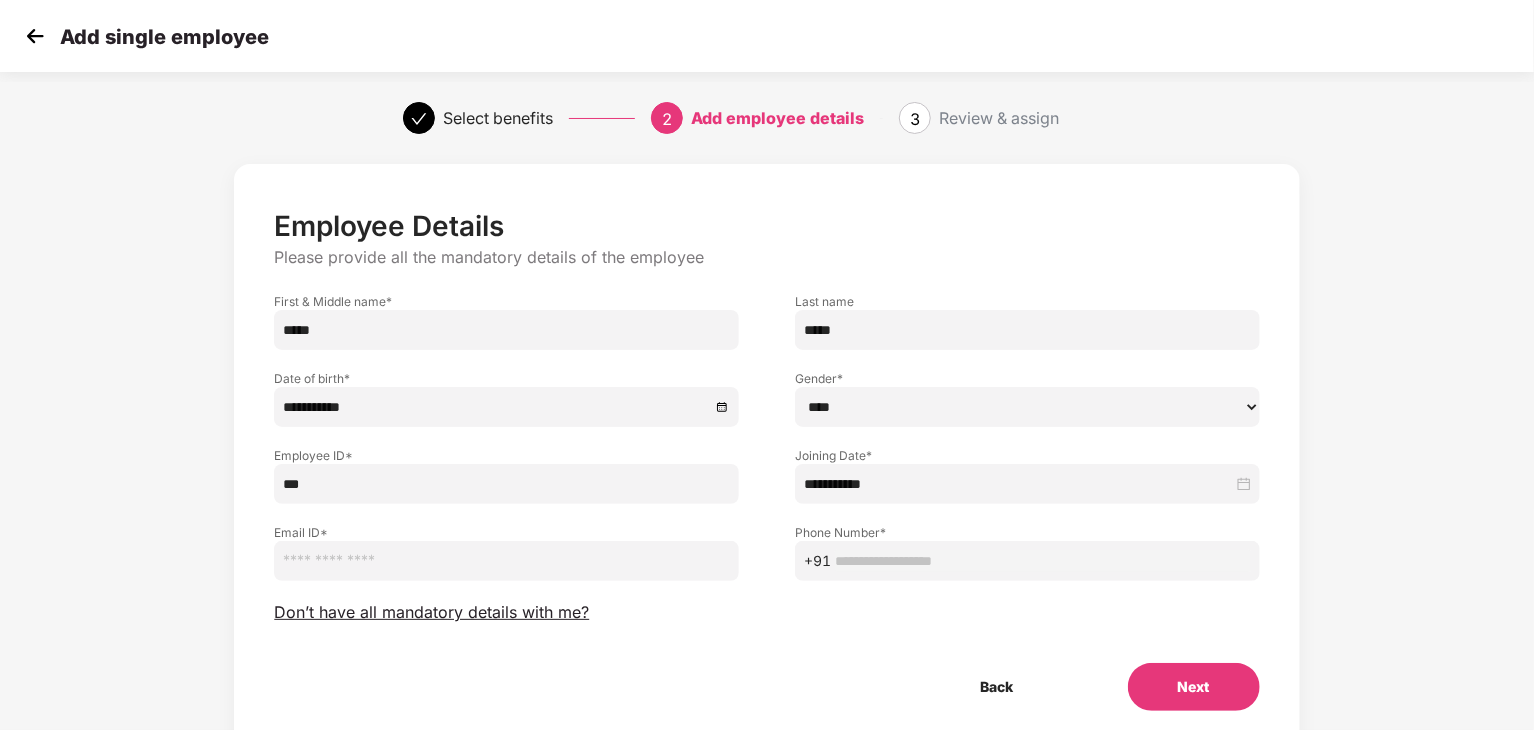 paste on "**********" 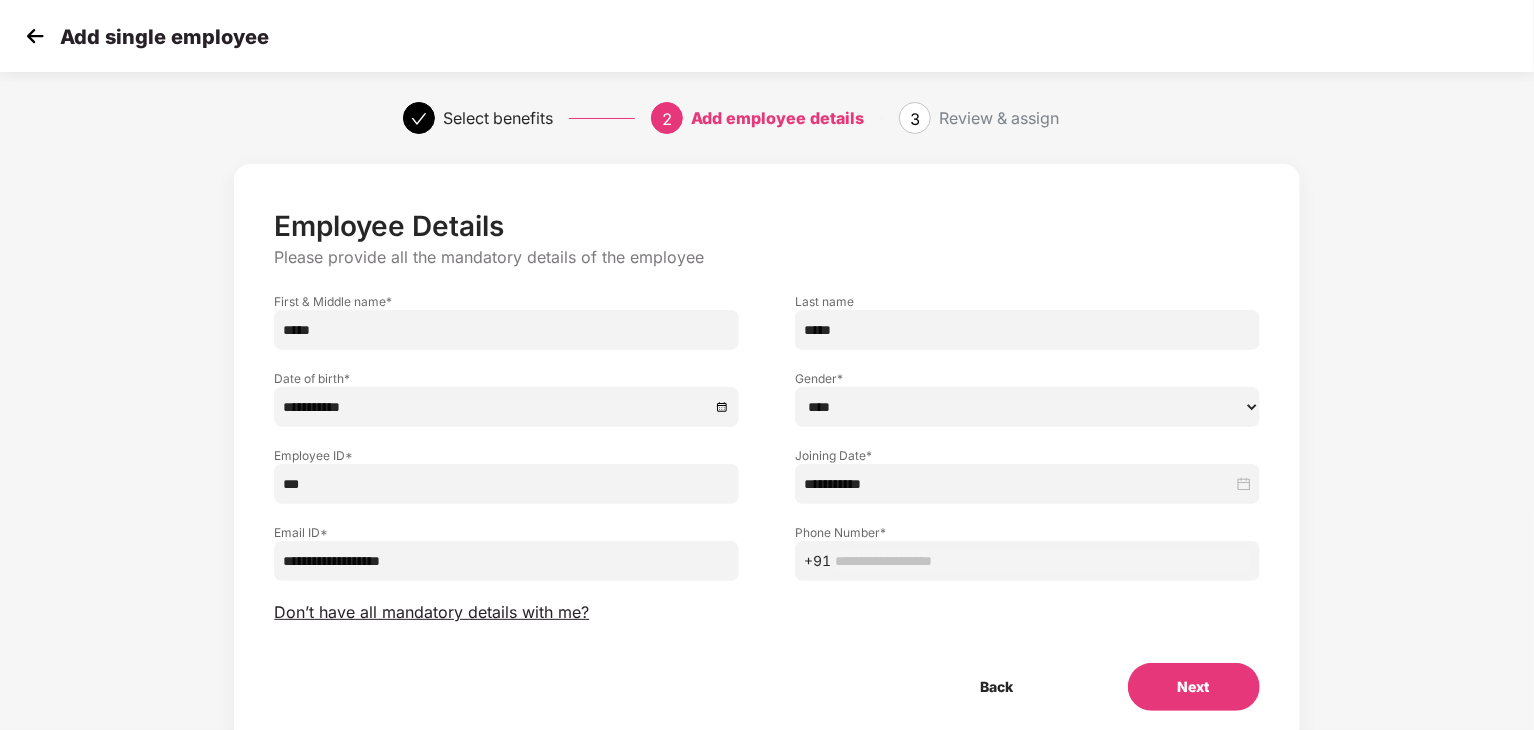 type on "**********" 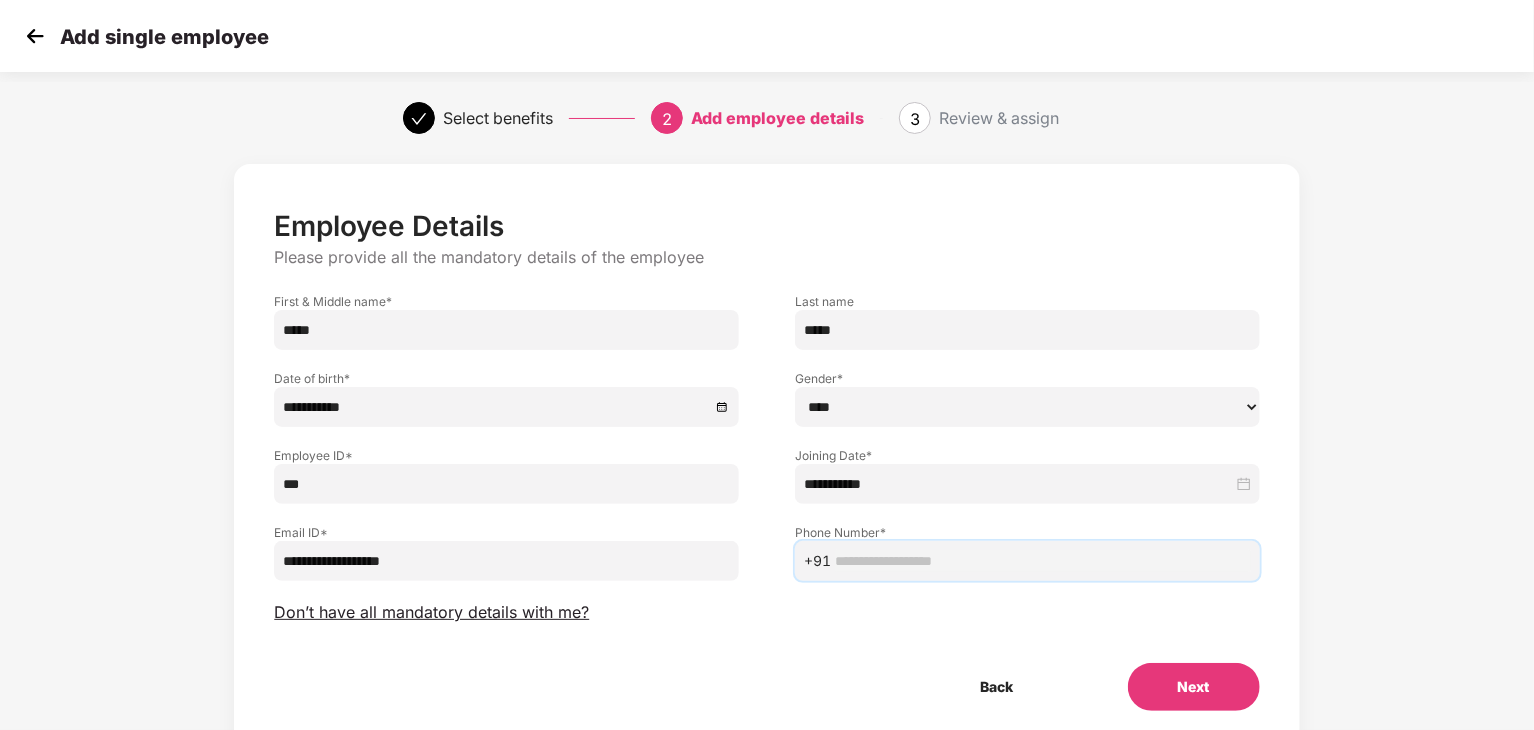 click at bounding box center (1043, 561) 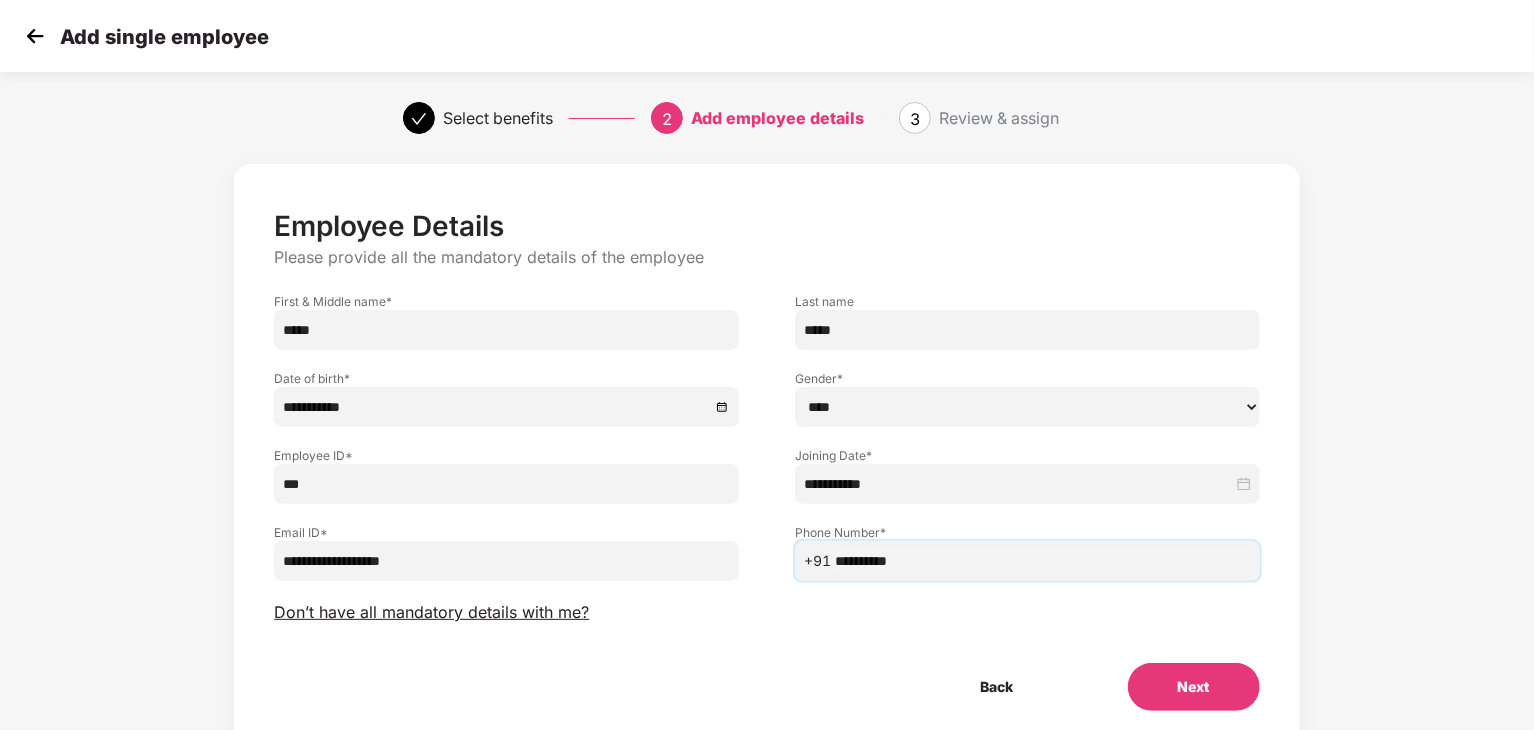 type on "**********" 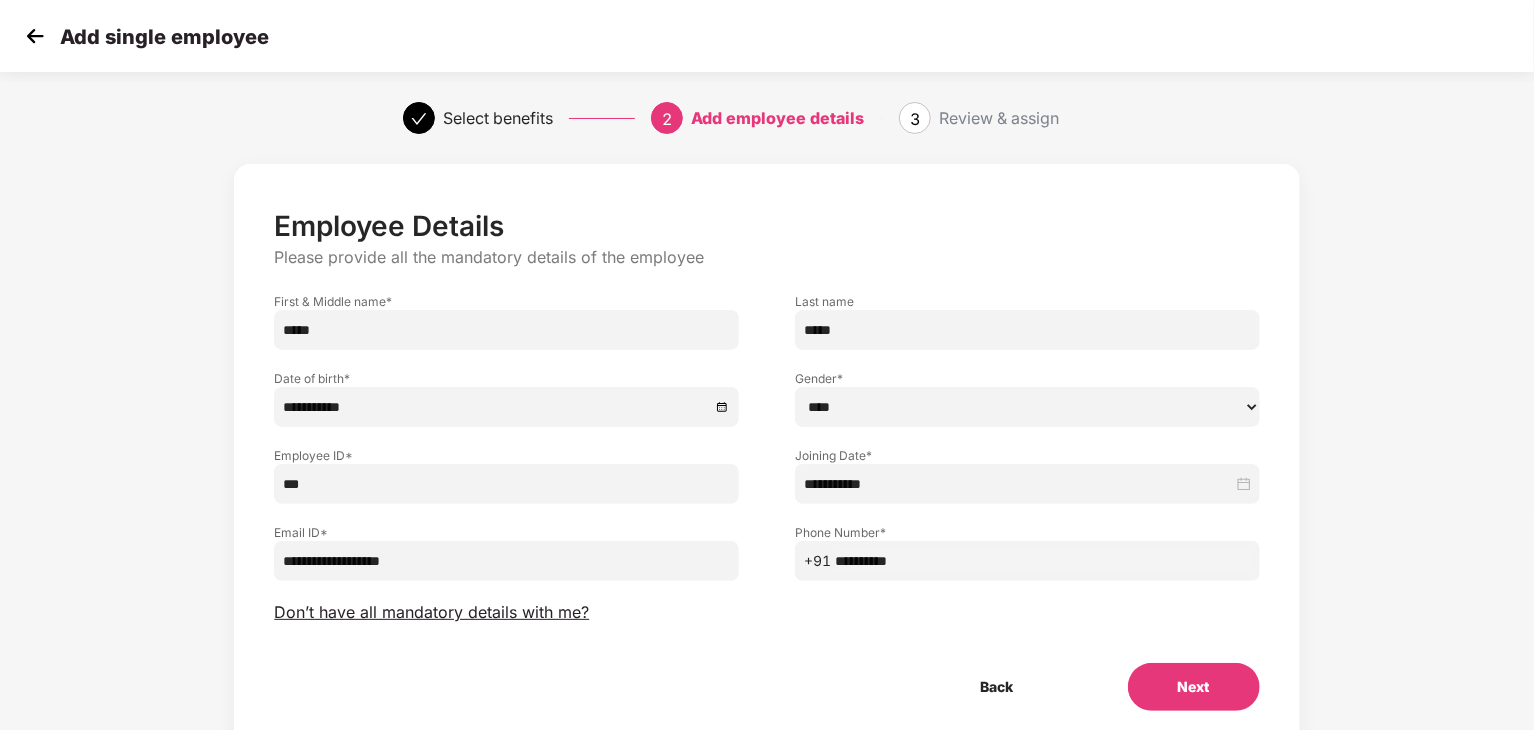scroll, scrollTop: 71, scrollLeft: 0, axis: vertical 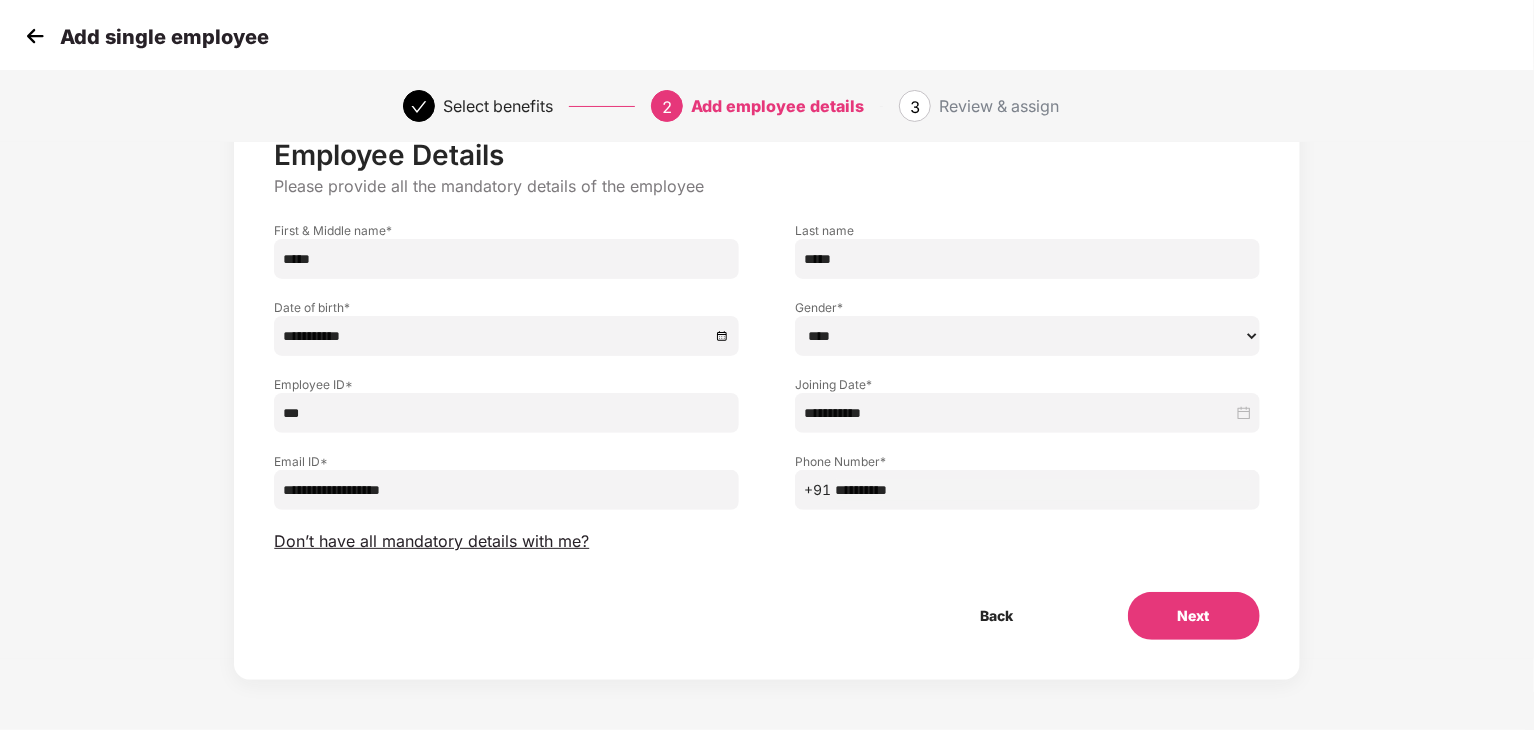 click on "Next" at bounding box center [1194, 616] 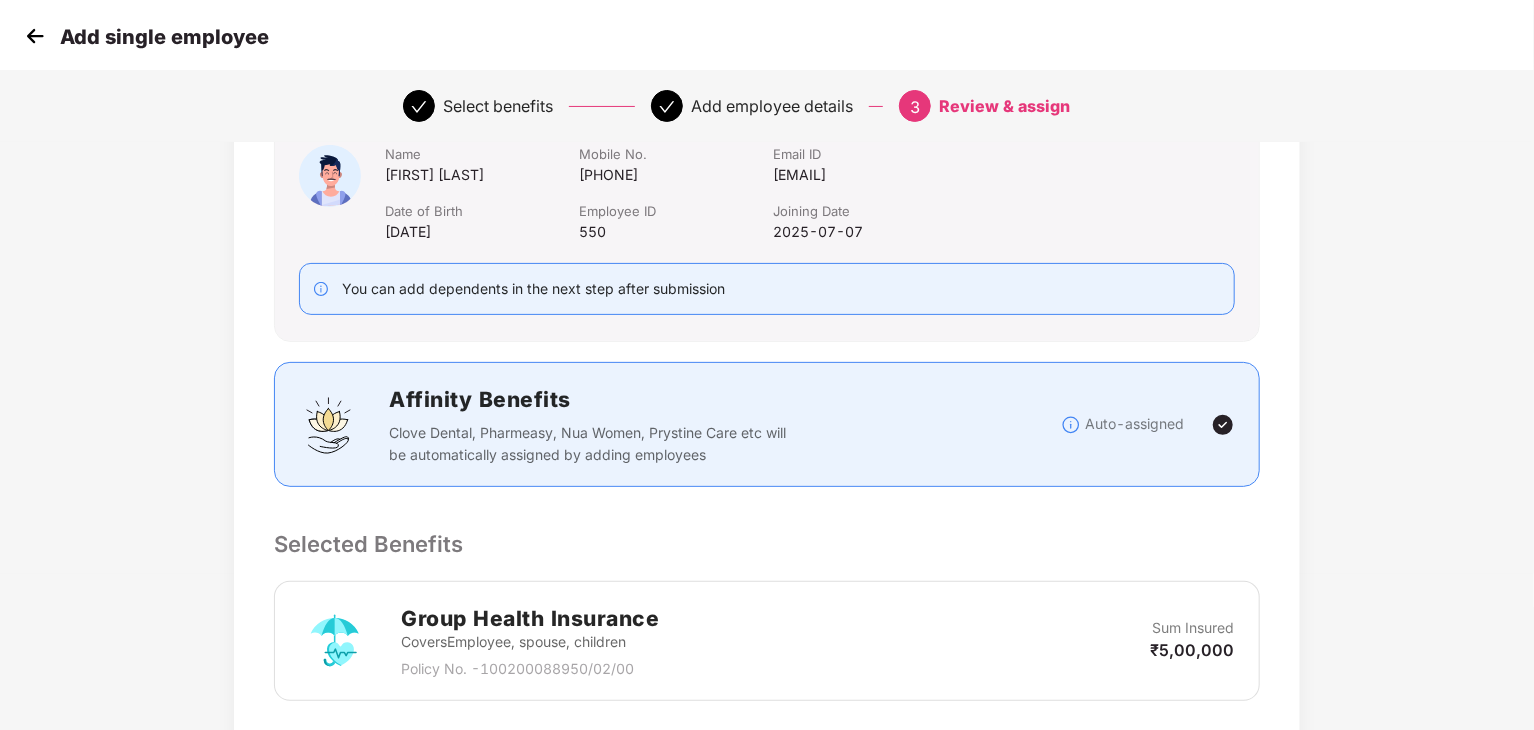 scroll, scrollTop: 493, scrollLeft: 0, axis: vertical 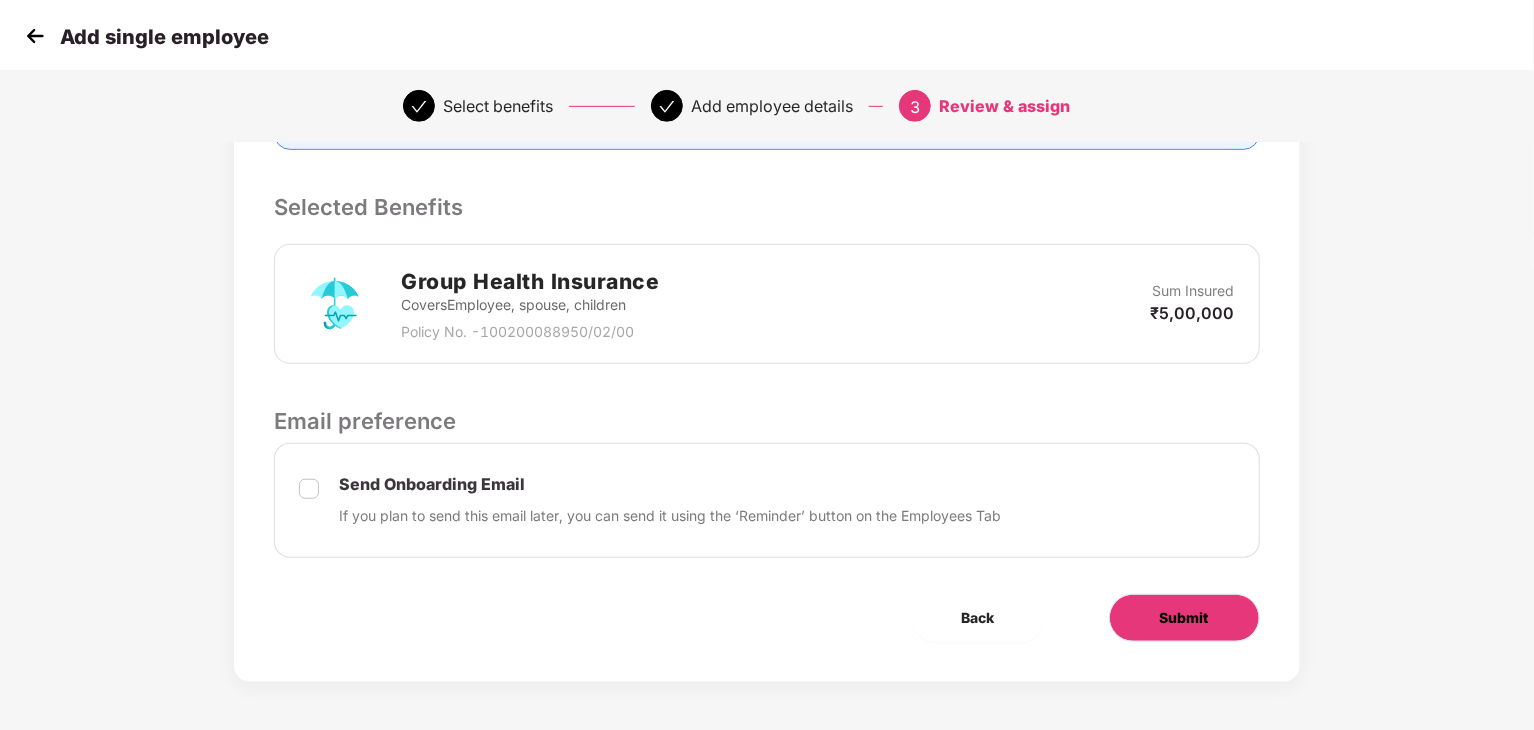 click on "Submit" at bounding box center [1184, 618] 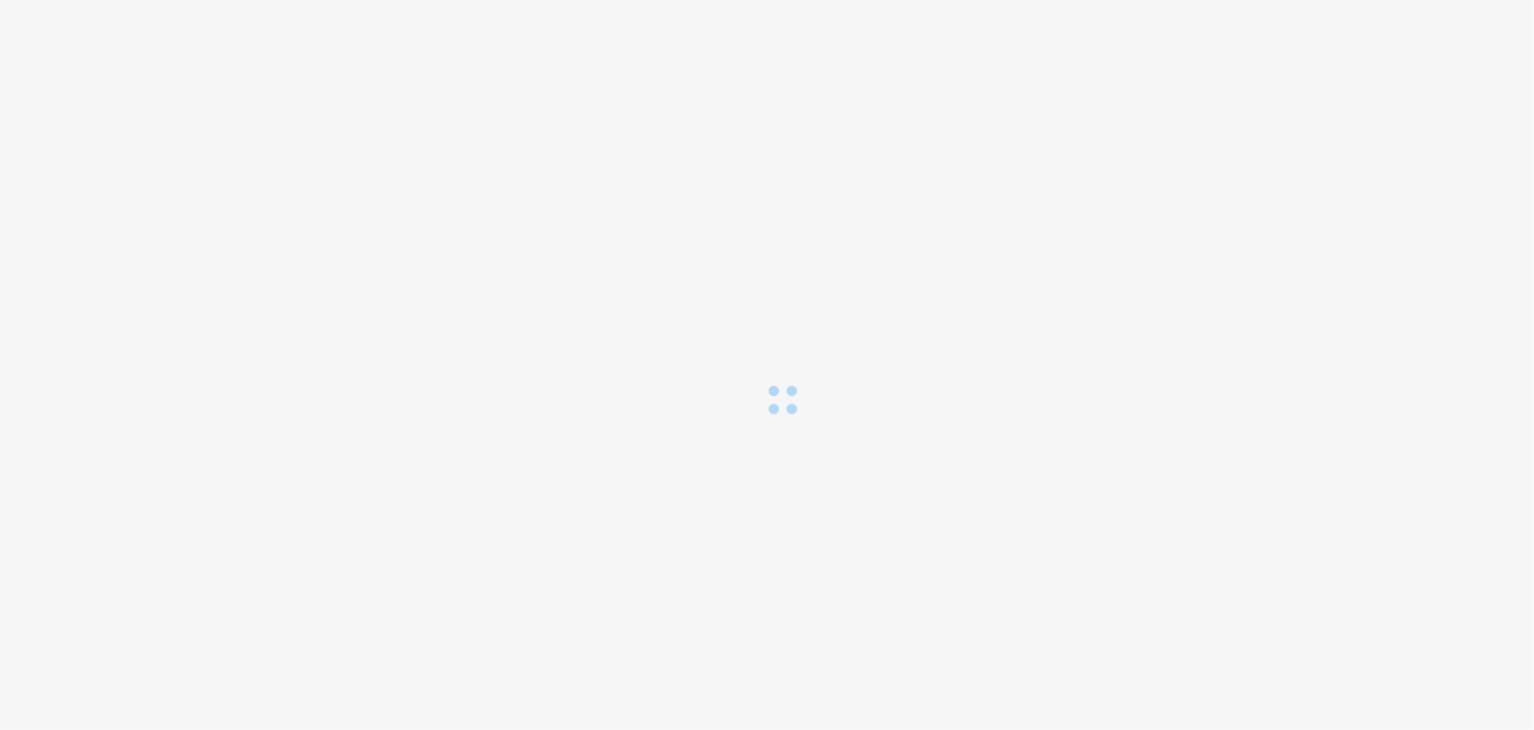 scroll, scrollTop: 0, scrollLeft: 0, axis: both 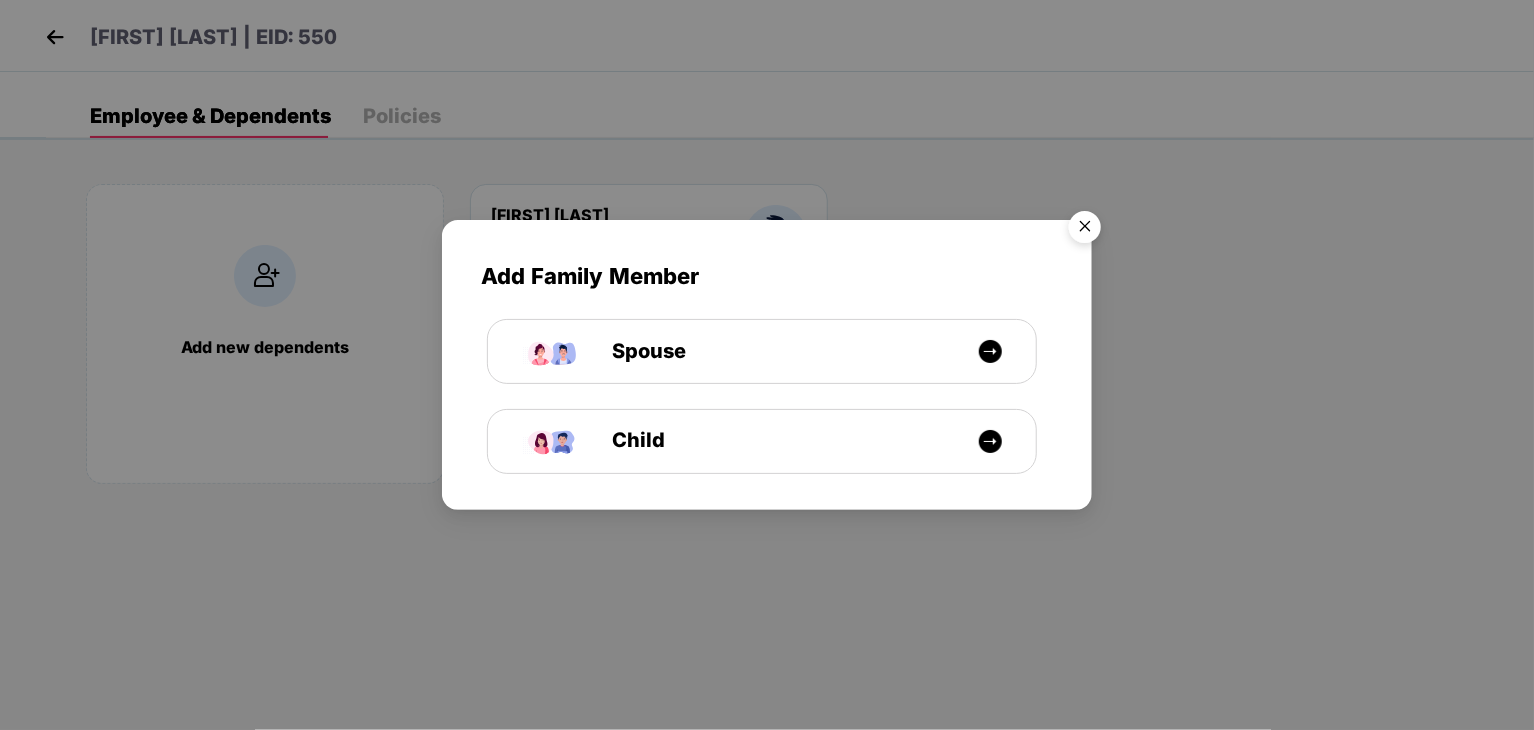 click at bounding box center (1085, 230) 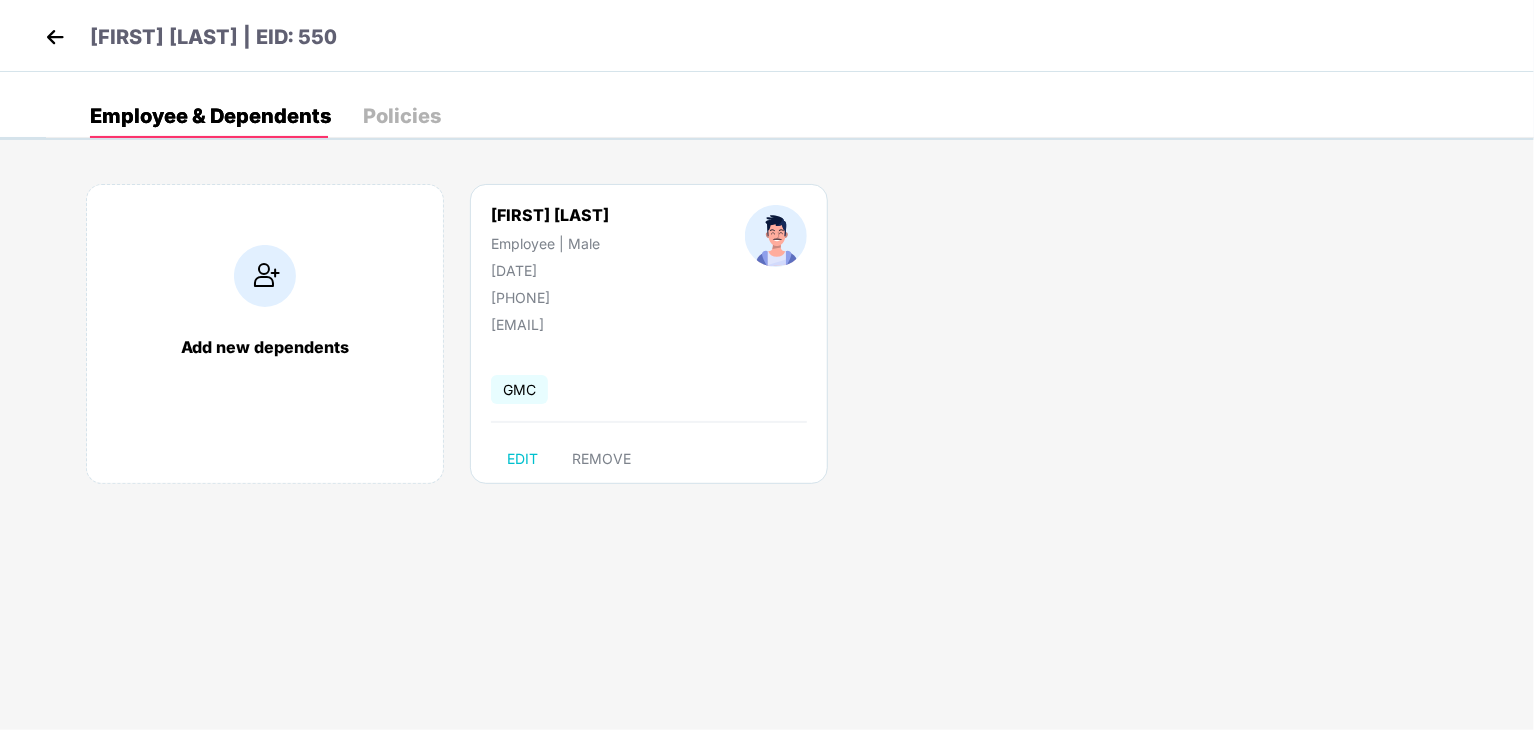 click at bounding box center (55, 37) 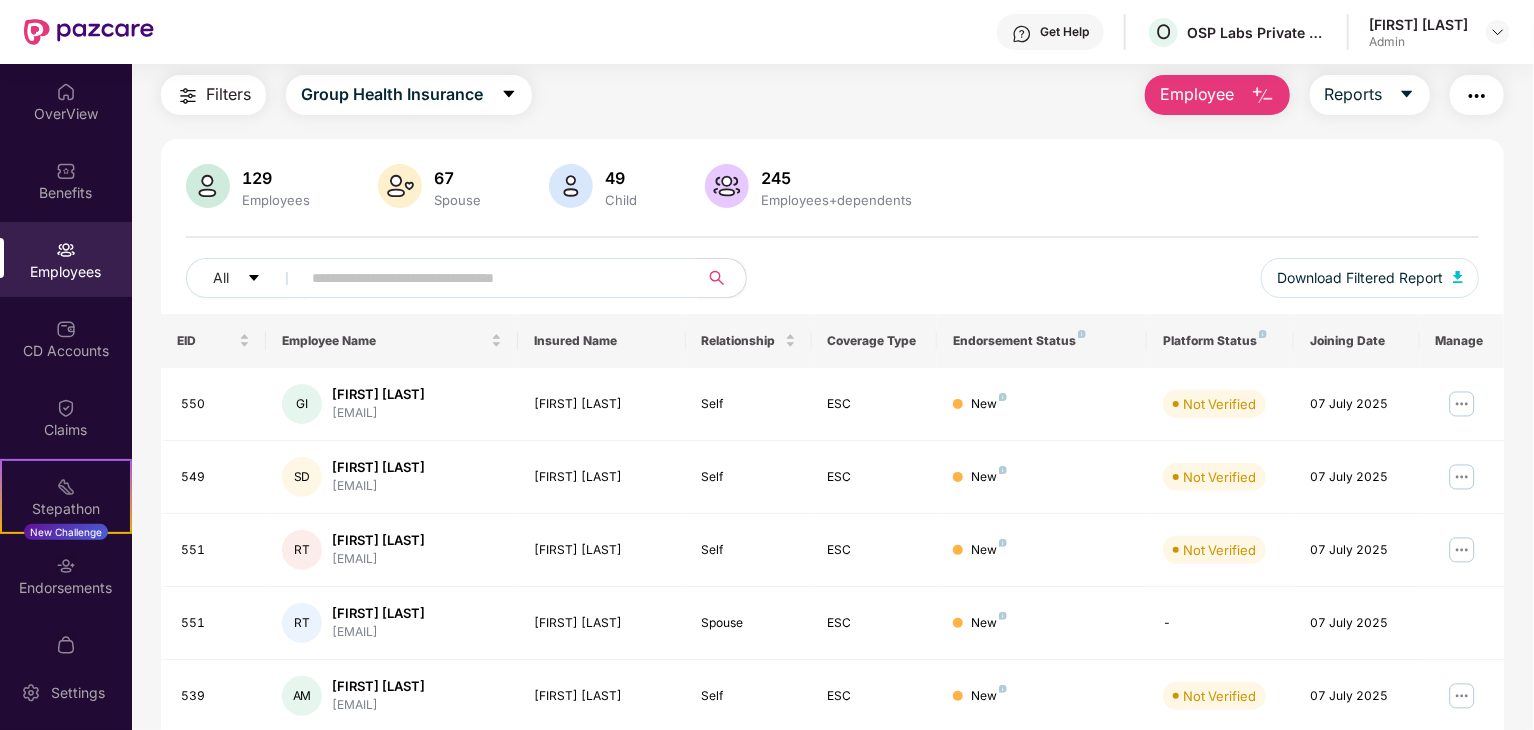 scroll, scrollTop: 0, scrollLeft: 0, axis: both 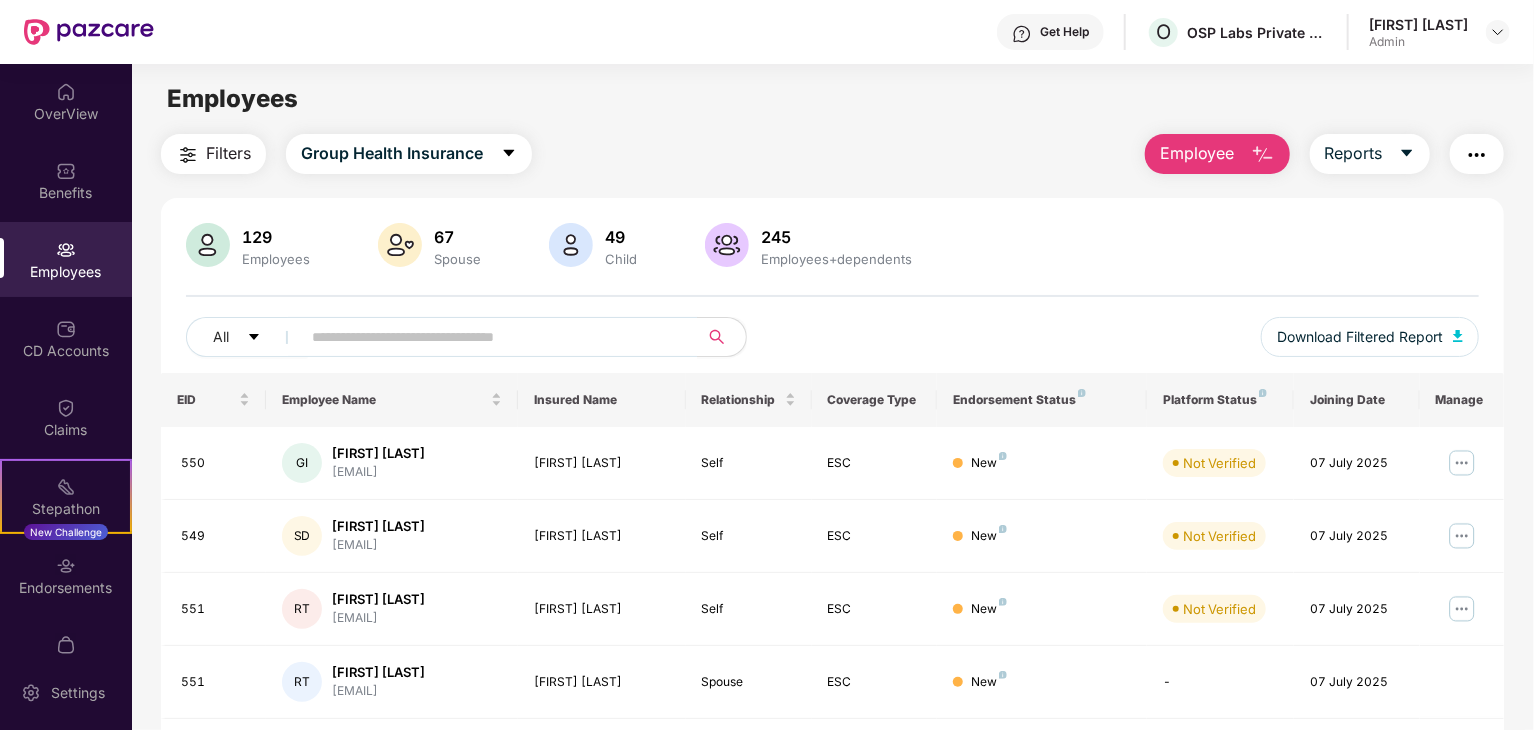 click on "Filters" at bounding box center [228, 153] 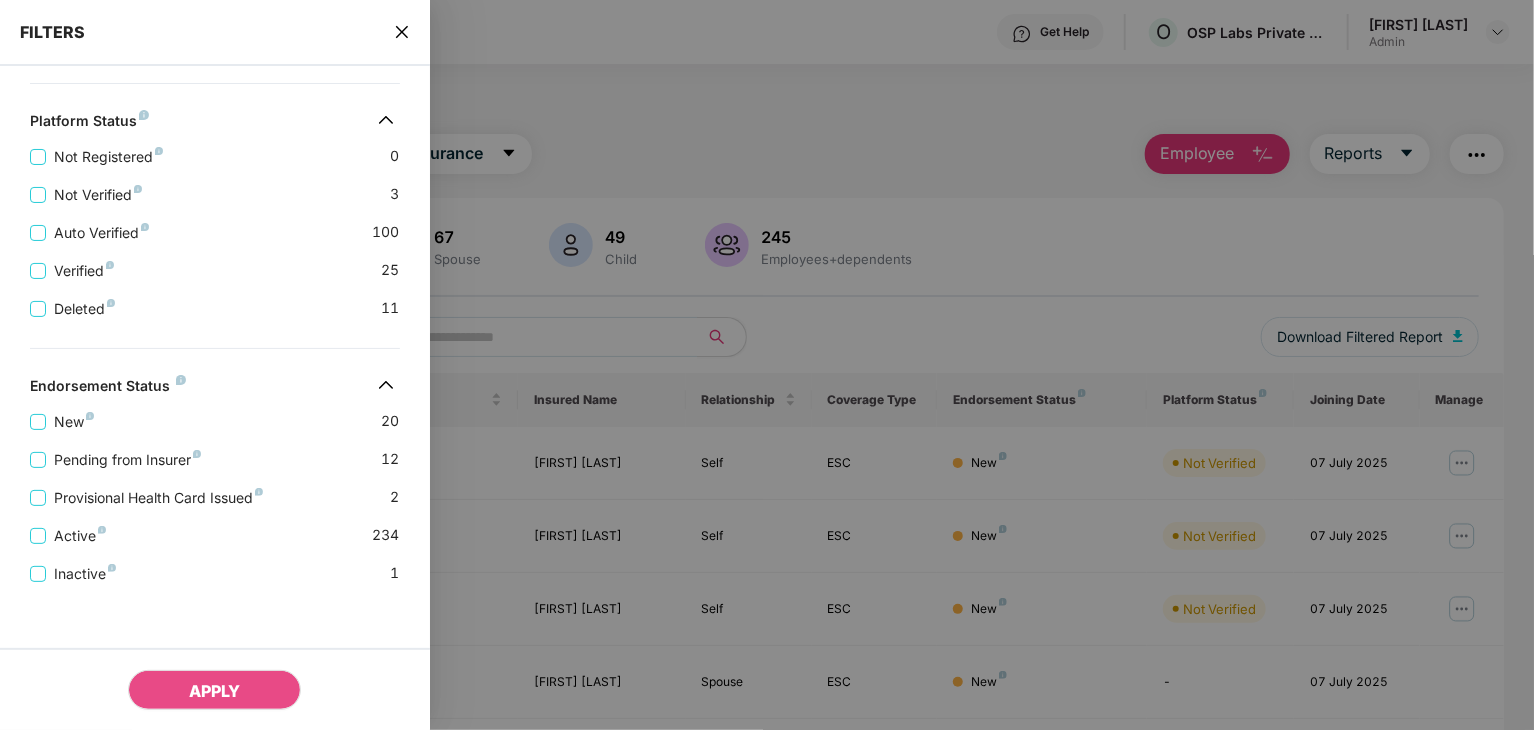 scroll, scrollTop: 422, scrollLeft: 0, axis: vertical 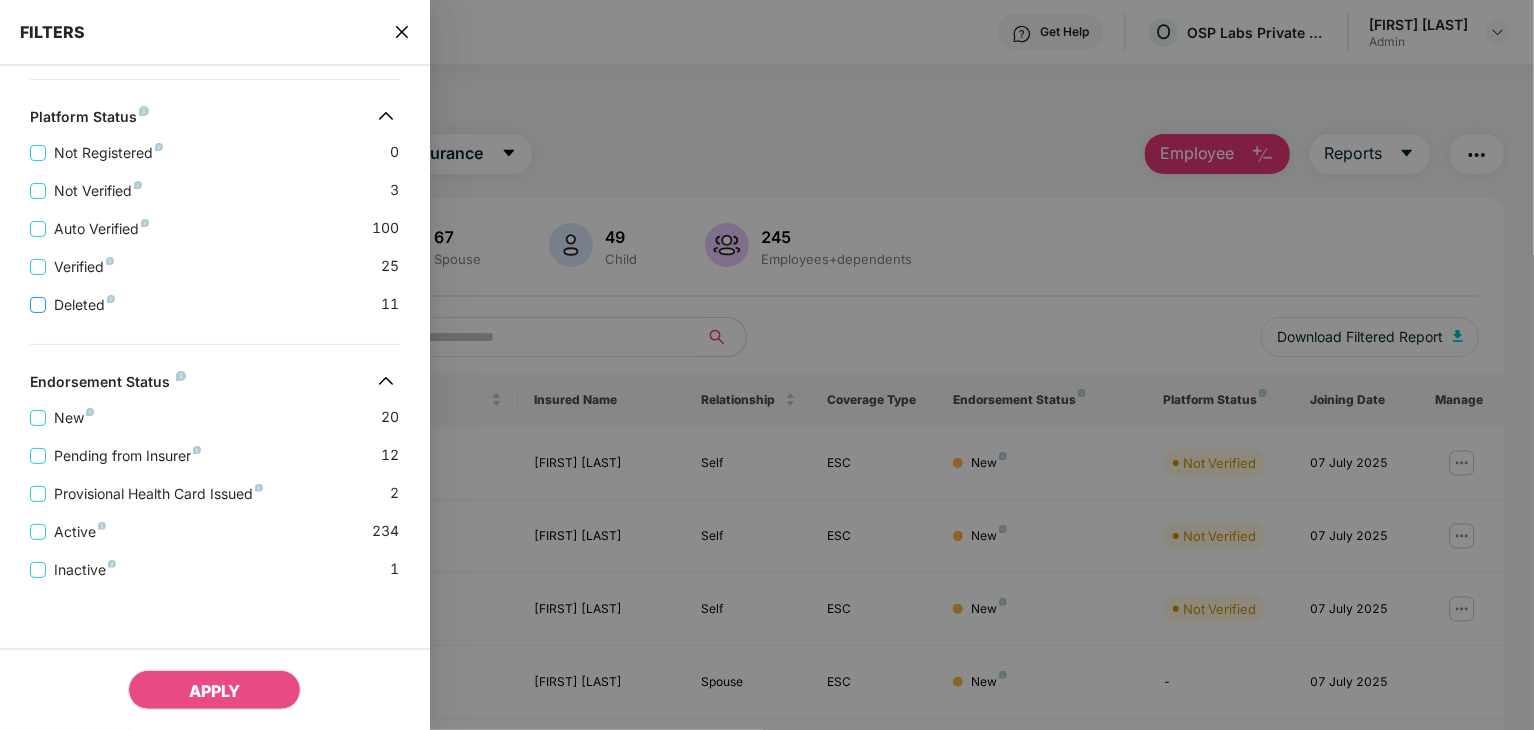 click on "Deleted" at bounding box center (84, 305) 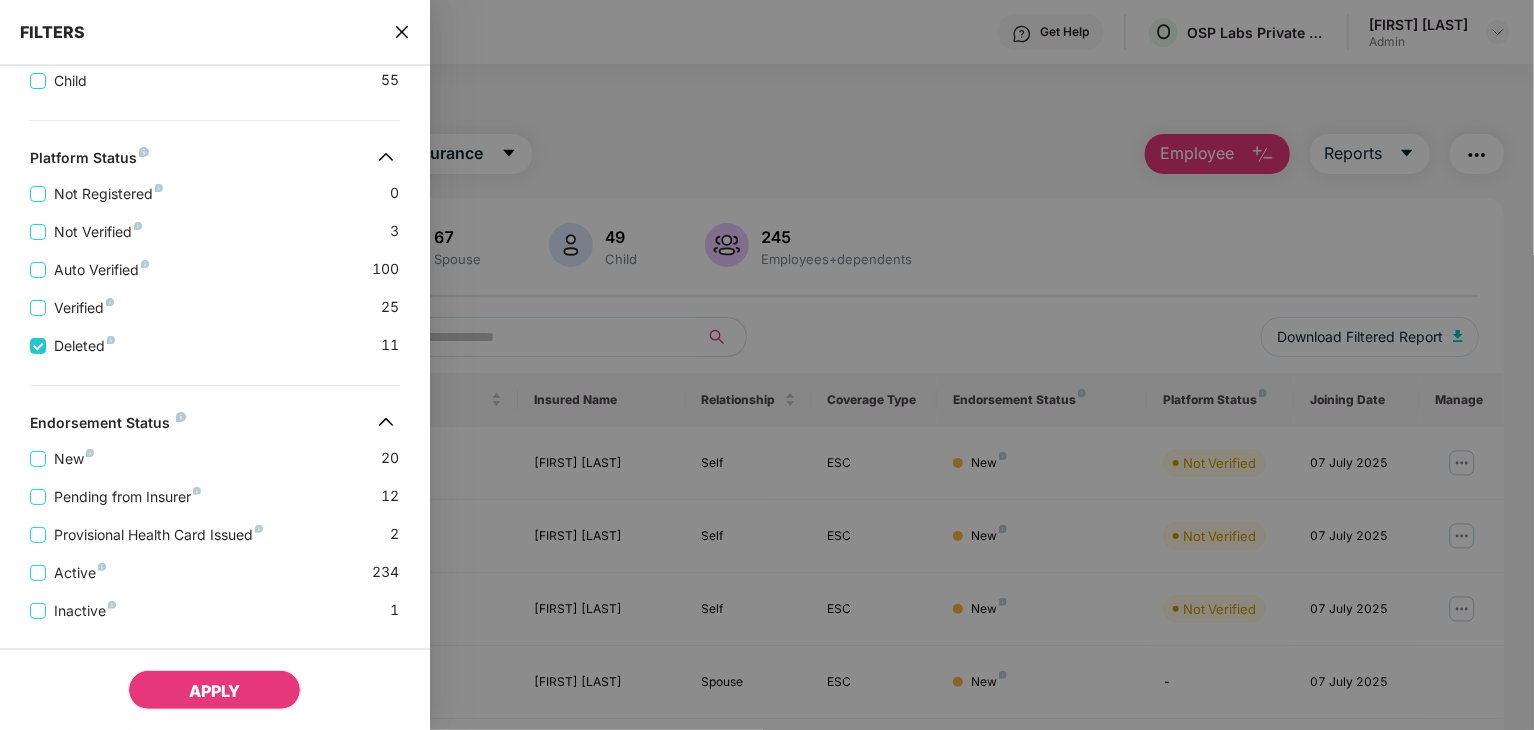 click on "APPLY" at bounding box center (214, 690) 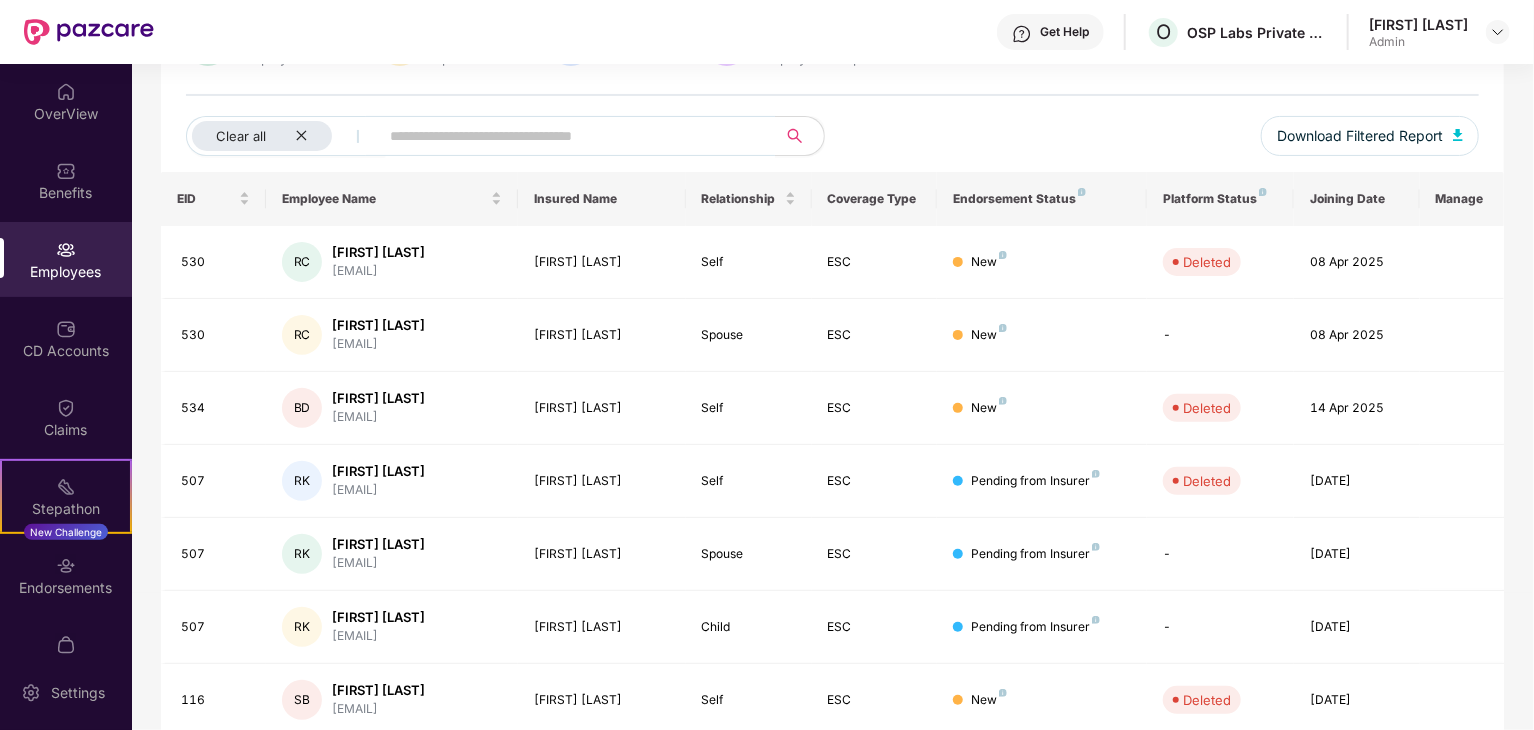 scroll, scrollTop: 496, scrollLeft: 0, axis: vertical 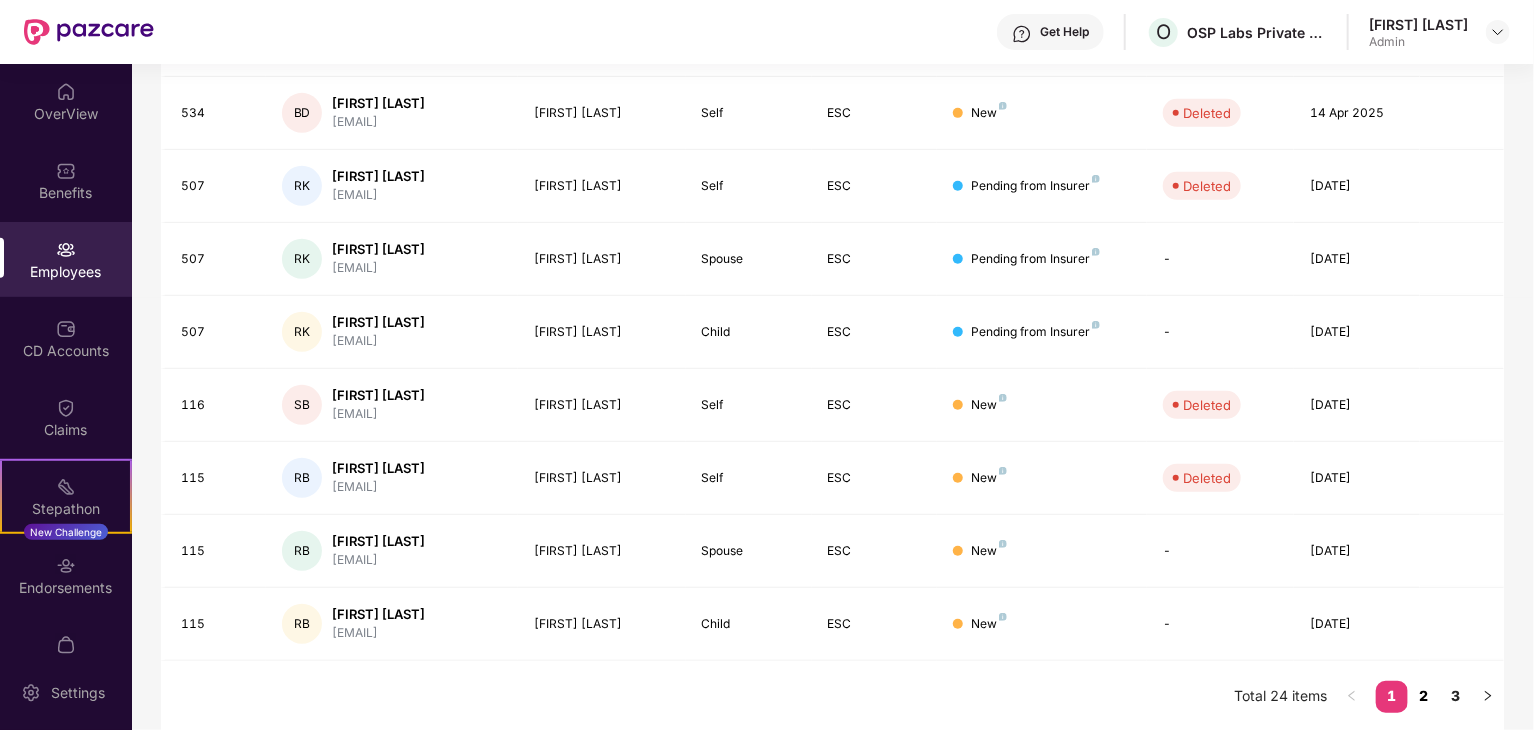 click on "2" at bounding box center [1424, 696] 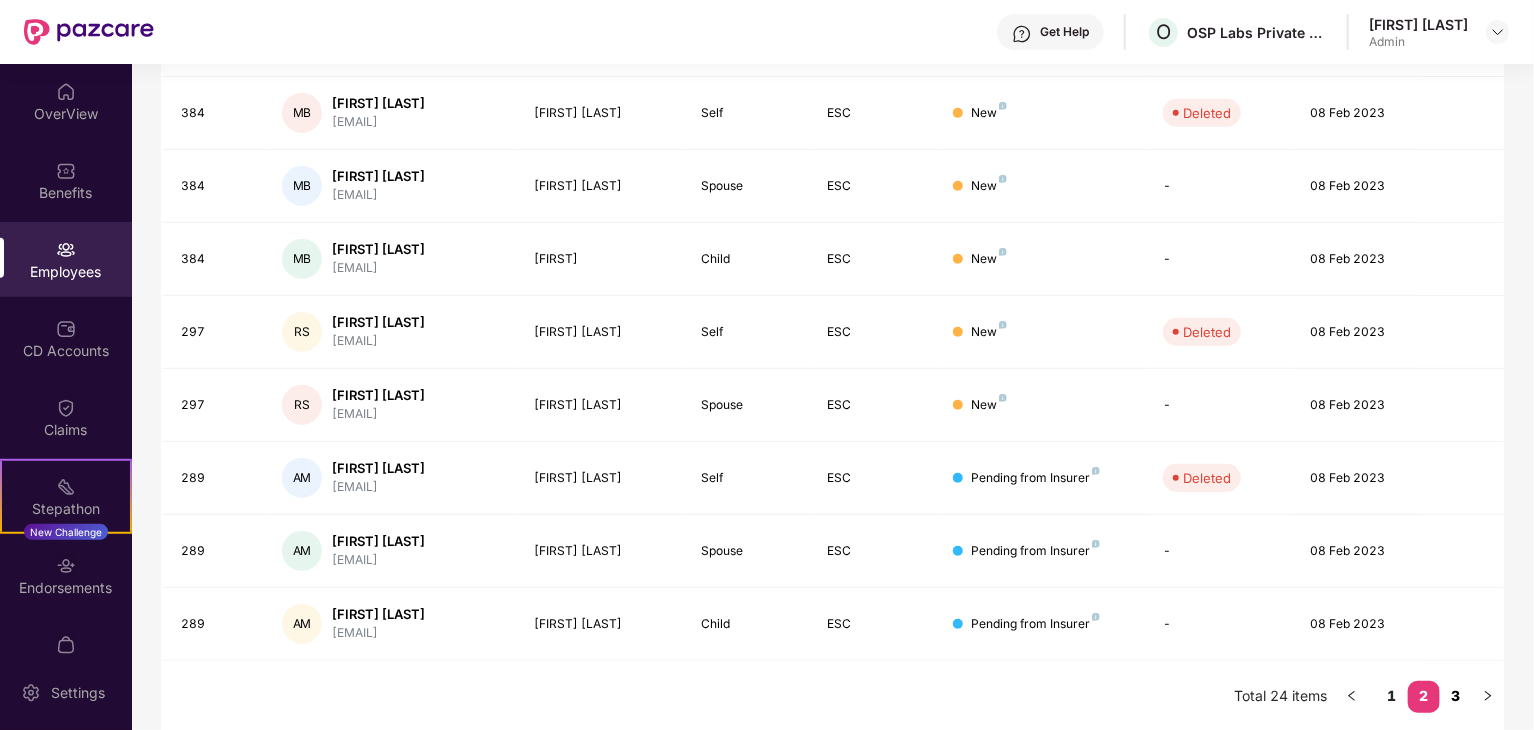 click on "3" at bounding box center (1456, 696) 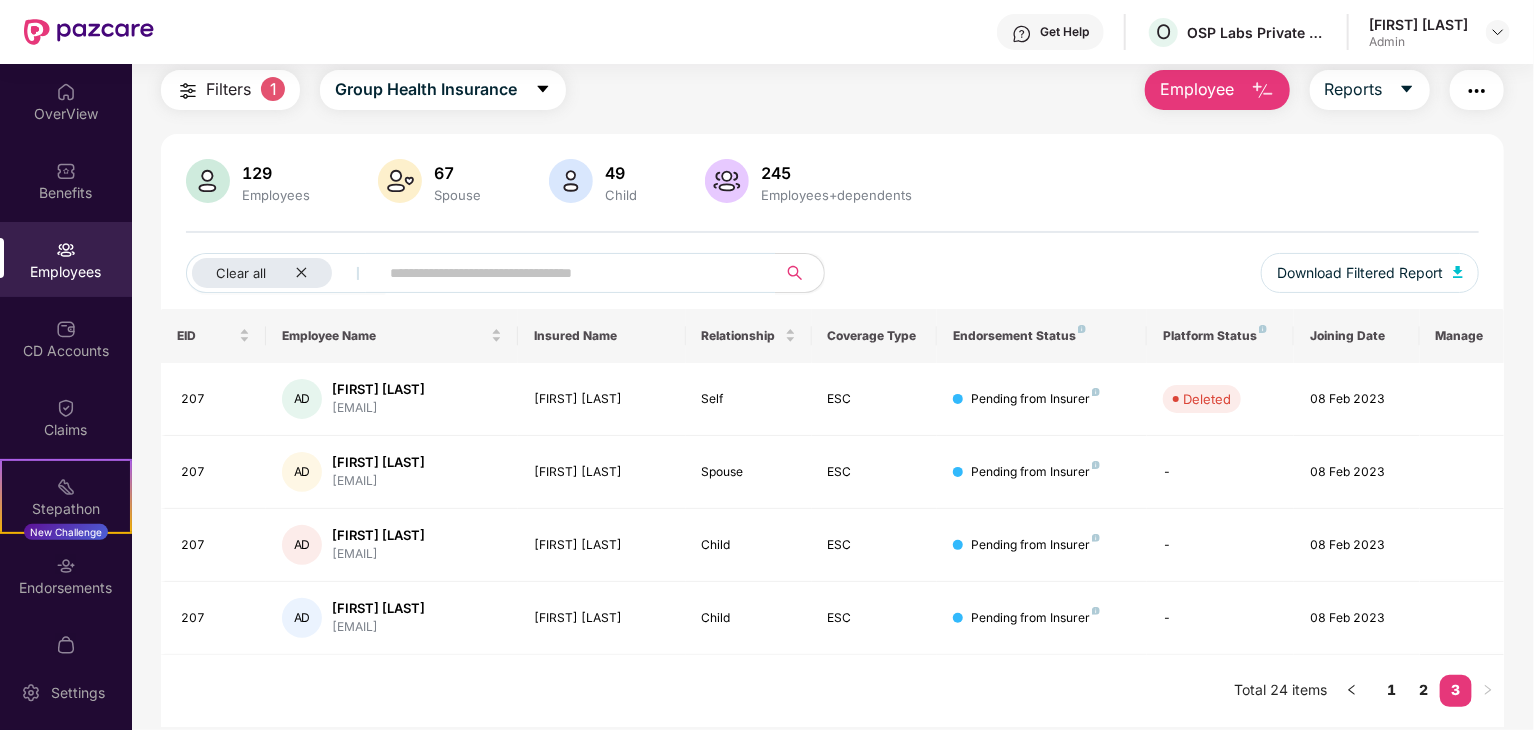 scroll, scrollTop: 64, scrollLeft: 0, axis: vertical 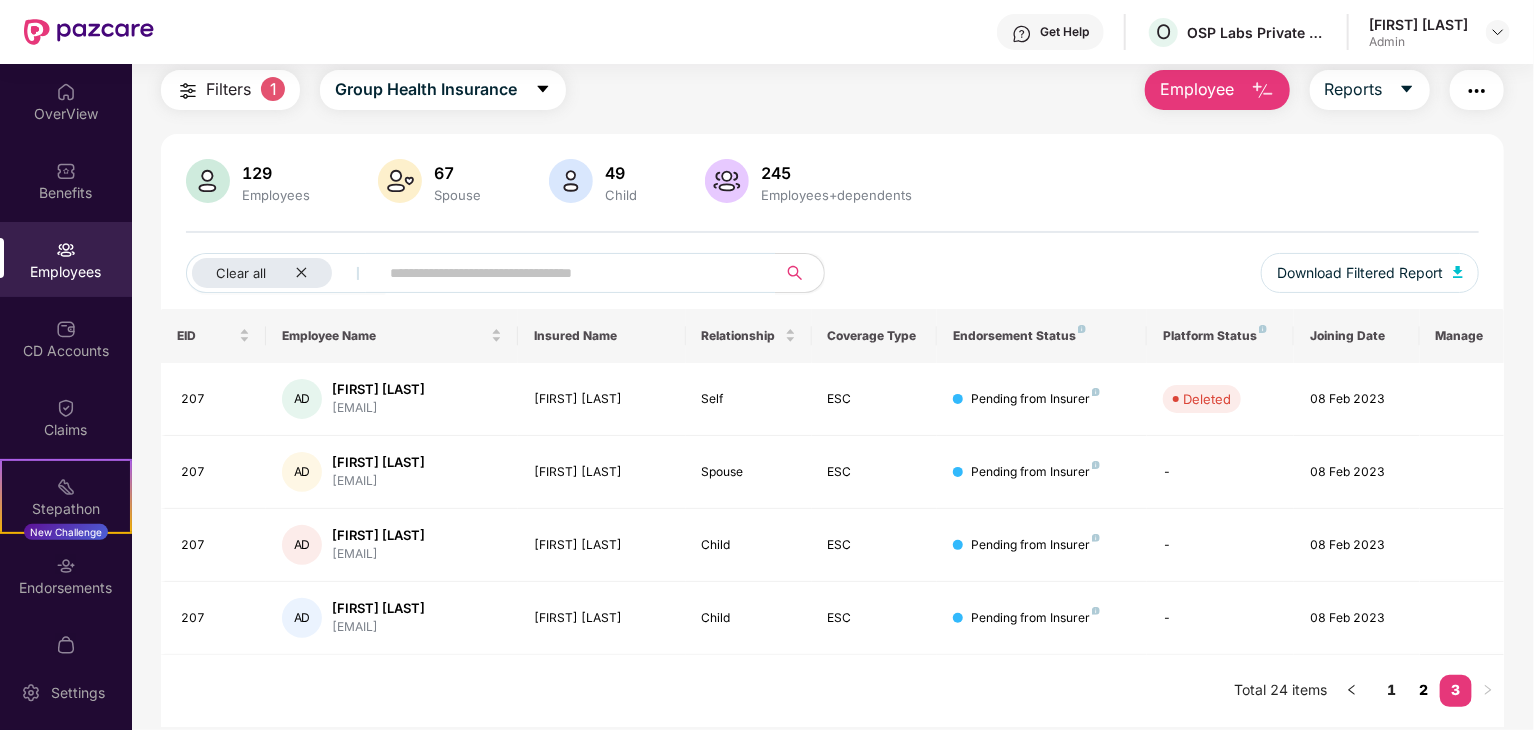 click on "2" at bounding box center (1424, 690) 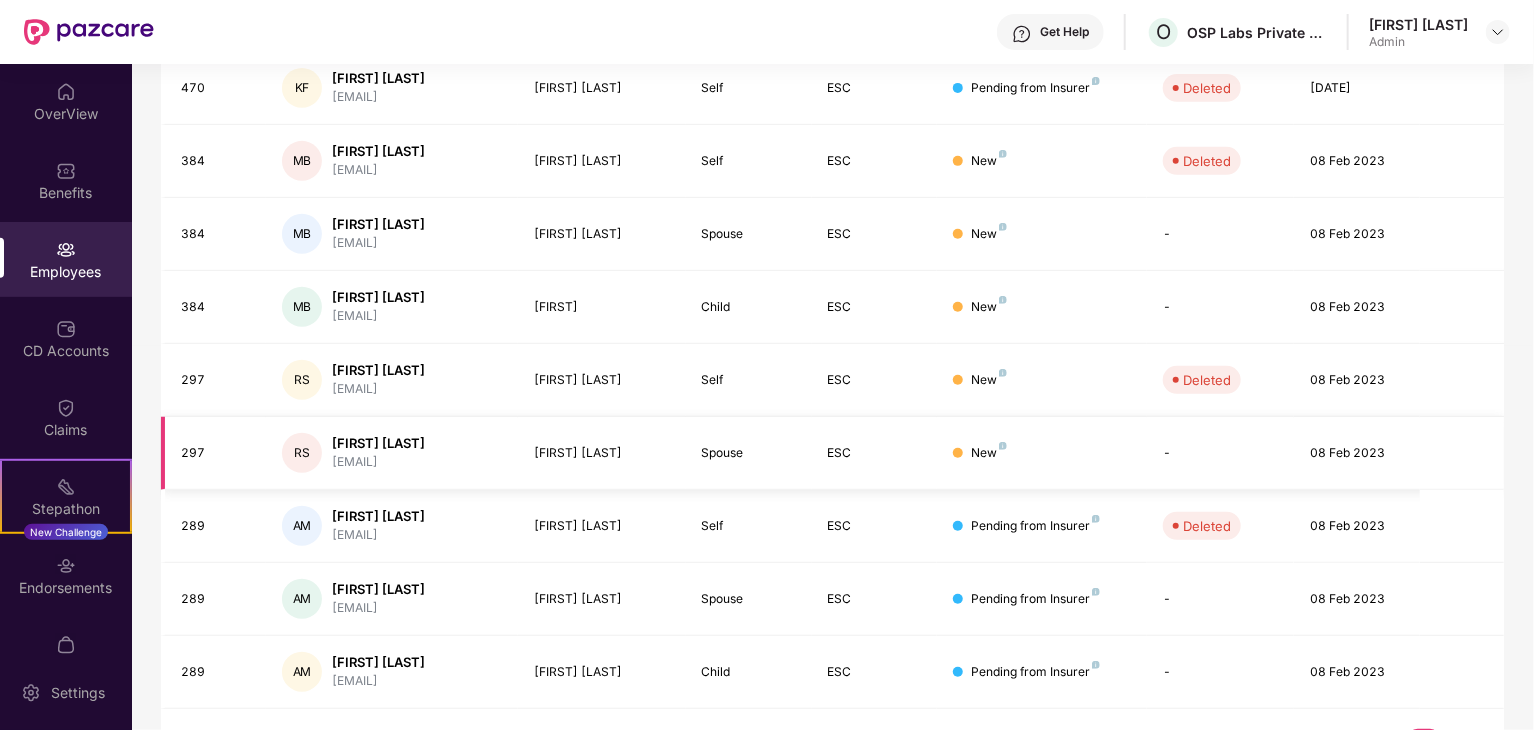 scroll, scrollTop: 496, scrollLeft: 0, axis: vertical 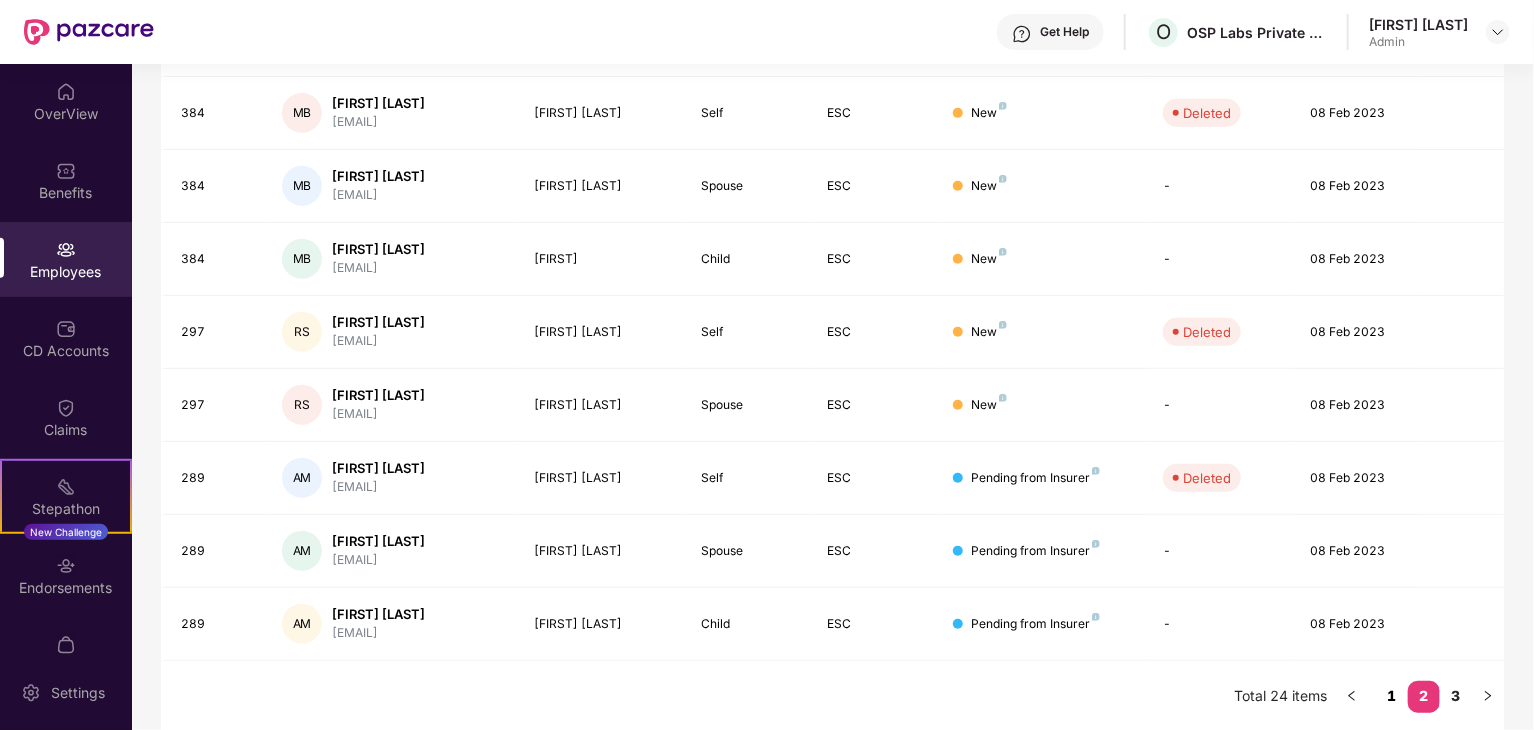 click on "1" at bounding box center (1392, 696) 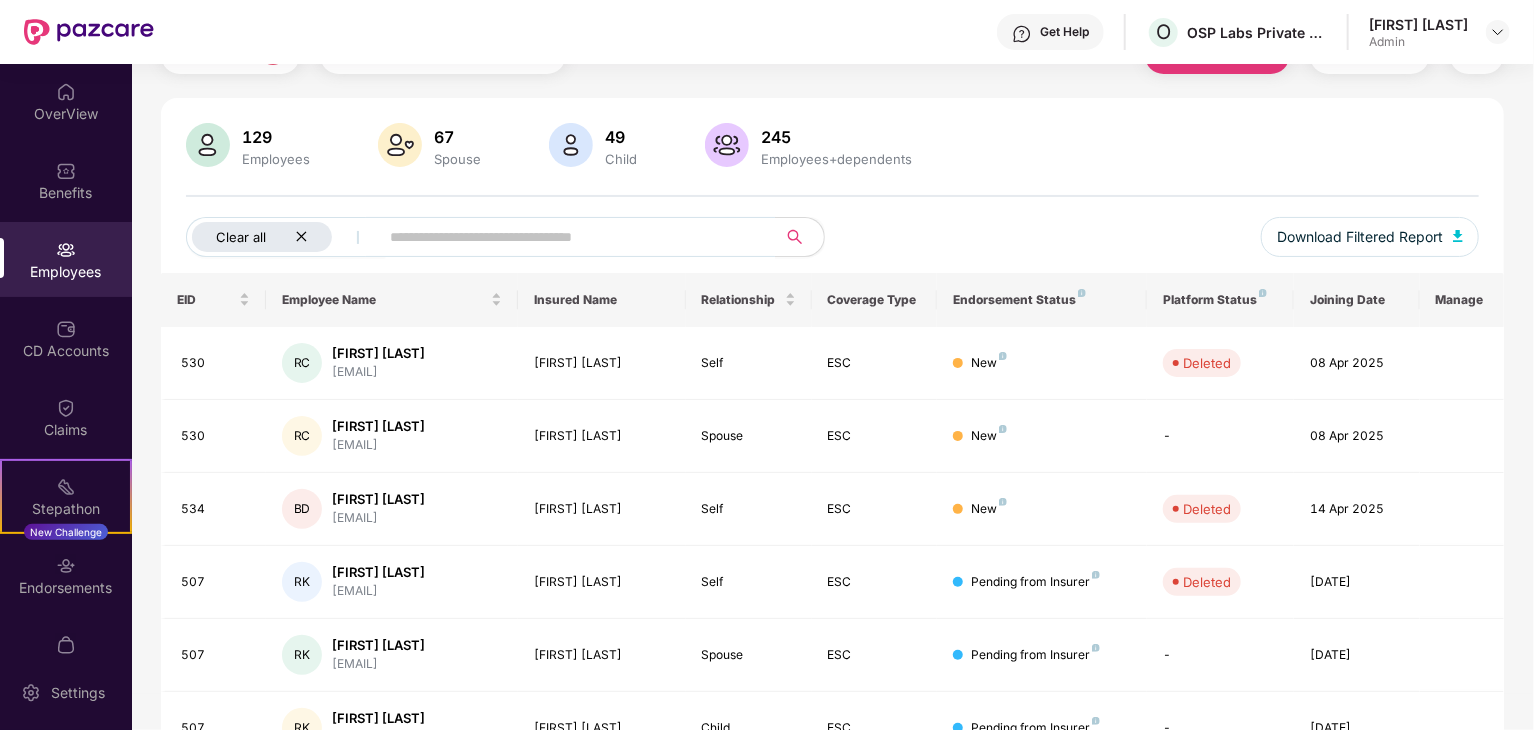 scroll, scrollTop: 0, scrollLeft: 0, axis: both 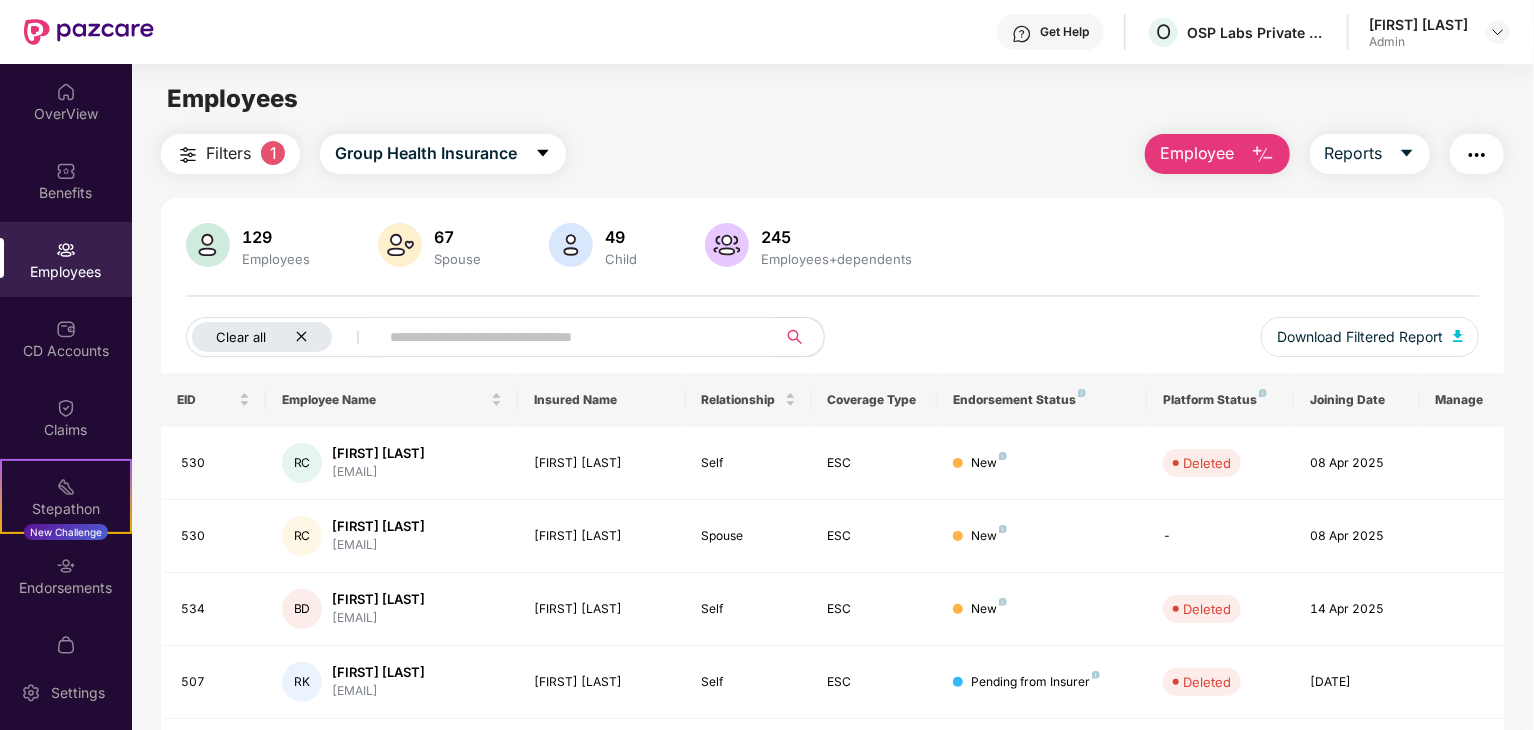 click 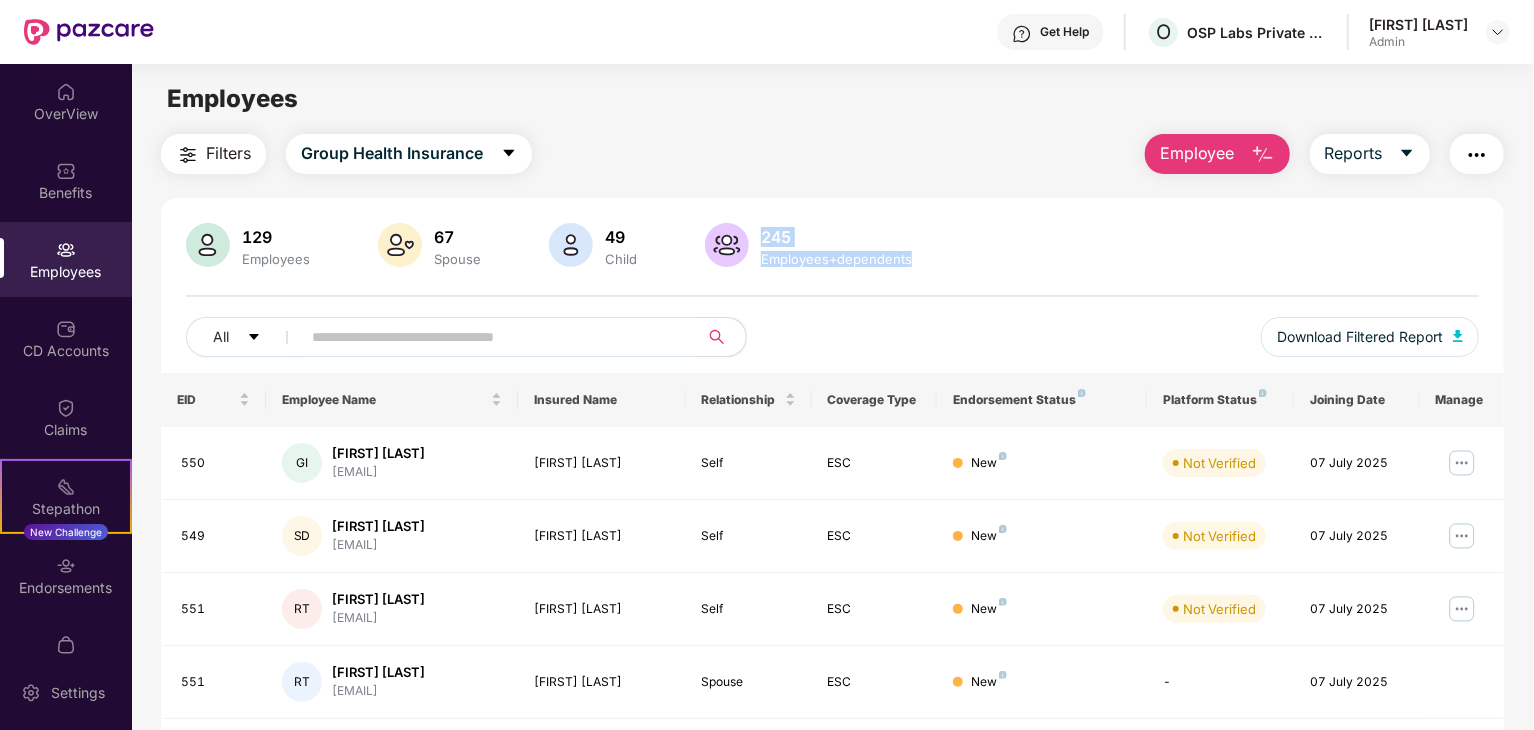 drag, startPoint x: 763, startPoint y: 233, endPoint x: 946, endPoint y: 275, distance: 187.75783 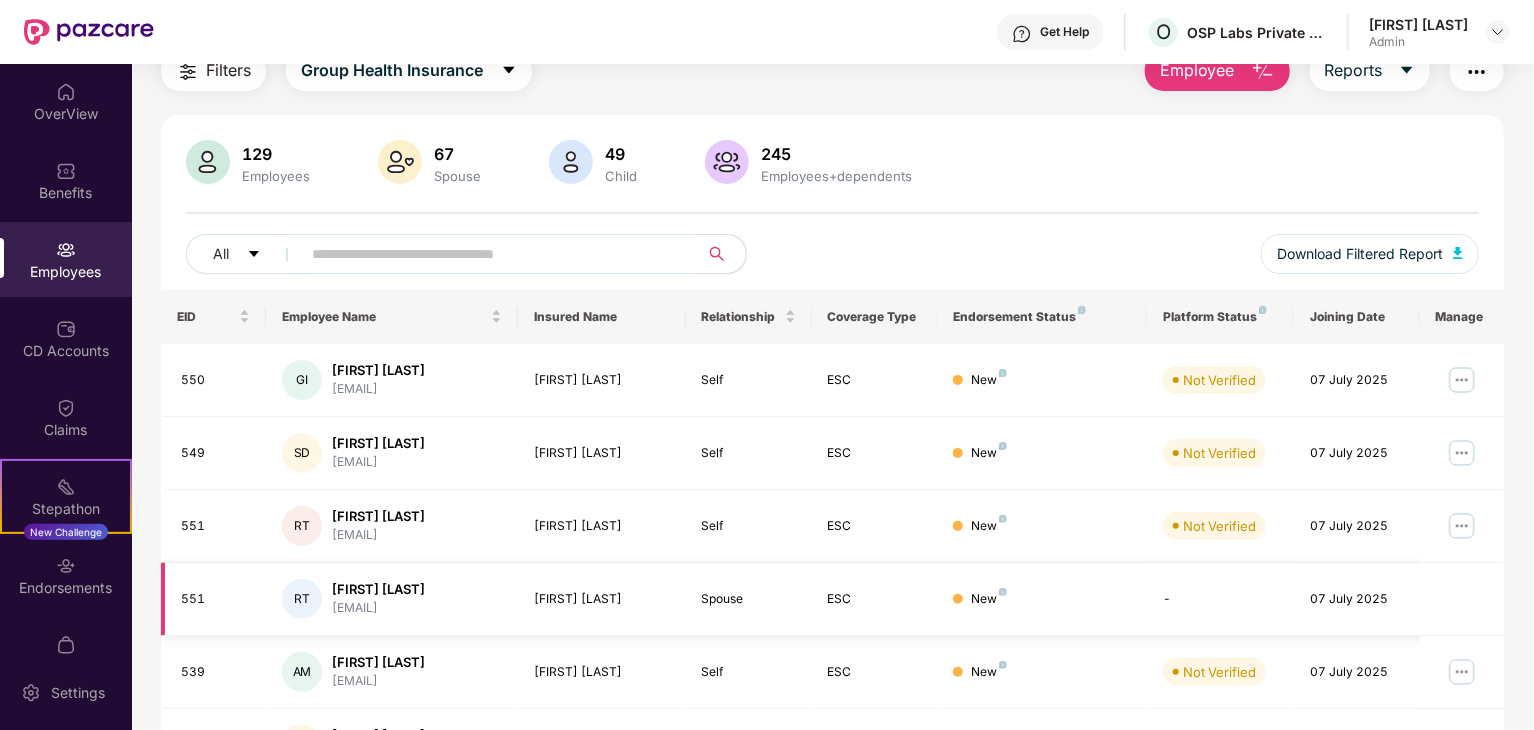 scroll, scrollTop: 200, scrollLeft: 0, axis: vertical 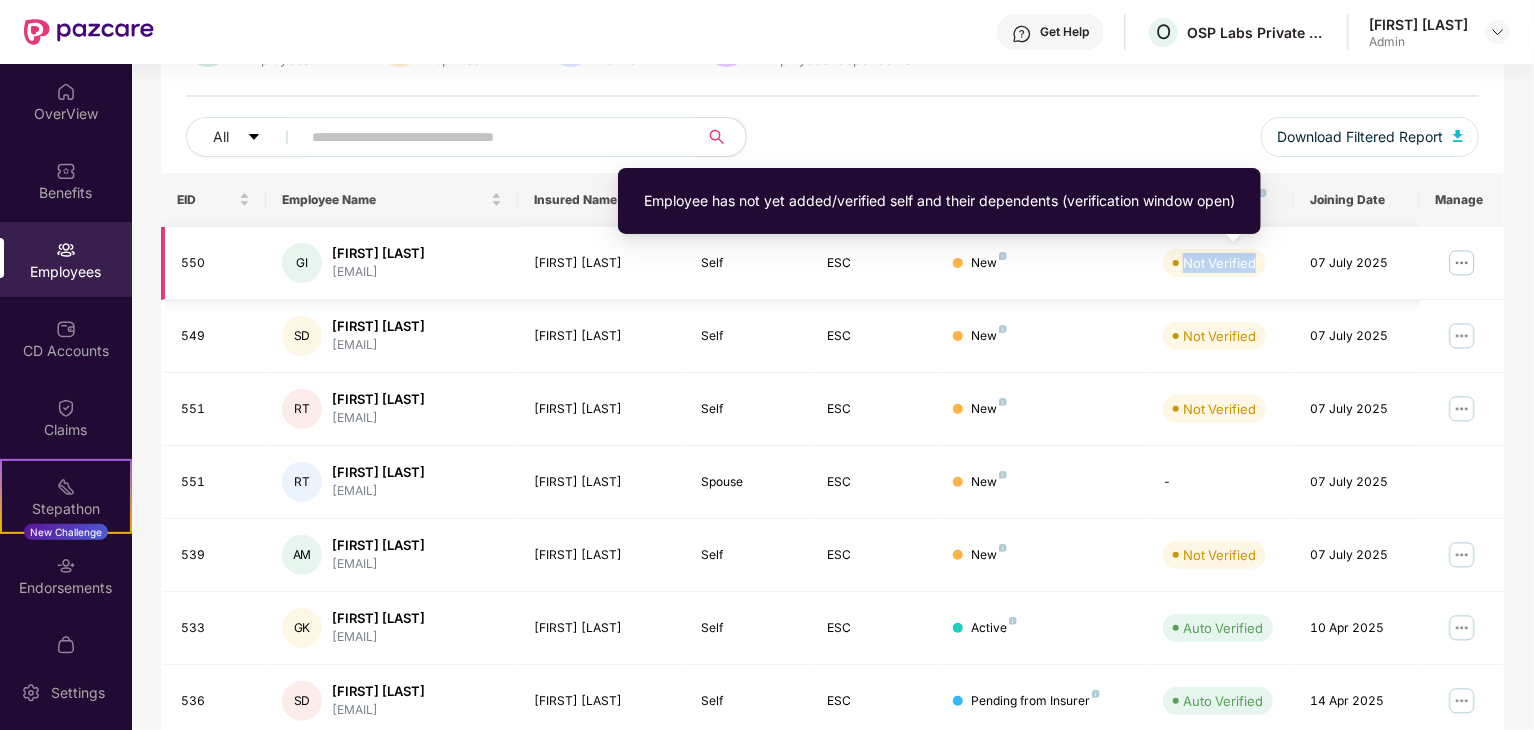drag, startPoint x: 1185, startPoint y: 260, endPoint x: 1252, endPoint y: 258, distance: 67.02985 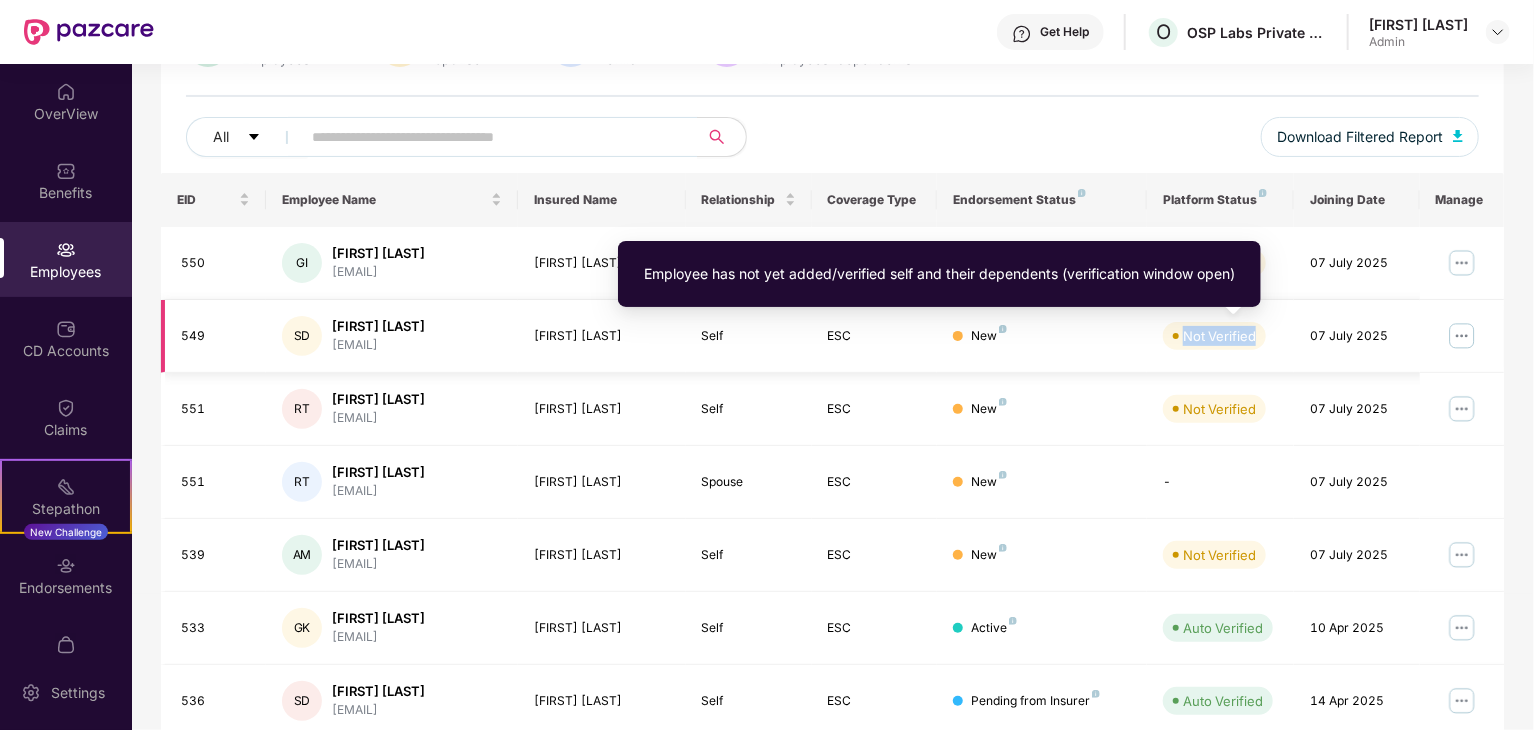 drag, startPoint x: 1186, startPoint y: 336, endPoint x: 1260, endPoint y: 338, distance: 74.02702 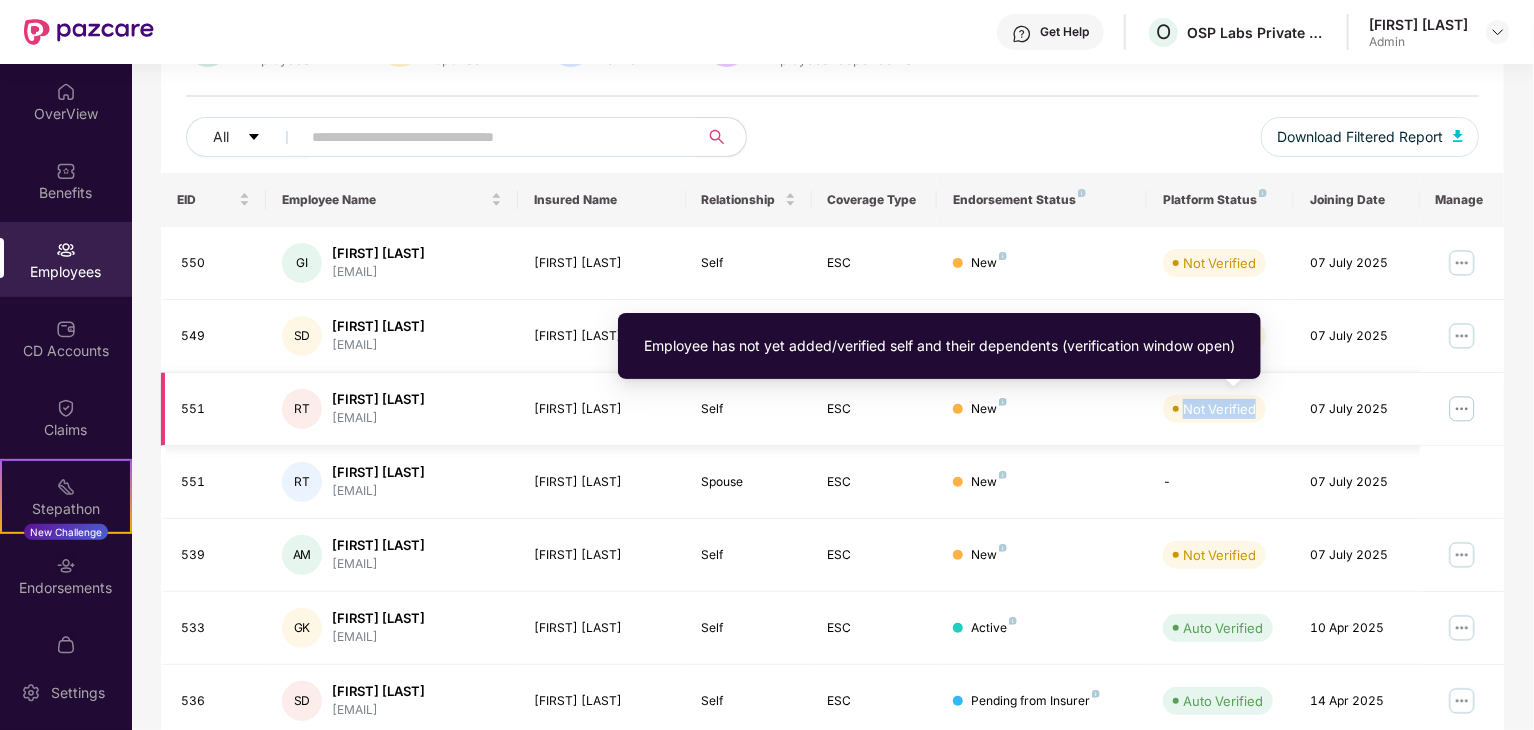 drag, startPoint x: 1184, startPoint y: 413, endPoint x: 1260, endPoint y: 416, distance: 76.05919 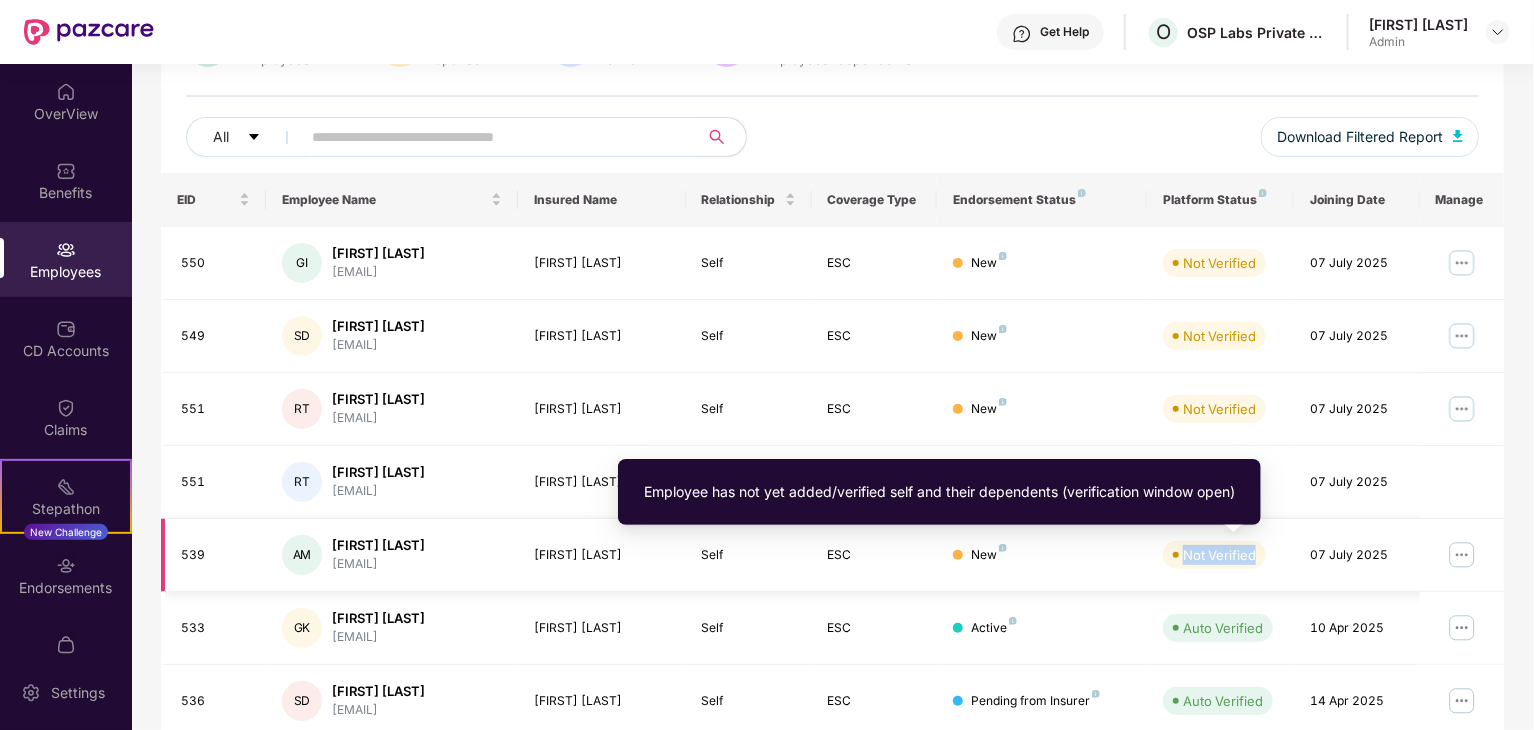 drag, startPoint x: 1186, startPoint y: 553, endPoint x: 1252, endPoint y: 557, distance: 66.1211 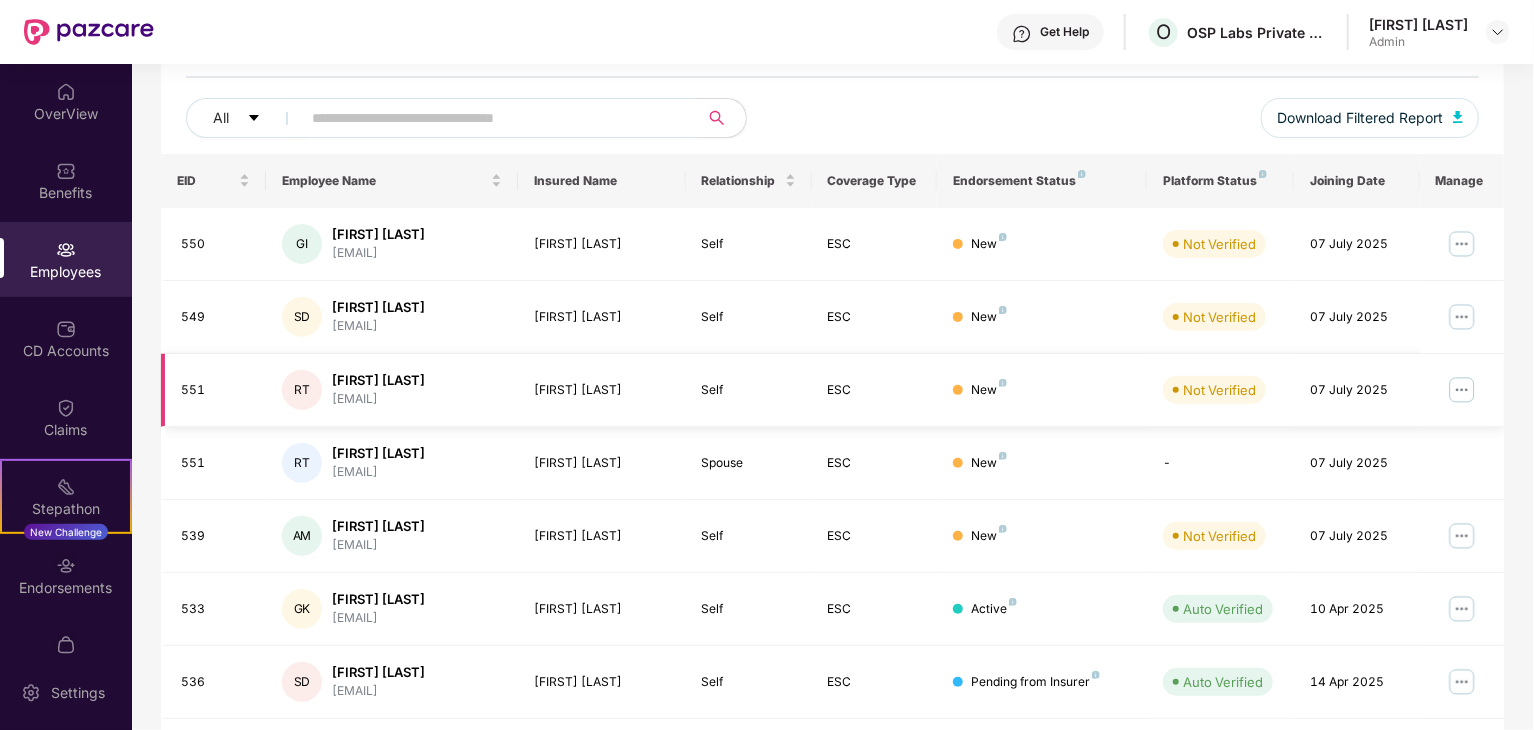 scroll, scrollTop: 296, scrollLeft: 0, axis: vertical 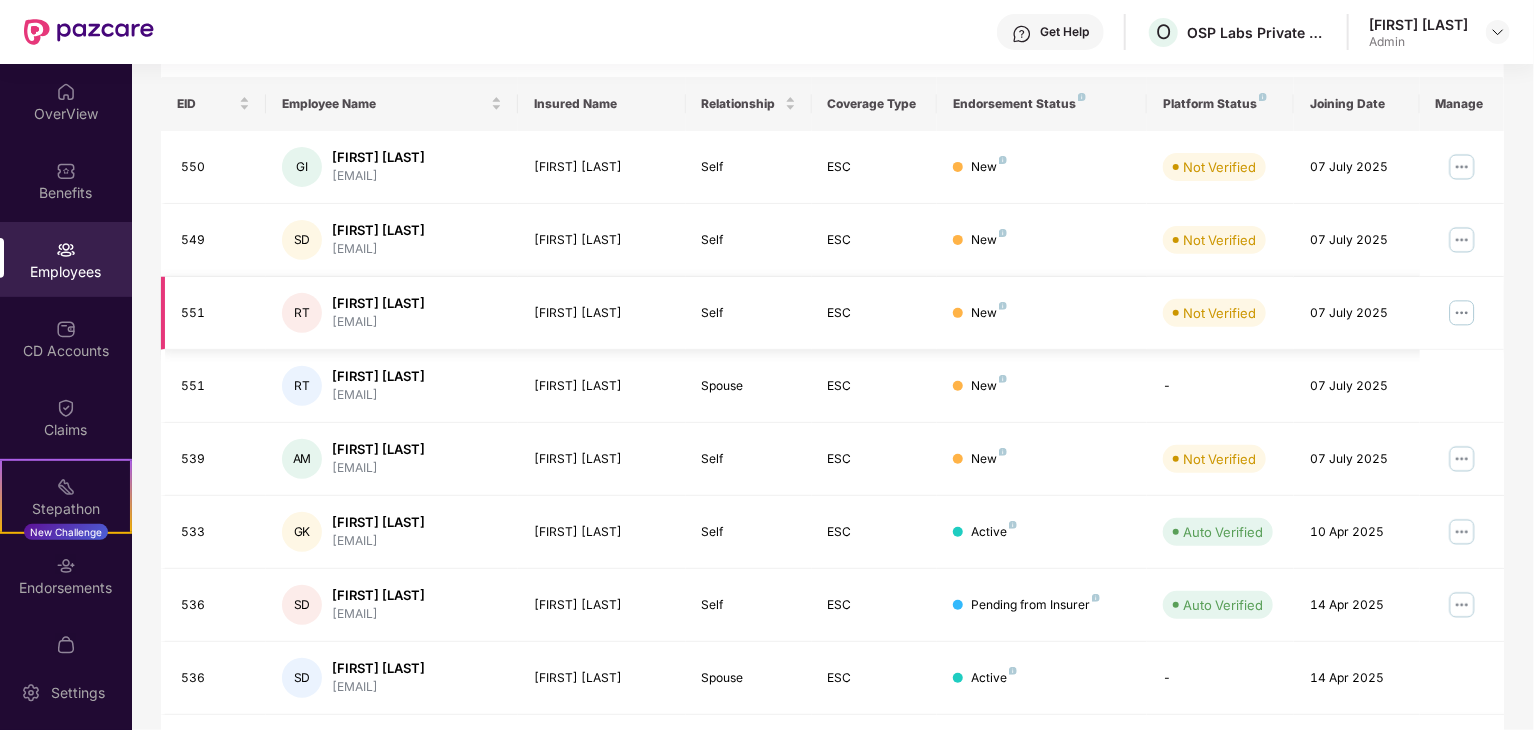 click at bounding box center (1462, 313) 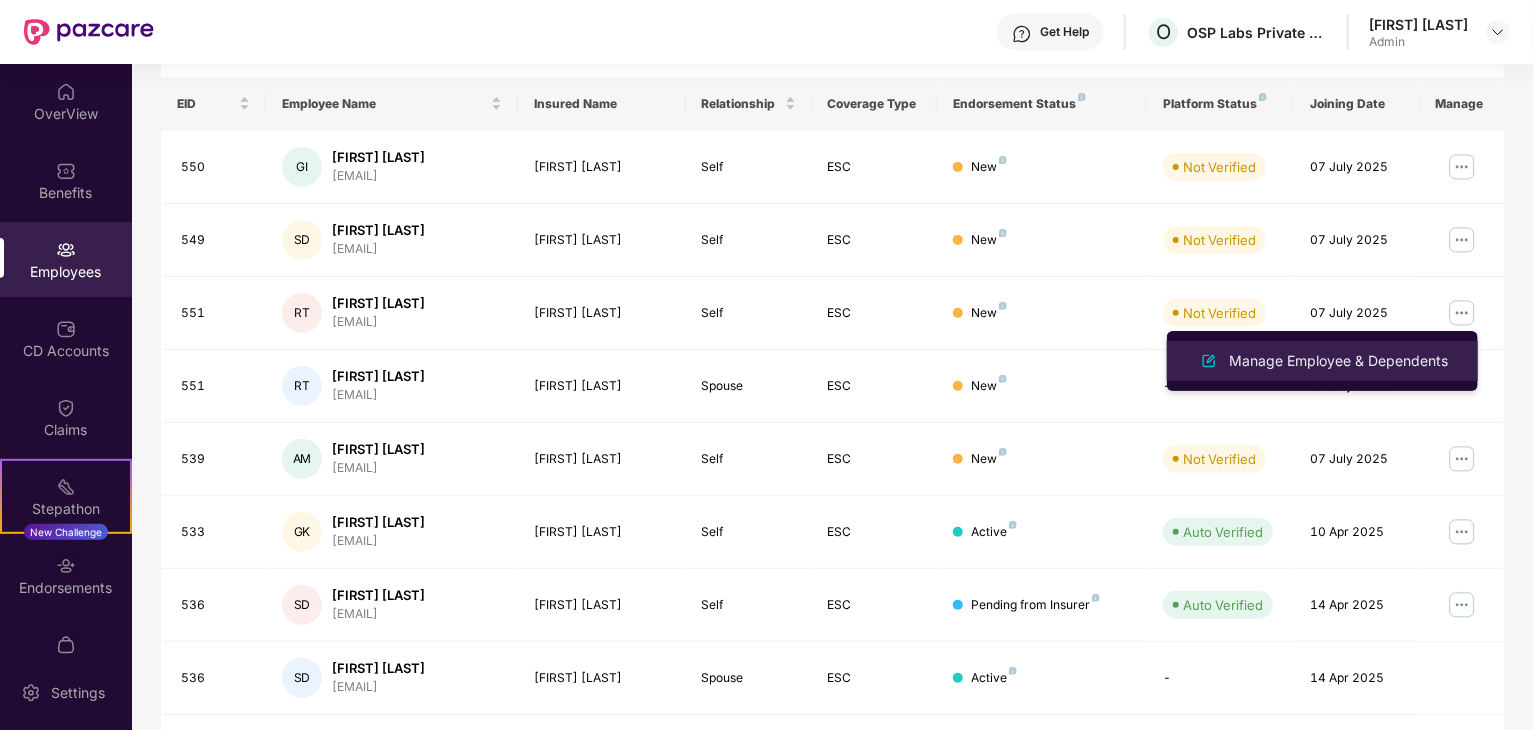 click on "Manage Employee & Dependents" at bounding box center (1338, 361) 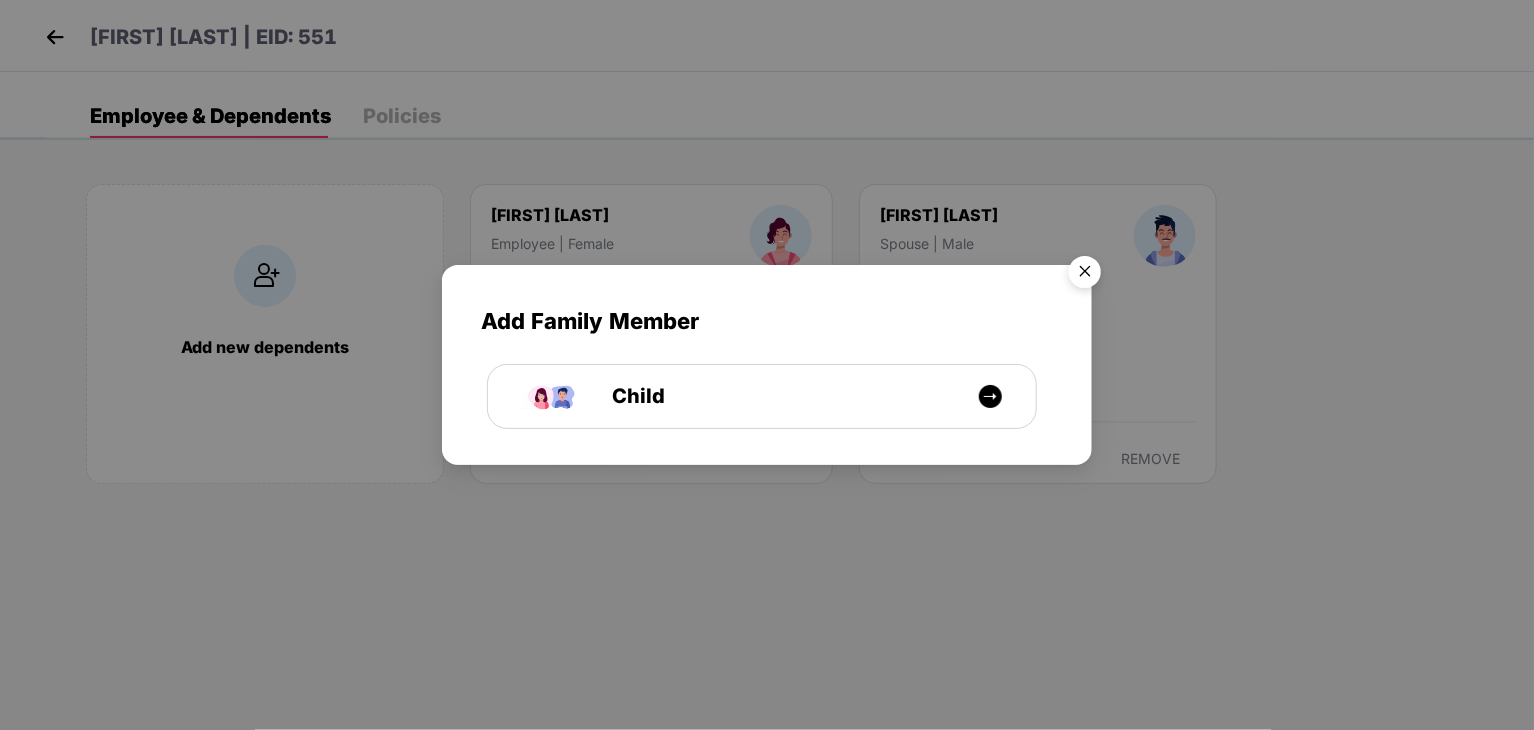 click at bounding box center (1085, 275) 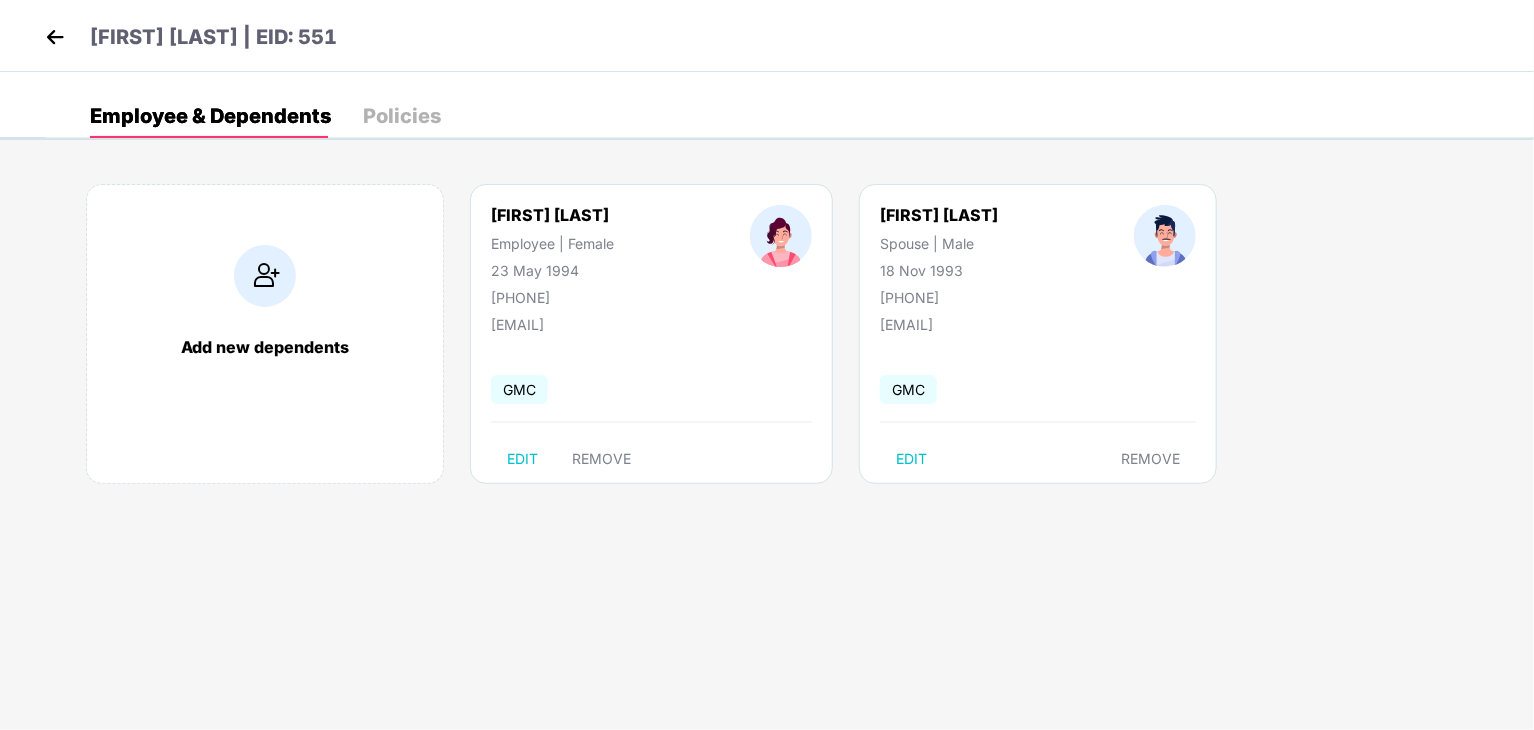 click at bounding box center (55, 37) 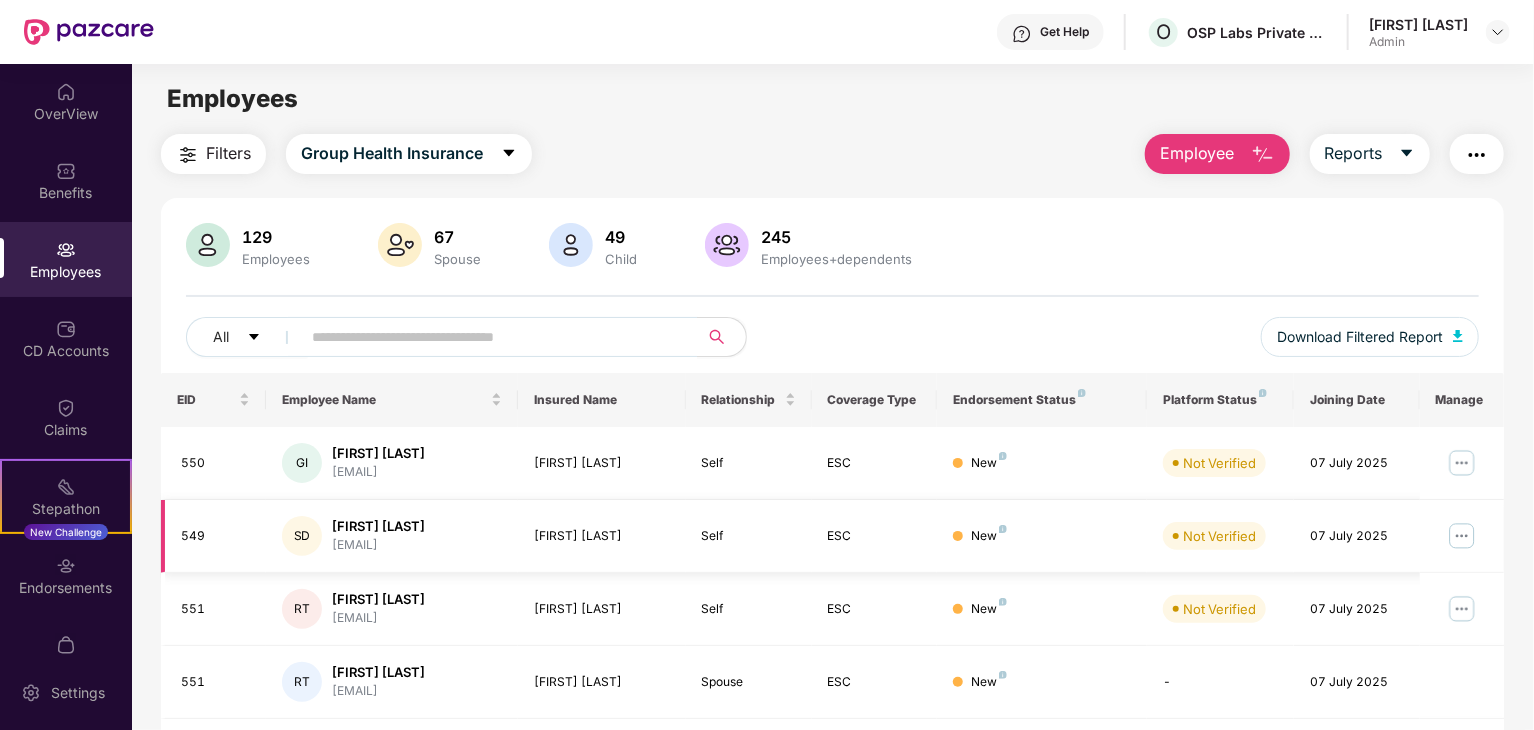 scroll, scrollTop: 100, scrollLeft: 0, axis: vertical 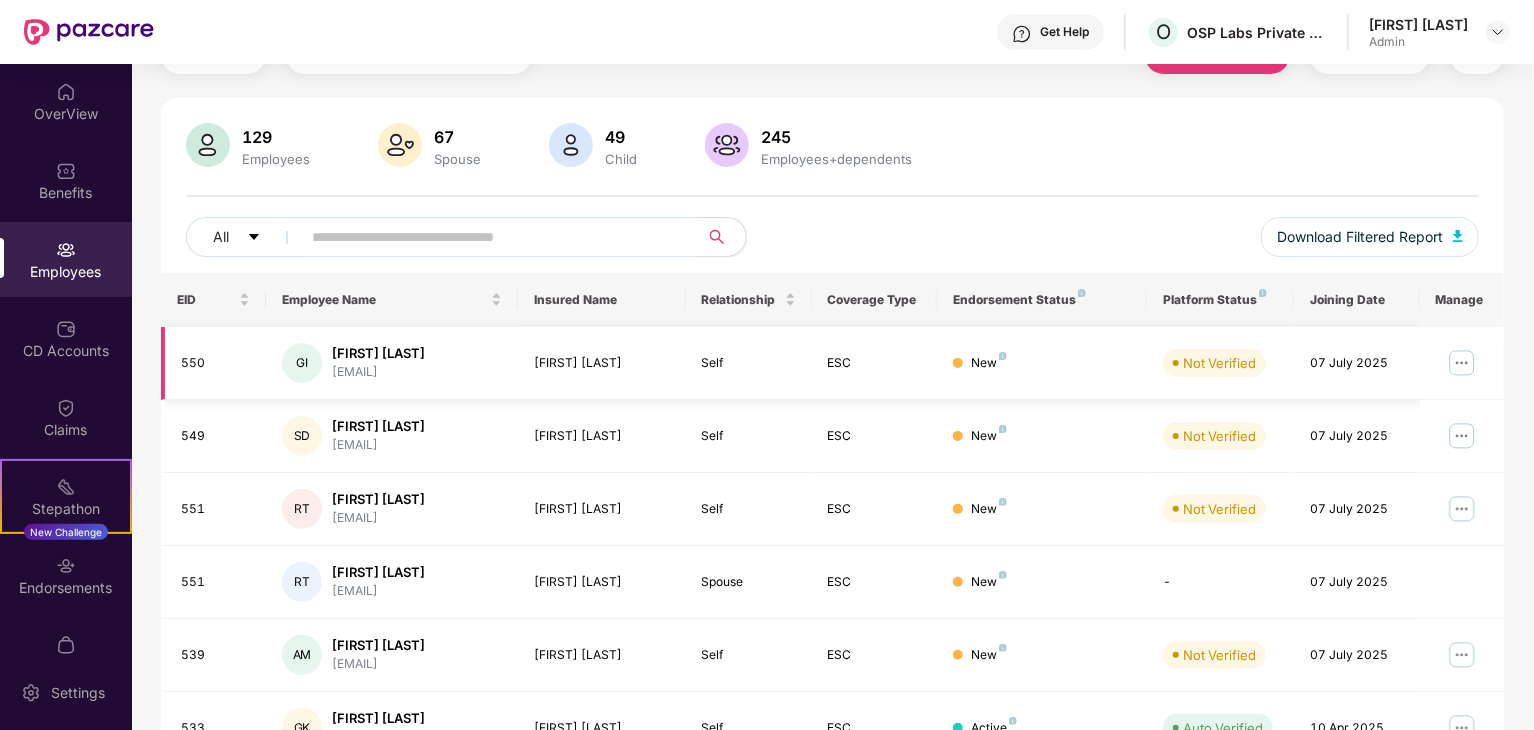 click at bounding box center (1462, 363) 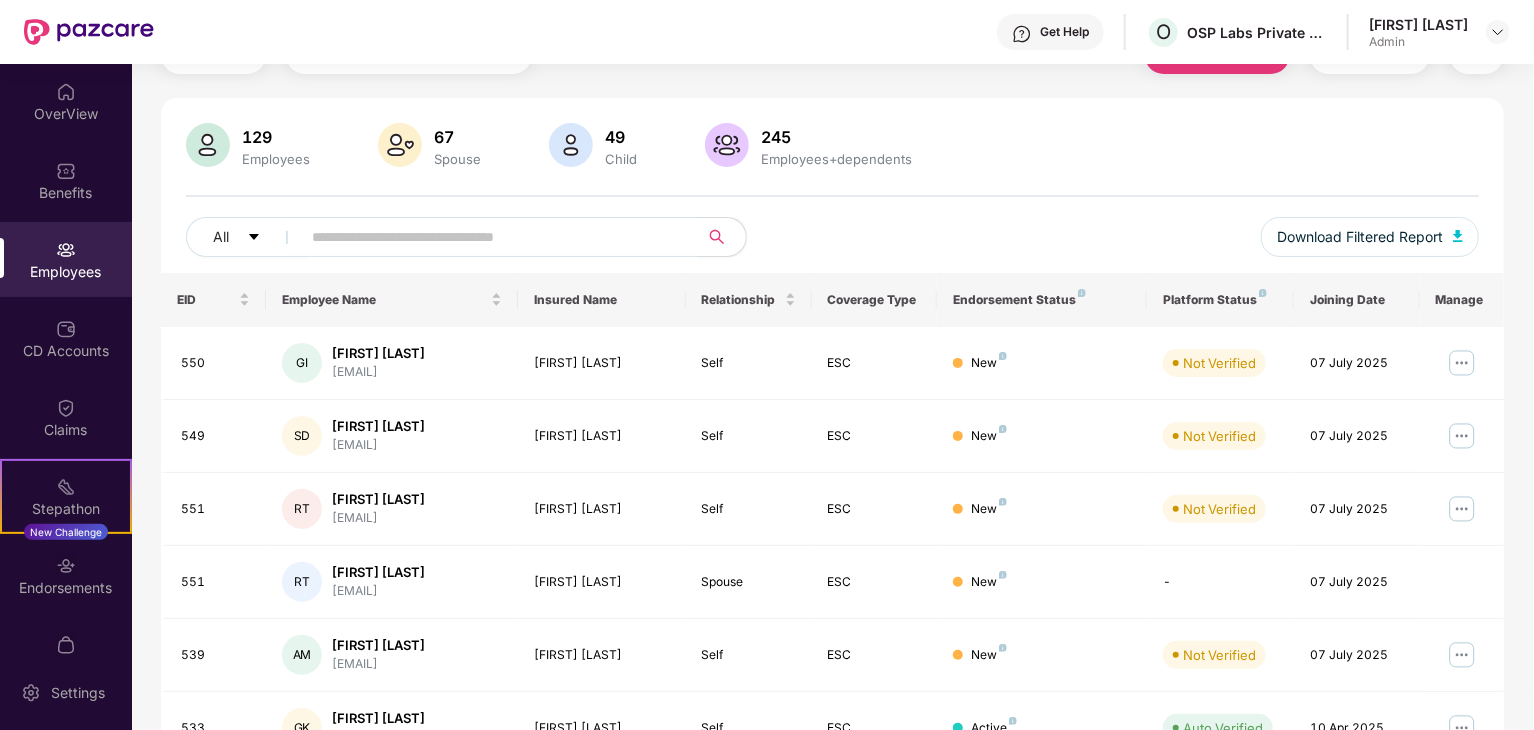 click on "129 Employees 67 Spouse 49 Child 245 Employees+dependents All Download Filtered Report" at bounding box center [832, 198] 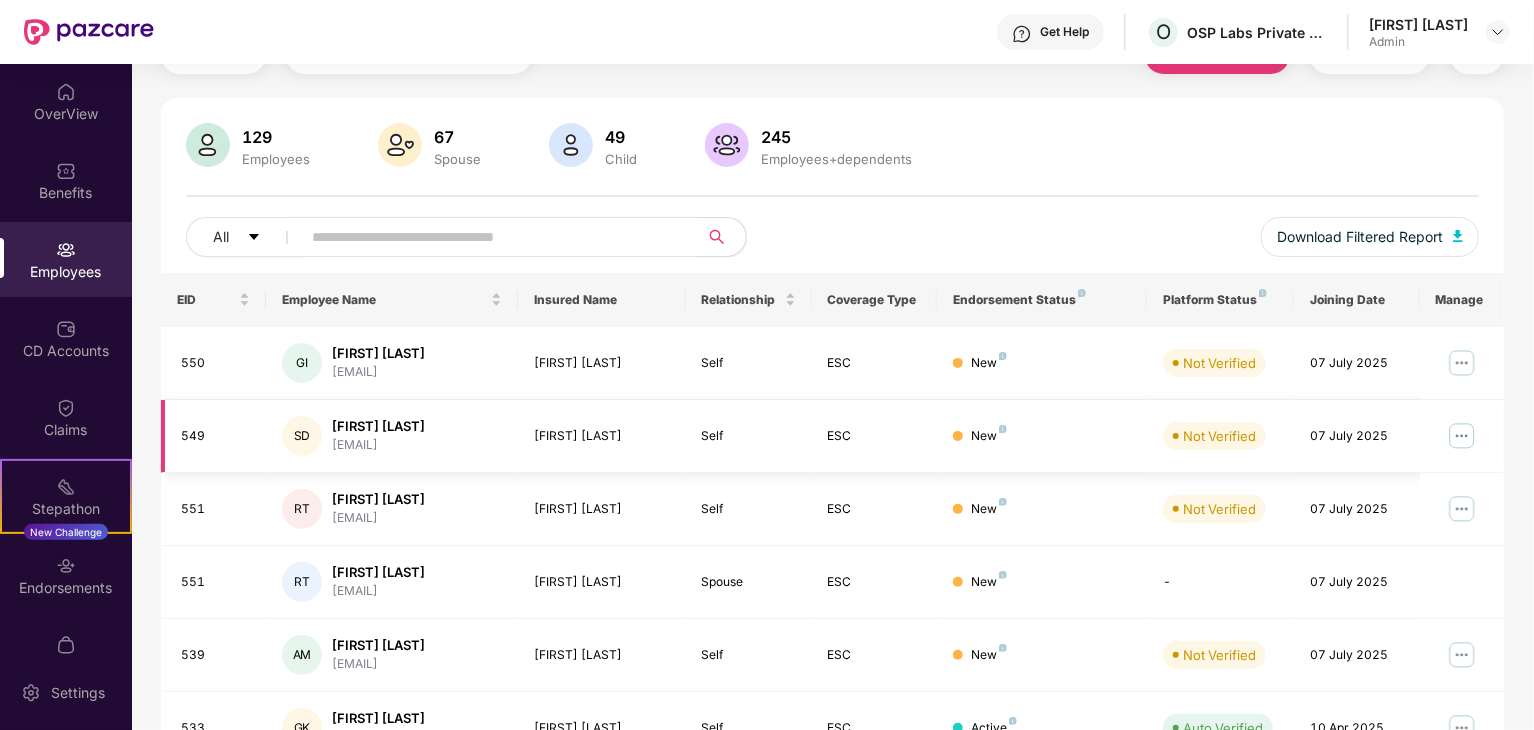 click at bounding box center [1462, 436] 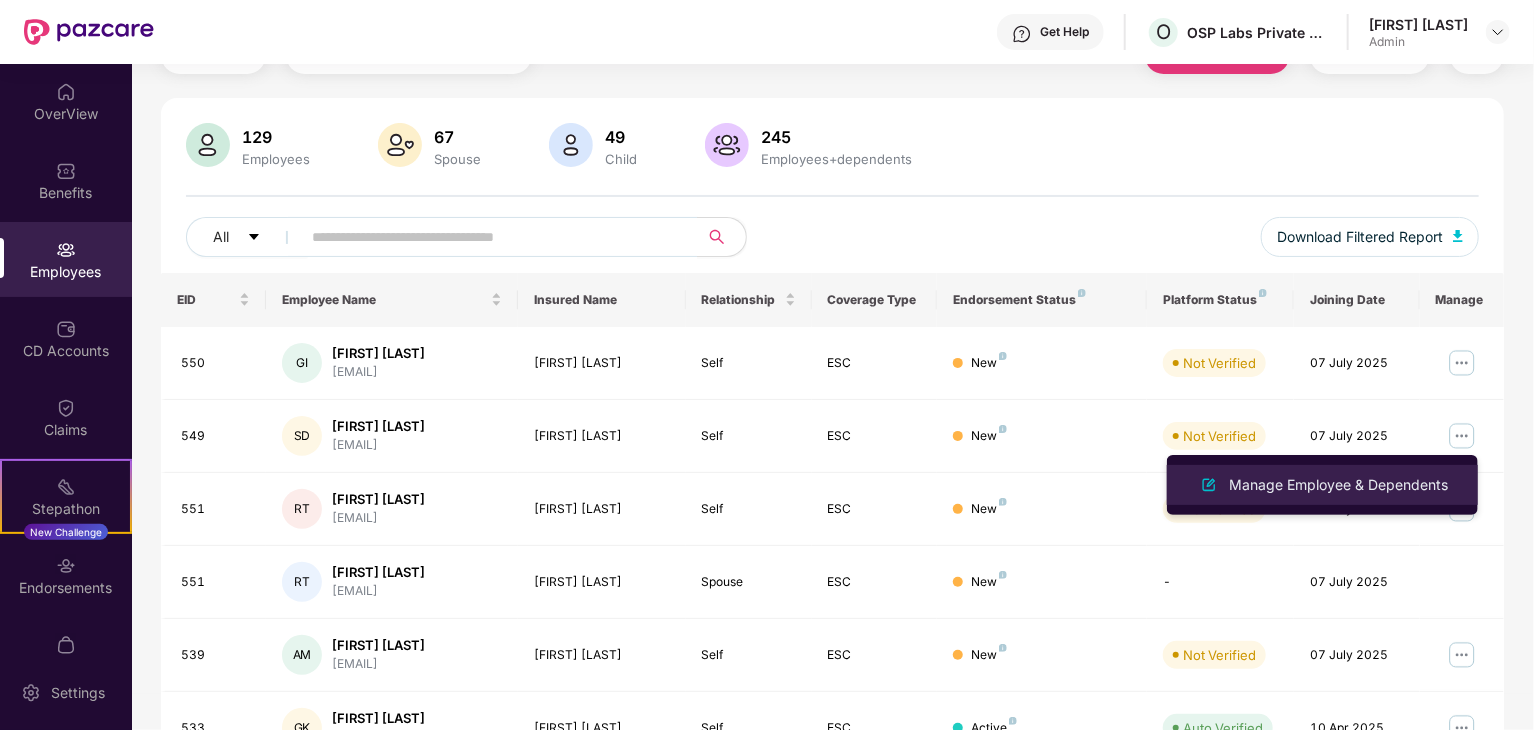 click on "Manage Employee & Dependents" at bounding box center [1322, 485] 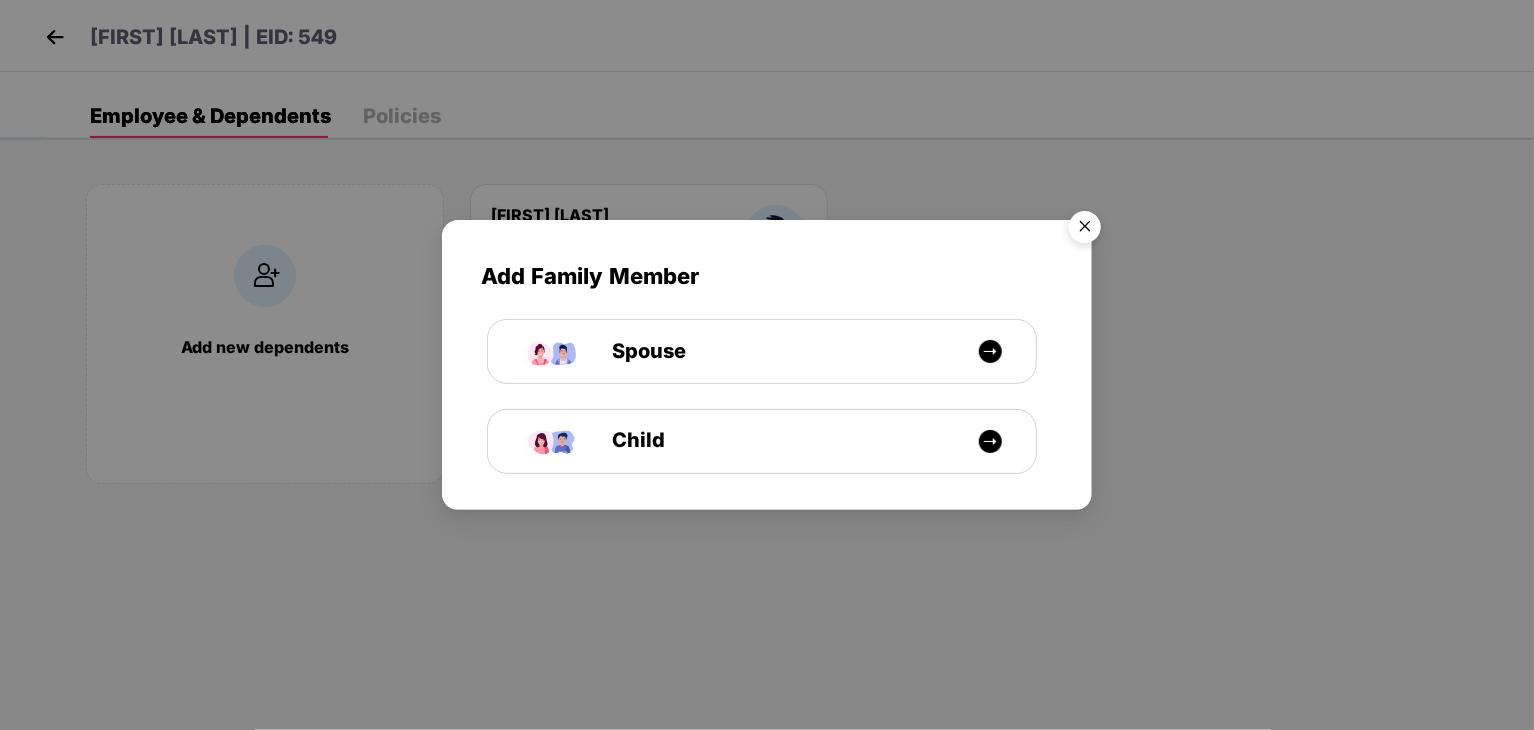 click at bounding box center (1085, 230) 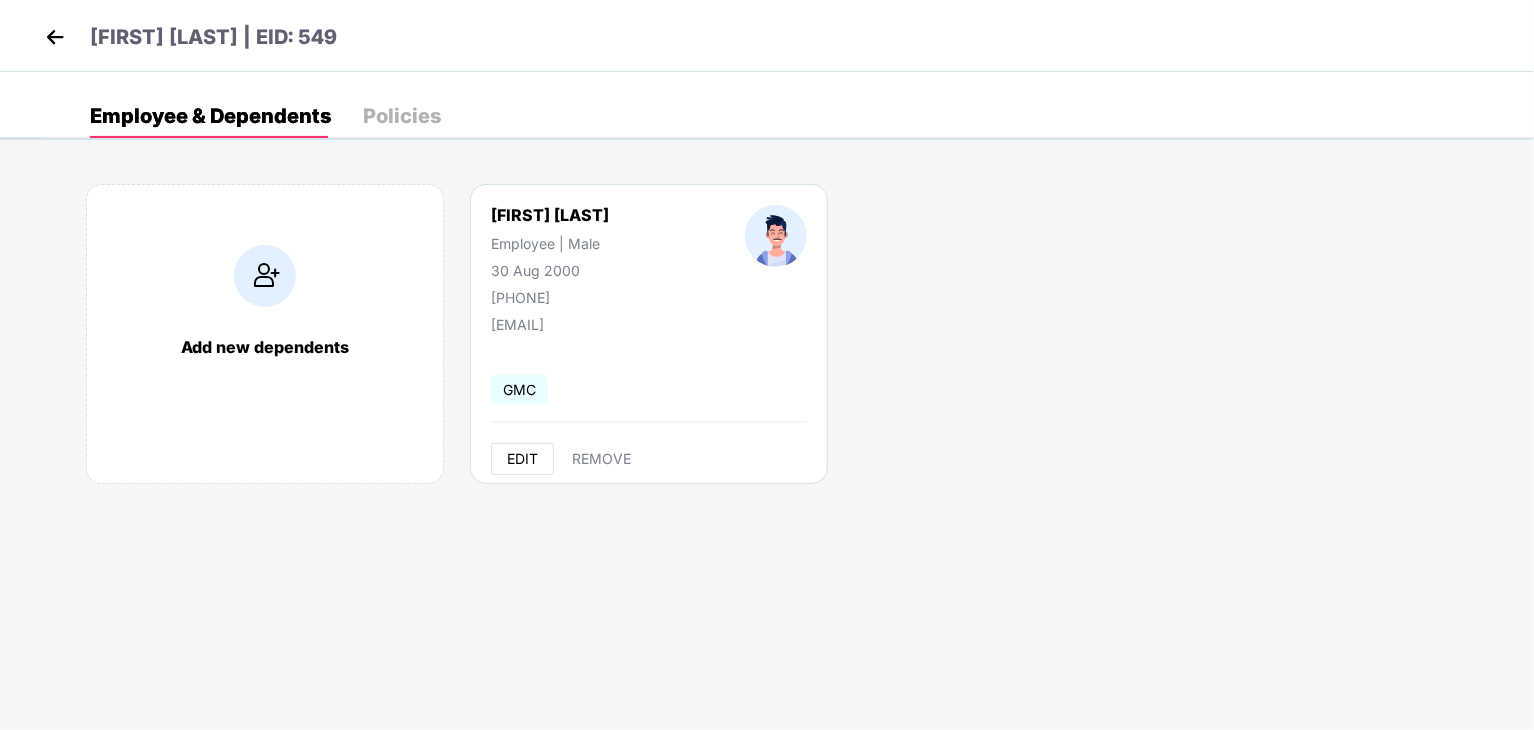click on "EDIT" at bounding box center (522, 459) 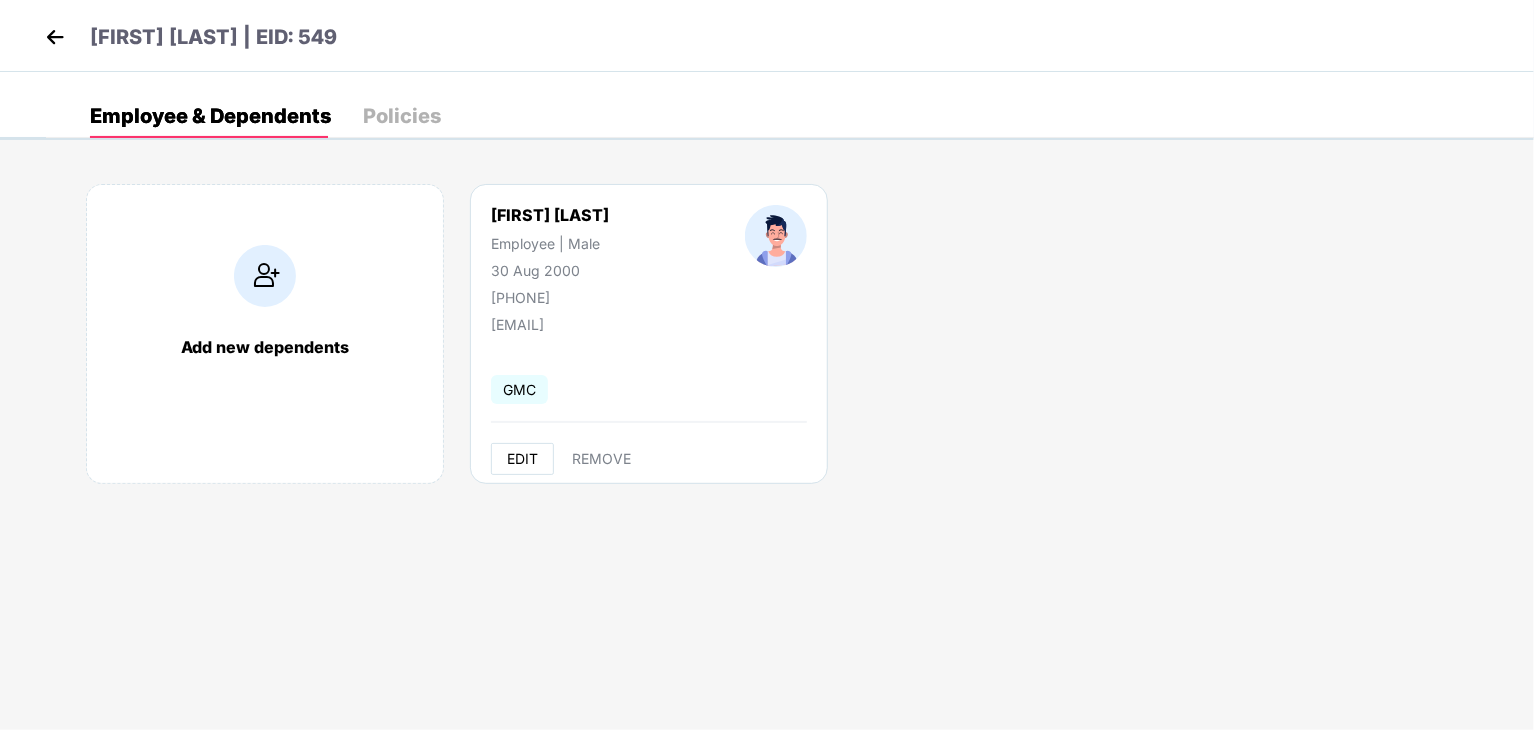 select on "****" 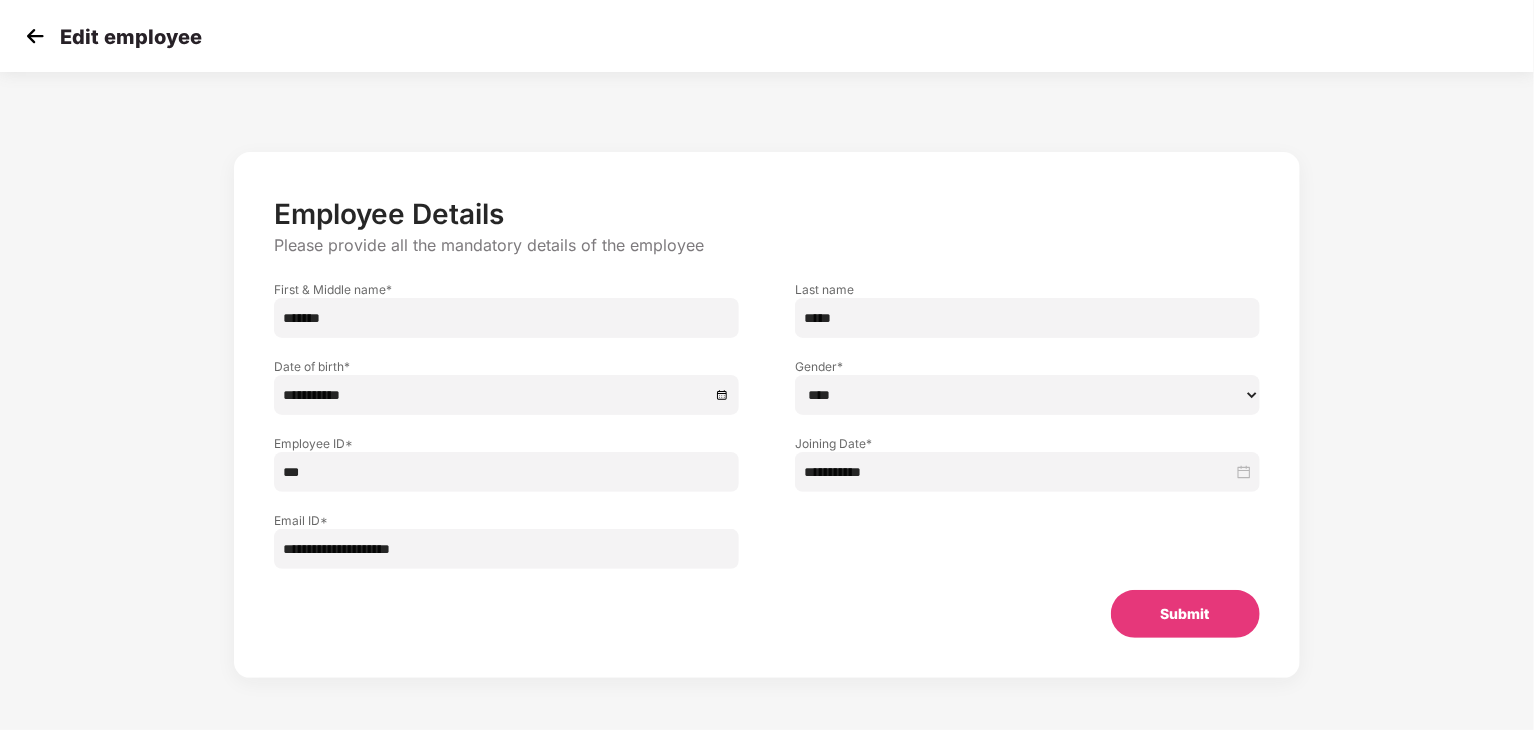 click on "Submit" at bounding box center [1185, 614] 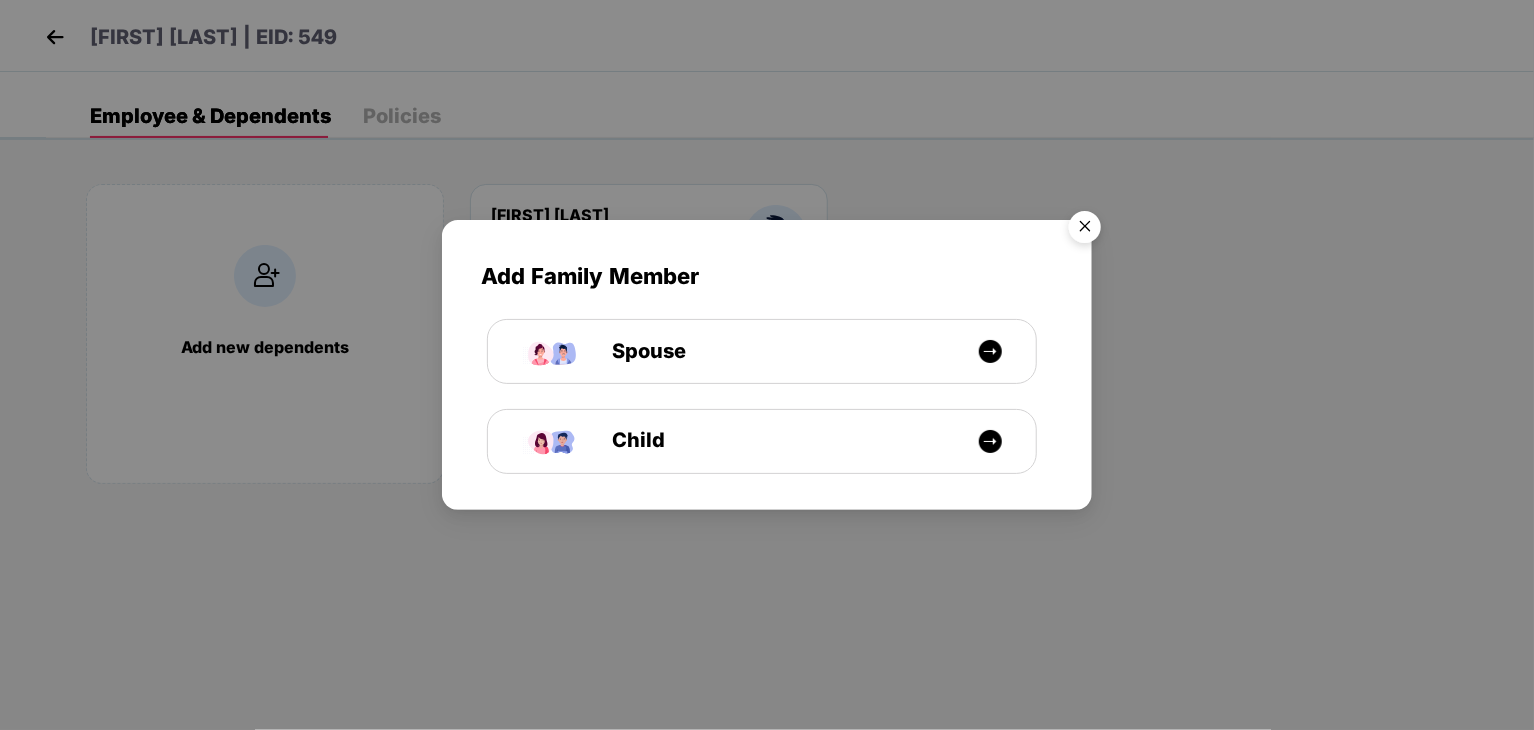 click at bounding box center [1085, 230] 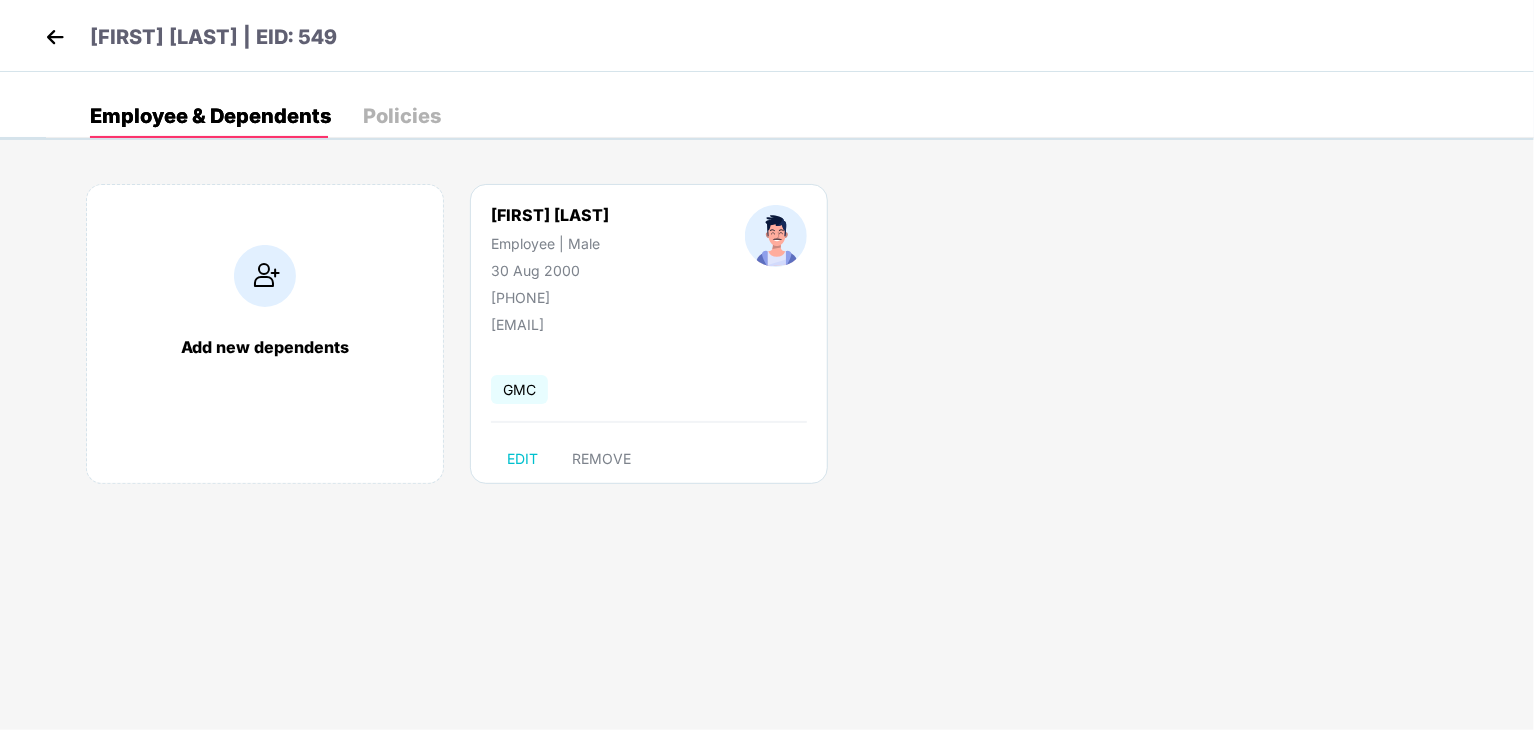 click on "Policies" at bounding box center (402, 116) 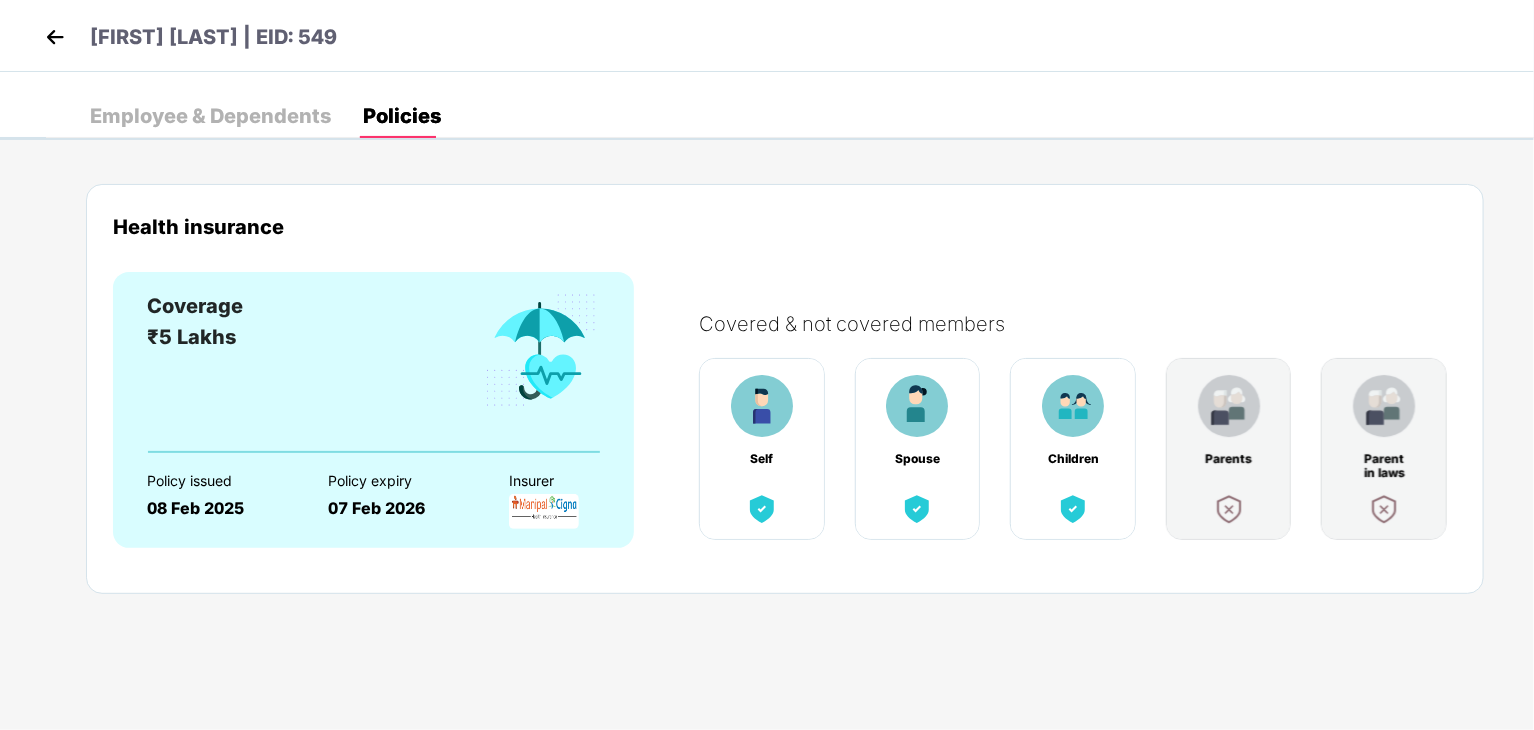 click on "Employee & Dependents" at bounding box center (210, 116) 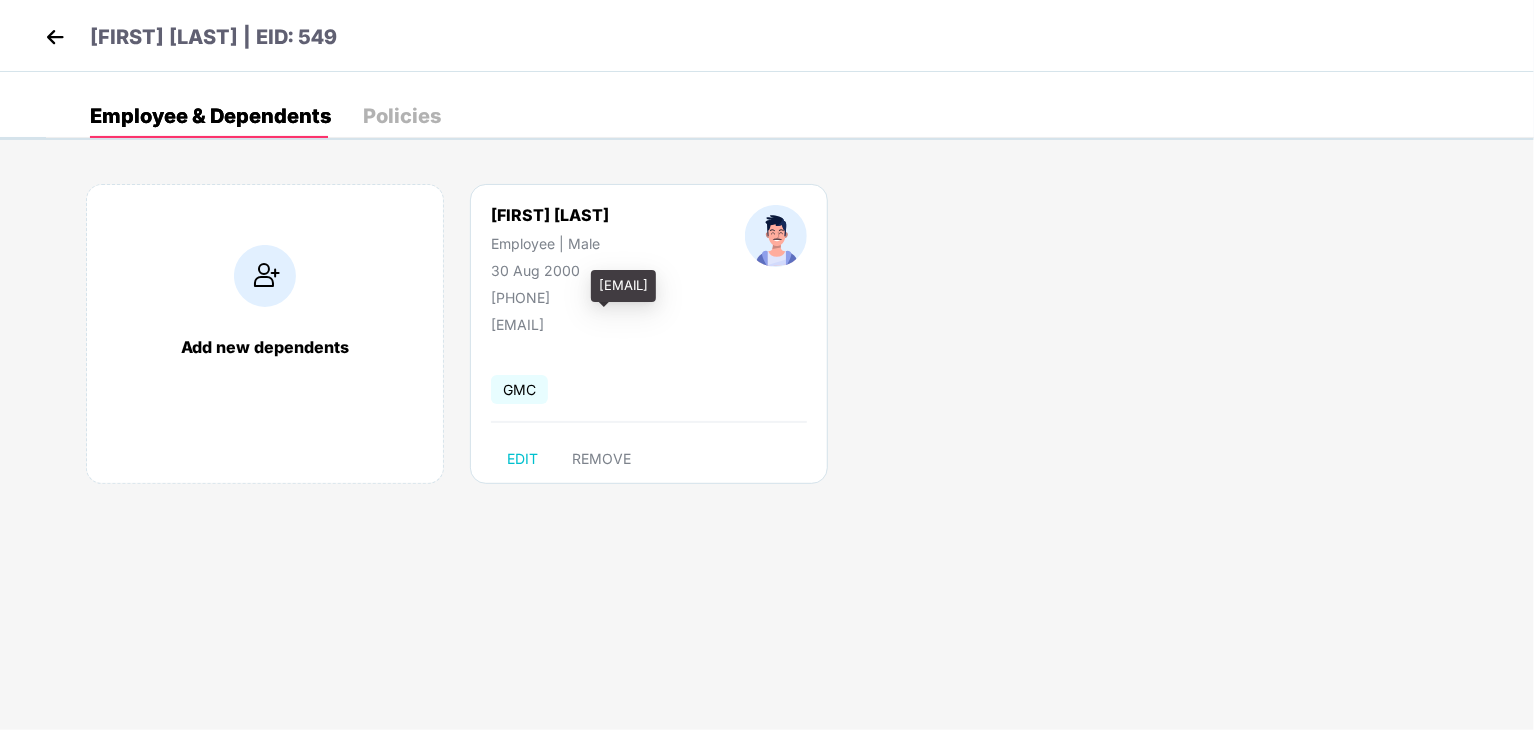 drag, startPoint x: 493, startPoint y: 209, endPoint x: 667, endPoint y: 317, distance: 204.79257 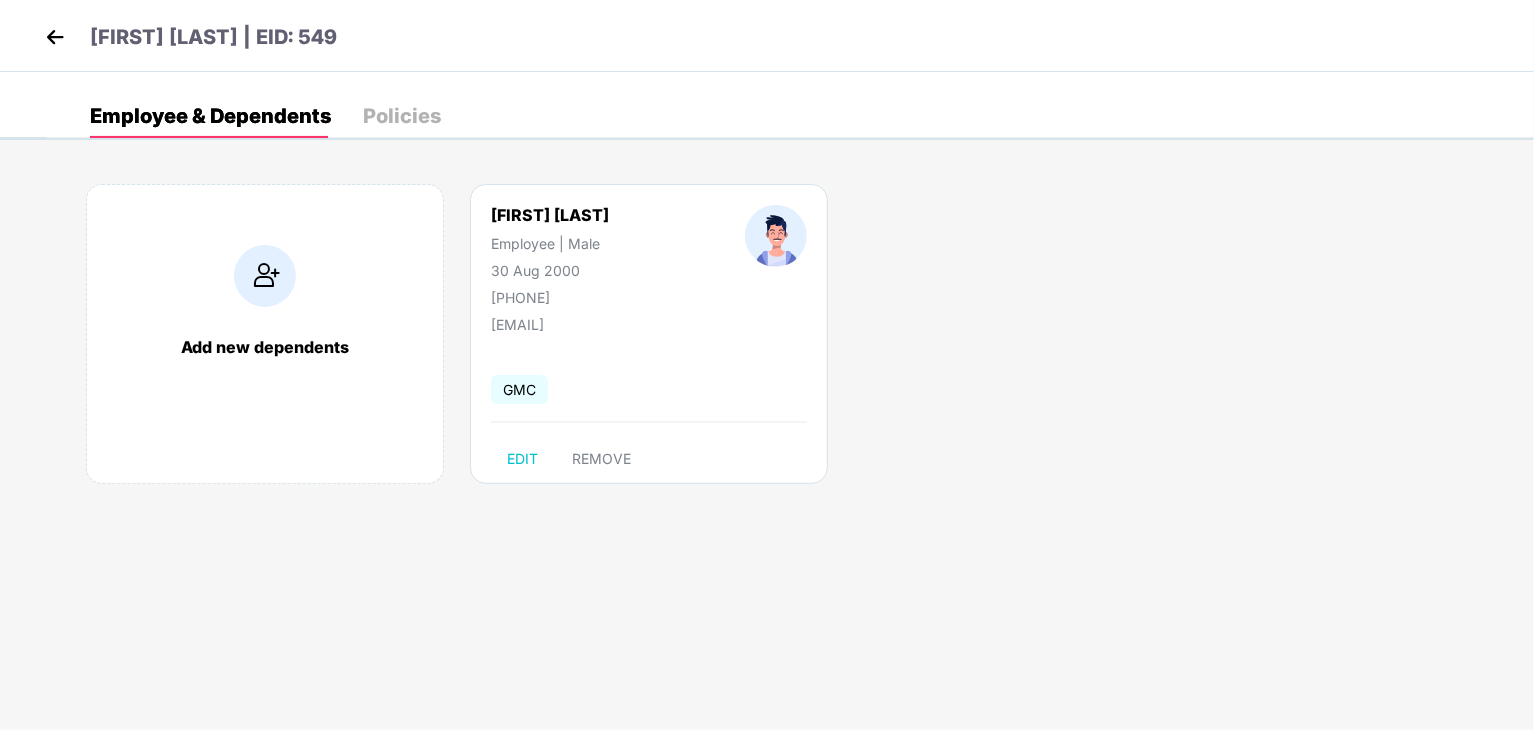 click on "[FIRST] [LAST] Employee | Male [DATE] [EMAIL] GMC   EDIT REMOVE" at bounding box center [649, 334] 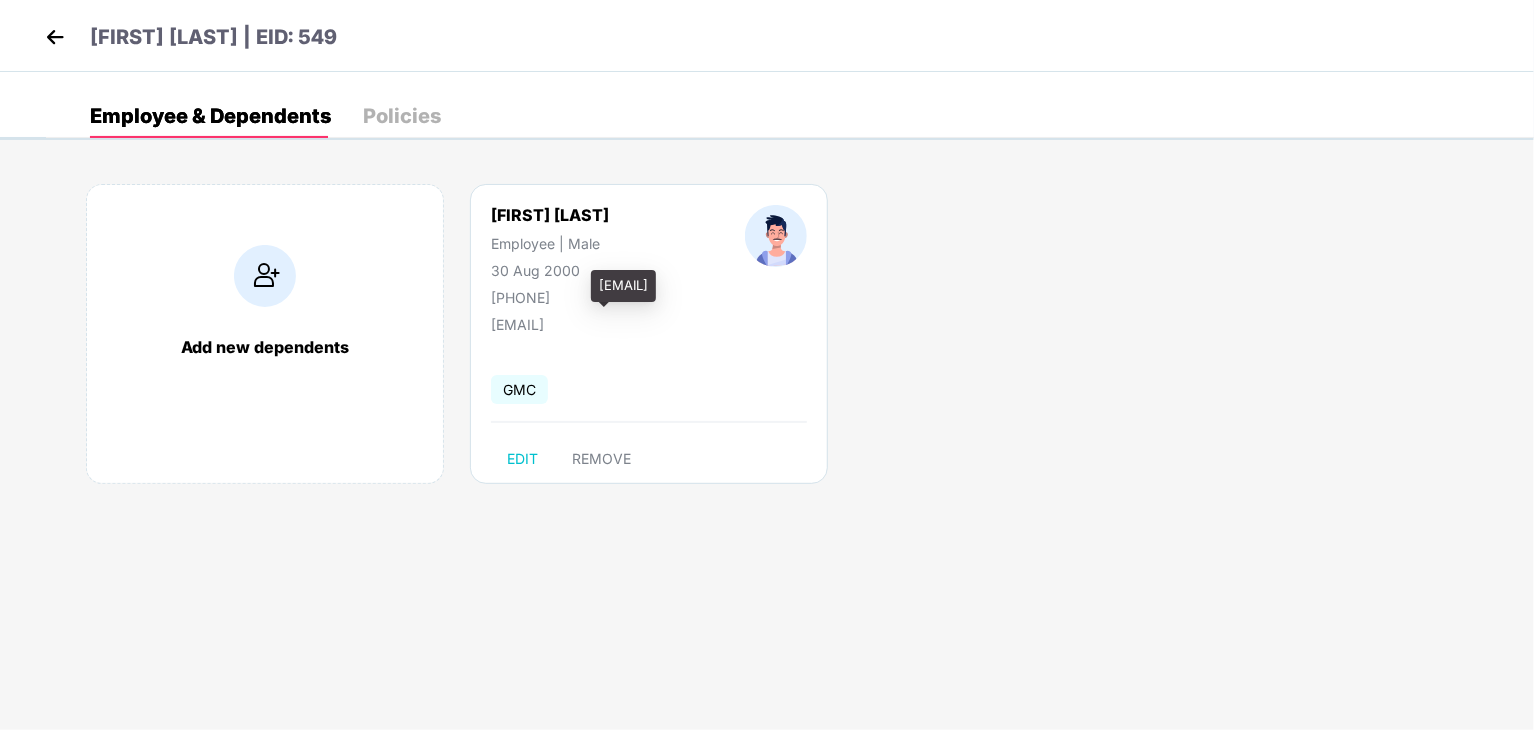 drag, startPoint x: 662, startPoint y: 323, endPoint x: 539, endPoint y: 328, distance: 123.101585 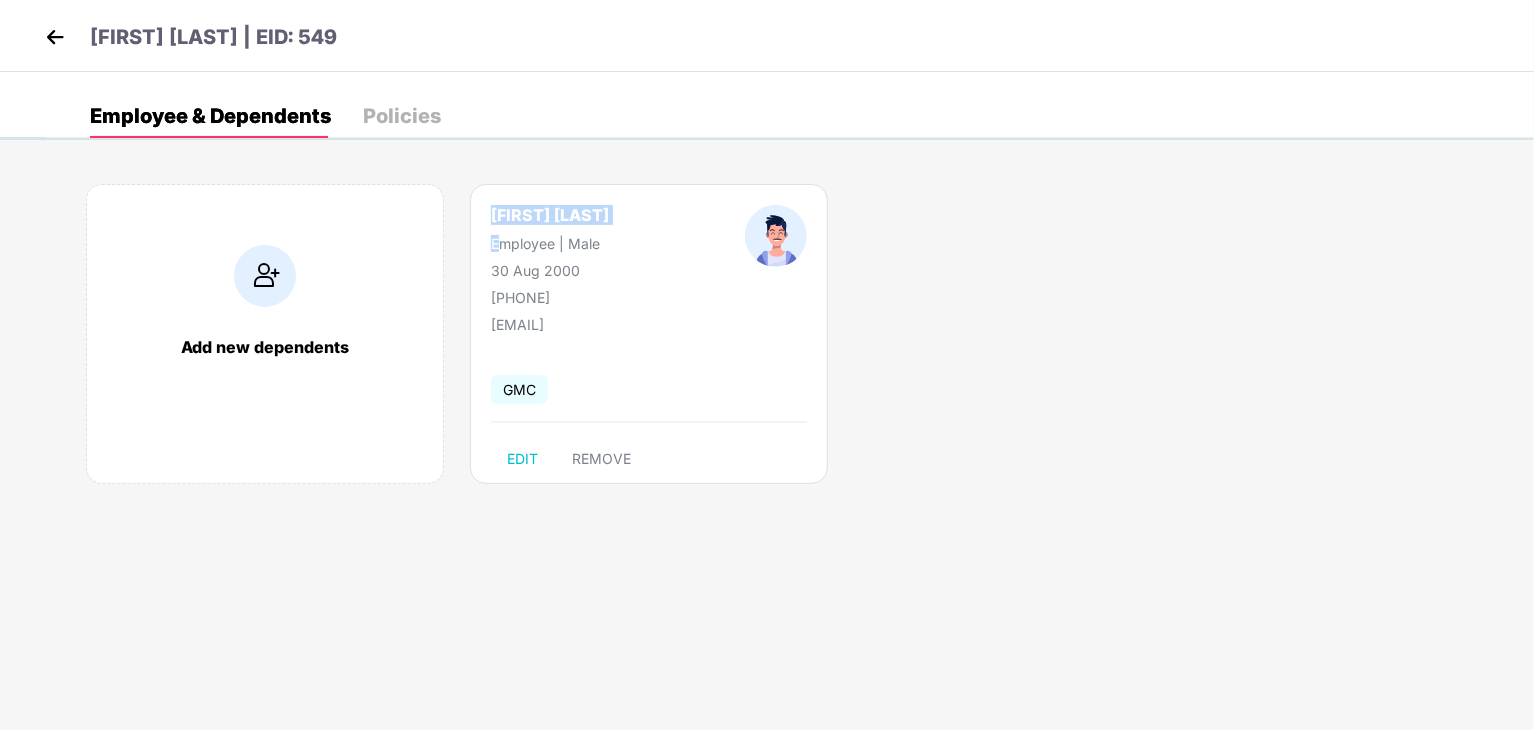 drag, startPoint x: 491, startPoint y: 217, endPoint x: 501, endPoint y: 249, distance: 33.526108 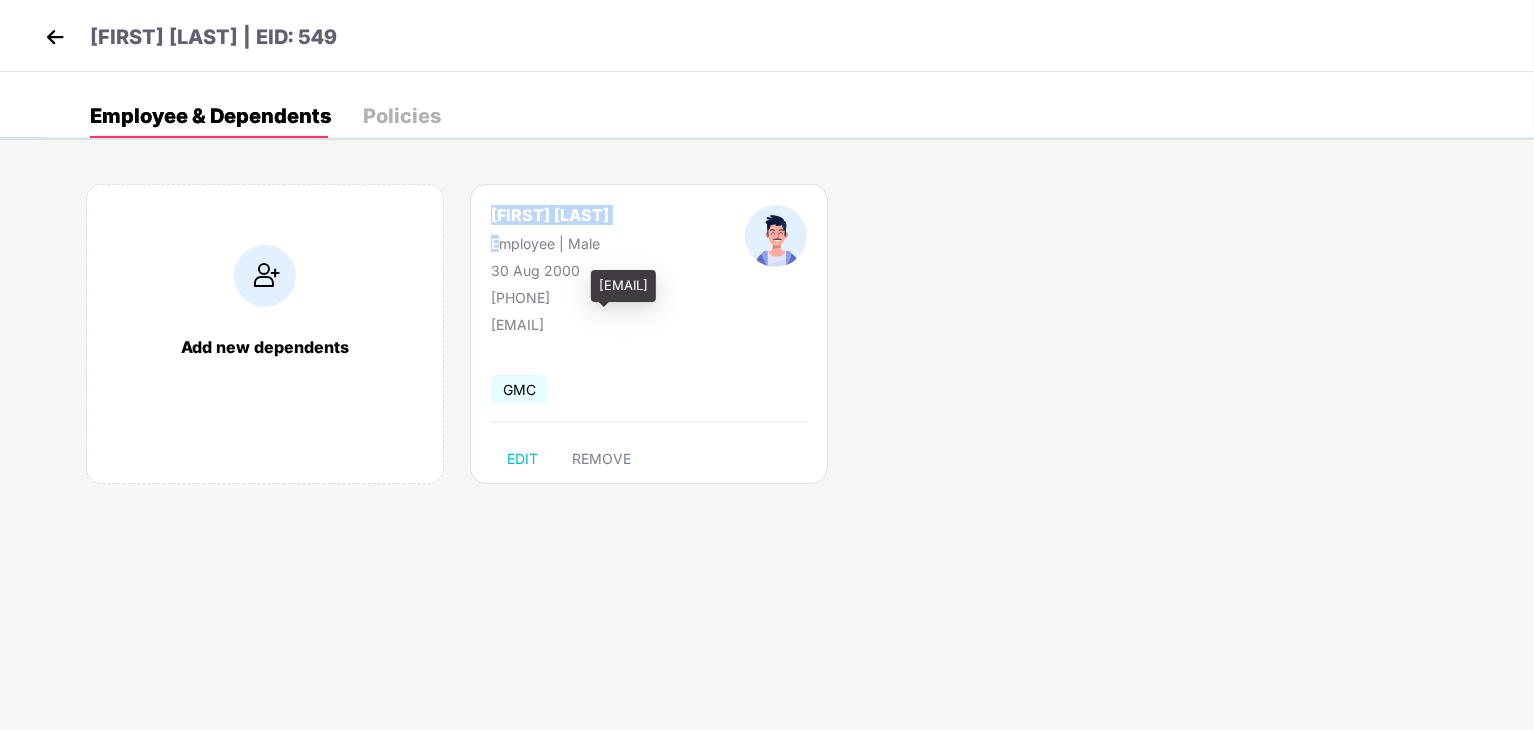 click on "[EMAIL]" at bounding box center [591, 324] 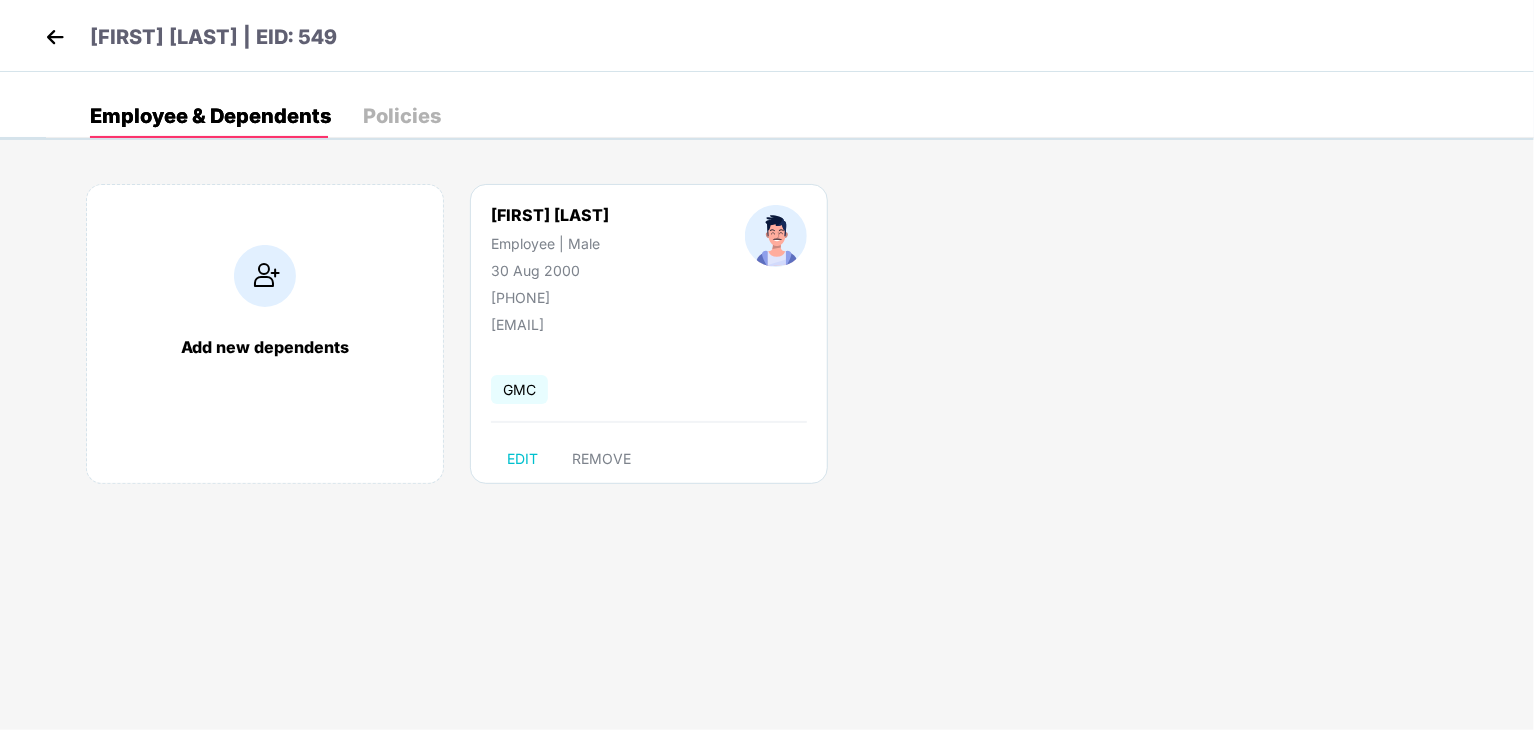 click on "[FIRST] [LAST] | EID: 549" at bounding box center (767, 36) 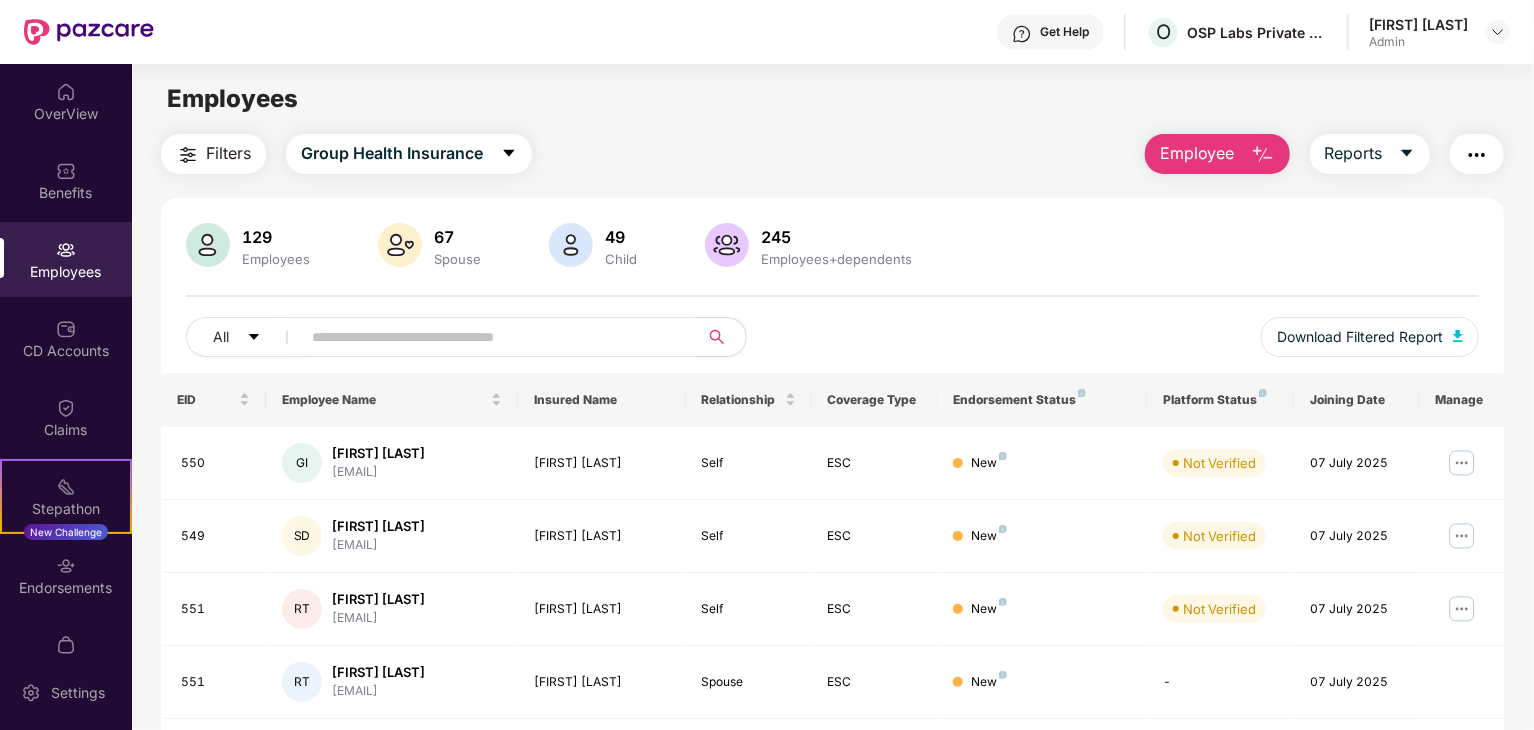 click at bounding box center [1477, 155] 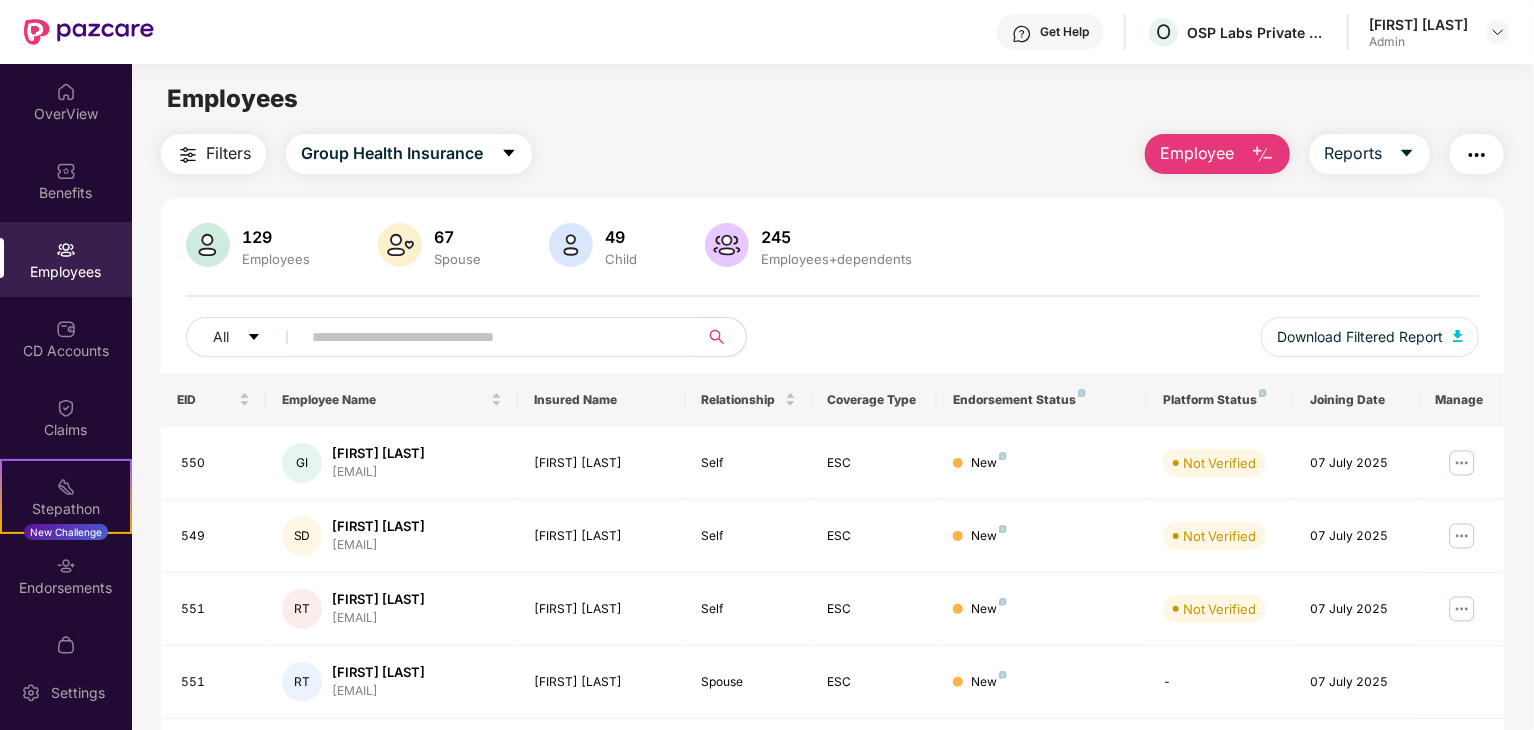 click on "Employees" at bounding box center [832, 99] 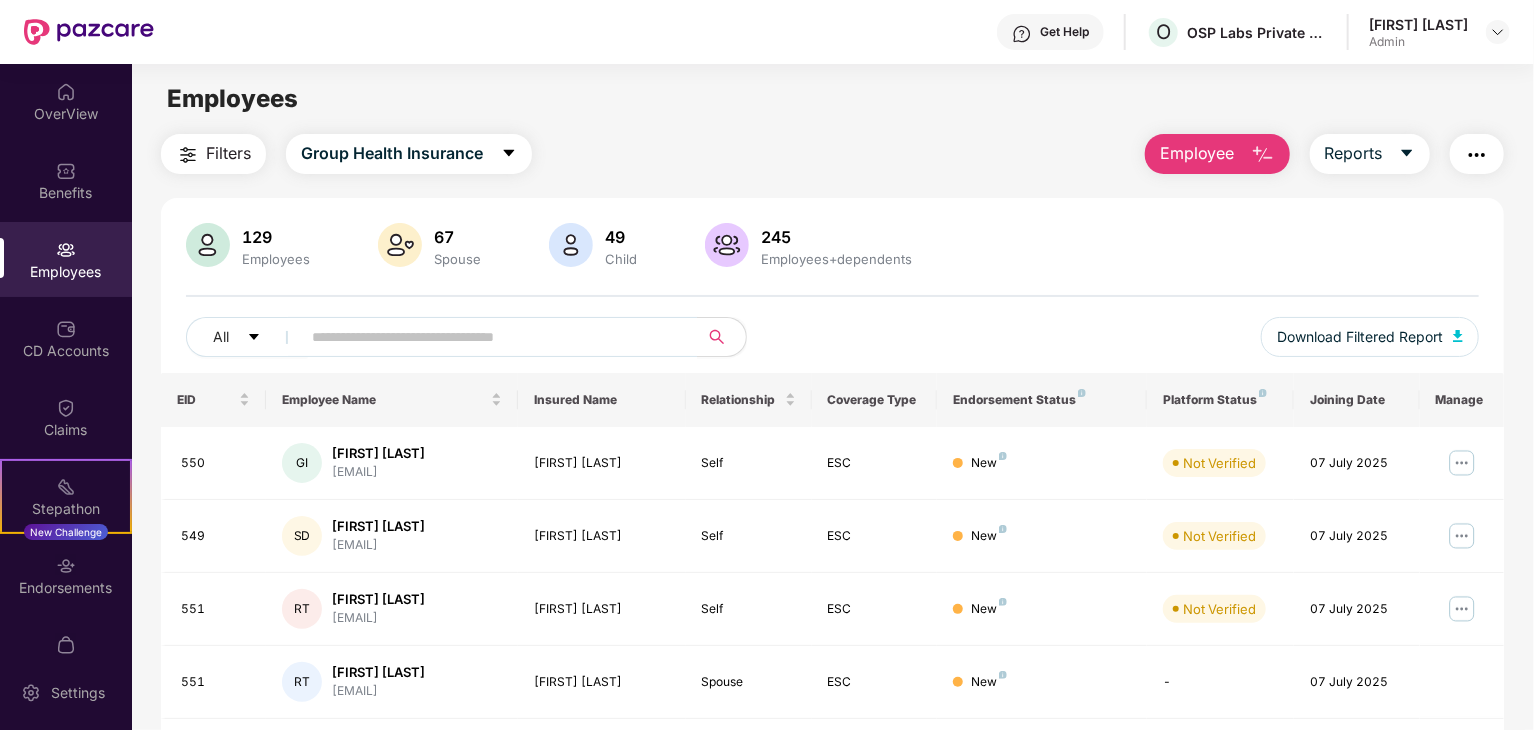 click on "Filters Group Health Insurance Employee  Reports" at bounding box center [832, 154] 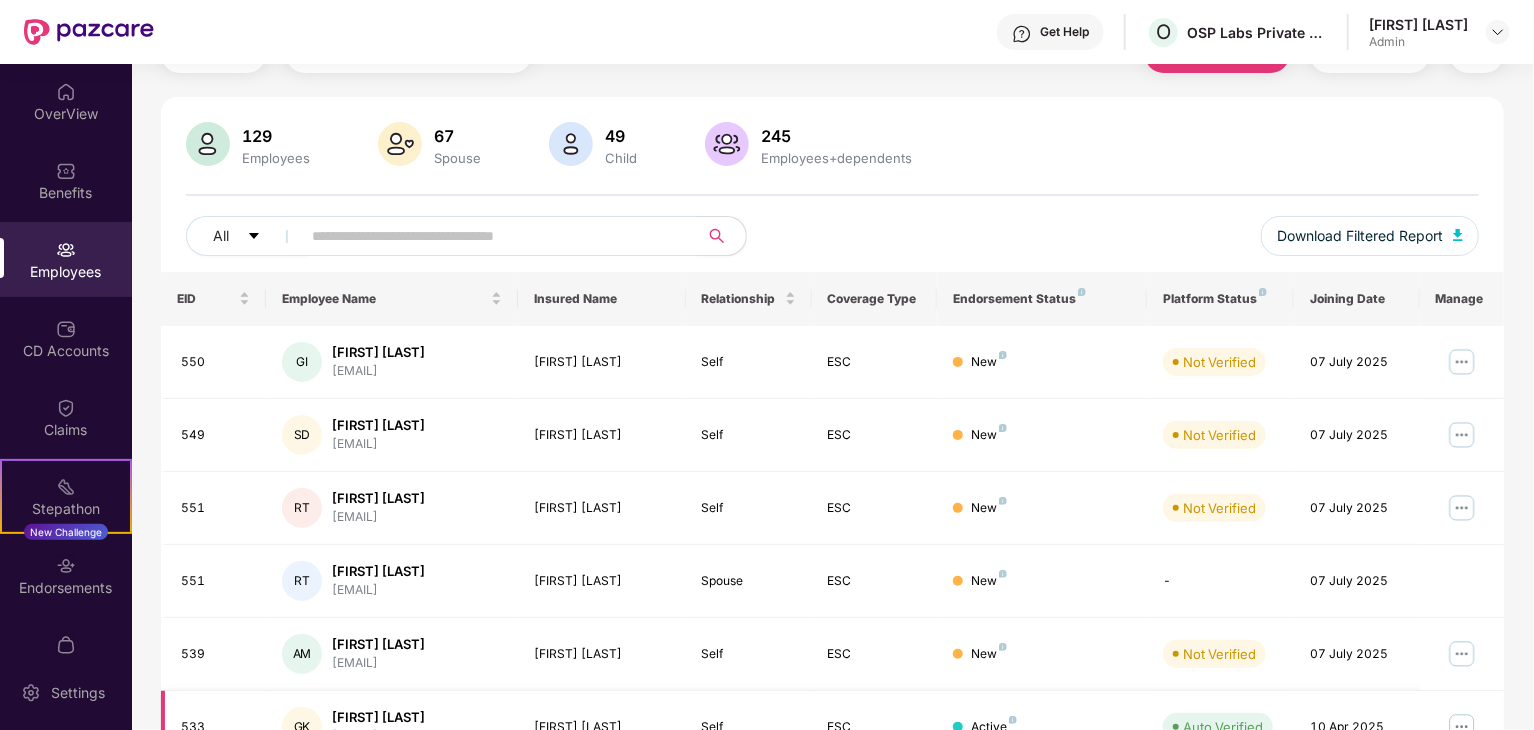 scroll, scrollTop: 0, scrollLeft: 0, axis: both 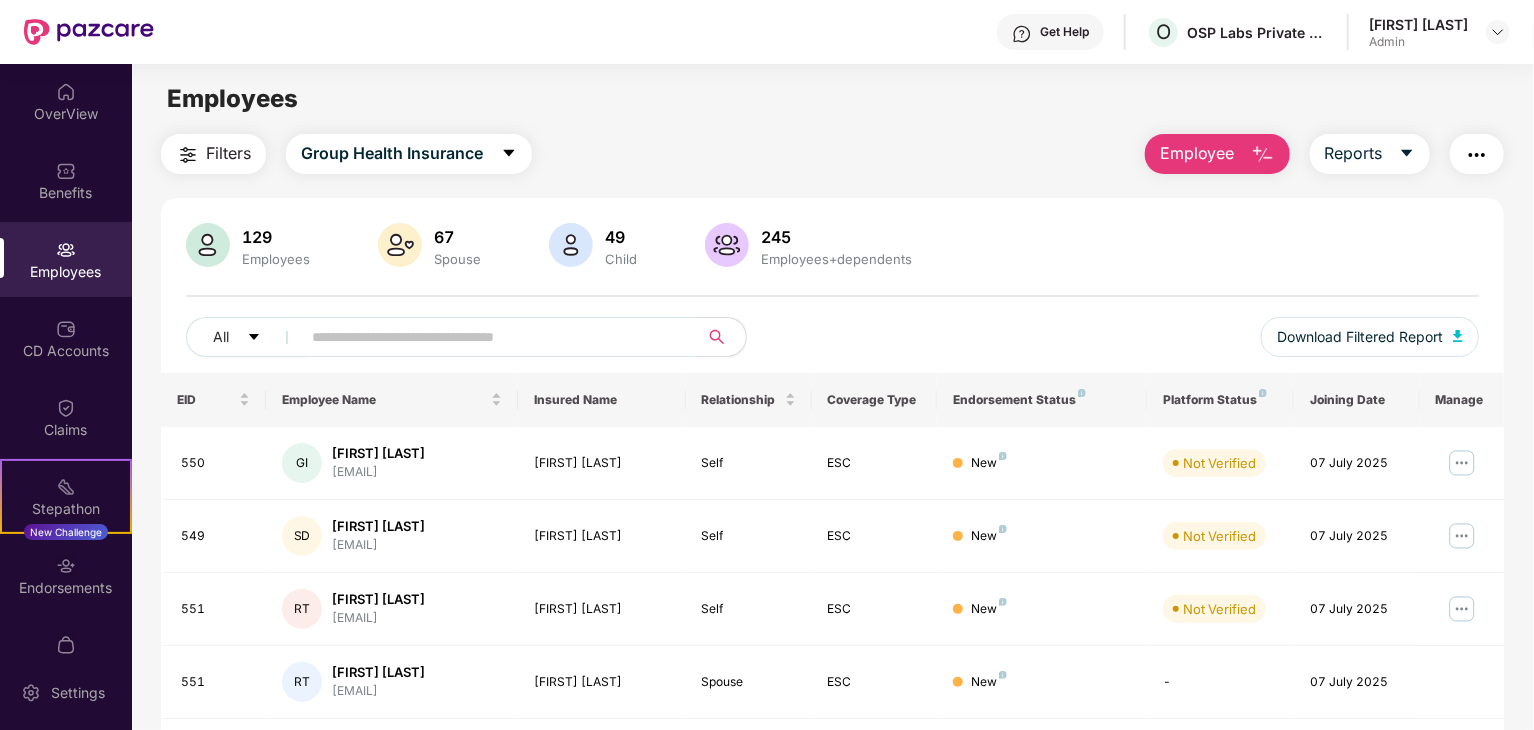 click at bounding box center [1477, 155] 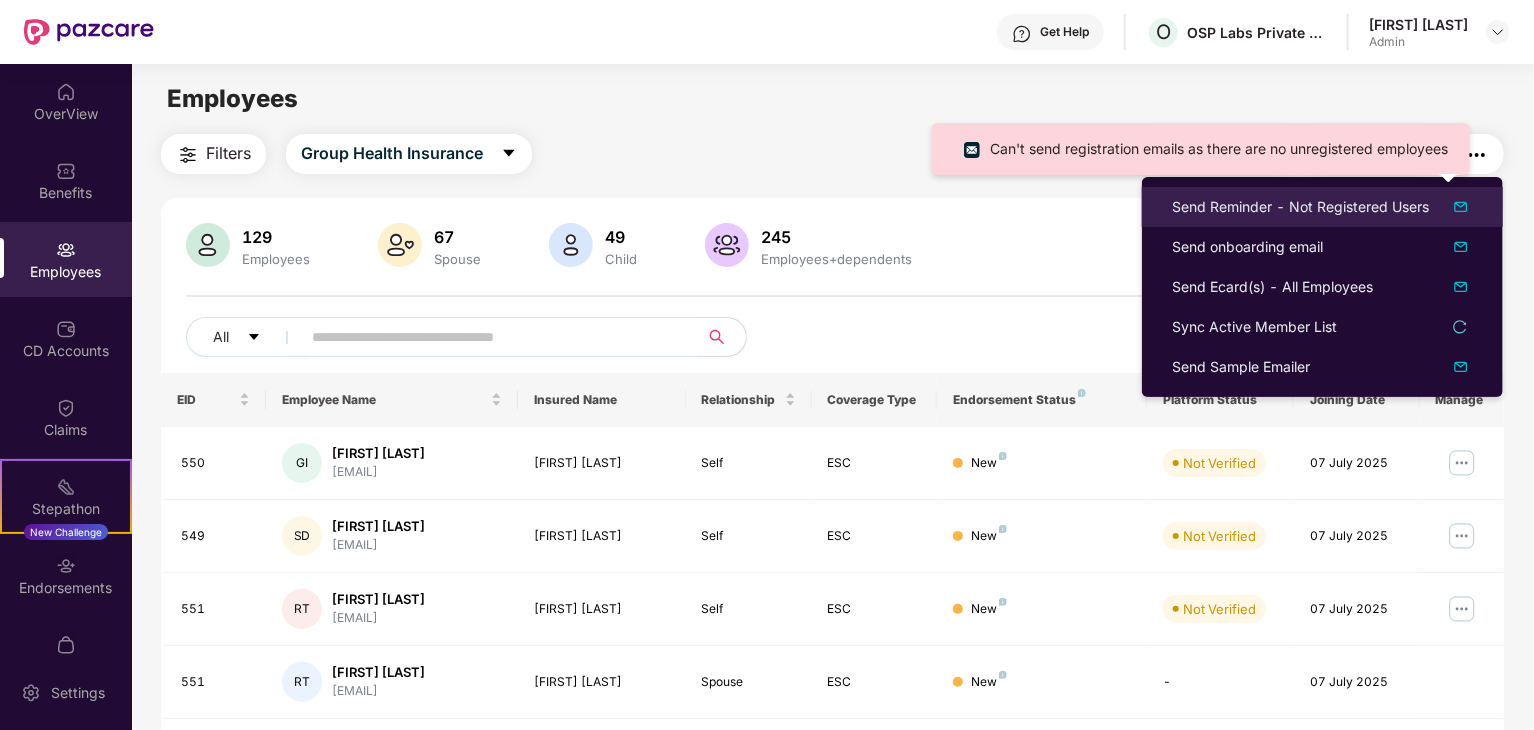 click on "Send Reminder - Not Registered Users" at bounding box center [1300, 207] 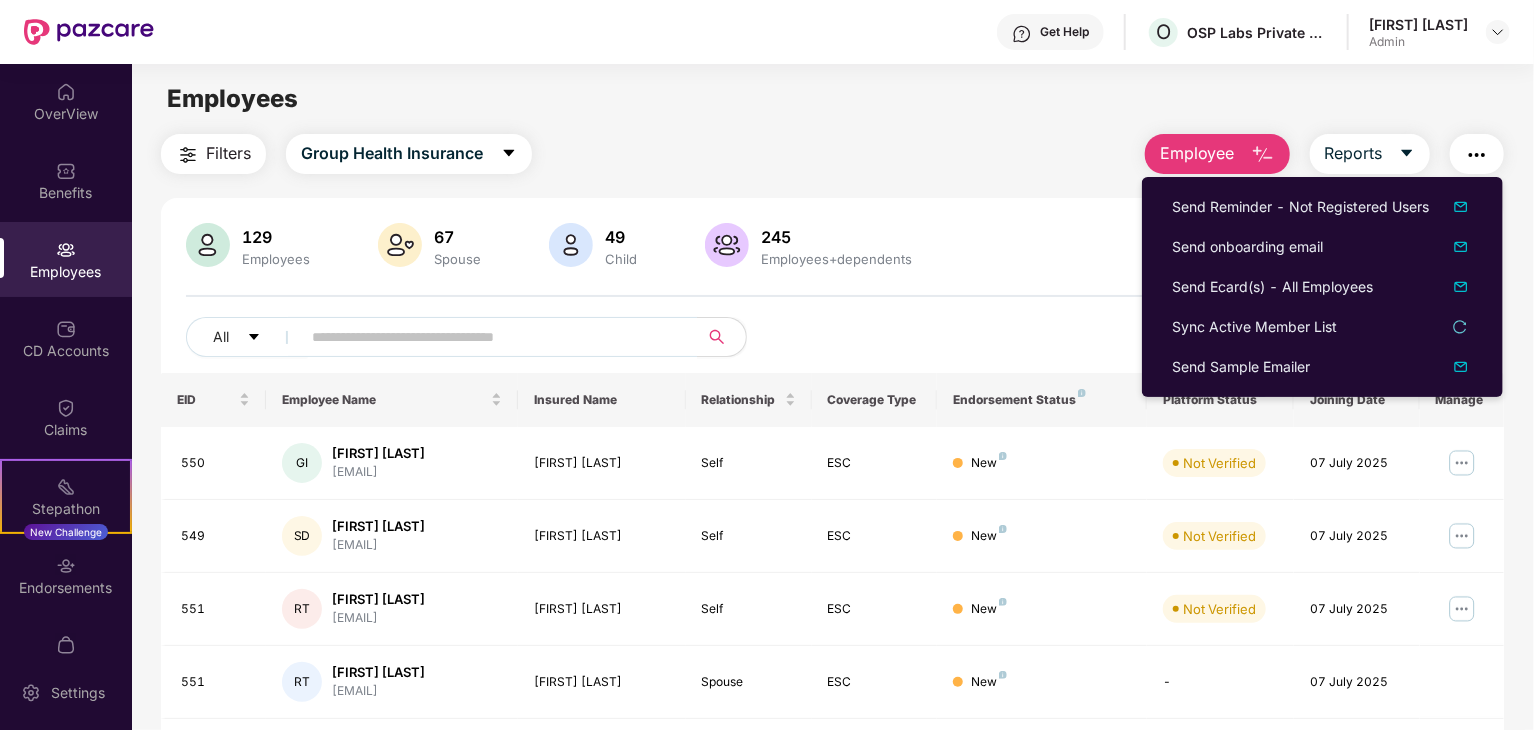 click on "Filters Group Health Insurance Employee  Reports" at bounding box center [832, 154] 